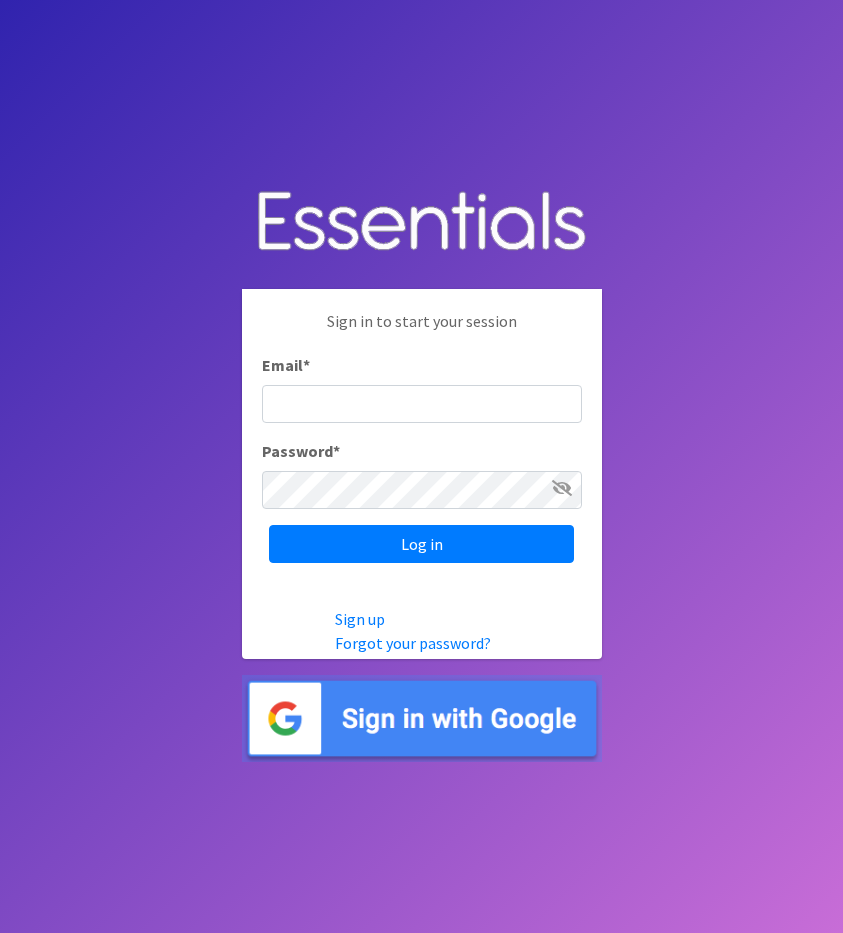 scroll, scrollTop: 0, scrollLeft: 0, axis: both 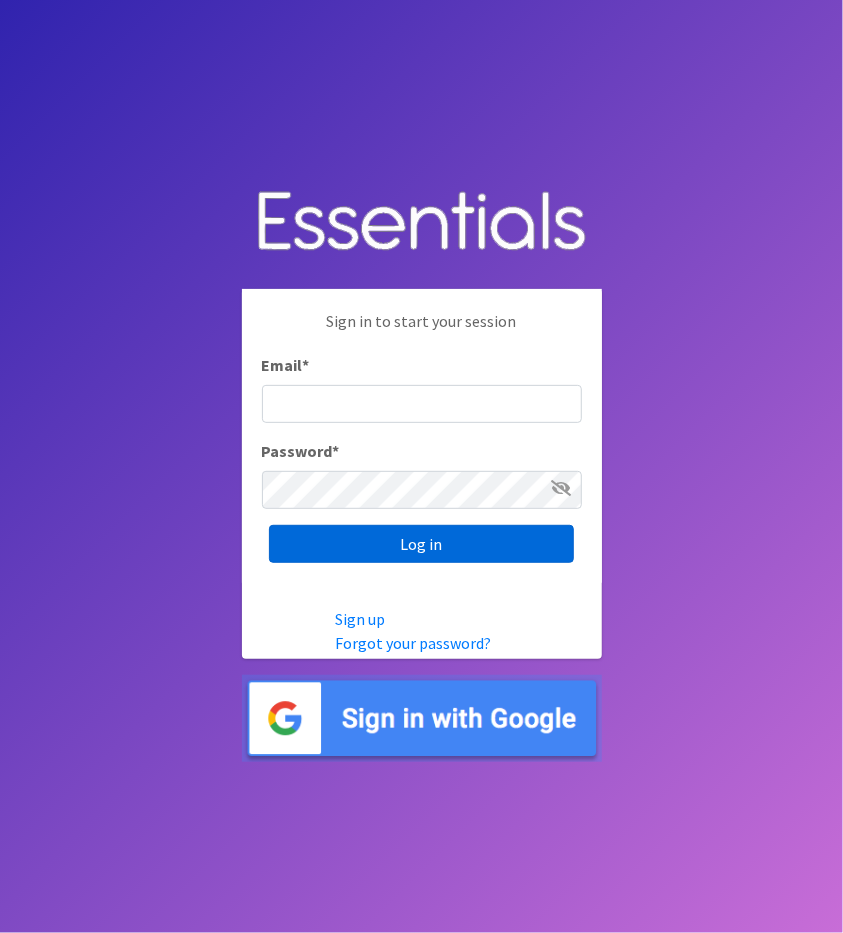 type on "[PERSON_NAME][EMAIL_ADDRESS][DOMAIN_NAME]" 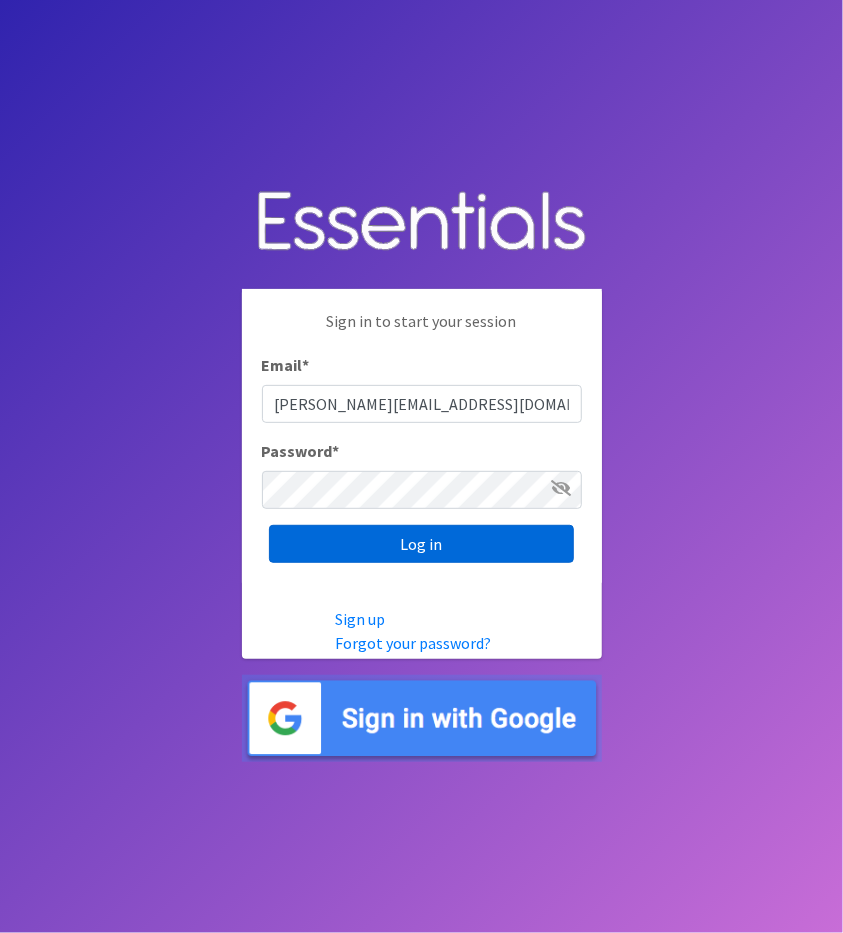click on "Log in" at bounding box center (421, 544) 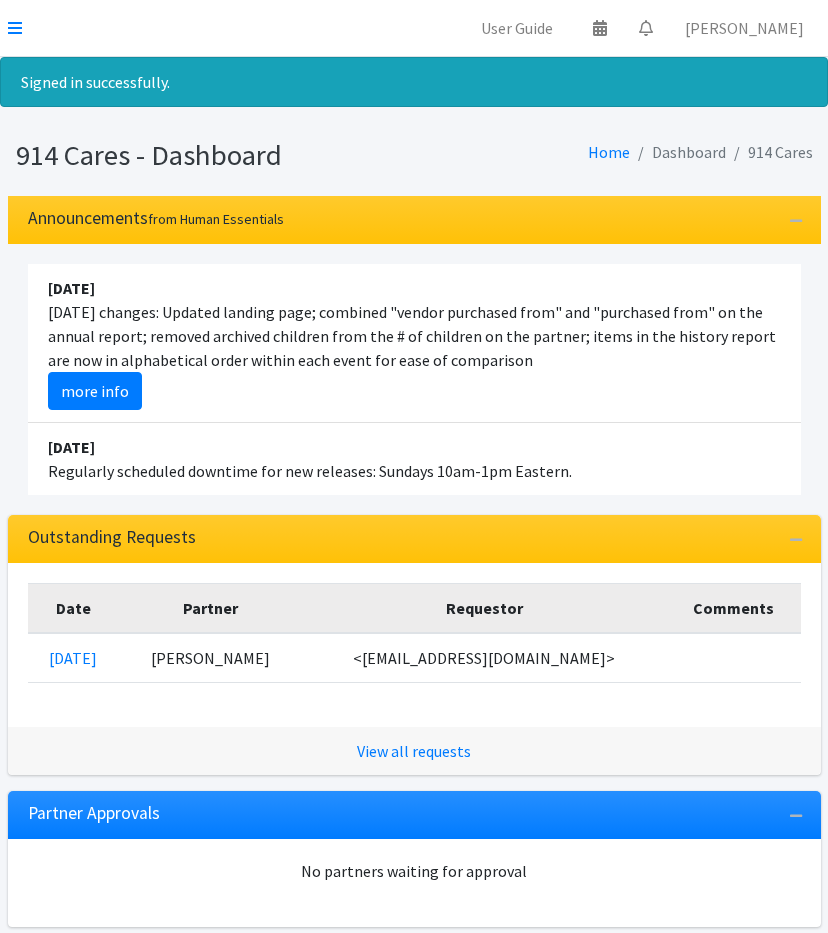 scroll, scrollTop: 0, scrollLeft: 0, axis: both 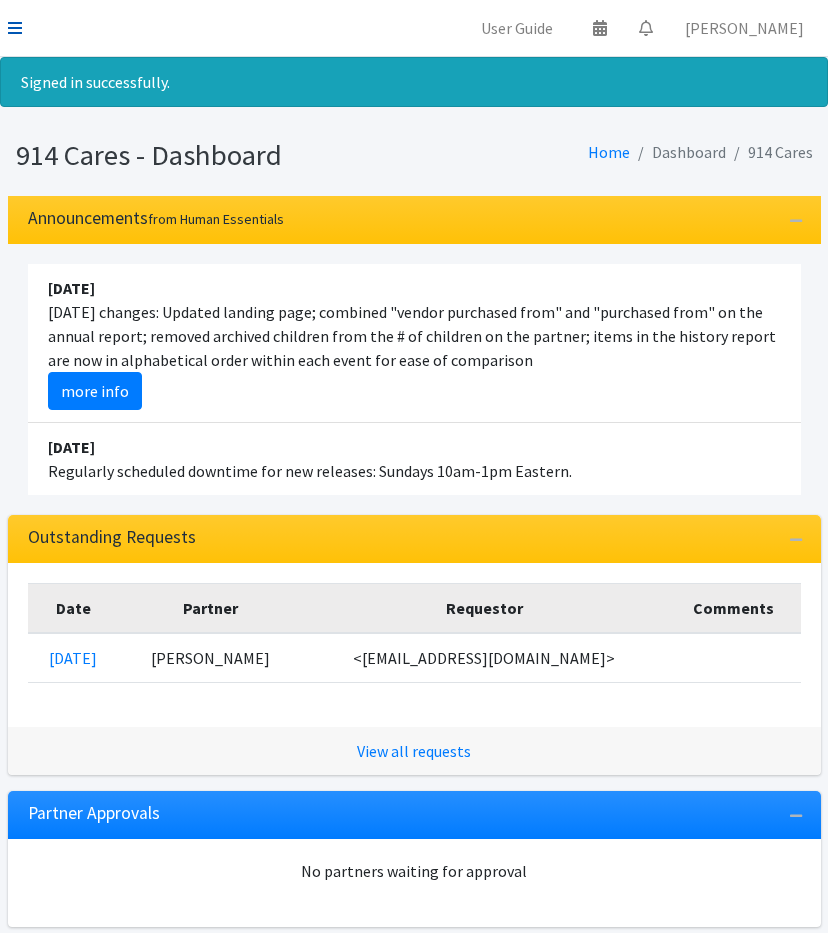 click at bounding box center [15, 28] 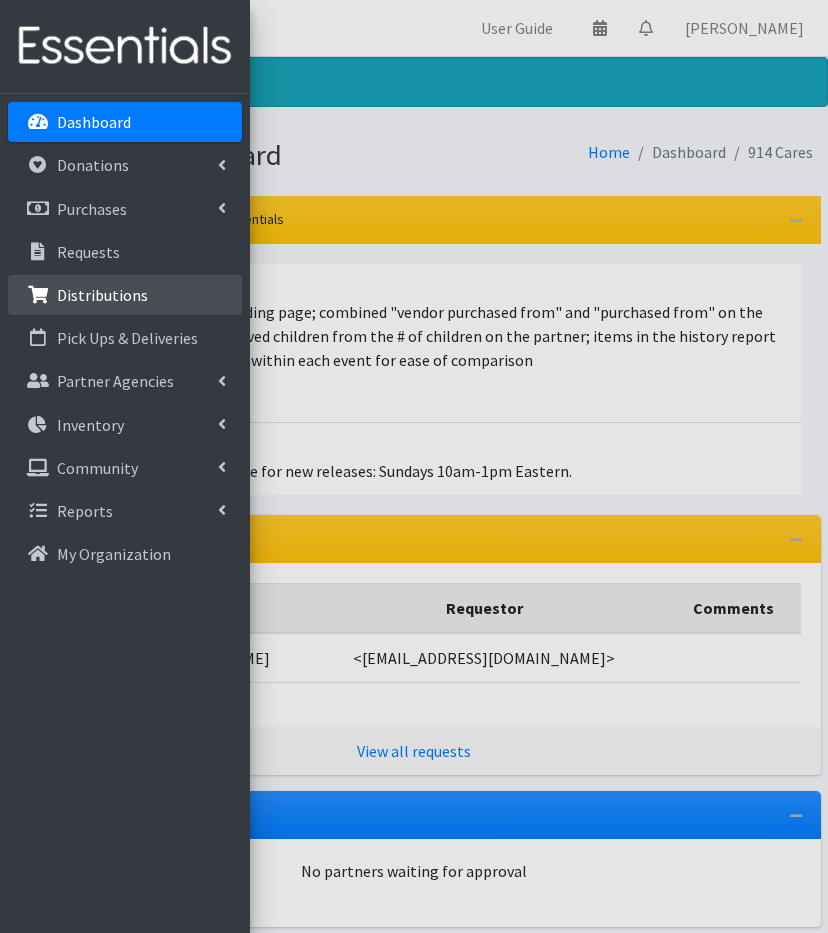 click on "Distributions" at bounding box center (102, 295) 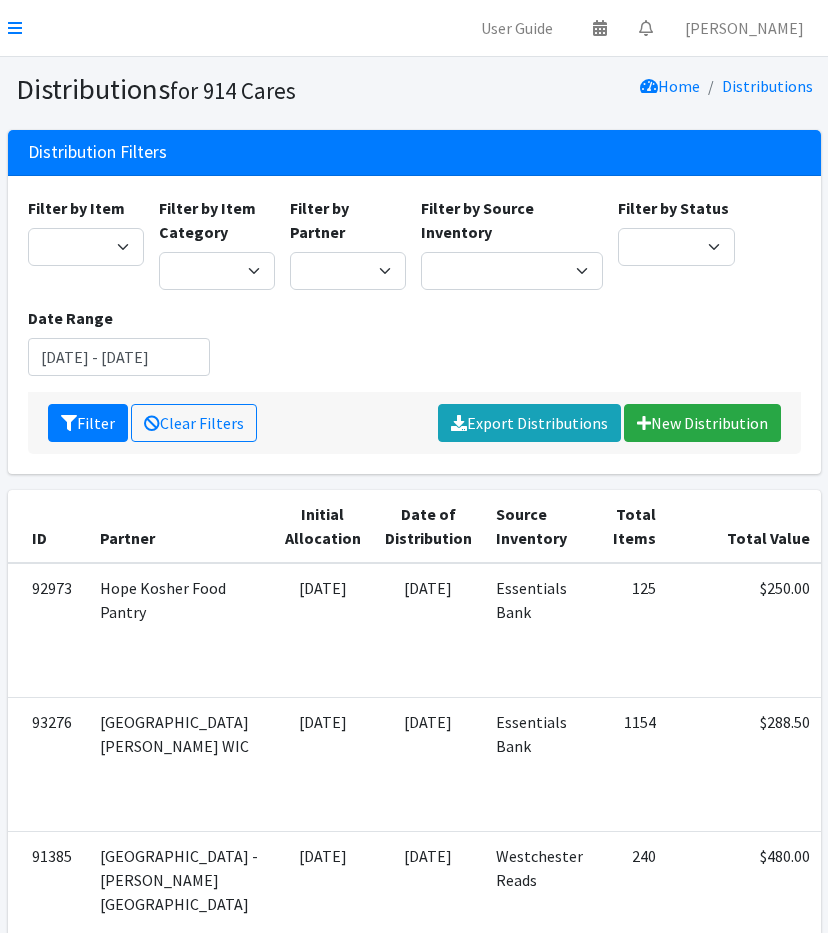 scroll, scrollTop: 0, scrollLeft: 0, axis: both 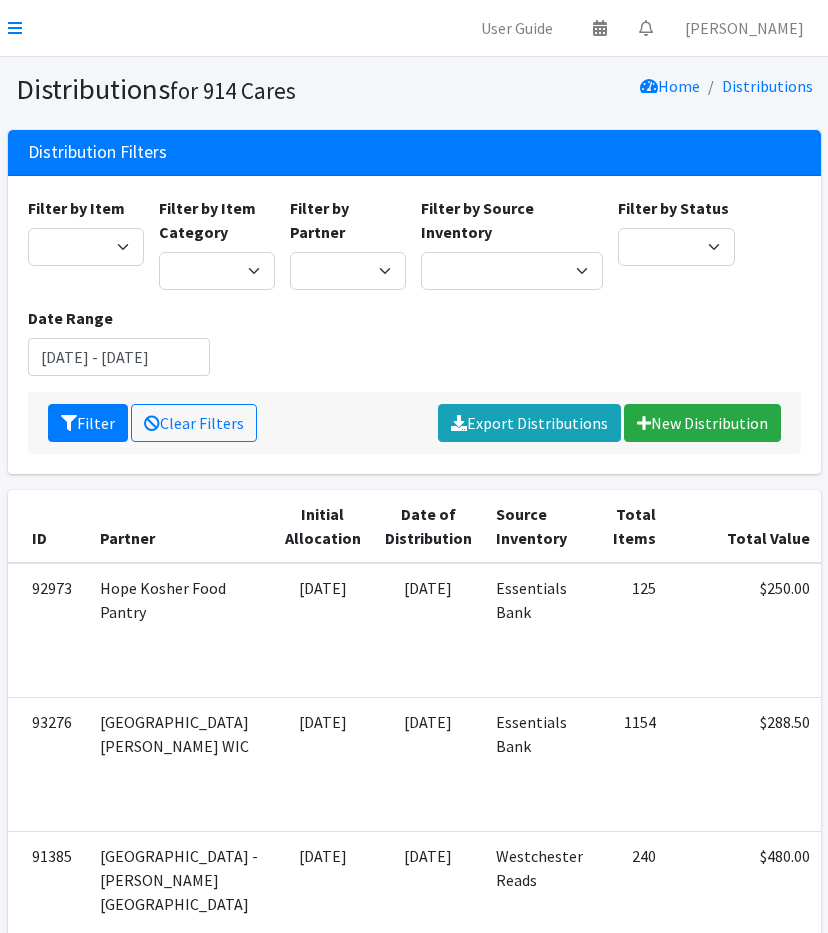 click on "Filter
Clear Filters
Export Distributions
New Distribution" at bounding box center (414, 423) 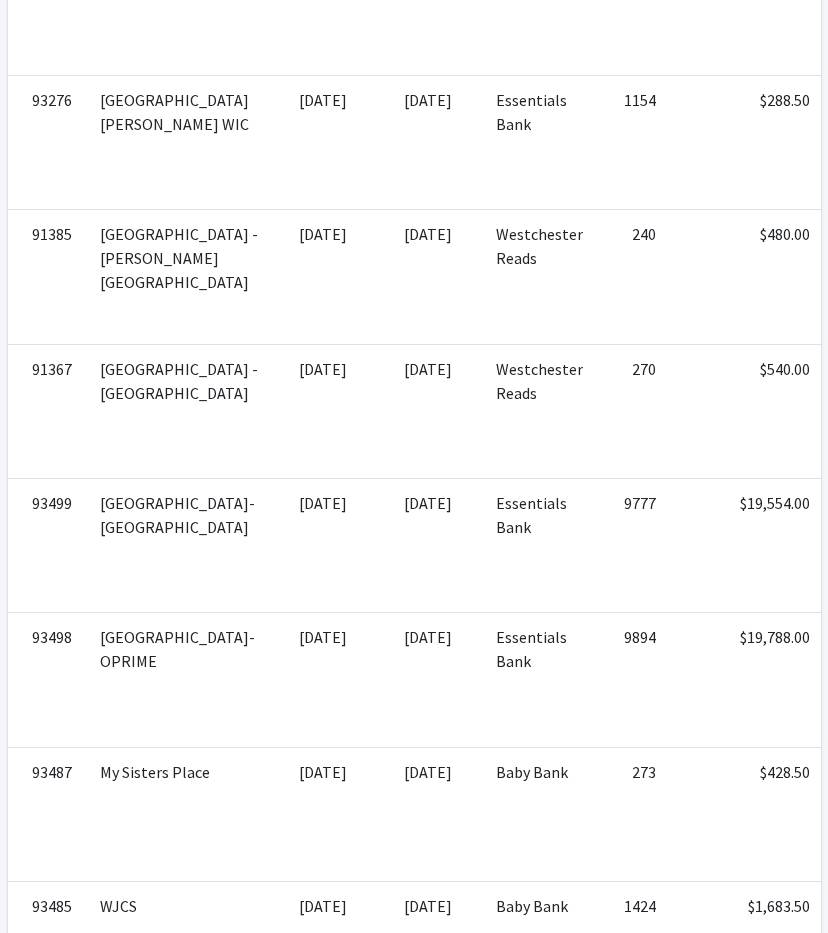 scroll, scrollTop: 0, scrollLeft: 0, axis: both 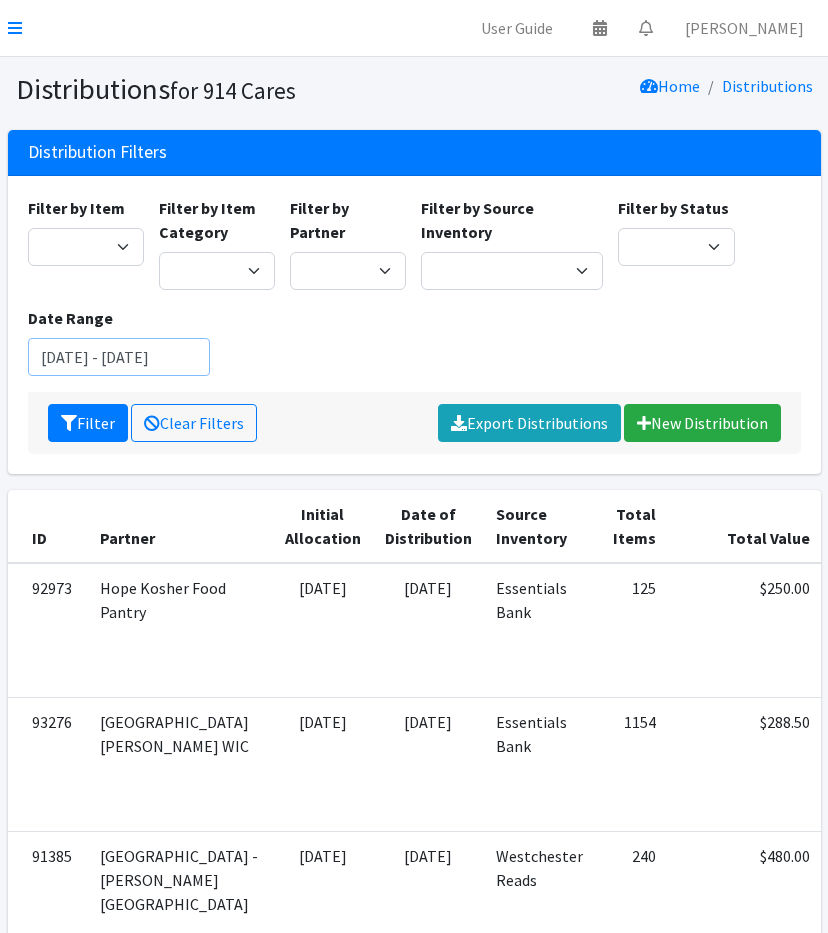 click on "May 17, 2025 - August 17, 2025" at bounding box center (119, 357) 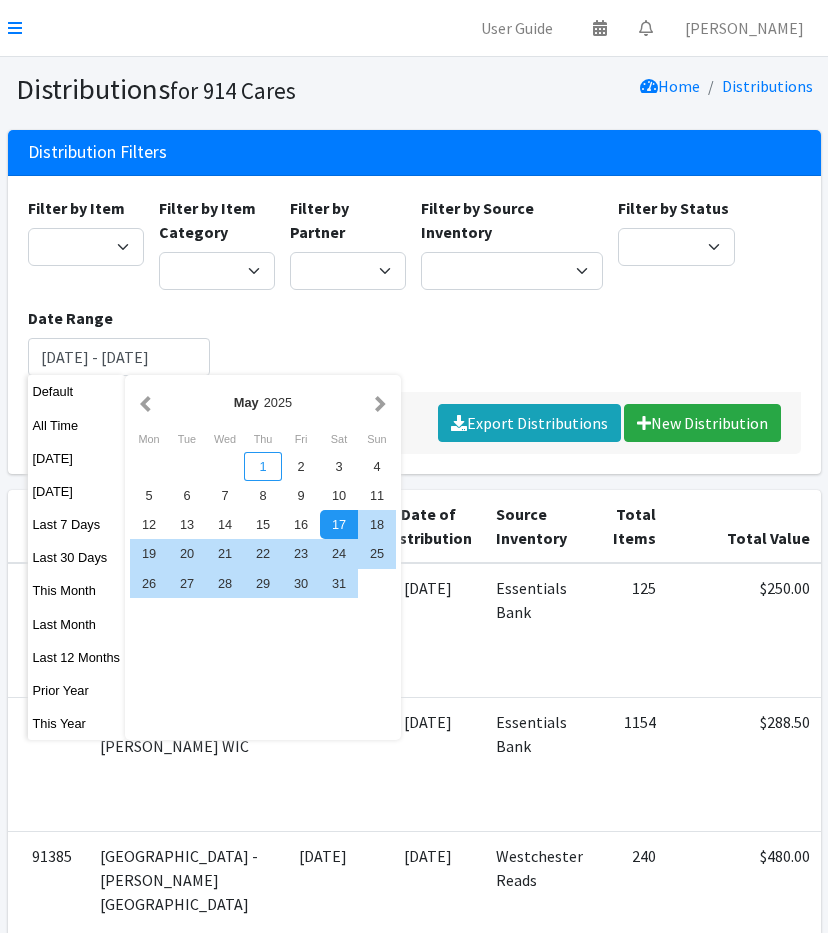 click on "1" at bounding box center [263, 466] 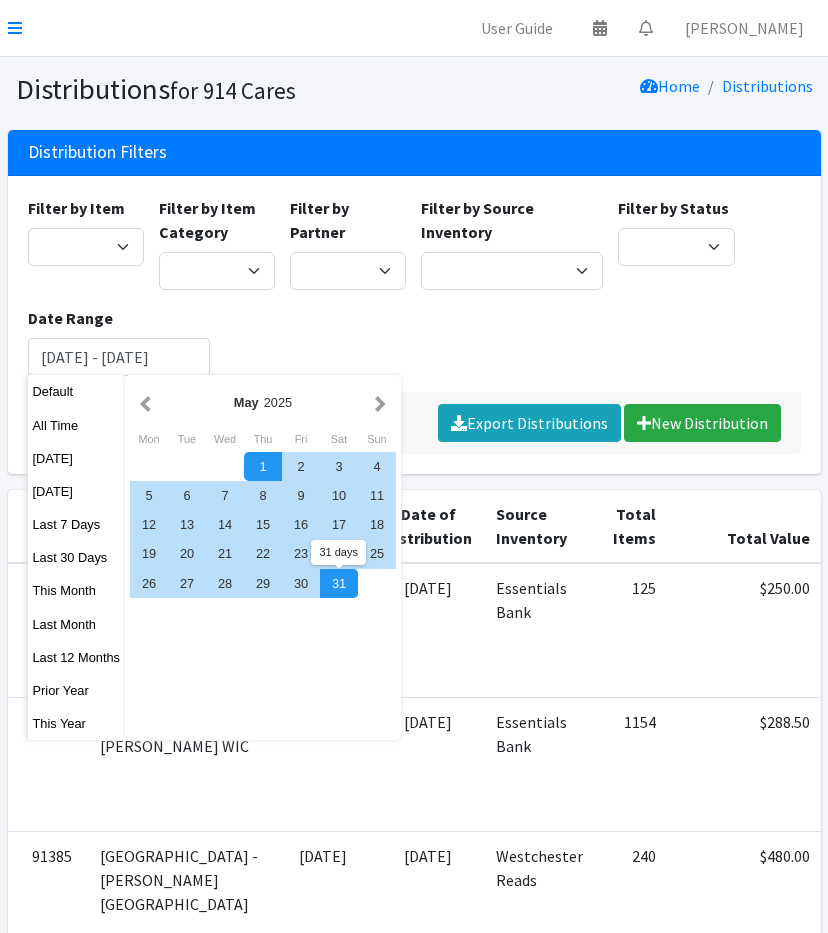 click on "31" at bounding box center [339, 583] 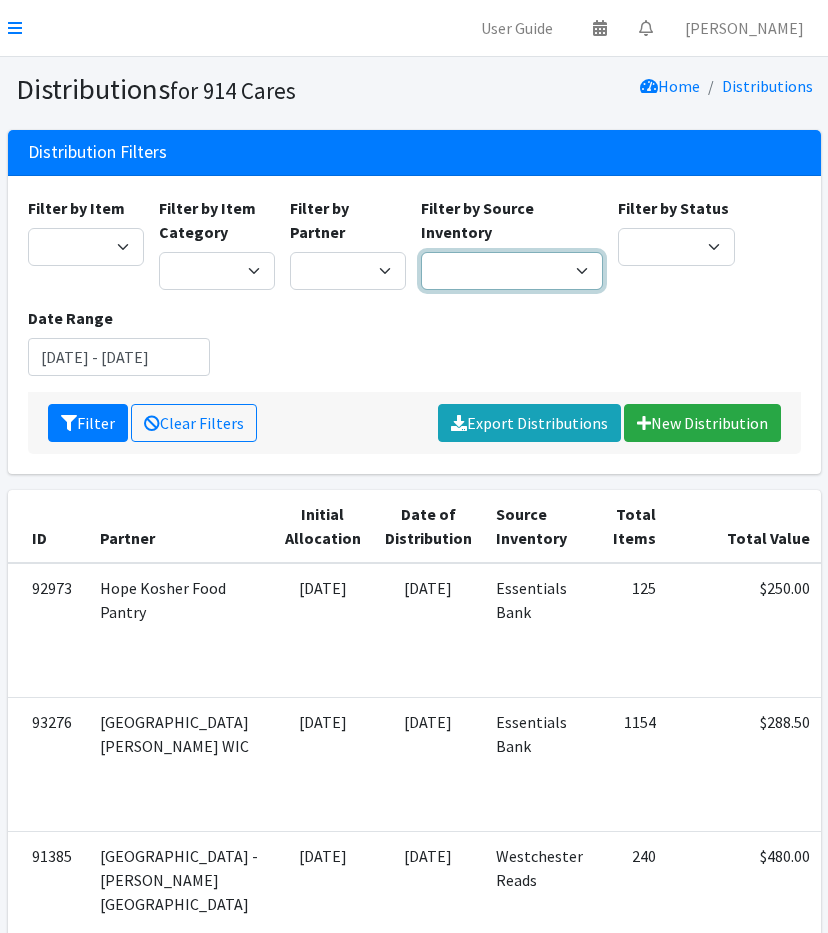 click on "Baby Bank
Camp
Clothing Plus
Essentials Bank
Westchester Reads" at bounding box center [512, 271] 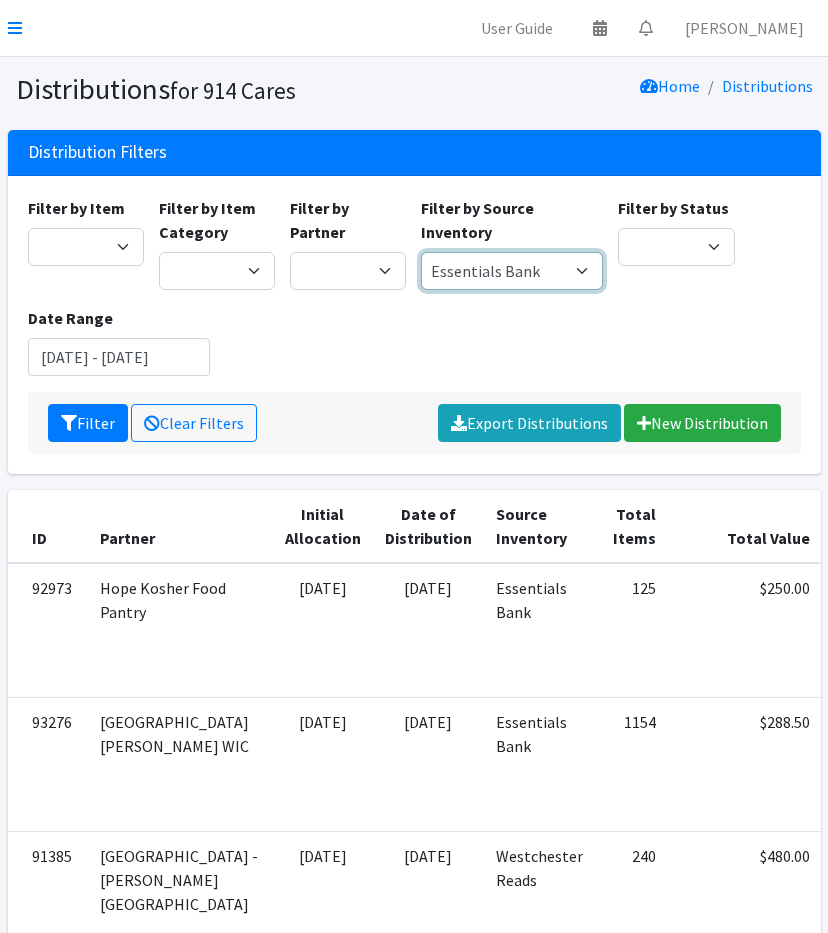 click on "Baby Bank
Camp
Clothing Plus
Essentials Bank
Westchester Reads" at bounding box center [512, 271] 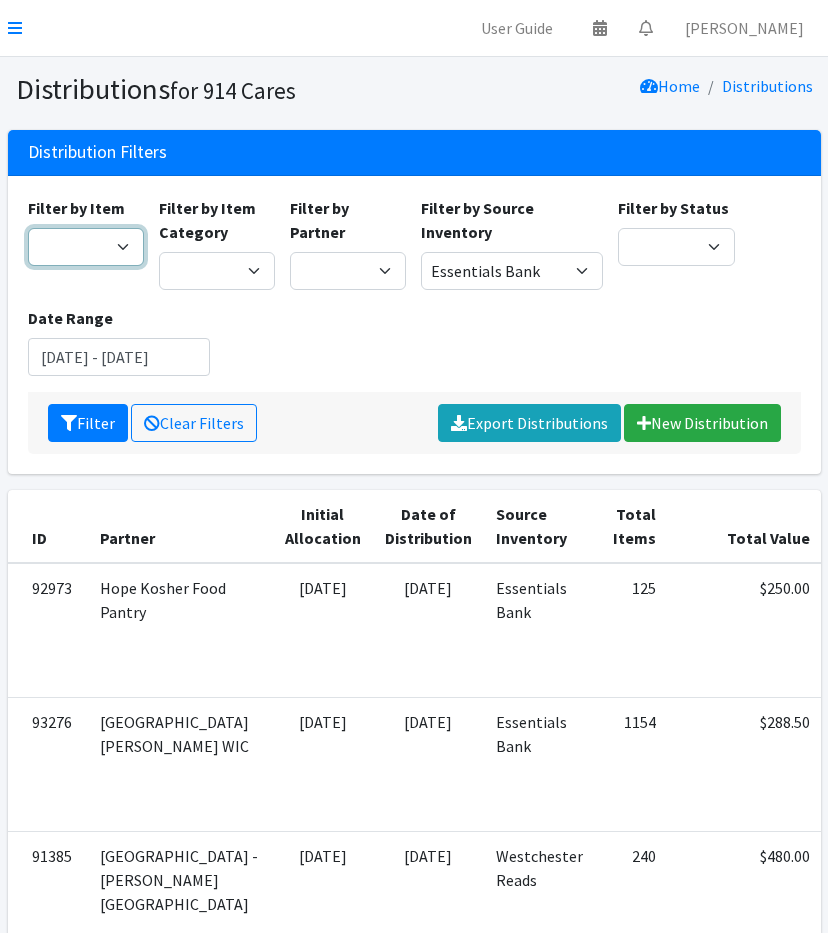 click on "11+ Hygiene Kit
2-5 Hygiene Kit
6-10 Hygiene Kit
Baby Bank Baby Count
Baby Carrier
Baby Shampoo/Wash
Baby Wipes  - pkg
Bathtub
Bibs
Blanket
Board Book - New
Books
Books (new)
Bottles
Bulk New Clothing
Car Seat: Convertible - Infant to Toddler
Clothing Bag
Crib Sheet
Day Camp Bag
Detergent
Diaper Bag
Diaper Cream
[MEDICAL_DATA] Cream/Powder
Diapers (Newborn)
Diapers (Size 1)
Diapers (Size 2)
Diapers (Size 3)
Diapers (Size 4)
Diapers (Size 5)
Diapers (Size 6)
Diapers (Size 7)
Donated Adult Diapers
Double Stroller
Family Hygiene Kit
First Aid Kit
Flow Kit - Pads & Liners Only
Flow Kit - Traditional (t/p/l)
Formula
Health/Grooming kit
Liners
Pads
Portable High Chair
Portable Playard: Pack-N-Play
Pull-Ups (2T-3T)
Pull-Ups (3T-4T)
Pull-Ups (4T-5T)
Sleepaway Camp Bag
Stroller: Infant
Stroller: Infant Car Seat/Stroller System
Stroller: Umbrella
Tampons
Thinx Period Underwear
Towels
Toys
Twin Stroller" at bounding box center [86, 247] 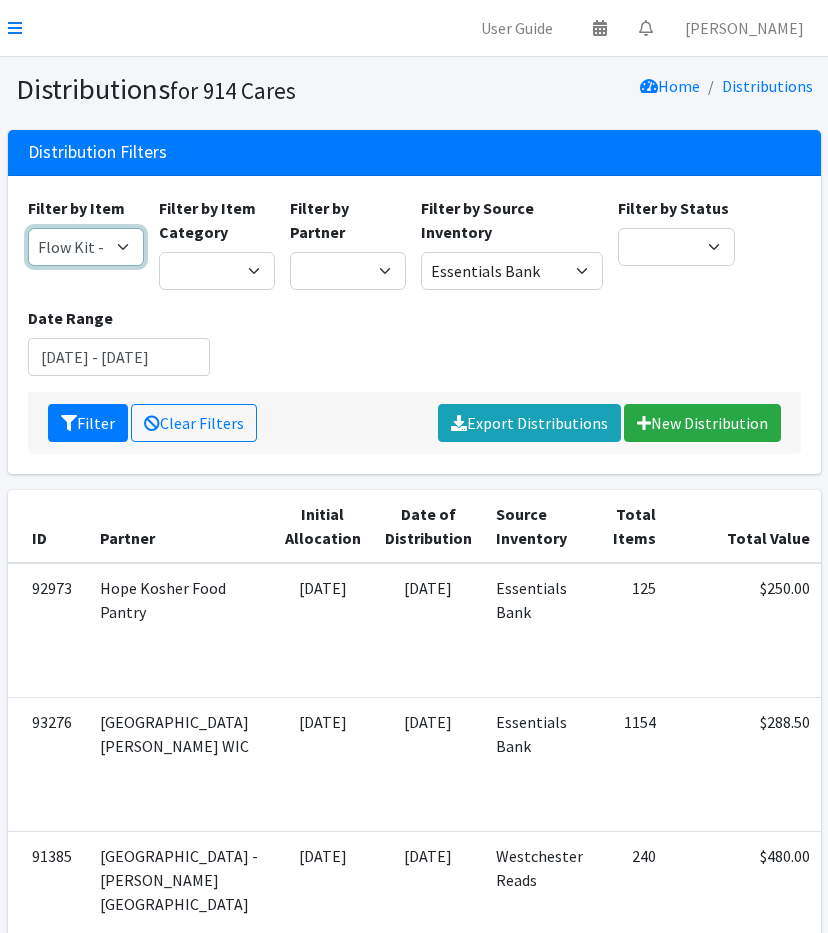 click on "11+ Hygiene Kit
2-5 Hygiene Kit
6-10 Hygiene Kit
Baby Bank Baby Count
Baby Carrier
Baby Shampoo/Wash
Baby Wipes  - pkg
Bathtub
Bibs
Blanket
Board Book - New
Books
Books (new)
Bottles
Bulk New Clothing
Car Seat: Convertible - Infant to Toddler
Clothing Bag
Crib Sheet
Day Camp Bag
Detergent
Diaper Bag
Diaper Cream
[MEDICAL_DATA] Cream/Powder
Diapers (Newborn)
Diapers (Size 1)
Diapers (Size 2)
Diapers (Size 3)
Diapers (Size 4)
Diapers (Size 5)
Diapers (Size 6)
Diapers (Size 7)
Donated Adult Diapers
Double Stroller
Family Hygiene Kit
First Aid Kit
Flow Kit - Pads & Liners Only
Flow Kit - Traditional (t/p/l)
Formula
Health/Grooming kit
Liners
Pads
Portable High Chair
Portable Playard: Pack-N-Play
Pull-Ups (2T-3T)
Pull-Ups (3T-4T)
Pull-Ups (4T-5T)
Sleepaway Camp Bag
Stroller: Infant
Stroller: Infant Car Seat/Stroller System
Stroller: Umbrella
Tampons
Thinx Period Underwear
Towels
Toys
Twin Stroller" at bounding box center [86, 247] 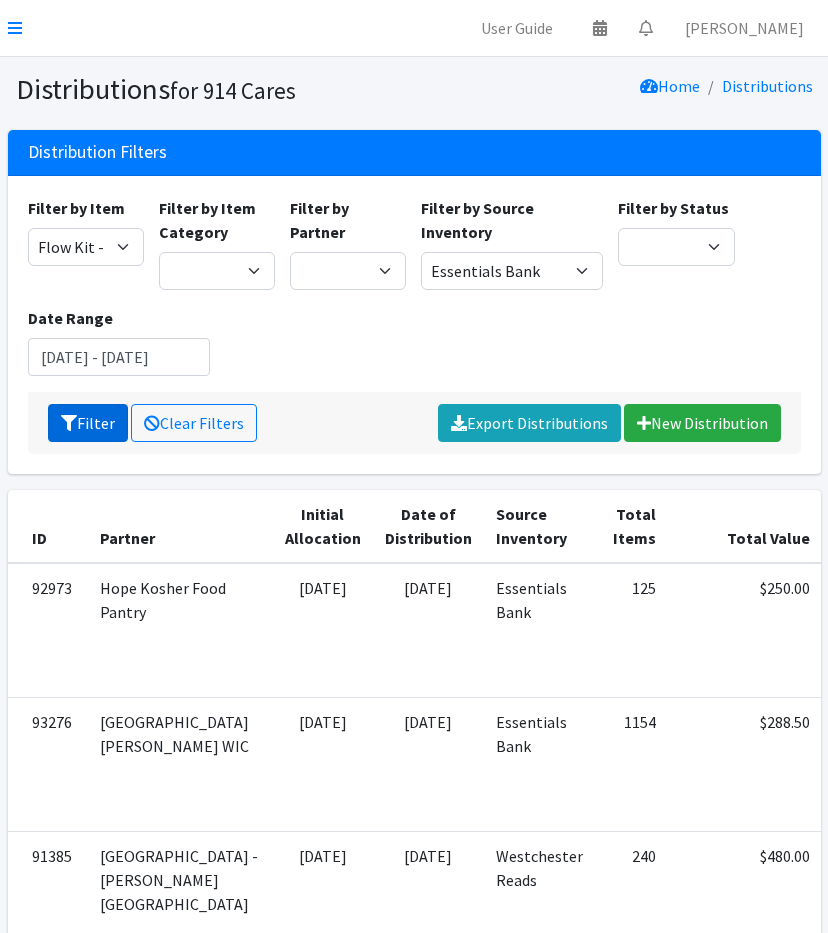 click on "Filter" at bounding box center (88, 423) 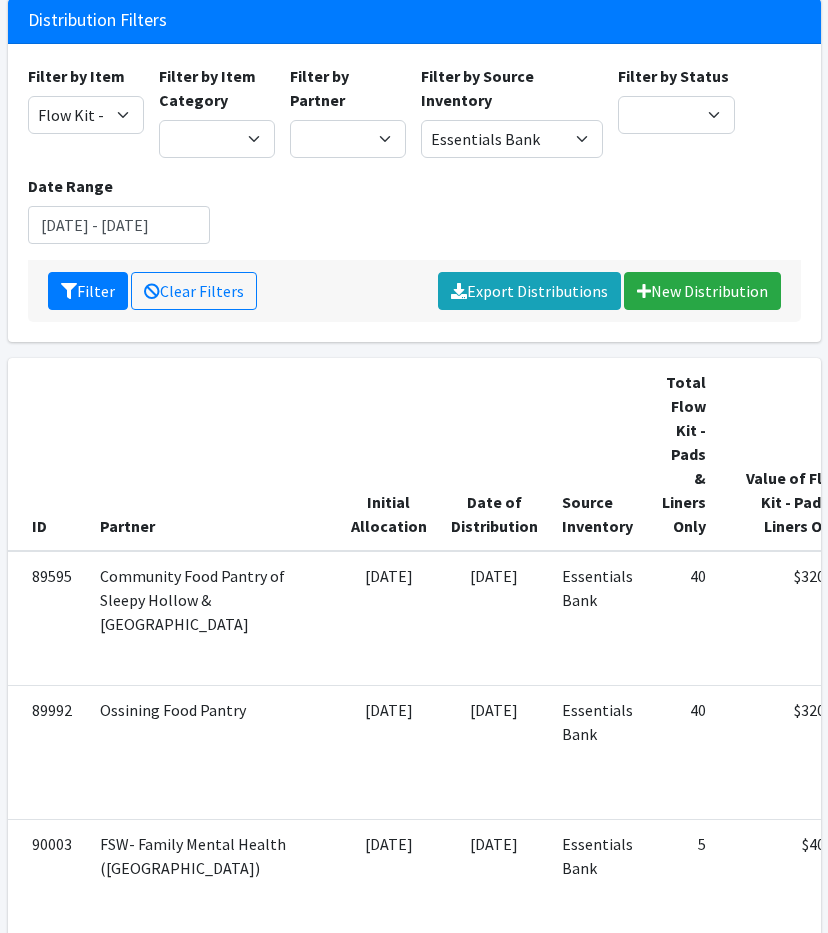 scroll, scrollTop: 0, scrollLeft: 0, axis: both 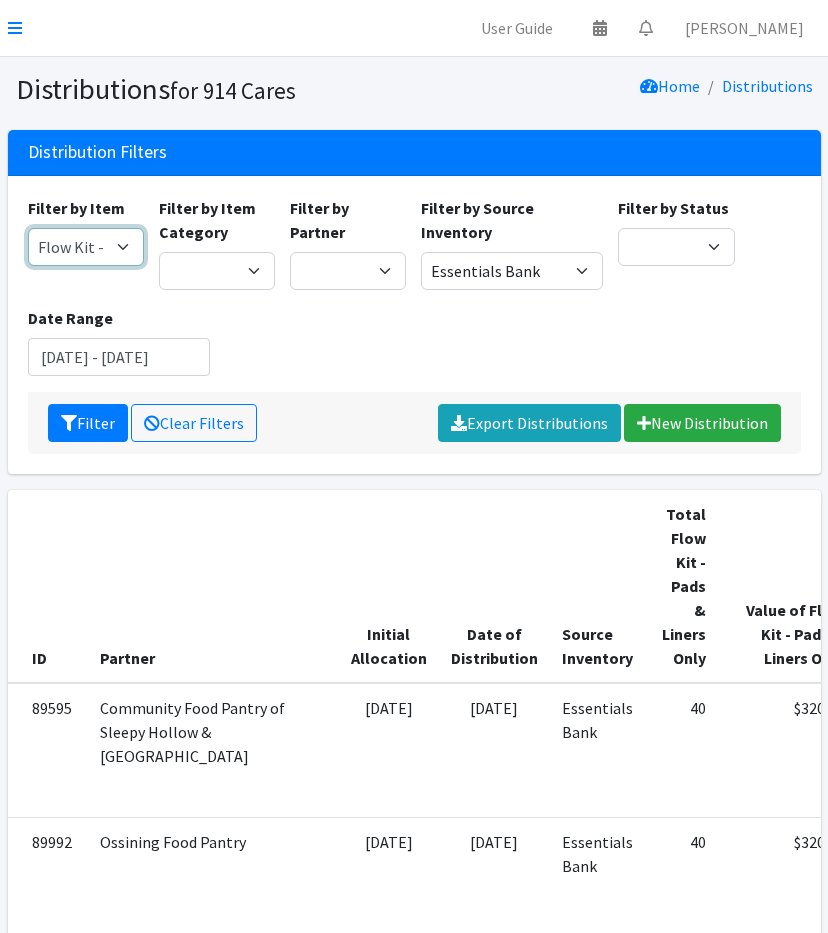 click on "11+ Hygiene Kit
2-5 Hygiene Kit
6-10 Hygiene Kit
Baby Bank Baby Count
Baby Carrier
Baby Shampoo/Wash
Baby Wipes  - pkg
Bathtub
Bibs
Blanket
Board Book - New
Books
Books (new)
Bottles
Bulk New Clothing
Car Seat: Convertible - Infant to Toddler
Clothing Bag
Crib Sheet
Day Camp Bag
Detergent
Diaper Bag
Diaper Cream
[MEDICAL_DATA] Cream/Powder
Diapers (Newborn)
Diapers (Size 1)
Diapers (Size 2)
Diapers (Size 3)
Diapers (Size 4)
Diapers (Size 5)
Diapers (Size 6)
Diapers (Size 7)
Donated Adult Diapers
Double Stroller
Family Hygiene Kit
First Aid Kit
Flow Kit - Pads & Liners Only
Flow Kit - Traditional (t/p/l)
Formula
Health/Grooming kit
Liners
Pads
Portable High Chair
Portable Playard: Pack-N-Play
Pull-Ups (2T-3T)
Pull-Ups (3T-4T)
Pull-Ups (4T-5T)
Sleepaway Camp Bag
Stroller: Infant
Stroller: Infant Car Seat/Stroller System
Stroller: Umbrella
Tampons
Thinx Period Underwear
Towels
Toys
Twin Stroller" at bounding box center [86, 247] 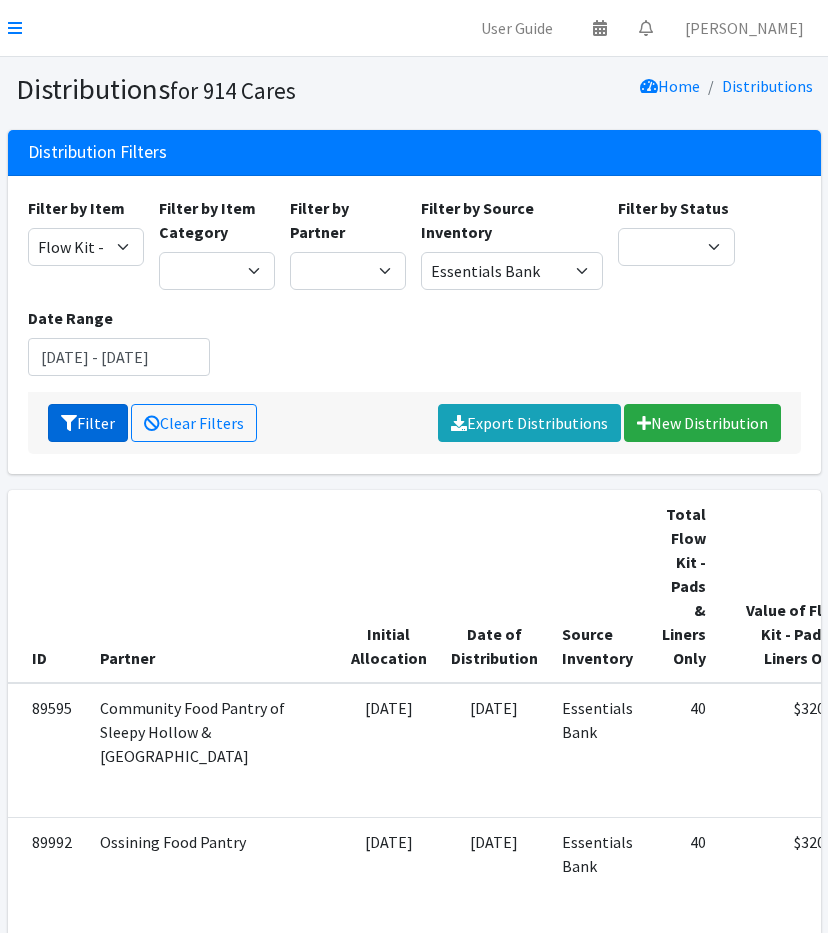 click on "Filter" at bounding box center (88, 423) 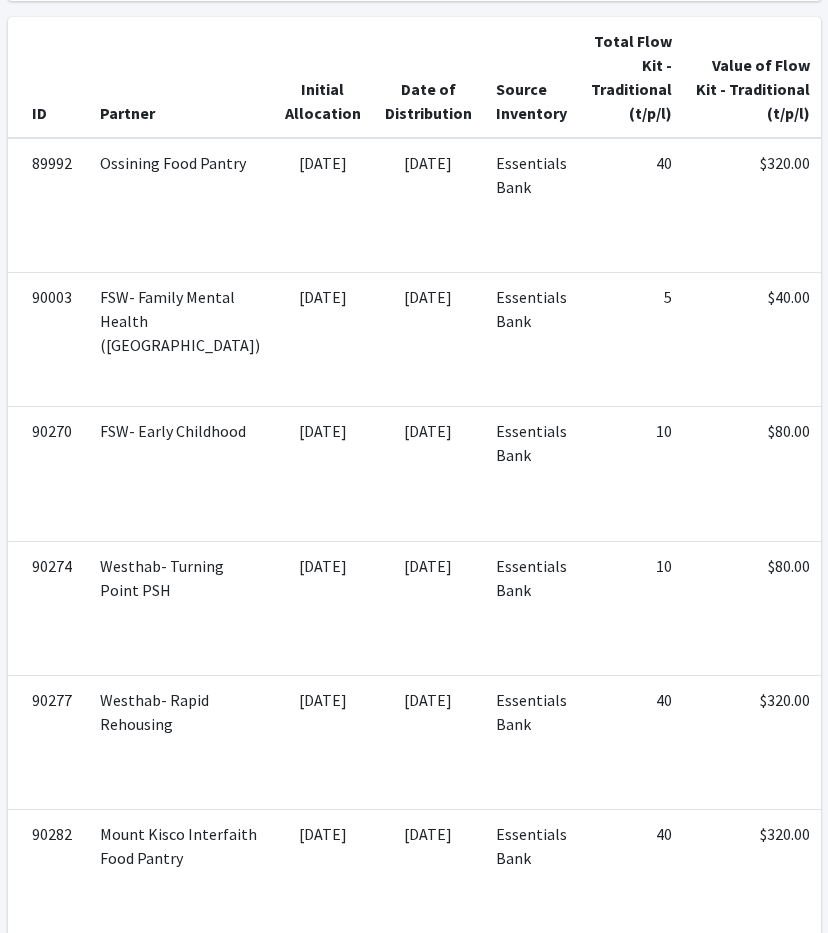 scroll, scrollTop: 0, scrollLeft: 0, axis: both 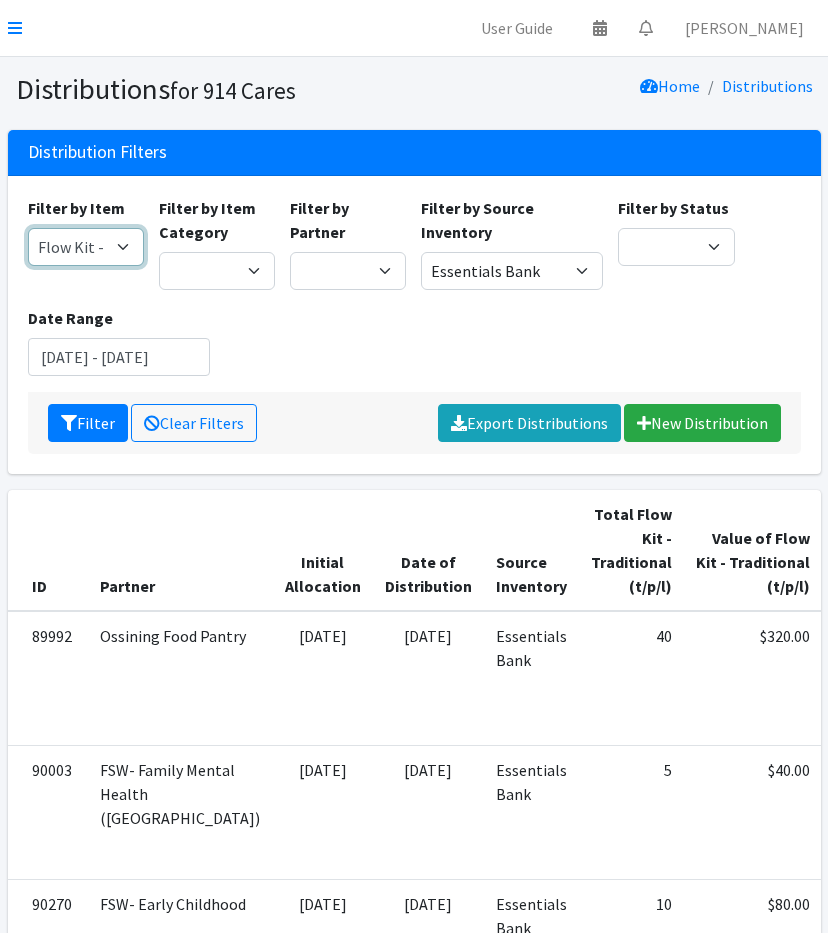click on "11+ Hygiene Kit
2-5 Hygiene Kit
6-10 Hygiene Kit
Baby Bank Baby Count
Baby Carrier
Baby Shampoo/Wash
Baby Wipes  - pkg
Bathtub
Bibs
Blanket
Board Book - New
Books
Books (new)
Bottles
Bulk New Clothing
Car Seat: Convertible - Infant to Toddler
Clothing Bag
Crib Sheet
Day Camp Bag
Detergent
Diaper Bag
Diaper Cream
[MEDICAL_DATA] Cream/Powder
Diapers (Newborn)
Diapers (Size 1)
Diapers (Size 2)
Diapers (Size 3)
Diapers (Size 4)
Diapers (Size 5)
Diapers (Size 6)
Diapers (Size 7)
Donated Adult Diapers
Double Stroller
Family Hygiene Kit
First Aid Kit
Flow Kit - Pads & Liners Only
Flow Kit - Traditional (t/p/l)
Formula
Health/Grooming kit
Liners
Pads
Portable High Chair
Portable Playard: Pack-N-Play
Pull-Ups (2T-3T)
Pull-Ups (3T-4T)
Pull-Ups (4T-5T)
Sleepaway Camp Bag
Stroller: Infant
Stroller: Infant Car Seat/Stroller System
Stroller: Umbrella
Tampons
Thinx Period Underwear
Towels
Toys
Twin Stroller" at bounding box center (86, 247) 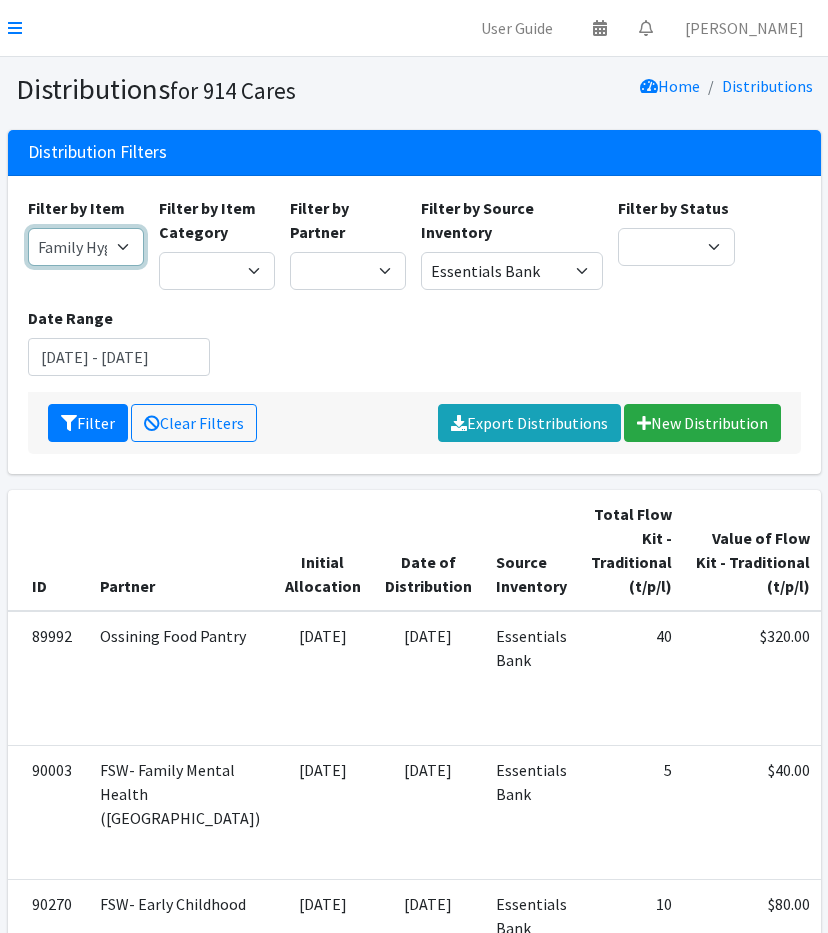 click on "11+ Hygiene Kit
2-5 Hygiene Kit
6-10 Hygiene Kit
Baby Bank Baby Count
Baby Carrier
Baby Shampoo/Wash
Baby Wipes  - pkg
Bathtub
Bibs
Blanket
Board Book - New
Books
Books (new)
Bottles
Bulk New Clothing
Car Seat: Convertible - Infant to Toddler
Clothing Bag
Crib Sheet
Day Camp Bag
Detergent
Diaper Bag
Diaper Cream
[MEDICAL_DATA] Cream/Powder
Diapers (Newborn)
Diapers (Size 1)
Diapers (Size 2)
Diapers (Size 3)
Diapers (Size 4)
Diapers (Size 5)
Diapers (Size 6)
Diapers (Size 7)
Donated Adult Diapers
Double Stroller
Family Hygiene Kit
First Aid Kit
Flow Kit - Pads & Liners Only
Flow Kit - Traditional (t/p/l)
Formula
Health/Grooming kit
Liners
Pads
Portable High Chair
Portable Playard: Pack-N-Play
Pull-Ups (2T-3T)
Pull-Ups (3T-4T)
Pull-Ups (4T-5T)
Sleepaway Camp Bag
Stroller: Infant
Stroller: Infant Car Seat/Stroller System
Stroller: Umbrella
Tampons
Thinx Period Underwear
Towels
Toys
Twin Stroller" at bounding box center [86, 247] 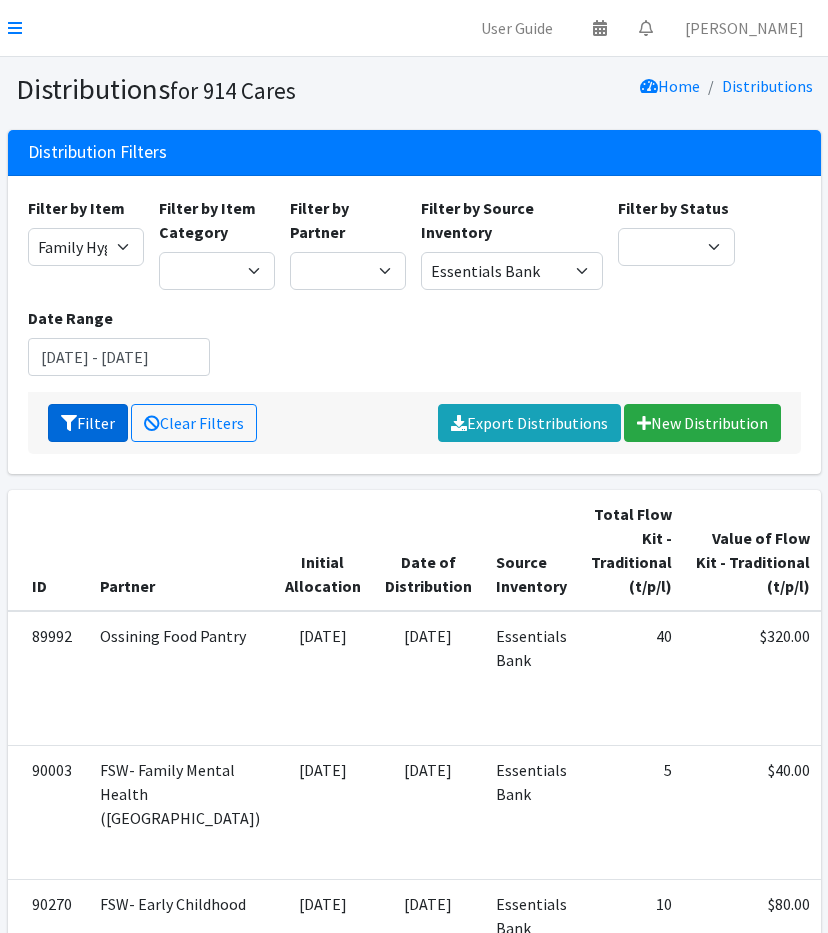 click at bounding box center [69, 423] 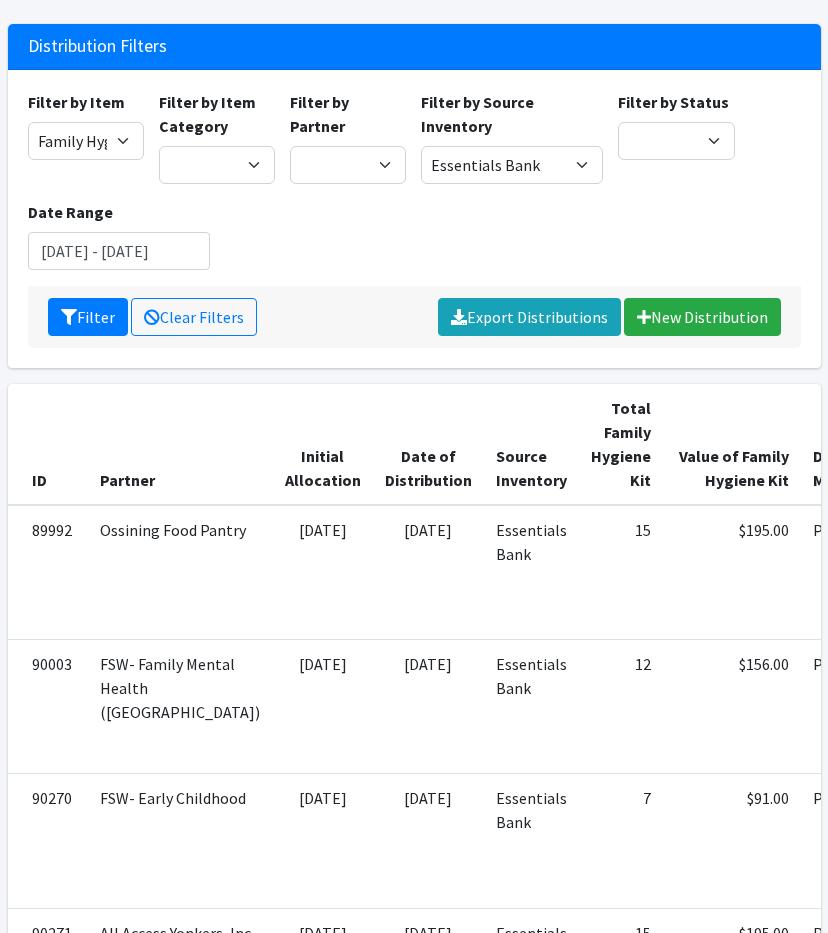 scroll, scrollTop: 0, scrollLeft: 0, axis: both 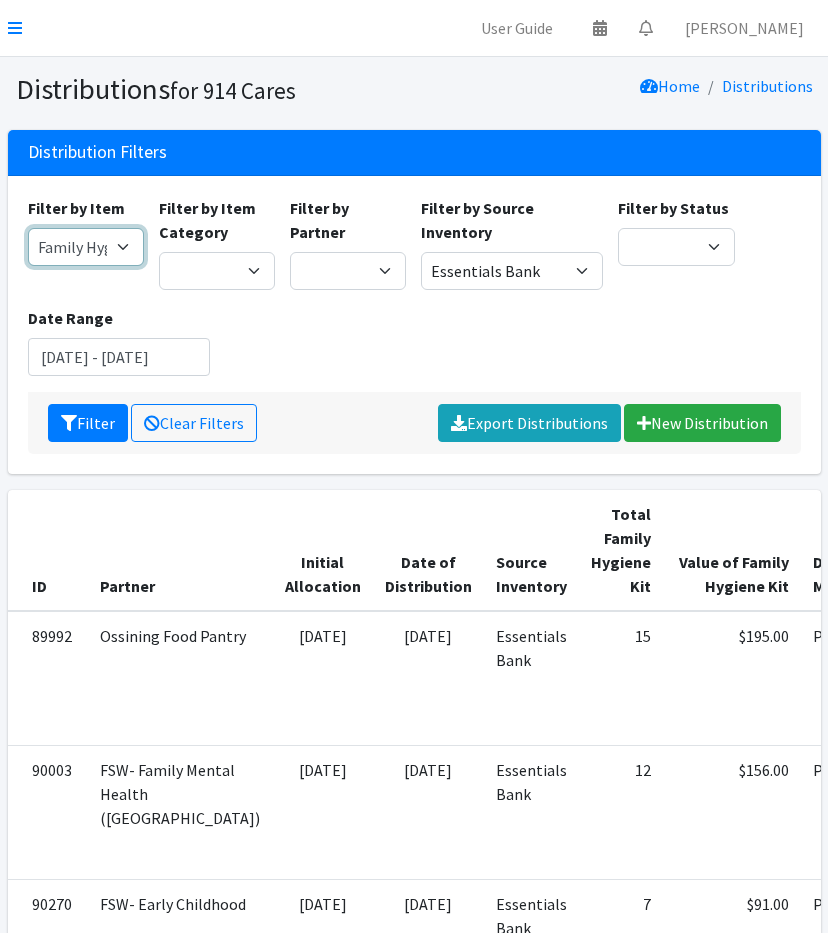 click on "11+ Hygiene Kit
2-5 Hygiene Kit
6-10 Hygiene Kit
Baby Bank Baby Count
Baby Carrier
Baby Shampoo/Wash
Baby Wipes  - pkg
Bathtub
Bibs
Blanket
Board Book - New
Books
Books (new)
Bottles
Bulk New Clothing
Car Seat: Convertible - Infant to Toddler
Clothing Bag
Crib Sheet
Day Camp Bag
Detergent
Diaper Bag
Diaper Cream
[MEDICAL_DATA] Cream/Powder
Diapers (Newborn)
Diapers (Size 1)
Diapers (Size 2)
Diapers (Size 3)
Diapers (Size 4)
Diapers (Size 5)
Diapers (Size 6)
Diapers (Size 7)
Donated Adult Diapers
Double Stroller
Family Hygiene Kit
First Aid Kit
Flow Kit - Pads & Liners Only
Flow Kit - Traditional (t/p/l)
Formula
Health/Grooming kit
Liners
Pads
Portable High Chair
Portable Playard: Pack-N-Play
Pull-Ups (2T-3T)
Pull-Ups (3T-4T)
Pull-Ups (4T-5T)
Sleepaway Camp Bag
Stroller: Infant
Stroller: Infant Car Seat/Stroller System
Stroller: Umbrella
Tampons
Thinx Period Underwear
Towels
Toys
Twin Stroller" at bounding box center [86, 247] 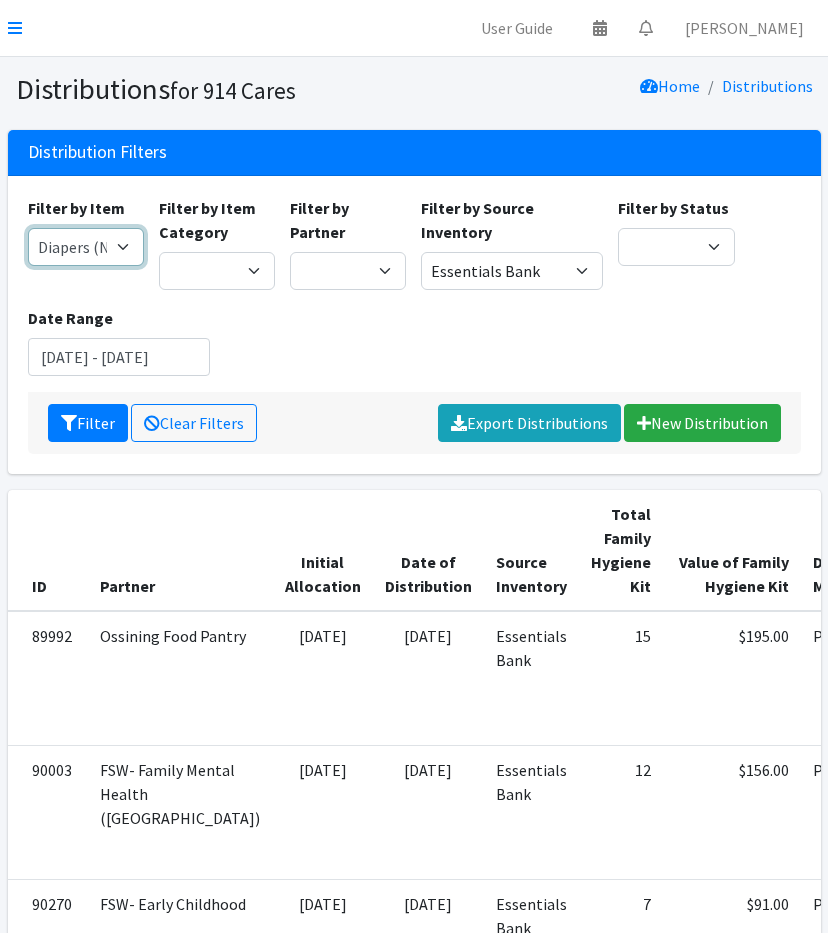 click on "11+ Hygiene Kit
2-5 Hygiene Kit
6-10 Hygiene Kit
Baby Bank Baby Count
Baby Carrier
Baby Shampoo/Wash
Baby Wipes  - pkg
Bathtub
Bibs
Blanket
Board Book - New
Books
Books (new)
Bottles
Bulk New Clothing
Car Seat: Convertible - Infant to Toddler
Clothing Bag
Crib Sheet
Day Camp Bag
Detergent
Diaper Bag
Diaper Cream
[MEDICAL_DATA] Cream/Powder
Diapers (Newborn)
Diapers (Size 1)
Diapers (Size 2)
Diapers (Size 3)
Diapers (Size 4)
Diapers (Size 5)
Diapers (Size 6)
Diapers (Size 7)
Donated Adult Diapers
Double Stroller
Family Hygiene Kit
First Aid Kit
Flow Kit - Pads & Liners Only
Flow Kit - Traditional (t/p/l)
Formula
Health/Grooming kit
Liners
Pads
Portable High Chair
Portable Playard: Pack-N-Play
Pull-Ups (2T-3T)
Pull-Ups (3T-4T)
Pull-Ups (4T-5T)
Sleepaway Camp Bag
Stroller: Infant
Stroller: Infant Car Seat/Stroller System
Stroller: Umbrella
Tampons
Thinx Period Underwear
Towels
Toys
Twin Stroller" at bounding box center [86, 247] 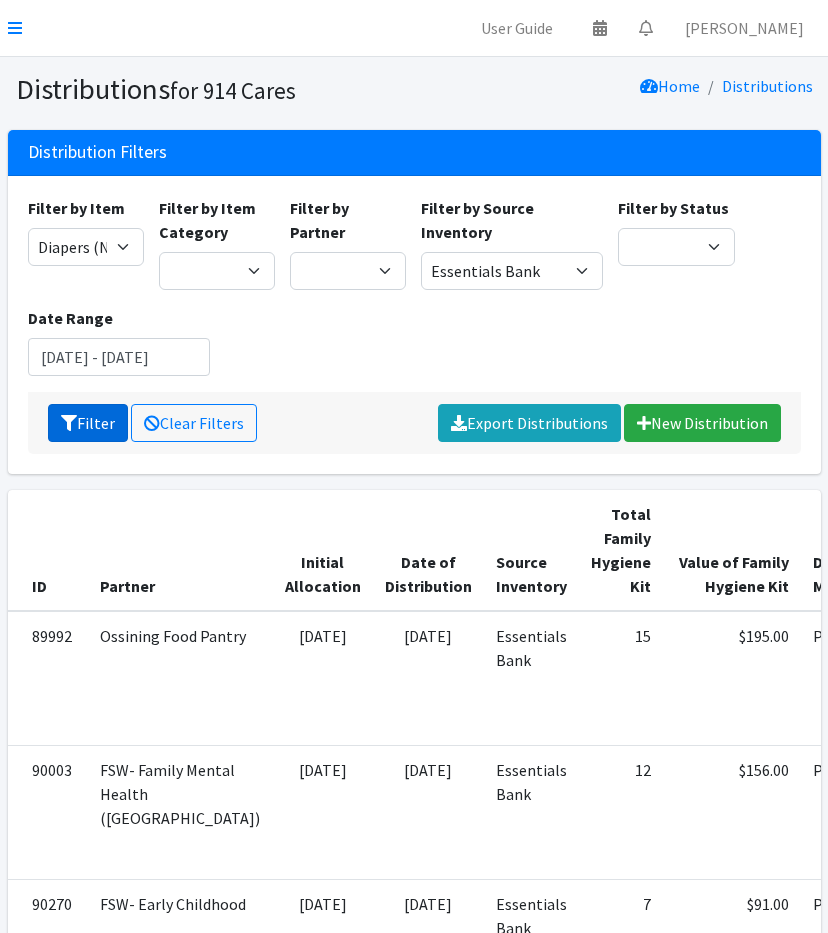 click on "Filter" at bounding box center [88, 423] 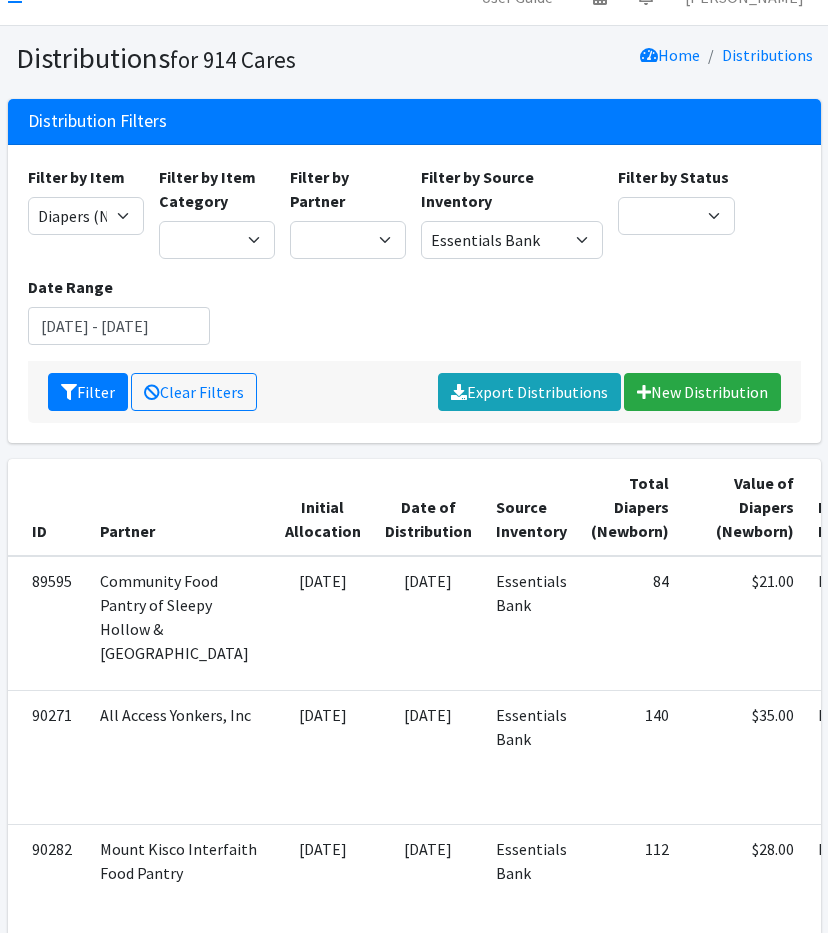 scroll, scrollTop: 0, scrollLeft: 0, axis: both 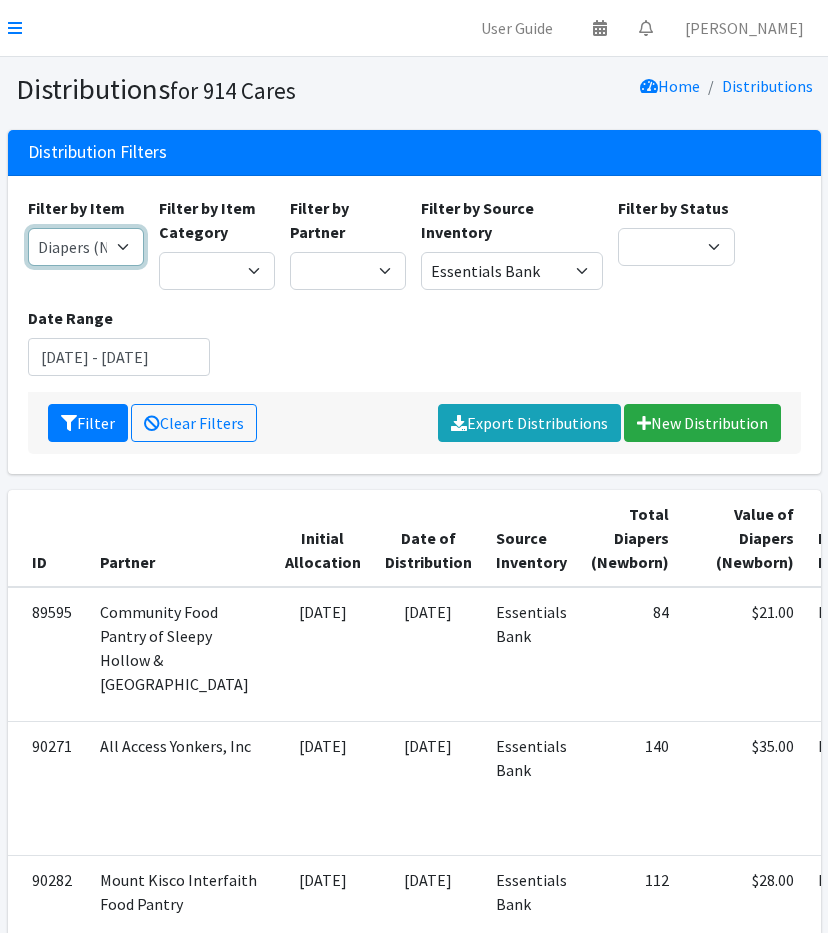 click on "11+ Hygiene Kit
2-5 Hygiene Kit
6-10 Hygiene Kit
Baby Bank Baby Count
Baby Carrier
Baby Shampoo/Wash
Baby Wipes  - pkg
Bathtub
Bibs
Blanket
Board Book - New
Books
Books (new)
Bottles
Bulk New Clothing
Car Seat: Convertible - Infant to Toddler
Clothing Bag
Crib Sheet
Day Camp Bag
Detergent
Diaper Bag
Diaper Cream
[MEDICAL_DATA] Cream/Powder
Diapers (Newborn)
Diapers (Size 1)
Diapers (Size 2)
Diapers (Size 3)
Diapers (Size 4)
Diapers (Size 5)
Diapers (Size 6)
Diapers (Size 7)
Donated Adult Diapers
Double Stroller
Family Hygiene Kit
First Aid Kit
Flow Kit - Pads & Liners Only
Flow Kit - Traditional (t/p/l)
Formula
Health/Grooming kit
Liners
Pads
Portable High Chair
Portable Playard: Pack-N-Play
Pull-Ups (2T-3T)
Pull-Ups (3T-4T)
Pull-Ups (4T-5T)
Sleepaway Camp Bag
Stroller: Infant
Stroller: Infant Car Seat/Stroller System
Stroller: Umbrella
Tampons
Thinx Period Underwear
Towels
Toys
Twin Stroller" at bounding box center [86, 247] 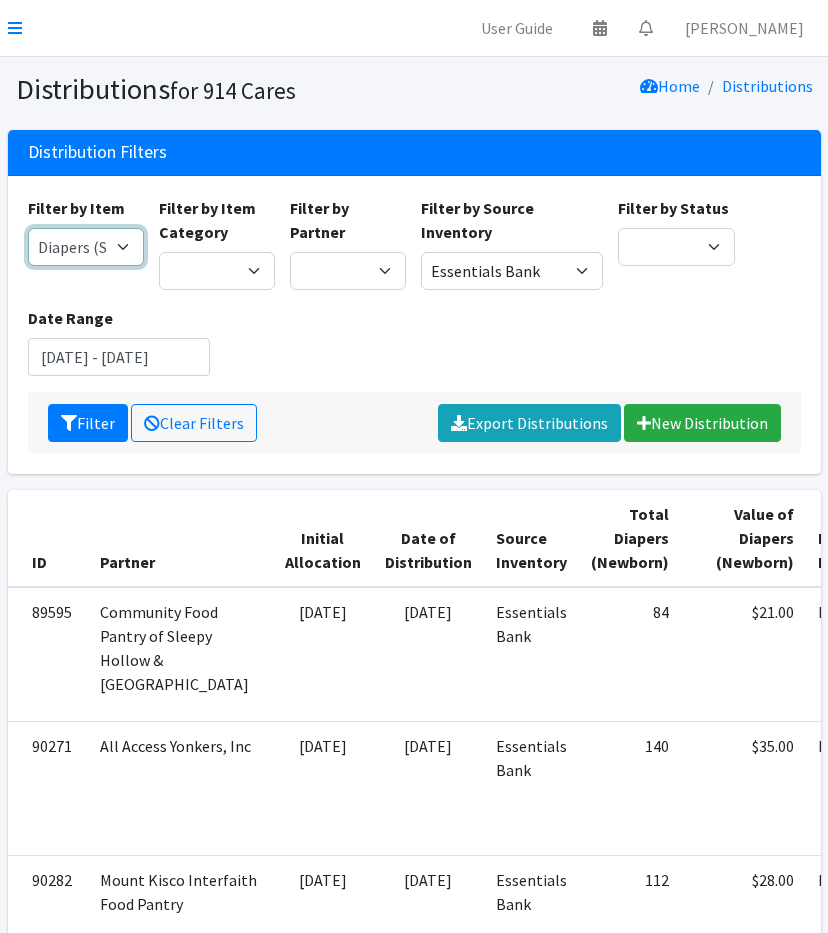 click on "11+ Hygiene Kit
2-5 Hygiene Kit
6-10 Hygiene Kit
Baby Bank Baby Count
Baby Carrier
Baby Shampoo/Wash
Baby Wipes  - pkg
Bathtub
Bibs
Blanket
Board Book - New
Books
Books (new)
Bottles
Bulk New Clothing
Car Seat: Convertible - Infant to Toddler
Clothing Bag
Crib Sheet
Day Camp Bag
Detergent
Diaper Bag
Diaper Cream
[MEDICAL_DATA] Cream/Powder
Diapers (Newborn)
Diapers (Size 1)
Diapers (Size 2)
Diapers (Size 3)
Diapers (Size 4)
Diapers (Size 5)
Diapers (Size 6)
Diapers (Size 7)
Donated Adult Diapers
Double Stroller
Family Hygiene Kit
First Aid Kit
Flow Kit - Pads & Liners Only
Flow Kit - Traditional (t/p/l)
Formula
Health/Grooming kit
Liners
Pads
Portable High Chair
Portable Playard: Pack-N-Play
Pull-Ups (2T-3T)
Pull-Ups (3T-4T)
Pull-Ups (4T-5T)
Sleepaway Camp Bag
Stroller: Infant
Stroller: Infant Car Seat/Stroller System
Stroller: Umbrella
Tampons
Thinx Period Underwear
Towels
Toys
Twin Stroller" at bounding box center [86, 247] 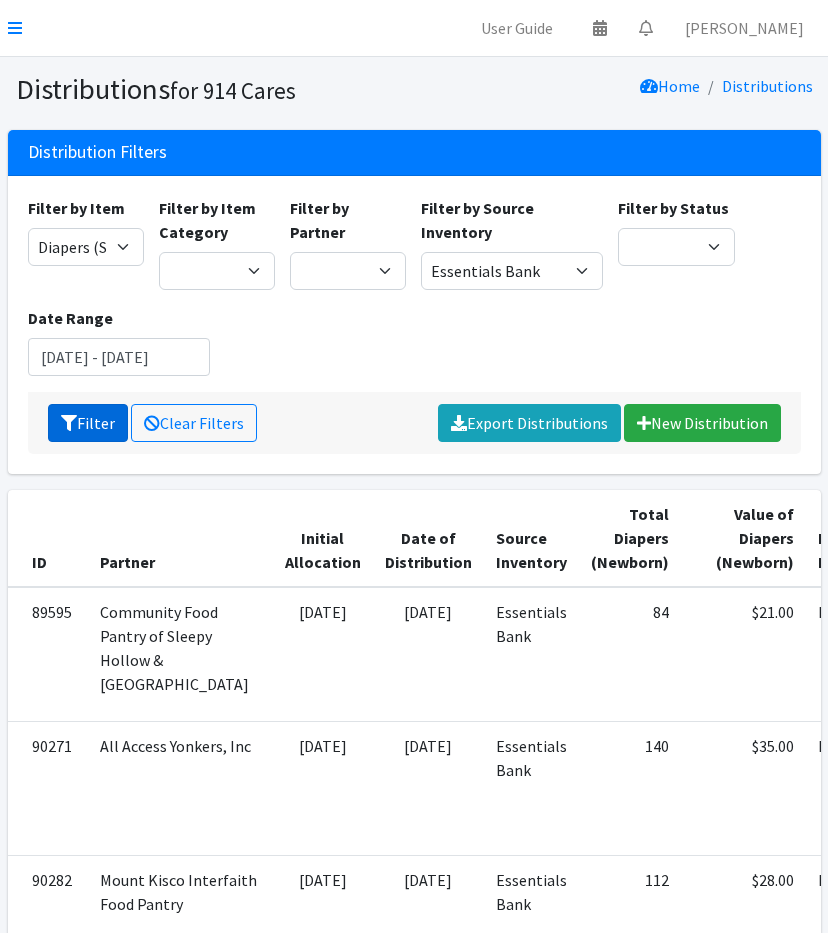 click on "Filter" at bounding box center [88, 423] 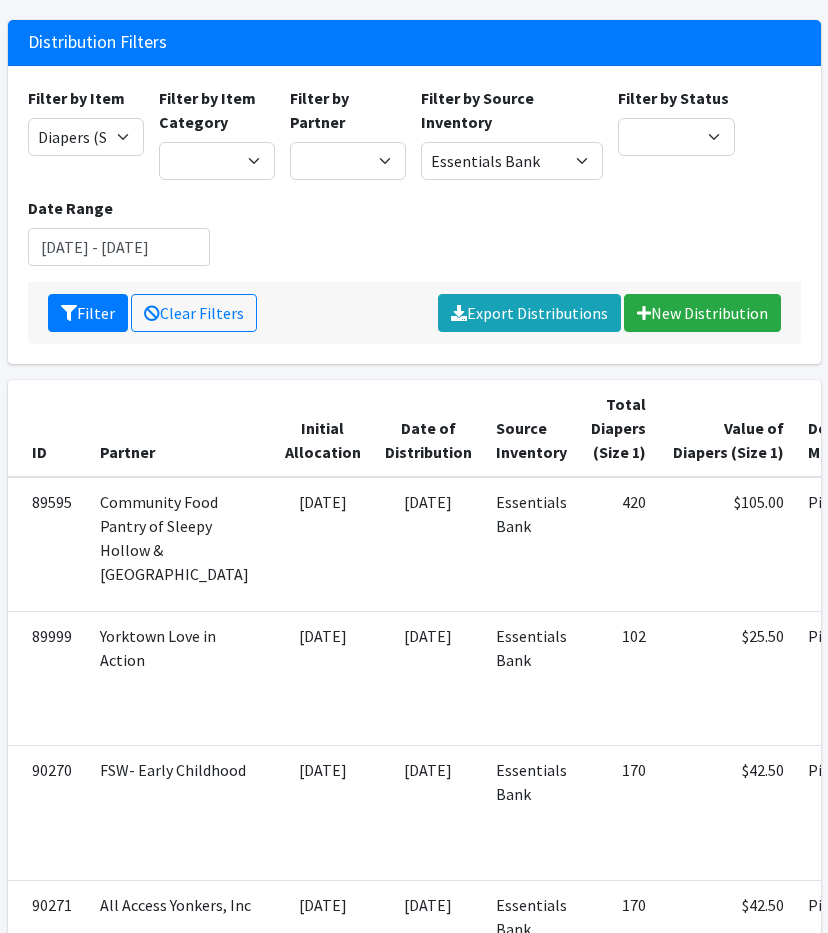 scroll, scrollTop: 0, scrollLeft: 0, axis: both 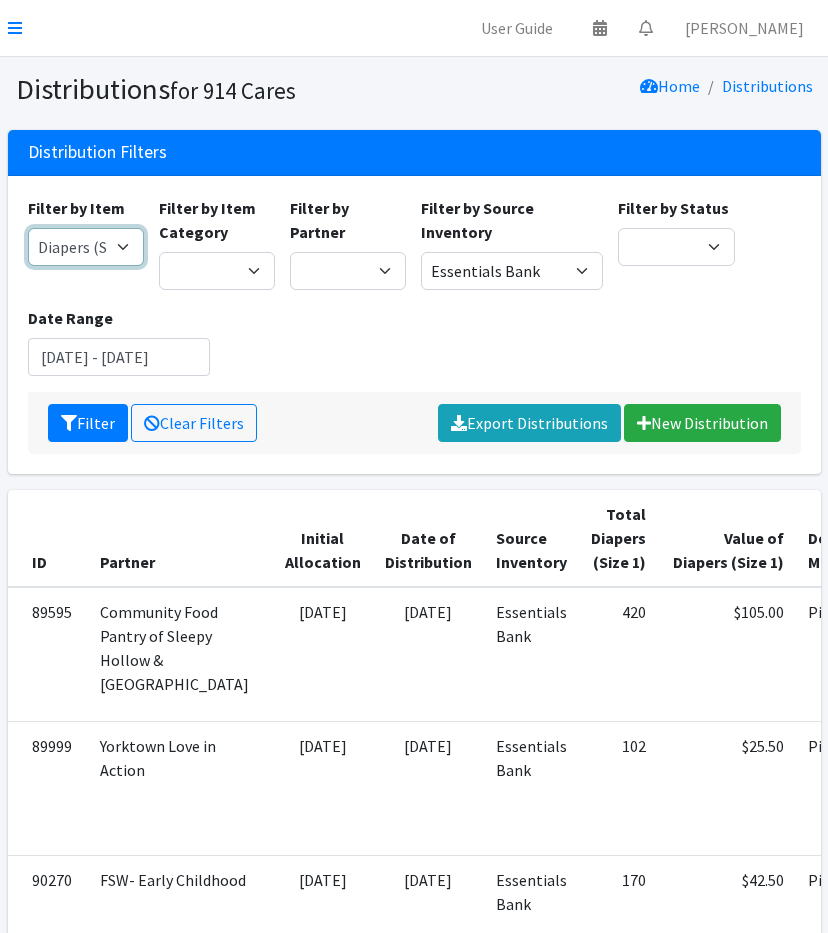 click on "11+ Hygiene Kit
2-5 Hygiene Kit
6-10 Hygiene Kit
Baby Bank Baby Count
Baby Carrier
Baby Shampoo/Wash
Baby Wipes  - pkg
Bathtub
Bibs
Blanket
Board Book - New
Books
Books (new)
Bottles
Bulk New Clothing
Car Seat: Convertible - Infant to Toddler
Clothing Bag
Crib Sheet
Day Camp Bag
Detergent
Diaper Bag
Diaper Cream
[MEDICAL_DATA] Cream/Powder
Diapers (Newborn)
Diapers (Size 1)
Diapers (Size 2)
Diapers (Size 3)
Diapers (Size 4)
Diapers (Size 5)
Diapers (Size 6)
Diapers (Size 7)
Donated Adult Diapers
Double Stroller
Family Hygiene Kit
First Aid Kit
Flow Kit - Pads & Liners Only
Flow Kit - Traditional (t/p/l)
Formula
Health/Grooming kit
Liners
Pads
Portable High Chair
Portable Playard: Pack-N-Play
Pull-Ups (2T-3T)
Pull-Ups (3T-4T)
Pull-Ups (4T-5T)
Sleepaway Camp Bag
Stroller: Infant
Stroller: Infant Car Seat/Stroller System
Stroller: Umbrella
Tampons
Thinx Period Underwear
Towels
Toys
Twin Stroller" at bounding box center [86, 247] 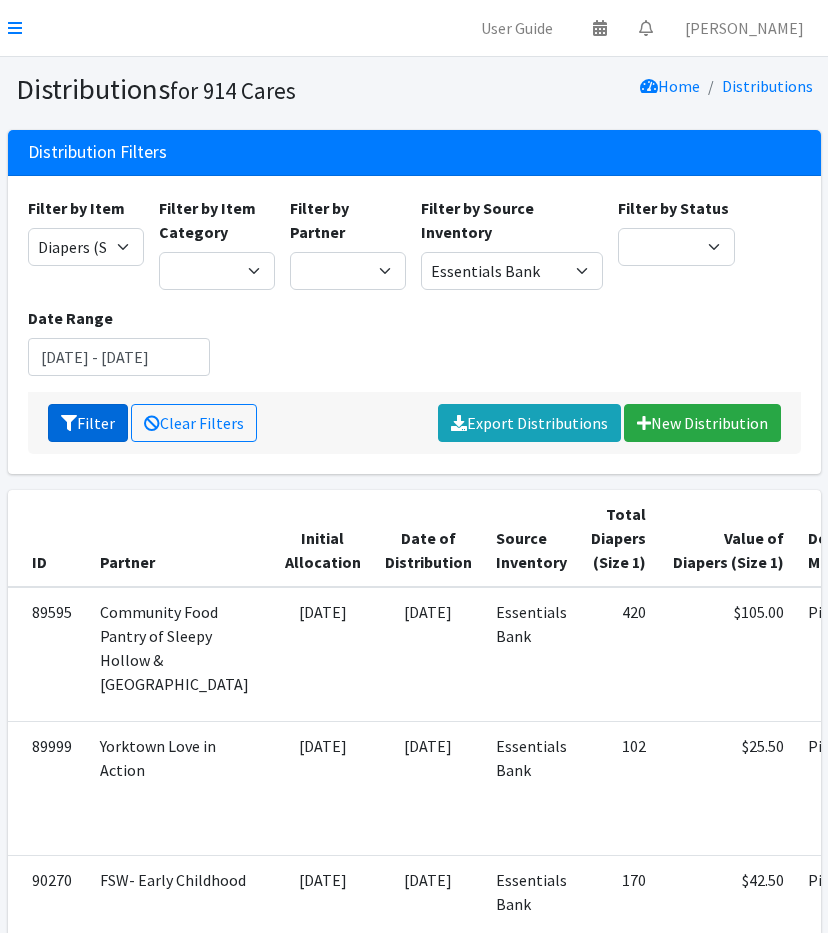 click on "Filter" at bounding box center (88, 423) 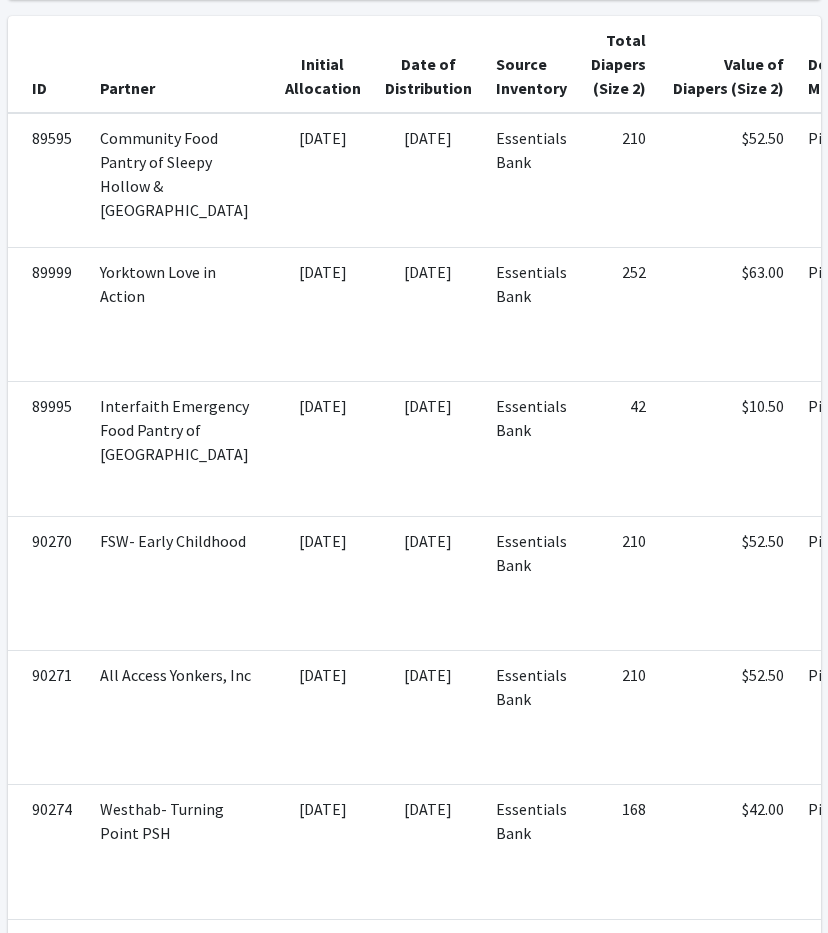 scroll, scrollTop: 0, scrollLeft: 0, axis: both 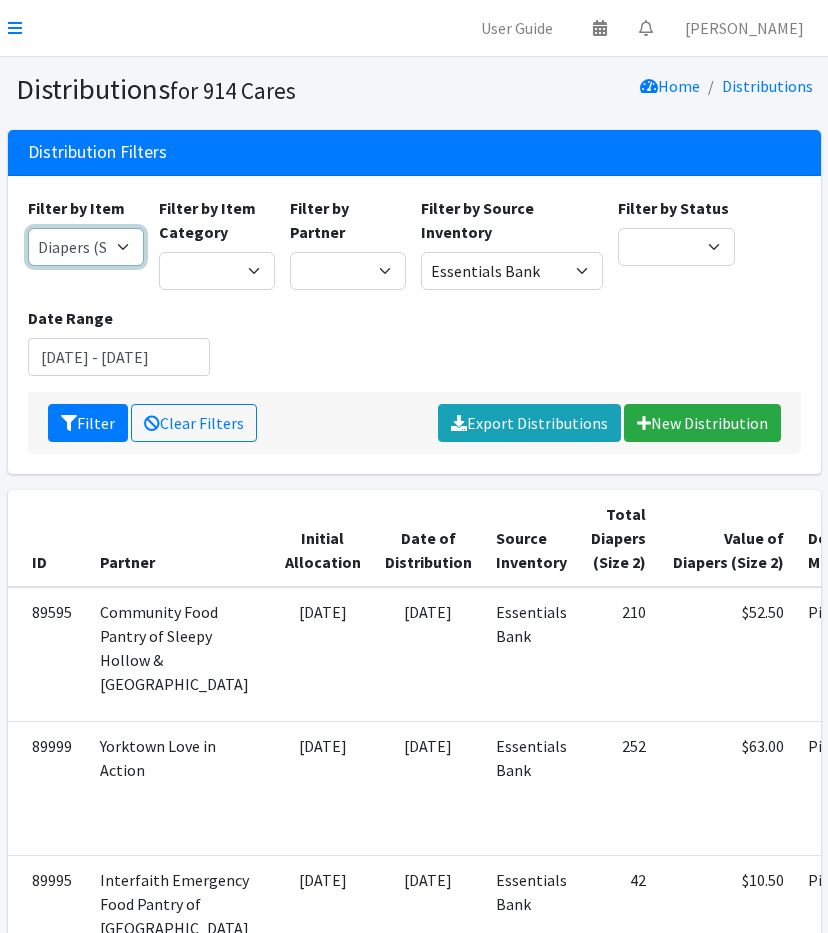 click on "11+ Hygiene Kit
2-5 Hygiene Kit
6-10 Hygiene Kit
Baby Bank Baby Count
Baby Carrier
Baby Shampoo/Wash
Baby Wipes  - pkg
Bathtub
Bibs
Blanket
Board Book - New
Books
Books (new)
Bottles
Bulk New Clothing
Car Seat: Convertible - Infant to Toddler
Clothing Bag
Crib Sheet
Day Camp Bag
Detergent
Diaper Bag
Diaper Cream
[MEDICAL_DATA] Cream/Powder
Diapers (Newborn)
Diapers (Size 1)
Diapers (Size 2)
Diapers (Size 3)
Diapers (Size 4)
Diapers (Size 5)
Diapers (Size 6)
Diapers (Size 7)
Donated Adult Diapers
Double Stroller
Family Hygiene Kit
First Aid Kit
Flow Kit - Pads & Liners Only
Flow Kit - Traditional (t/p/l)
Formula
Health/Grooming kit
Liners
Pads
Portable High Chair
Portable Playard: Pack-N-Play
Pull-Ups (2T-3T)
Pull-Ups (3T-4T)
Pull-Ups (4T-5T)
Sleepaway Camp Bag
Stroller: Infant
Stroller: Infant Car Seat/Stroller System
Stroller: Umbrella
Tampons
Thinx Period Underwear
Towels
Toys
Twin Stroller" at bounding box center [86, 247] 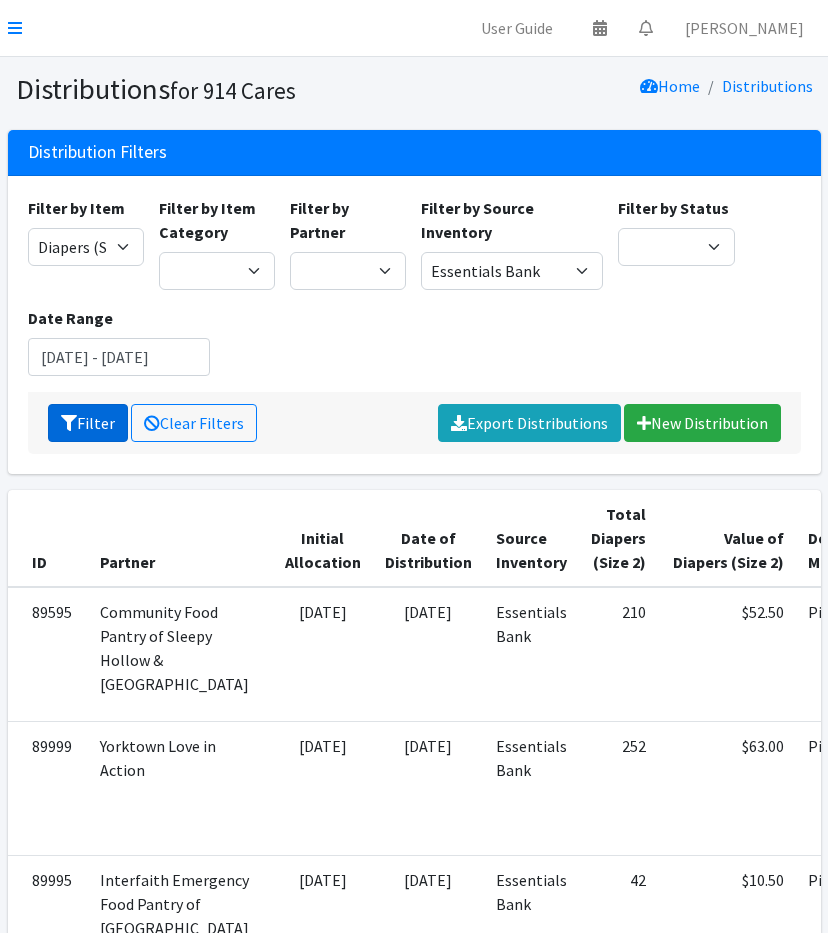 click on "Filter" at bounding box center (88, 423) 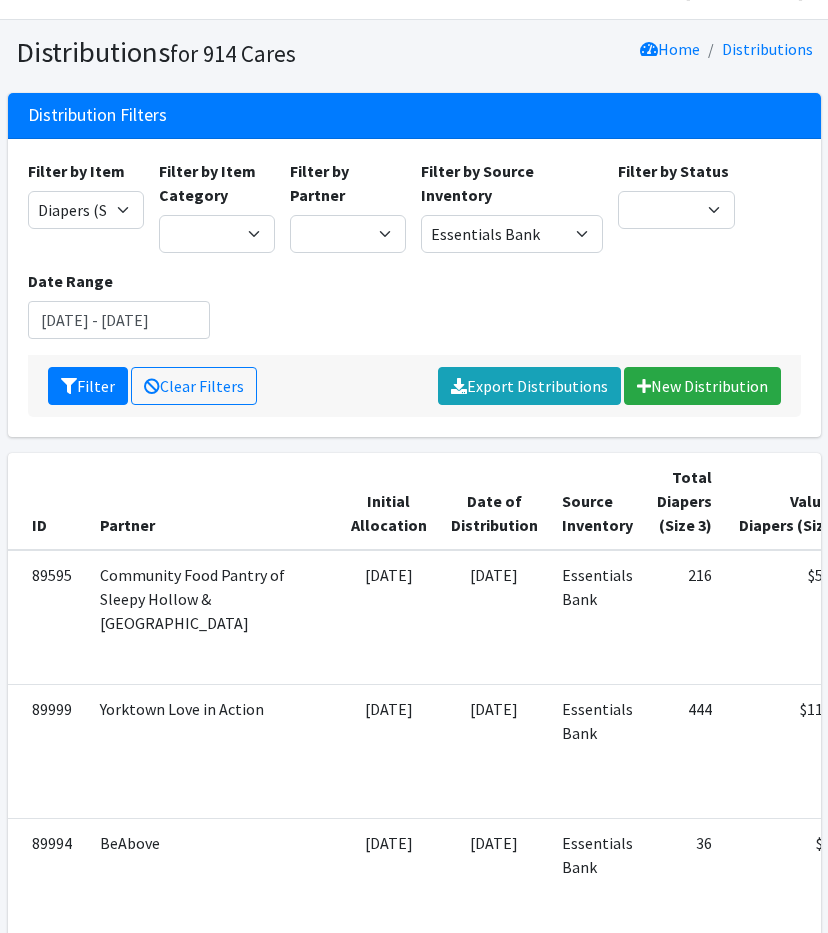 scroll, scrollTop: 0, scrollLeft: 0, axis: both 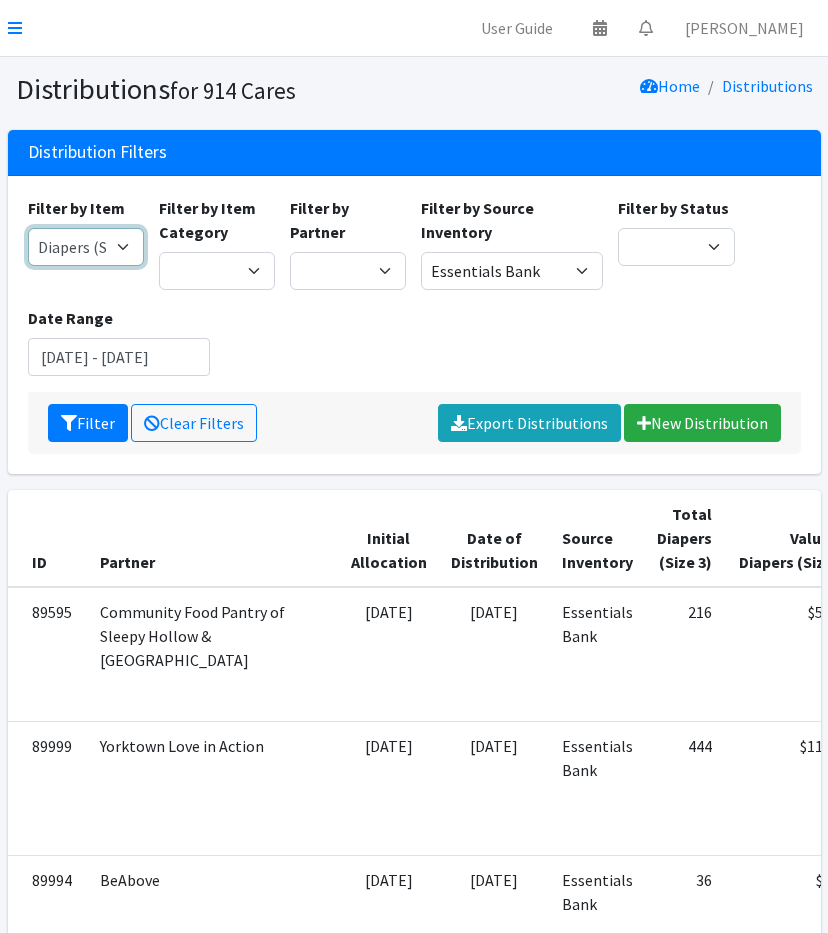 click on "11+ Hygiene Kit
2-5 Hygiene Kit
6-10 Hygiene Kit
Baby Bank Baby Count
Baby Carrier
Baby Shampoo/Wash
Baby Wipes  - pkg
Bathtub
Bibs
Blanket
Board Book - New
Books
Books (new)
Bottles
Bulk New Clothing
Car Seat: Convertible - Infant to Toddler
Clothing Bag
Crib Sheet
Day Camp Bag
Detergent
Diaper Bag
Diaper Cream
[MEDICAL_DATA] Cream/Powder
Diapers (Newborn)
Diapers (Size 1)
Diapers (Size 2)
Diapers (Size 3)
Diapers (Size 4)
Diapers (Size 5)
Diapers (Size 6)
Diapers (Size 7)
Donated Adult Diapers
Double Stroller
Family Hygiene Kit
First Aid Kit
Flow Kit - Pads & Liners Only
Flow Kit - Traditional (t/p/l)
Formula
Health/Grooming kit
Liners
Pads
Portable High Chair
Portable Playard: Pack-N-Play
Pull-Ups (2T-3T)
Pull-Ups (3T-4T)
Pull-Ups (4T-5T)
Sleepaway Camp Bag
Stroller: Infant
Stroller: Infant Car Seat/Stroller System
Stroller: Umbrella
Tampons
Thinx Period Underwear
Towels
Toys
Twin Stroller" at bounding box center [86, 247] 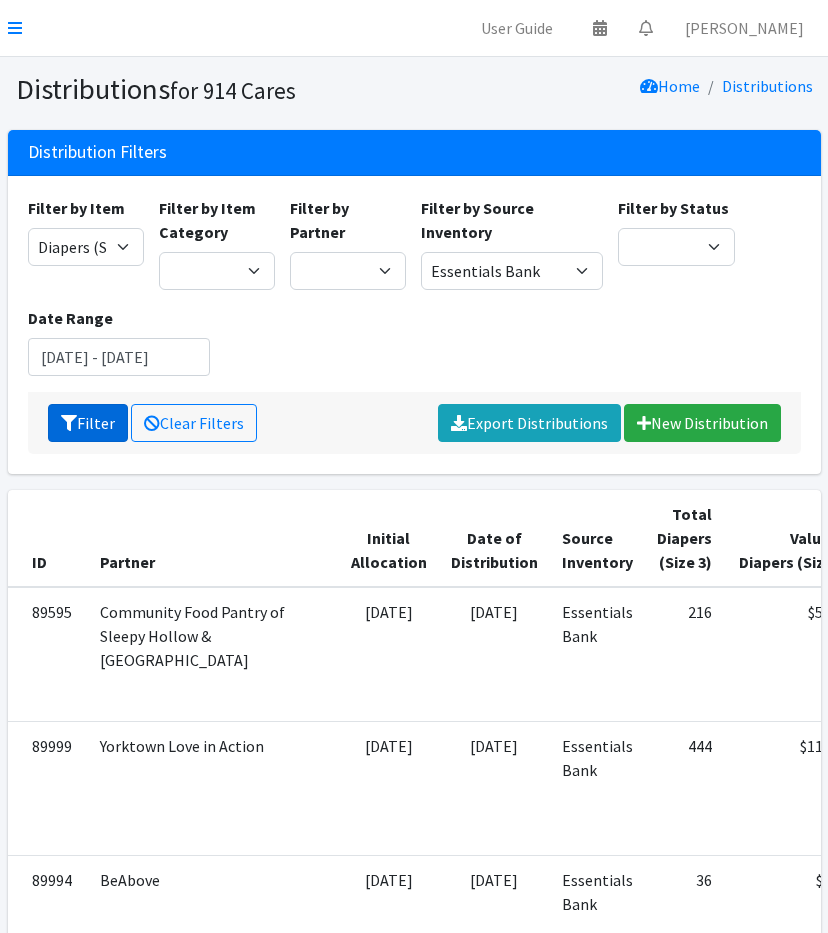 click on "Filter" at bounding box center (88, 423) 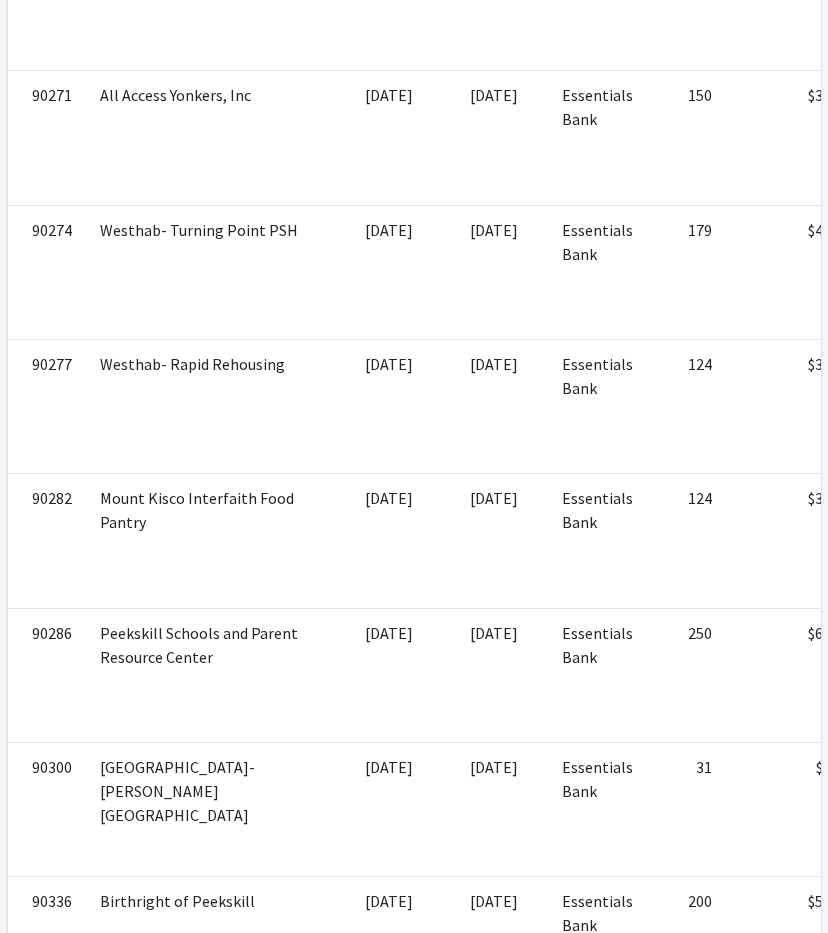 scroll, scrollTop: 0, scrollLeft: 0, axis: both 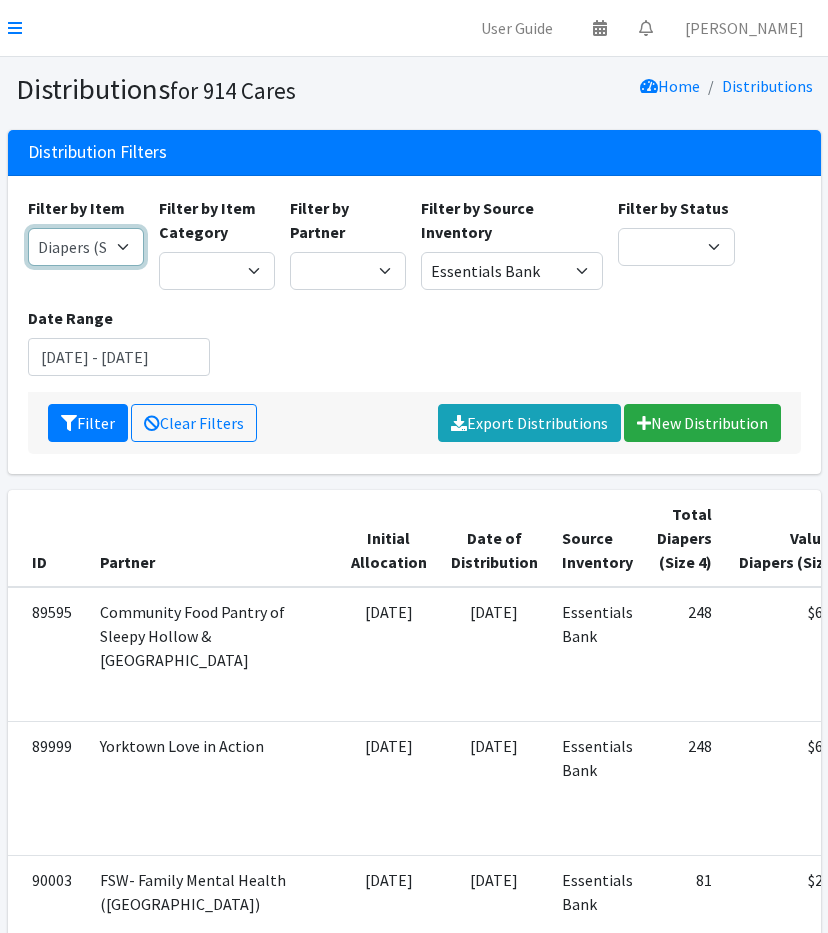 click on "11+ Hygiene Kit
2-5 Hygiene Kit
6-10 Hygiene Kit
Baby Bank Baby Count
Baby Carrier
Baby Shampoo/Wash
Baby Wipes  - pkg
Bathtub
Bibs
Blanket
Board Book - New
Books
Books (new)
Bottles
Bulk New Clothing
Car Seat: Convertible - Infant to Toddler
Clothing Bag
Crib Sheet
Day Camp Bag
Detergent
Diaper Bag
Diaper Cream
[MEDICAL_DATA] Cream/Powder
Diapers (Newborn)
Diapers (Size 1)
Diapers (Size 2)
Diapers (Size 3)
Diapers (Size 4)
Diapers (Size 5)
Diapers (Size 6)
Diapers (Size 7)
Donated Adult Diapers
Double Stroller
Family Hygiene Kit
First Aid Kit
Flow Kit - Pads & Liners Only
Flow Kit - Traditional (t/p/l)
Formula
Health/Grooming kit
Liners
Pads
Portable High Chair
Portable Playard: Pack-N-Play
Pull-Ups (2T-3T)
Pull-Ups (3T-4T)
Pull-Ups (4T-5T)
Sleepaway Camp Bag
Stroller: Infant
Stroller: Infant Car Seat/Stroller System
Stroller: Umbrella
Tampons
Thinx Period Underwear
Towels
Toys
Twin Stroller" at bounding box center [86, 247] 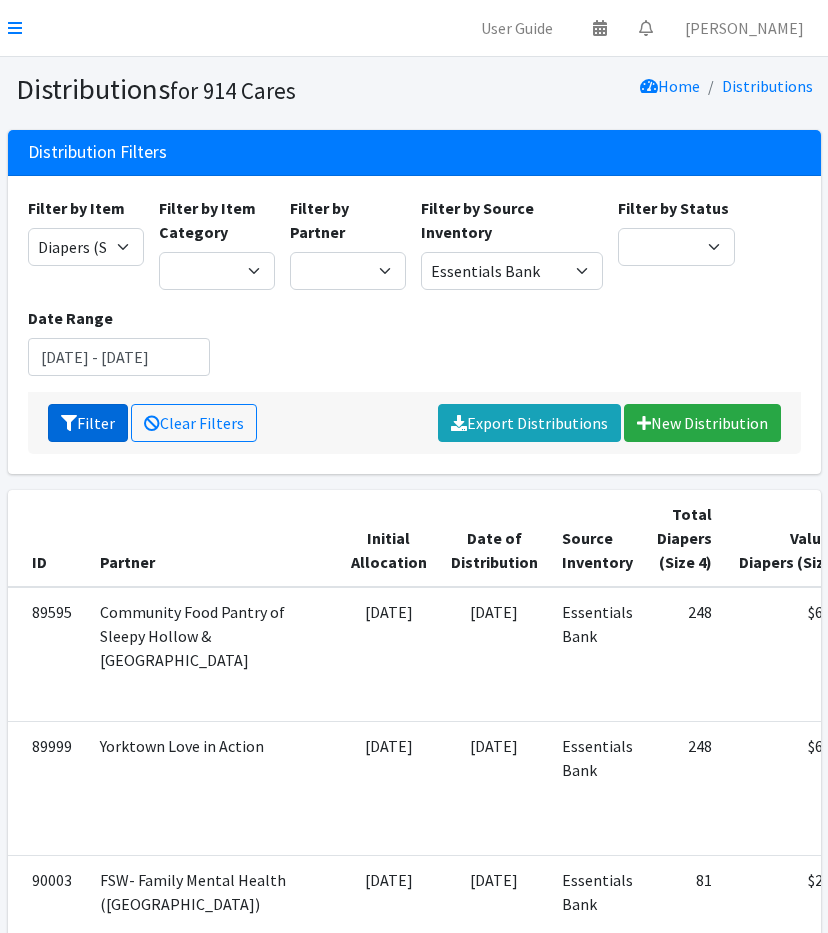 click on "Filter" at bounding box center [88, 423] 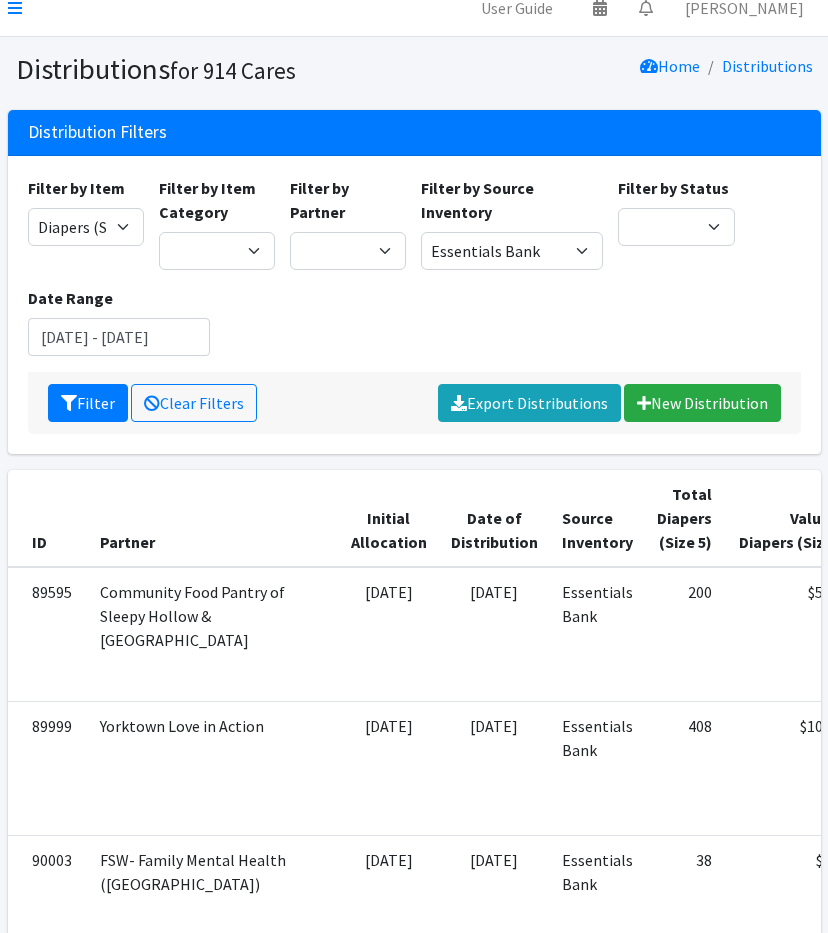 scroll, scrollTop: 0, scrollLeft: 0, axis: both 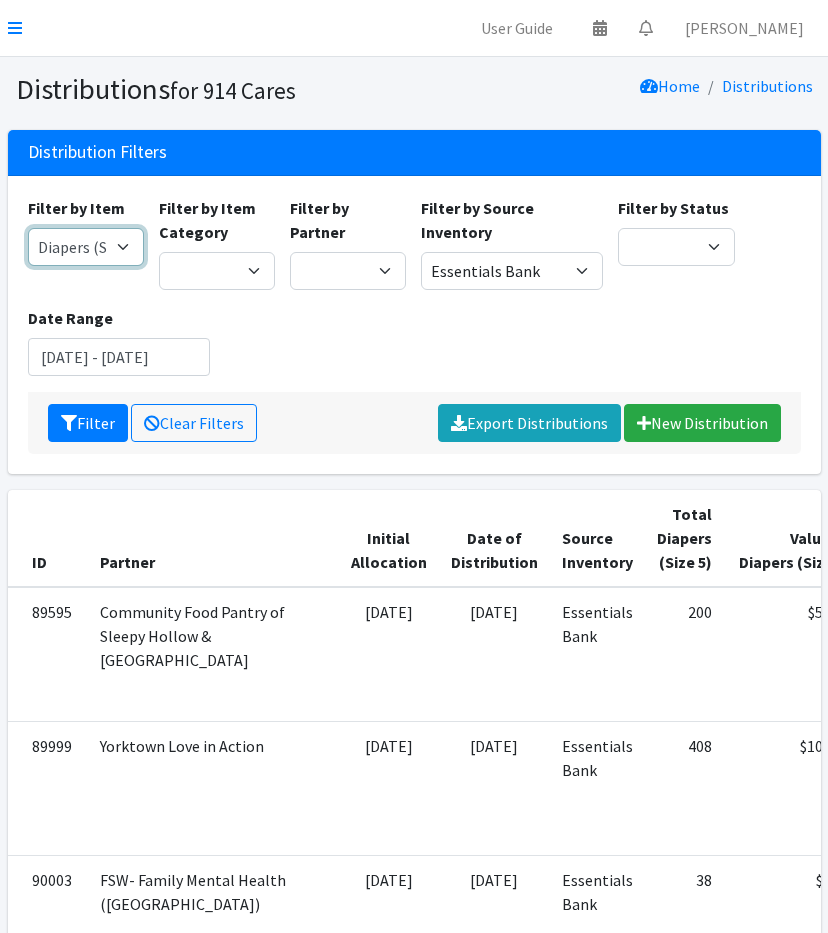 click on "11+ Hygiene Kit
2-5 Hygiene Kit
6-10 Hygiene Kit
Baby Bank Baby Count
Baby Carrier
Baby Shampoo/Wash
Baby Wipes  - pkg
Bathtub
Bibs
Blanket
Board Book - New
Books
Books (new)
Bottles
Bulk New Clothing
Car Seat: Convertible - Infant to Toddler
Clothing Bag
Crib Sheet
Day Camp Bag
Detergent
Diaper Bag
Diaper Cream
[MEDICAL_DATA] Cream/Powder
Diapers (Newborn)
Diapers (Size 1)
Diapers (Size 2)
Diapers (Size 3)
Diapers (Size 4)
Diapers (Size 5)
Diapers (Size 6)
Diapers (Size 7)
Donated Adult Diapers
Double Stroller
Family Hygiene Kit
First Aid Kit
Flow Kit - Pads & Liners Only
Flow Kit - Traditional (t/p/l)
Formula
Health/Grooming kit
Liners
Pads
Portable High Chair
Portable Playard: Pack-N-Play
Pull-Ups (2T-3T)
Pull-Ups (3T-4T)
Pull-Ups (4T-5T)
Sleepaway Camp Bag
Stroller: Infant
Stroller: Infant Car Seat/Stroller System
Stroller: Umbrella
Tampons
Thinx Period Underwear
Towels
Toys
Twin Stroller" at bounding box center (86, 247) 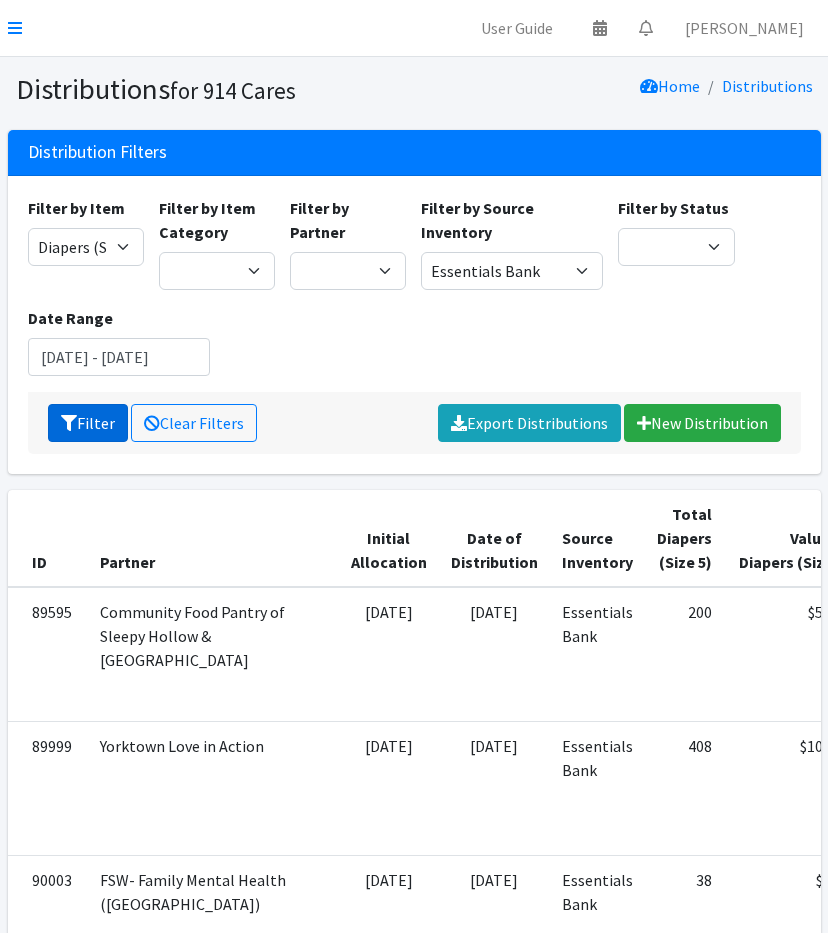 click on "Filter" at bounding box center [88, 423] 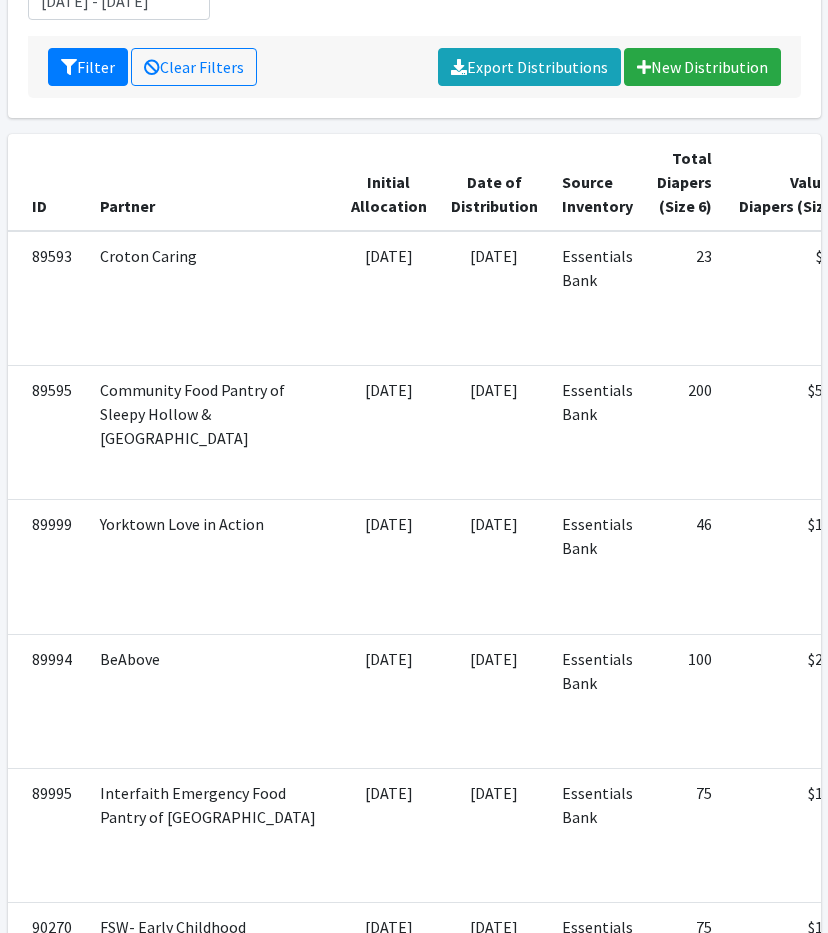 scroll, scrollTop: 0, scrollLeft: 0, axis: both 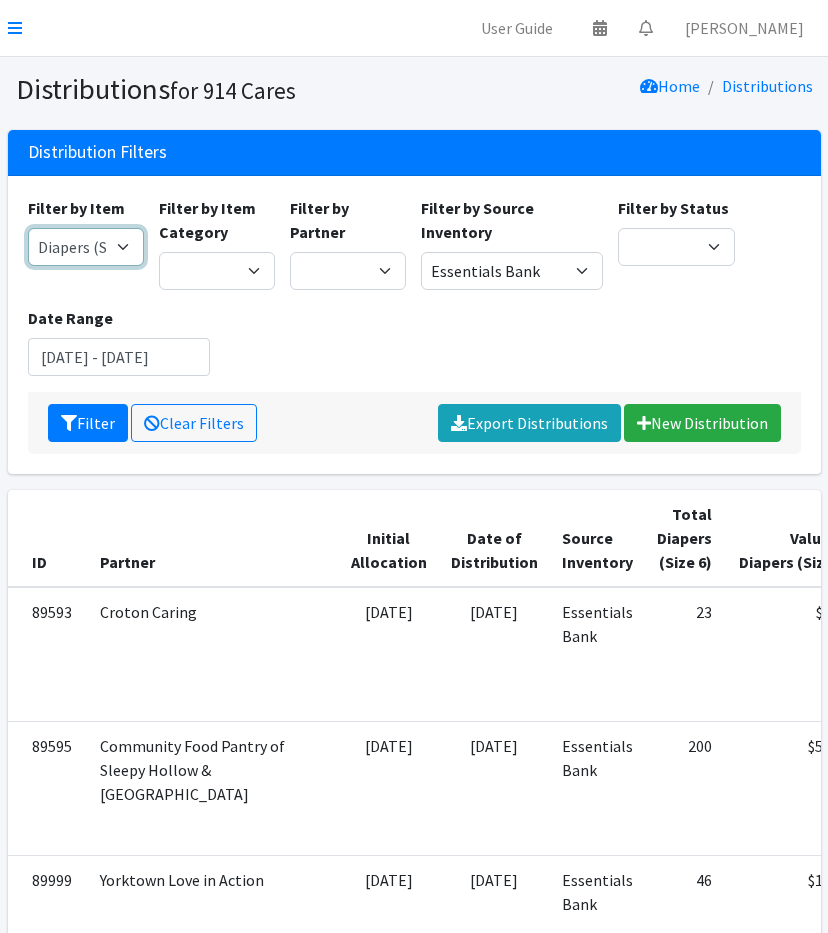 click on "11+ Hygiene Kit
2-5 Hygiene Kit
6-10 Hygiene Kit
Baby Bank Baby Count
Baby Carrier
Baby Shampoo/Wash
Baby Wipes  - pkg
Bathtub
Bibs
Blanket
Board Book - New
Books
Books (new)
Bottles
Bulk New Clothing
Car Seat: Convertible - Infant to Toddler
Clothing Bag
Crib Sheet
Day Camp Bag
Detergent
Diaper Bag
Diaper Cream
[MEDICAL_DATA] Cream/Powder
Diapers (Newborn)
Diapers (Size 1)
Diapers (Size 2)
Diapers (Size 3)
Diapers (Size 4)
Diapers (Size 5)
Diapers (Size 6)
Diapers (Size 7)
Donated Adult Diapers
Double Stroller
Family Hygiene Kit
First Aid Kit
Flow Kit - Pads & Liners Only
Flow Kit - Traditional (t/p/l)
Formula
Health/Grooming kit
Liners
Pads
Portable High Chair
Portable Playard: Pack-N-Play
Pull-Ups (2T-3T)
Pull-Ups (3T-4T)
Pull-Ups (4T-5T)
Sleepaway Camp Bag
Stroller: Infant
Stroller: Infant Car Seat/Stroller System
Stroller: Umbrella
Tampons
Thinx Period Underwear
Towels
Toys
Twin Stroller" at bounding box center (86, 247) 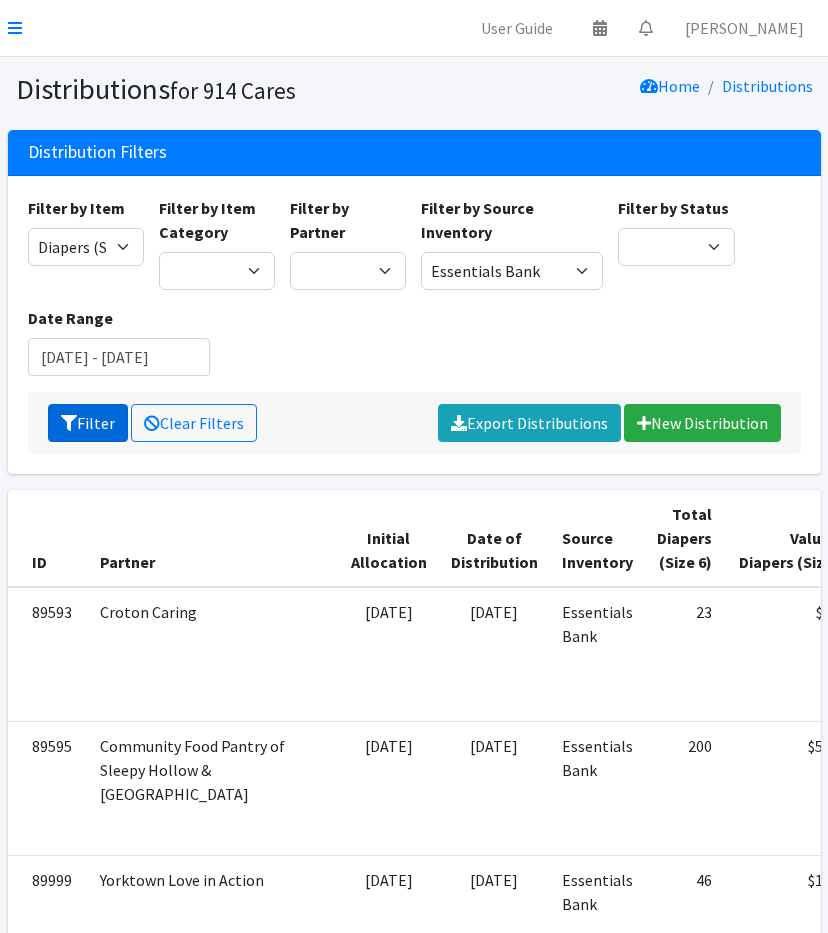 click on "Filter" at bounding box center (88, 423) 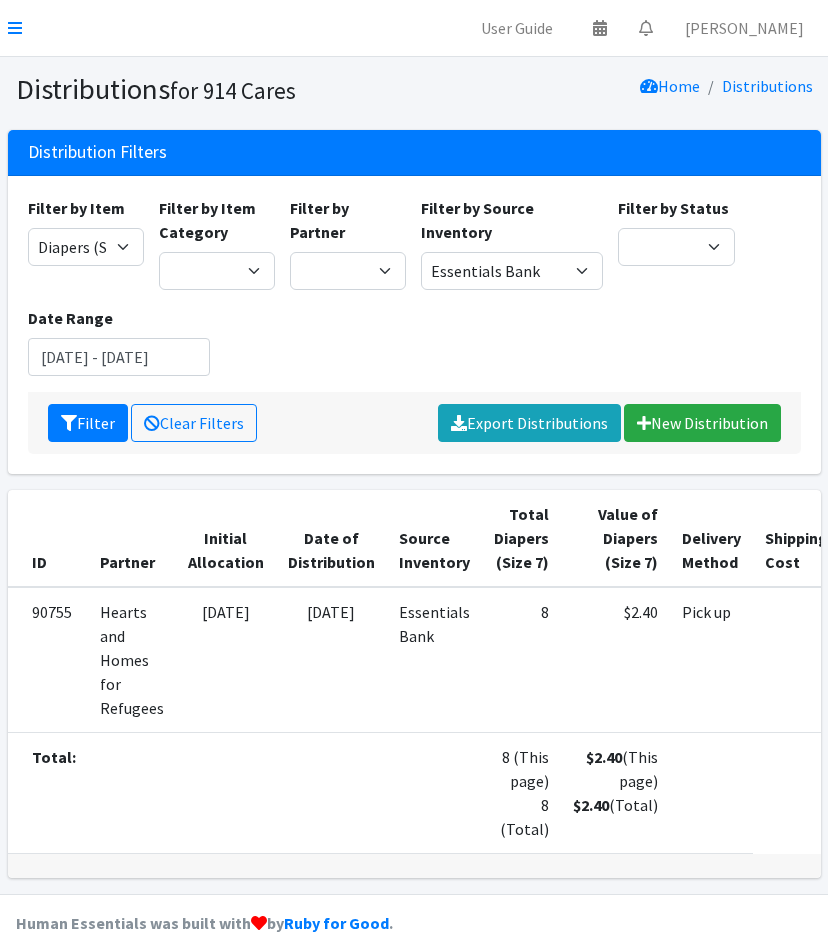 scroll, scrollTop: 97, scrollLeft: 0, axis: vertical 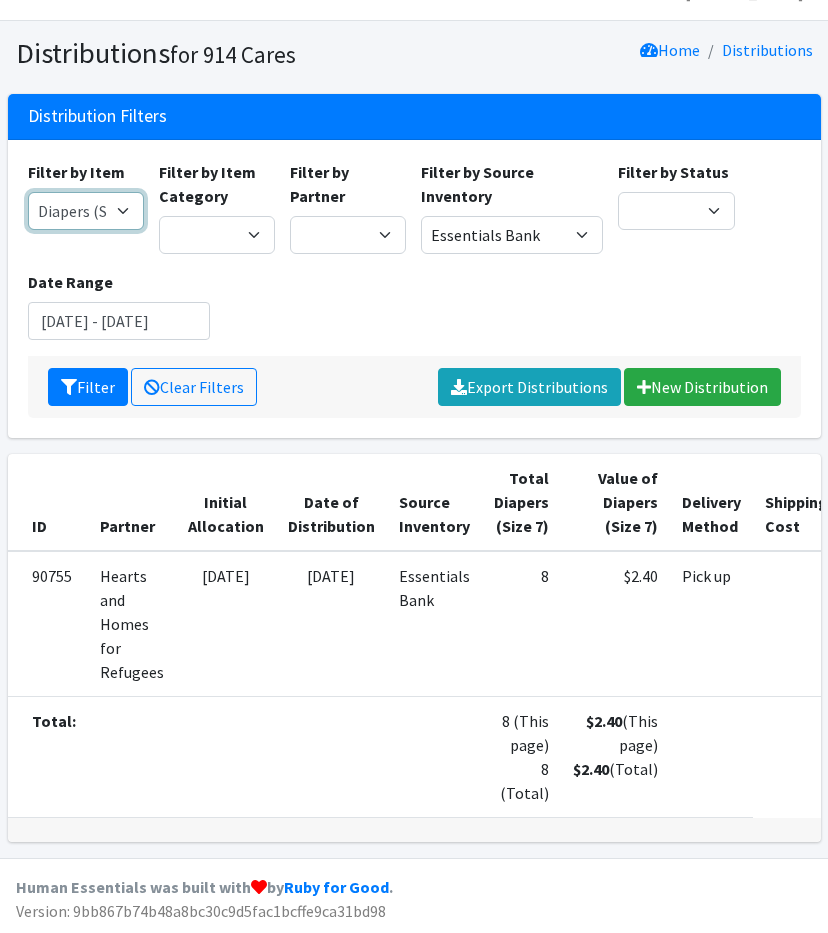 click on "11+ Hygiene Kit
2-5 Hygiene Kit
6-10 Hygiene Kit
Baby Bank Baby Count
Baby Carrier
Baby Shampoo/Wash
Baby Wipes  - pkg
Bathtub
Bibs
Blanket
Board Book - New
Books
Books (new)
Bottles
Bulk New Clothing
Car Seat: Convertible - Infant to Toddler
Clothing Bag
Crib Sheet
Day Camp Bag
Detergent
Diaper Bag
Diaper Cream
[MEDICAL_DATA] Cream/Powder
Diapers (Newborn)
Diapers (Size 1)
Diapers (Size 2)
Diapers (Size 3)
Diapers (Size 4)
Diapers (Size 5)
Diapers (Size 6)
Diapers (Size 7)
Donated Adult Diapers
Double Stroller
Family Hygiene Kit
First Aid Kit
Flow Kit - Pads & Liners Only
Flow Kit - Traditional (t/p/l)
Formula
Health/Grooming kit
Liners
Pads
Portable High Chair
Portable Playard: Pack-N-Play
Pull-Ups (2T-3T)
Pull-Ups (3T-4T)
Pull-Ups (4T-5T)
Sleepaway Camp Bag
Stroller: Infant
Stroller: Infant Car Seat/Stroller System
Stroller: Umbrella
Tampons
Thinx Period Underwear
Towels
Toys
Twin Stroller" at bounding box center (86, 211) 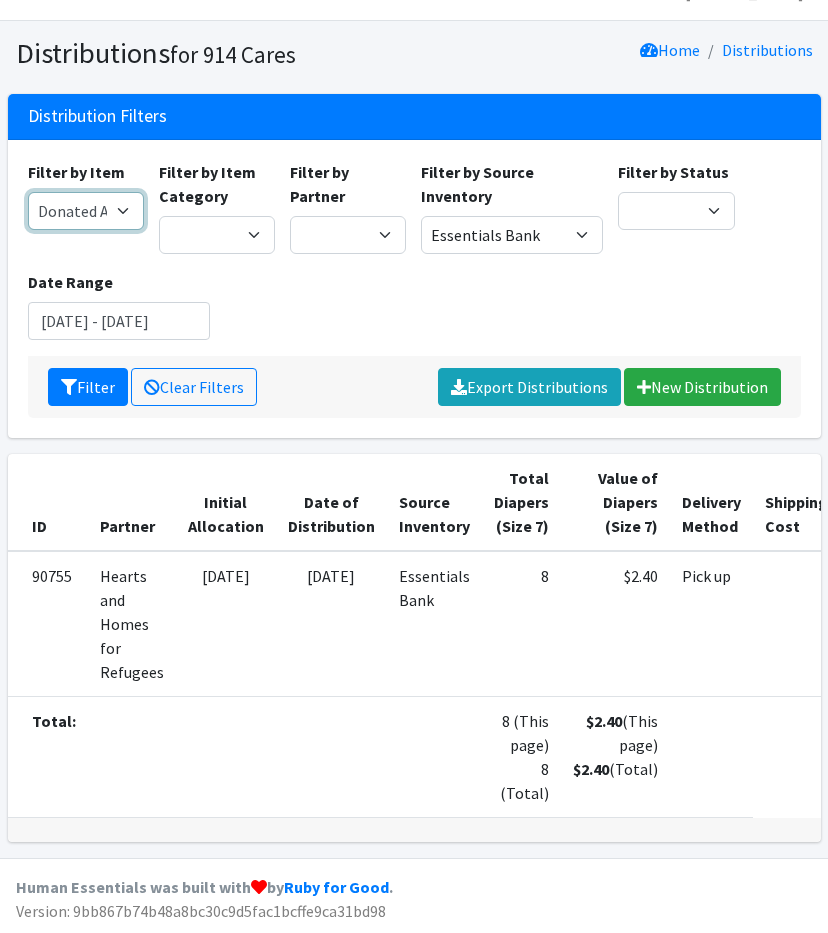 click on "11+ Hygiene Kit
2-5 Hygiene Kit
6-10 Hygiene Kit
Baby Bank Baby Count
Baby Carrier
Baby Shampoo/Wash
Baby Wipes  - pkg
Bathtub
Bibs
Blanket
Board Book - New
Books
Books (new)
Bottles
Bulk New Clothing
Car Seat: Convertible - Infant to Toddler
Clothing Bag
Crib Sheet
Day Camp Bag
Detergent
Diaper Bag
Diaper Cream
[MEDICAL_DATA] Cream/Powder
Diapers (Newborn)
Diapers (Size 1)
Diapers (Size 2)
Diapers (Size 3)
Diapers (Size 4)
Diapers (Size 5)
Diapers (Size 6)
Diapers (Size 7)
Donated Adult Diapers
Double Stroller
Family Hygiene Kit
First Aid Kit
Flow Kit - Pads & Liners Only
Flow Kit - Traditional (t/p/l)
Formula
Health/Grooming kit
Liners
Pads
Portable High Chair
Portable Playard: Pack-N-Play
Pull-Ups (2T-3T)
Pull-Ups (3T-4T)
Pull-Ups (4T-5T)
Sleepaway Camp Bag
Stroller: Infant
Stroller: Infant Car Seat/Stroller System
Stroller: Umbrella
Tampons
Thinx Period Underwear
Towels
Toys
Twin Stroller" at bounding box center (86, 211) 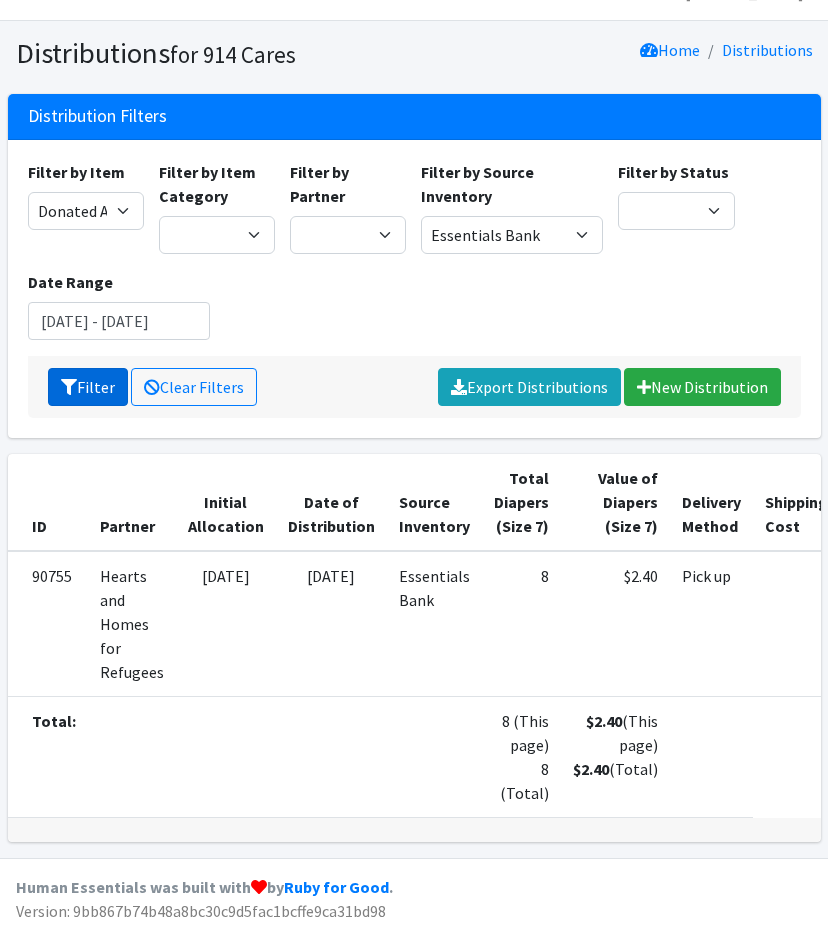 click on "Filter" at bounding box center (88, 387) 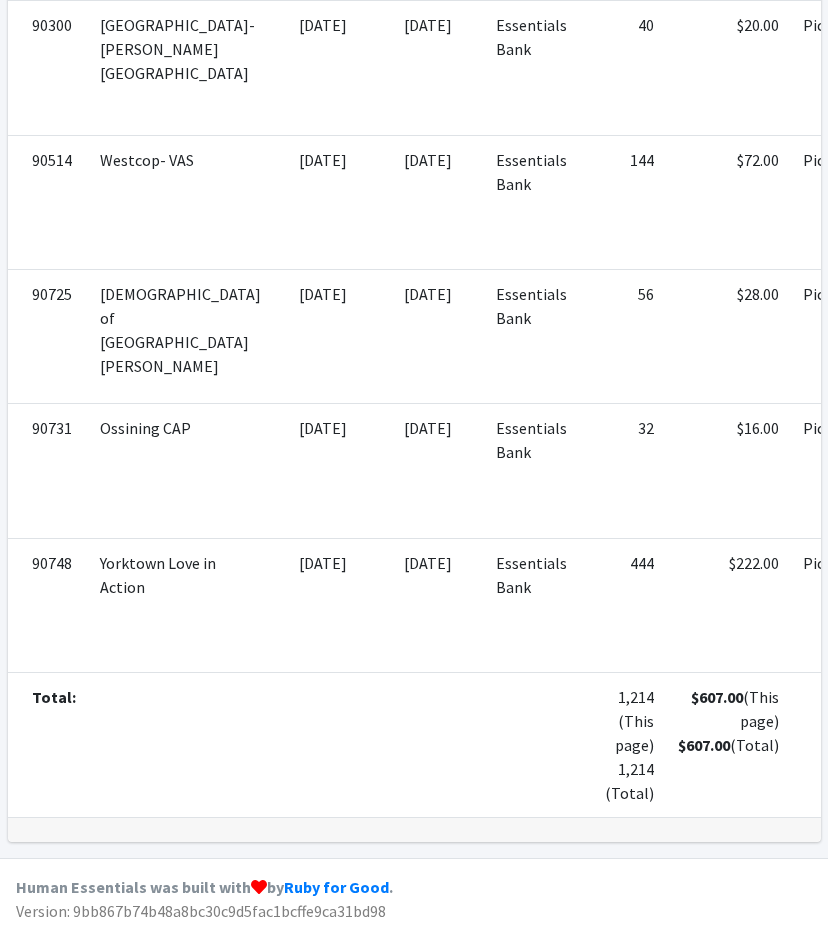scroll, scrollTop: 0, scrollLeft: 0, axis: both 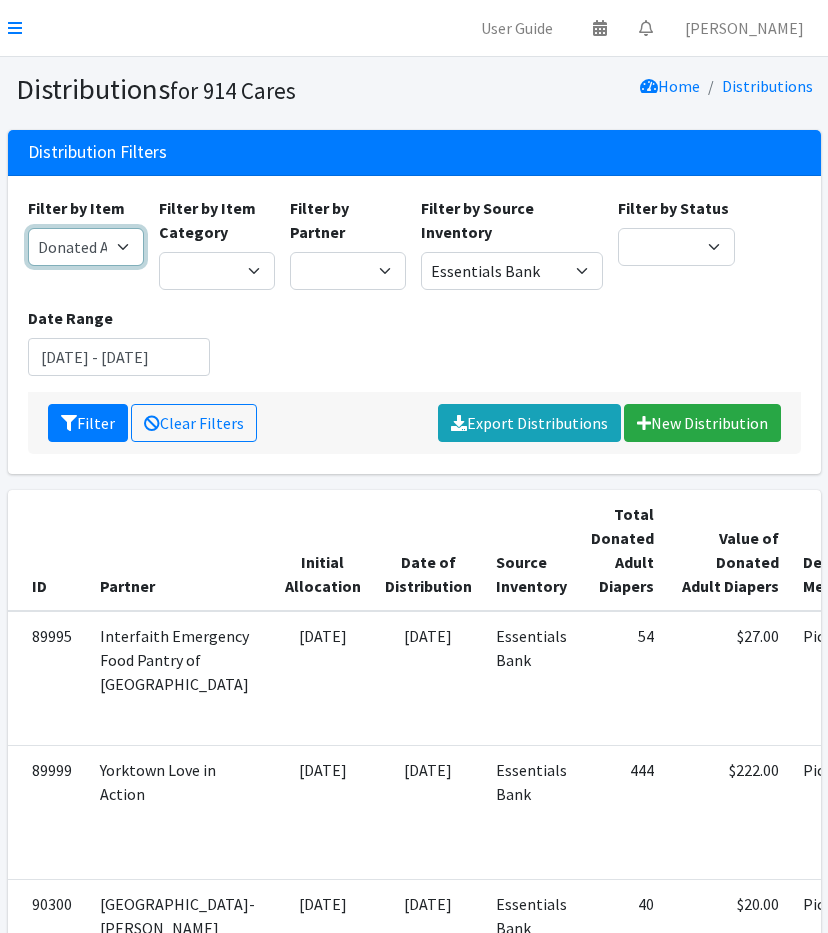 click on "11+ Hygiene Kit
2-5 Hygiene Kit
6-10 Hygiene Kit
Baby Bank Baby Count
Baby Carrier
Baby Shampoo/Wash
Baby Wipes  - pkg
Bathtub
Bibs
Blanket
Board Book - New
Books
Books (new)
Bottles
Bulk New Clothing
Car Seat: Convertible - Infant to Toddler
Clothing Bag
Crib Sheet
Day Camp Bag
Detergent
Diaper Bag
Diaper Cream
[MEDICAL_DATA] Cream/Powder
Diapers (Newborn)
Diapers (Size 1)
Diapers (Size 2)
Diapers (Size 3)
Diapers (Size 4)
Diapers (Size 5)
Diapers (Size 6)
Diapers (Size 7)
Donated Adult Diapers
Double Stroller
Family Hygiene Kit
First Aid Kit
Flow Kit - Pads & Liners Only
Flow Kit - Traditional (t/p/l)
Formula
Health/Grooming kit
Liners
Pads
Portable High Chair
Portable Playard: Pack-N-Play
Pull-Ups (2T-3T)
Pull-Ups (3T-4T)
Pull-Ups (4T-5T)
Sleepaway Camp Bag
Stroller: Infant
Stroller: Infant Car Seat/Stroller System
Stroller: Umbrella
Tampons
Thinx Period Underwear
Towels
Toys
Twin Stroller" at bounding box center (86, 247) 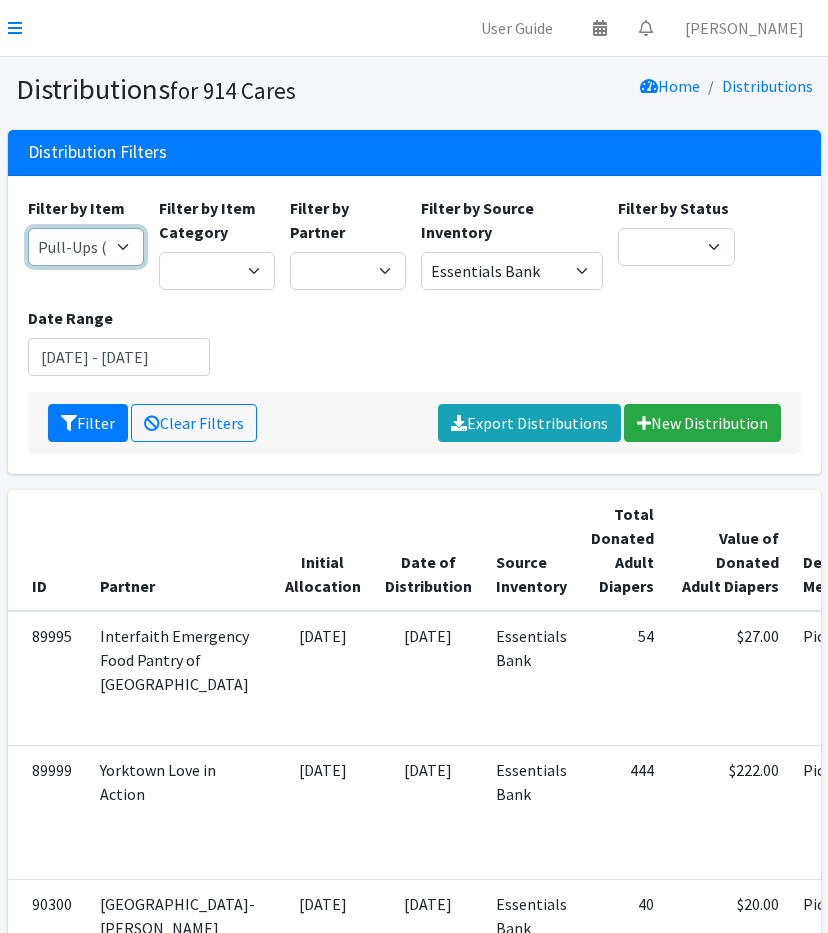 click on "11+ Hygiene Kit
2-5 Hygiene Kit
6-10 Hygiene Kit
Baby Bank Baby Count
Baby Carrier
Baby Shampoo/Wash
Baby Wipes  - pkg
Bathtub
Bibs
Blanket
Board Book - New
Books
Books (new)
Bottles
Bulk New Clothing
Car Seat: Convertible - Infant to Toddler
Clothing Bag
Crib Sheet
Day Camp Bag
Detergent
Diaper Bag
Diaper Cream
[MEDICAL_DATA] Cream/Powder
Diapers (Newborn)
Diapers (Size 1)
Diapers (Size 2)
Diapers (Size 3)
Diapers (Size 4)
Diapers (Size 5)
Diapers (Size 6)
Diapers (Size 7)
Donated Adult Diapers
Double Stroller
Family Hygiene Kit
First Aid Kit
Flow Kit - Pads & Liners Only
Flow Kit - Traditional (t/p/l)
Formula
Health/Grooming kit
Liners
Pads
Portable High Chair
Portable Playard: Pack-N-Play
Pull-Ups (2T-3T)
Pull-Ups (3T-4T)
Pull-Ups (4T-5T)
Sleepaway Camp Bag
Stroller: Infant
Stroller: Infant Car Seat/Stroller System
Stroller: Umbrella
Tampons
Thinx Period Underwear
Towels
Toys
Twin Stroller" at bounding box center (86, 247) 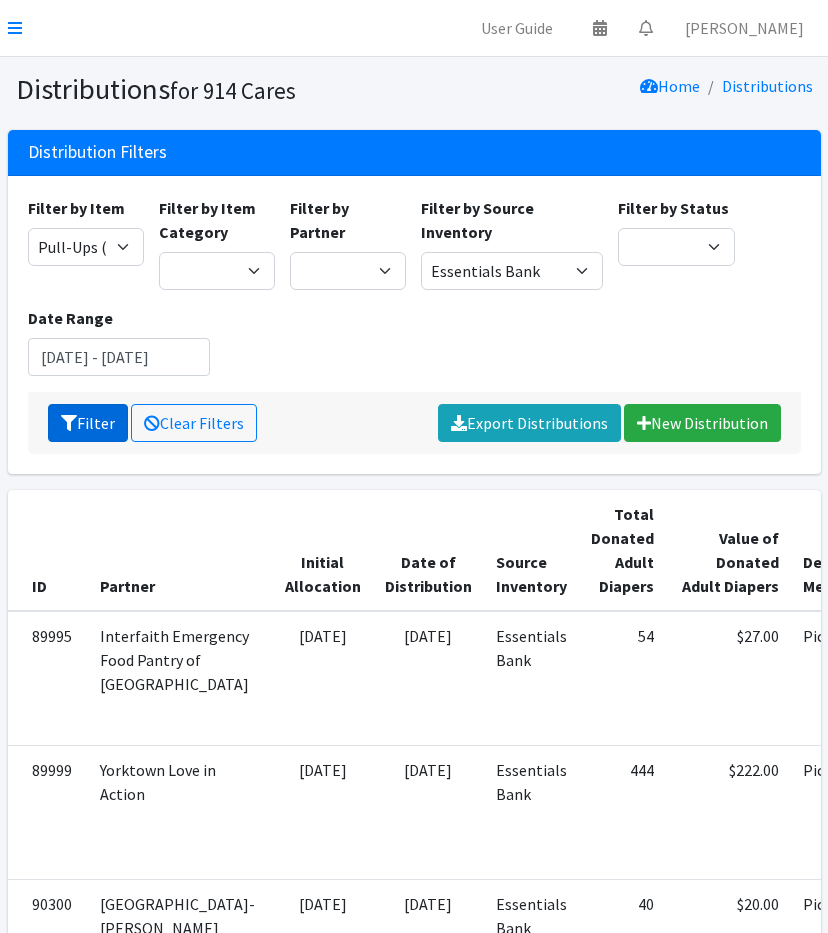 click on "Filter" at bounding box center (88, 423) 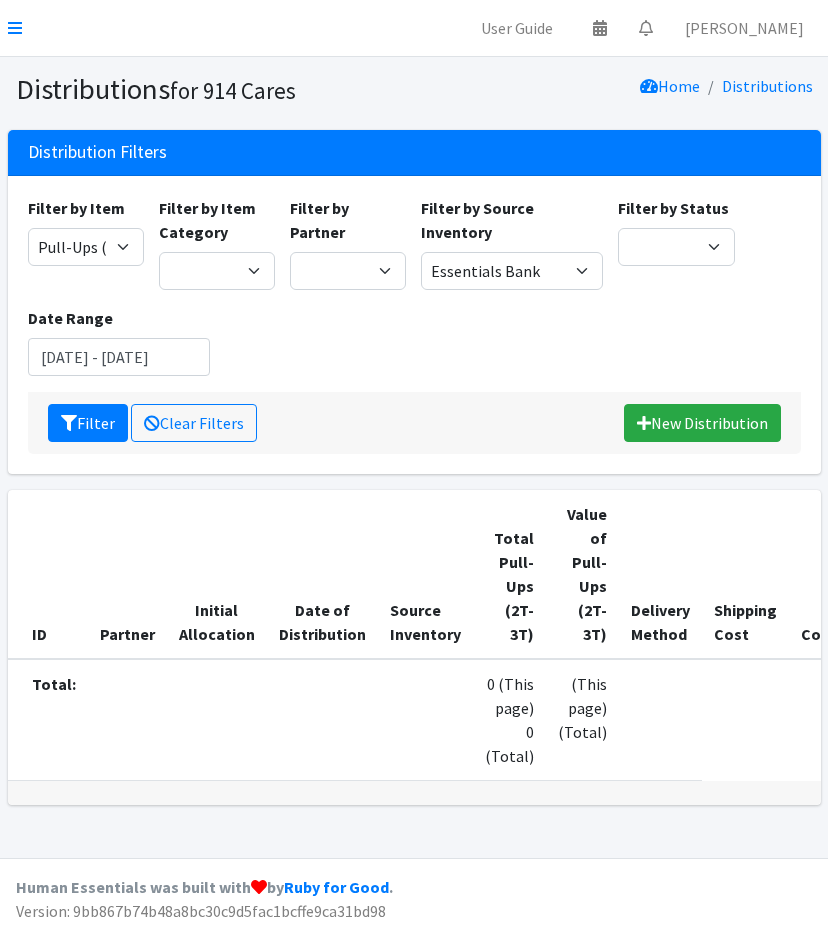 scroll, scrollTop: 0, scrollLeft: 0, axis: both 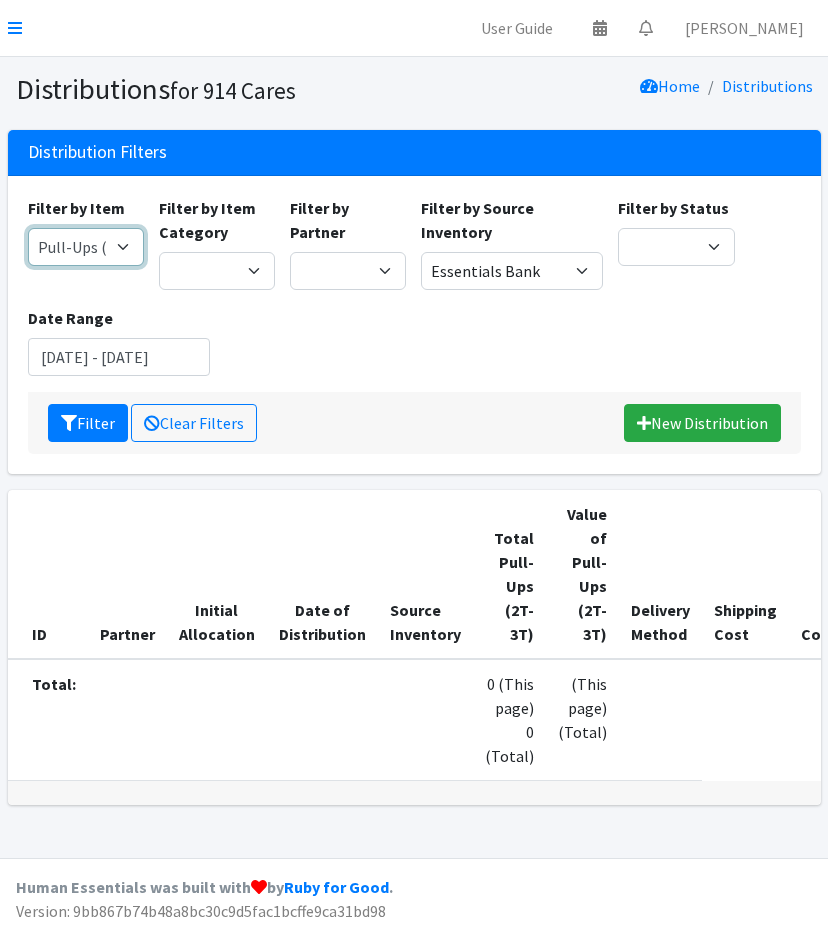 drag, startPoint x: 58, startPoint y: 242, endPoint x: 70, endPoint y: 267, distance: 27.730848 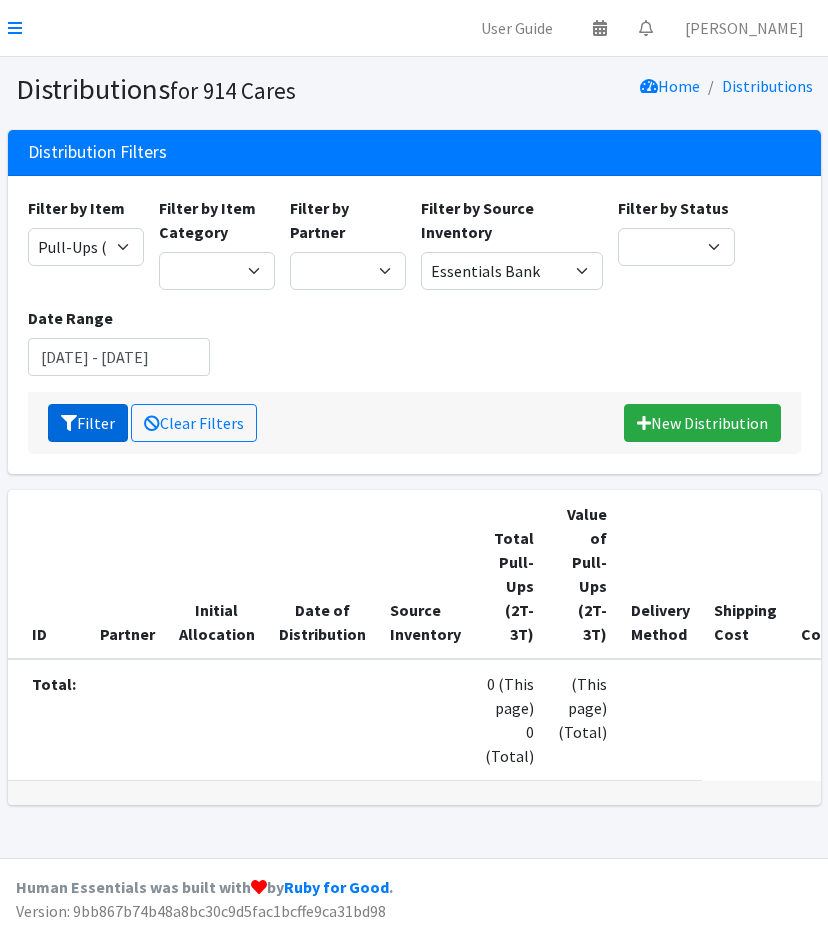 click on "Filter" at bounding box center (88, 423) 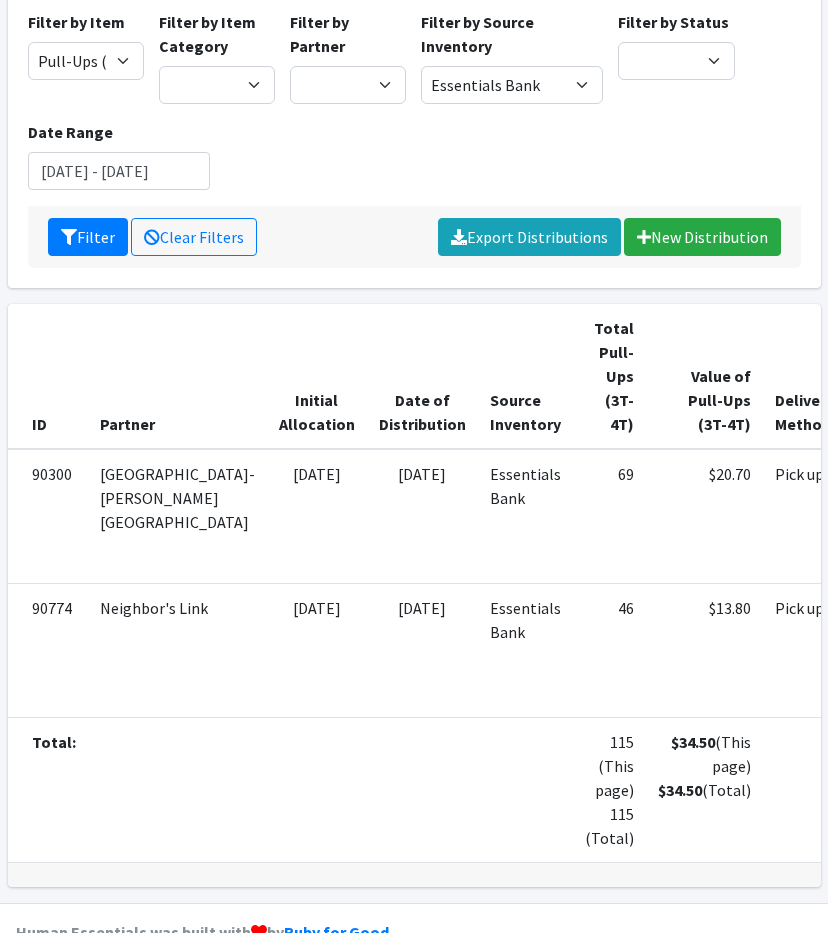 scroll, scrollTop: 162, scrollLeft: 0, axis: vertical 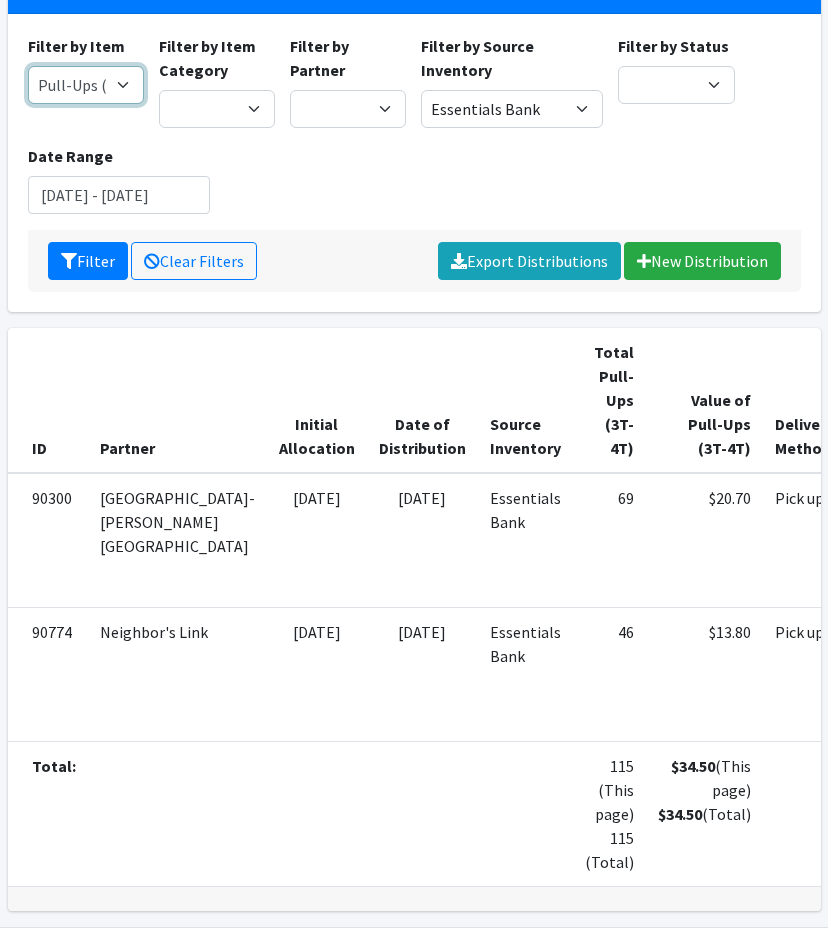 drag, startPoint x: 121, startPoint y: 79, endPoint x: 126, endPoint y: 101, distance: 22.561028 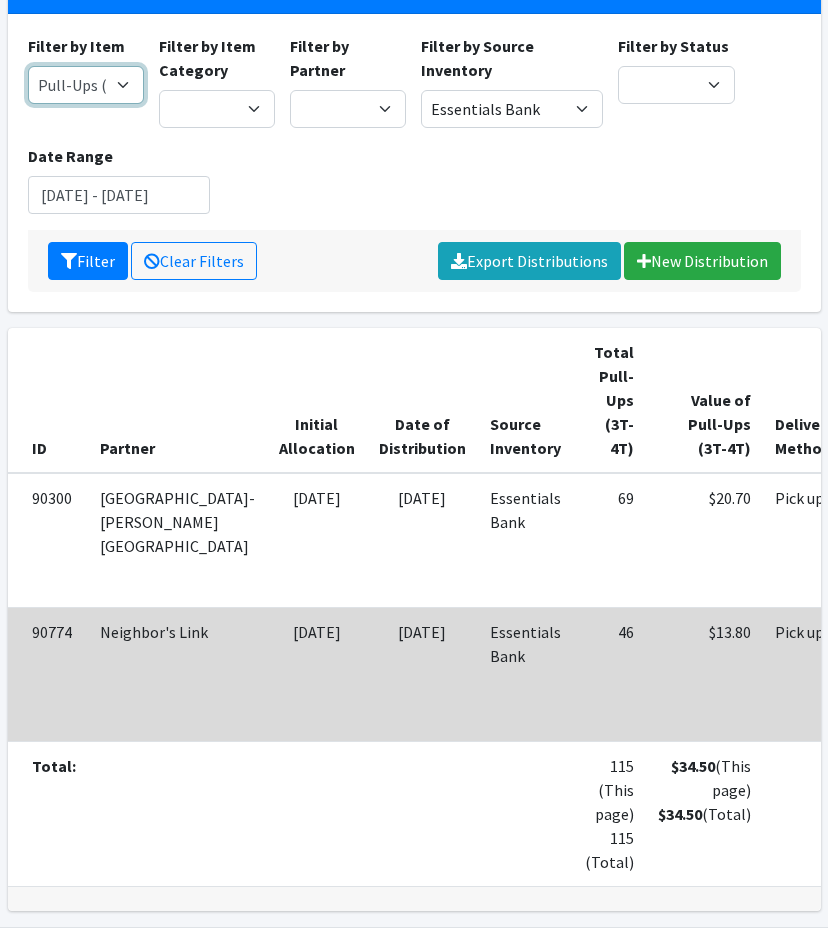 select on "5221" 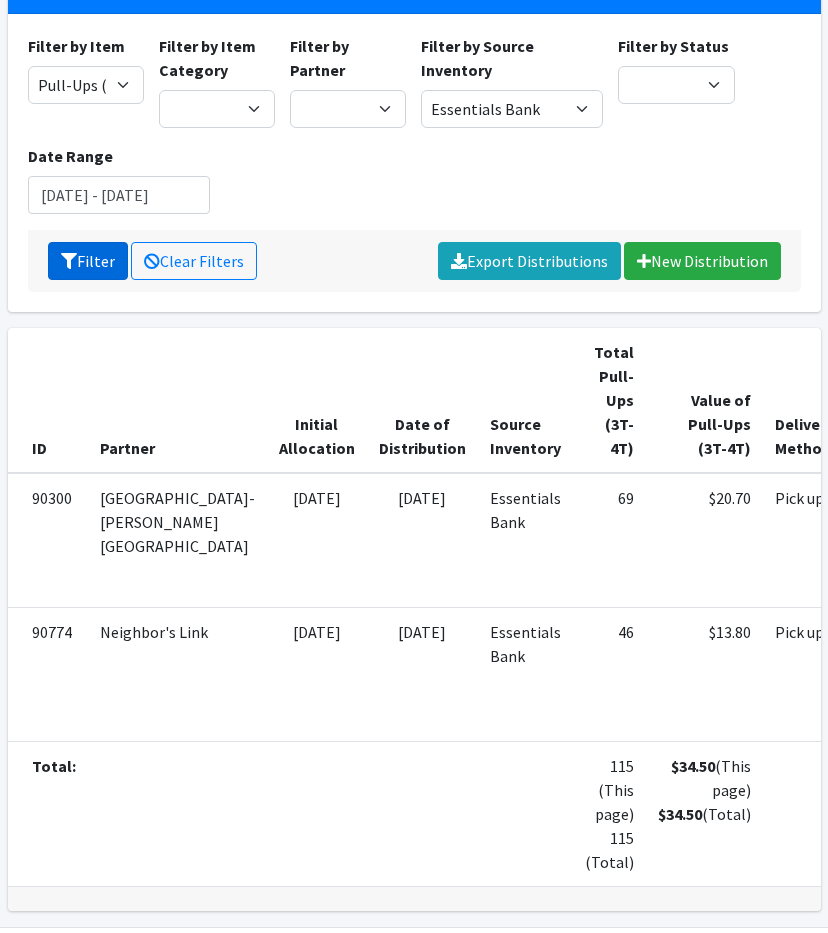 click on "Filter" at bounding box center [88, 261] 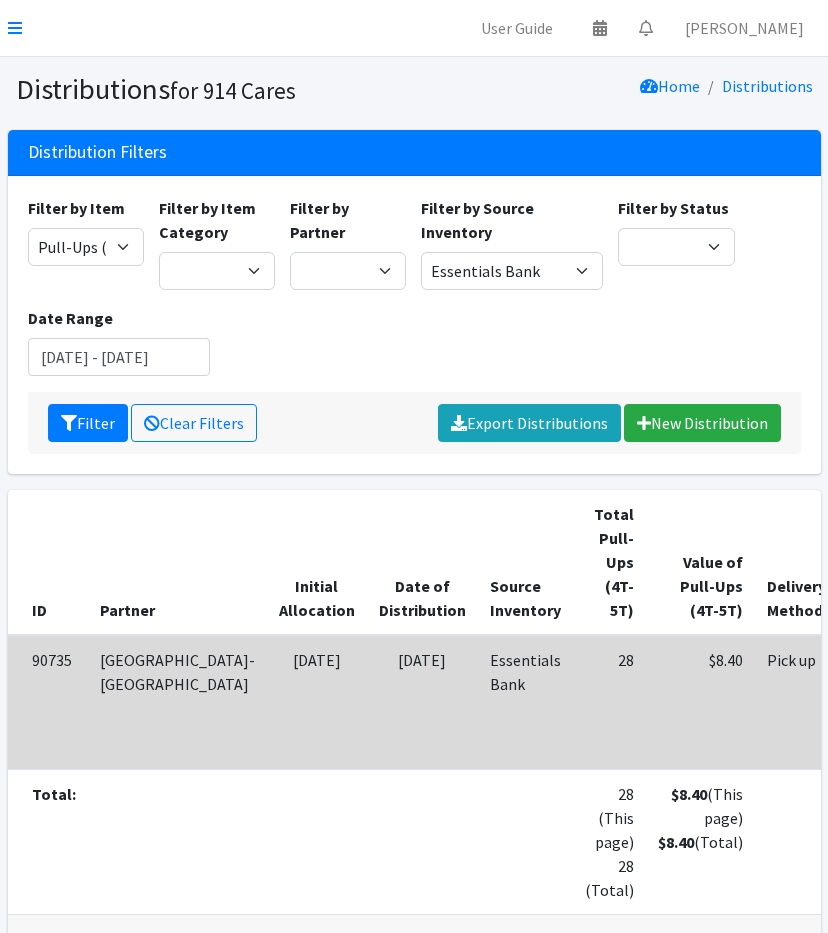 scroll, scrollTop: 217, scrollLeft: 0, axis: vertical 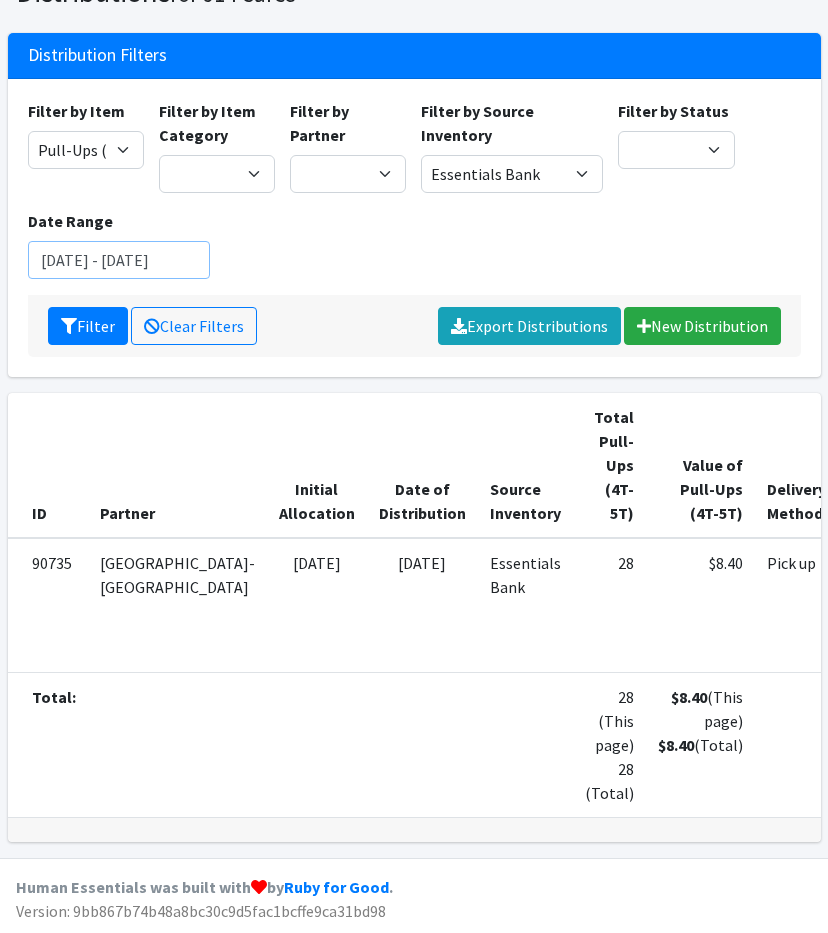 click on "May 1, 2025 - May 31, 2025" at bounding box center (119, 260) 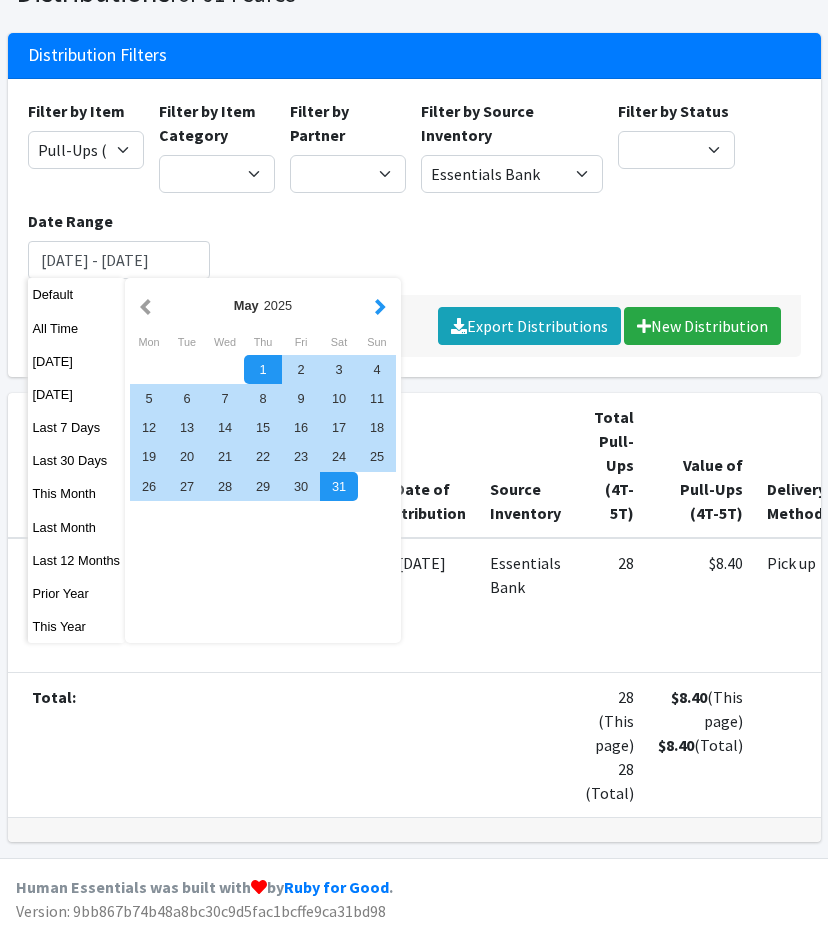 click at bounding box center [380, 305] 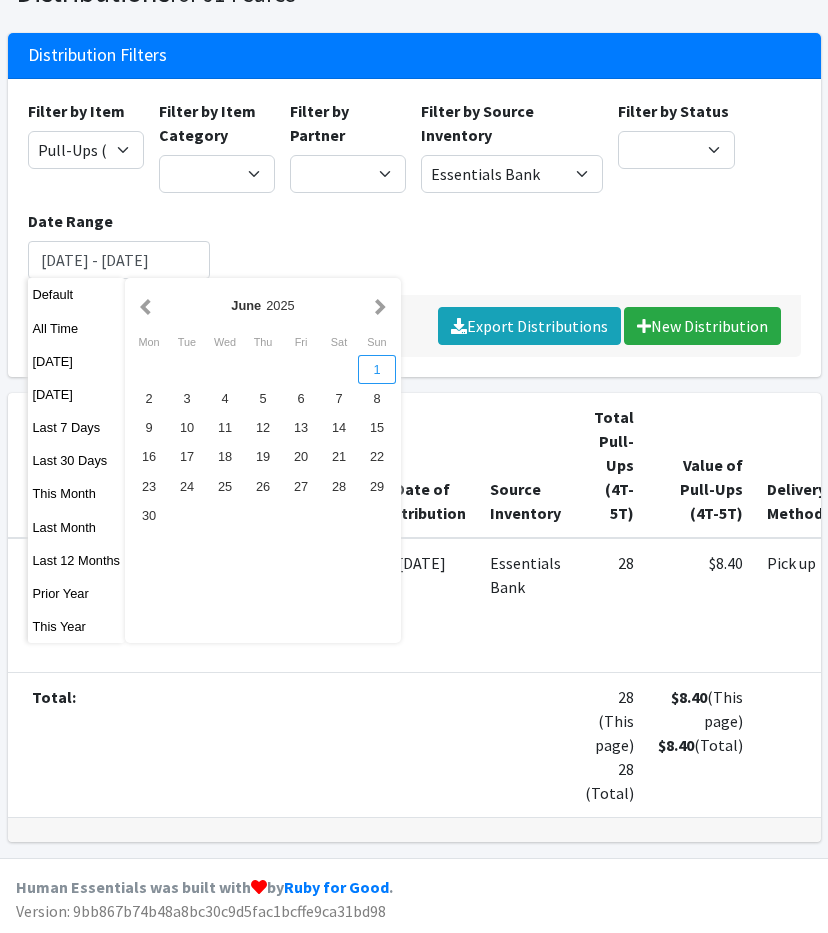 click on "1" at bounding box center (377, 369) 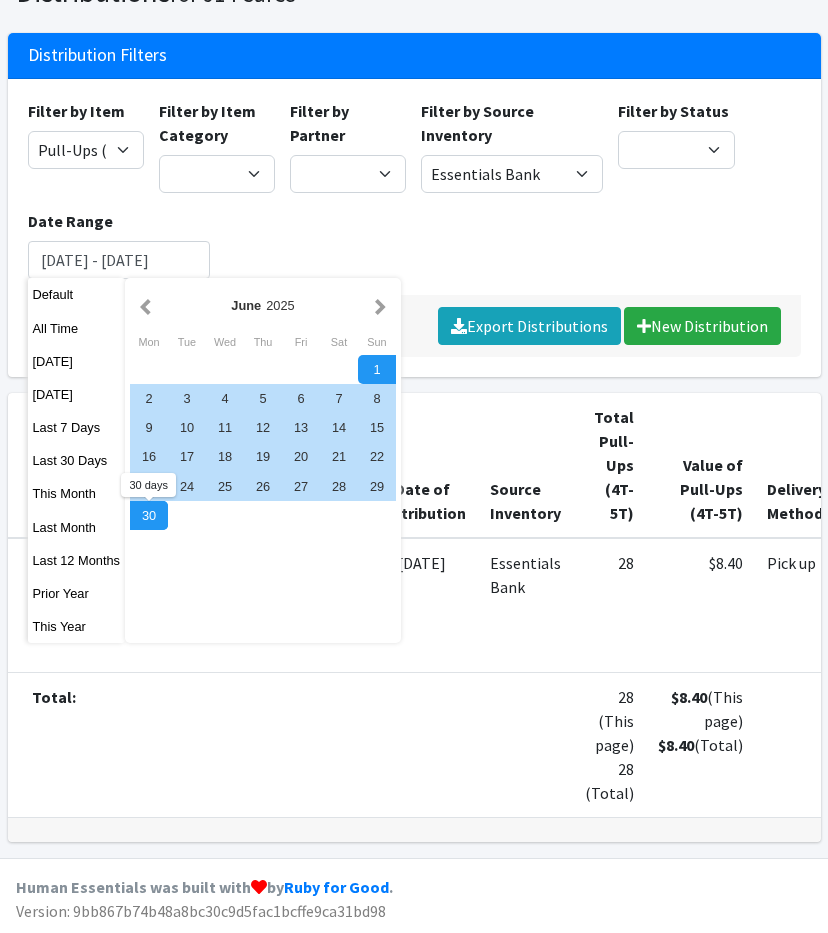 click on "30" at bounding box center (149, 515) 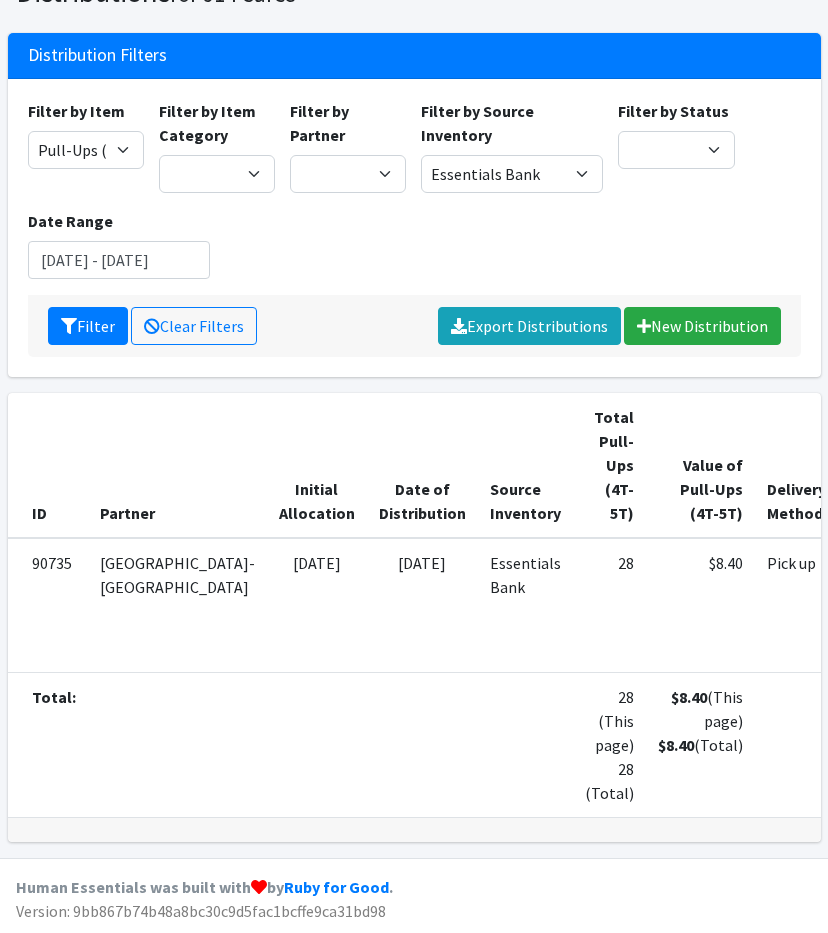 scroll, scrollTop: 103, scrollLeft: 0, axis: vertical 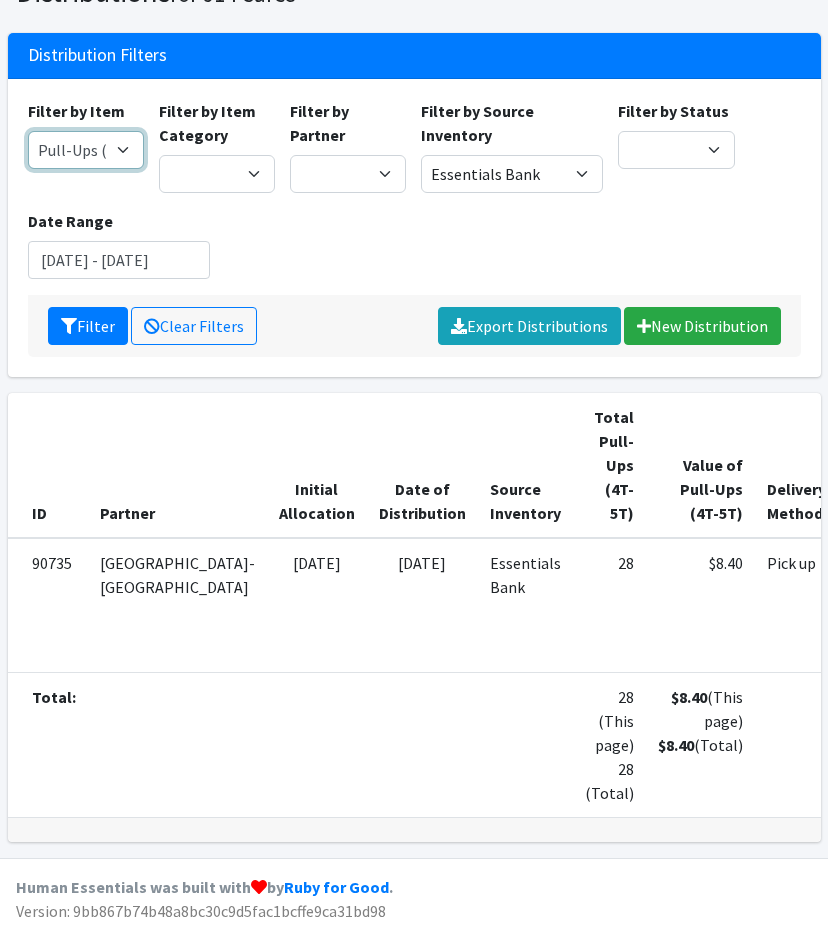 click on "11+ Hygiene Kit
2-5 Hygiene Kit
6-10 Hygiene Kit
Baby Bank Baby Count
Baby Carrier
Baby Shampoo/Wash
Baby Wipes  - pkg
Bathtub
Bibs
Blanket
Board Book - New
Books
Books (new)
Bottles
Bulk New Clothing
Car Seat: Convertible - Infant to Toddler
Clothing Bag
Crib Sheet
Day Camp Bag
Detergent
Diaper Bag
Diaper Cream
[MEDICAL_DATA] Cream/Powder
Diapers (Newborn)
Diapers (Size 1)
Diapers (Size 2)
Diapers (Size 3)
Diapers (Size 4)
Diapers (Size 5)
Diapers (Size 6)
Diapers (Size 7)
Donated Adult Diapers
Double Stroller
Family Hygiene Kit
First Aid Kit
Flow Kit - Pads & Liners Only
Flow Kit - Traditional (t/p/l)
Formula
Health/Grooming kit
Liners
Pads
Portable High Chair
Portable Playard: Pack-N-Play
Pull-Ups (2T-3T)
Pull-Ups (3T-4T)
Pull-Ups (4T-5T)
Sleepaway Camp Bag
Stroller: Infant
Stroller: Infant Car Seat/Stroller System
Stroller: Umbrella
Tampons
Thinx Period Underwear
Towels
Toys
Twin Stroller" at bounding box center [86, 150] 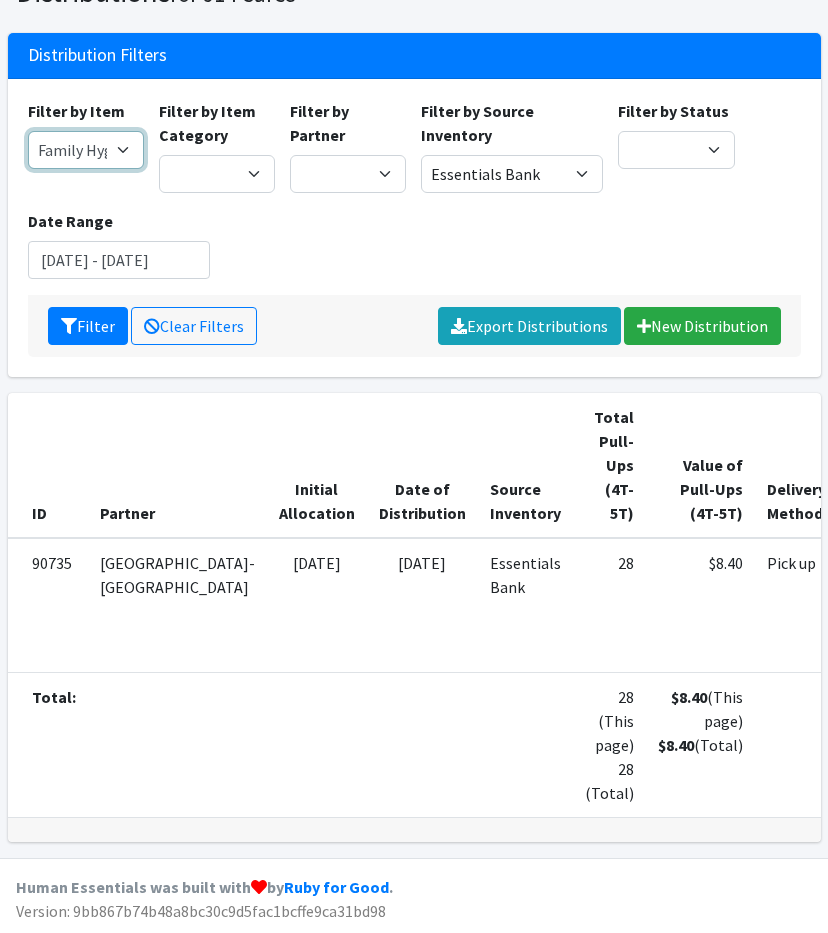 click on "11+ Hygiene Kit
2-5 Hygiene Kit
6-10 Hygiene Kit
Baby Bank Baby Count
Baby Carrier
Baby Shampoo/Wash
Baby Wipes  - pkg
Bathtub
Bibs
Blanket
Board Book - New
Books
Books (new)
Bottles
Bulk New Clothing
Car Seat: Convertible - Infant to Toddler
Clothing Bag
Crib Sheet
Day Camp Bag
Detergent
Diaper Bag
Diaper Cream
[MEDICAL_DATA] Cream/Powder
Diapers (Newborn)
Diapers (Size 1)
Diapers (Size 2)
Diapers (Size 3)
Diapers (Size 4)
Diapers (Size 5)
Diapers (Size 6)
Diapers (Size 7)
Donated Adult Diapers
Double Stroller
Family Hygiene Kit
First Aid Kit
Flow Kit - Pads & Liners Only
Flow Kit - Traditional (t/p/l)
Formula
Health/Grooming kit
Liners
Pads
Portable High Chair
Portable Playard: Pack-N-Play
Pull-Ups (2T-3T)
Pull-Ups (3T-4T)
Pull-Ups (4T-5T)
Sleepaway Camp Bag
Stroller: Infant
Stroller: Infant Car Seat/Stroller System
Stroller: Umbrella
Tampons
Thinx Period Underwear
Towels
Toys
Twin Stroller" at bounding box center [86, 150] 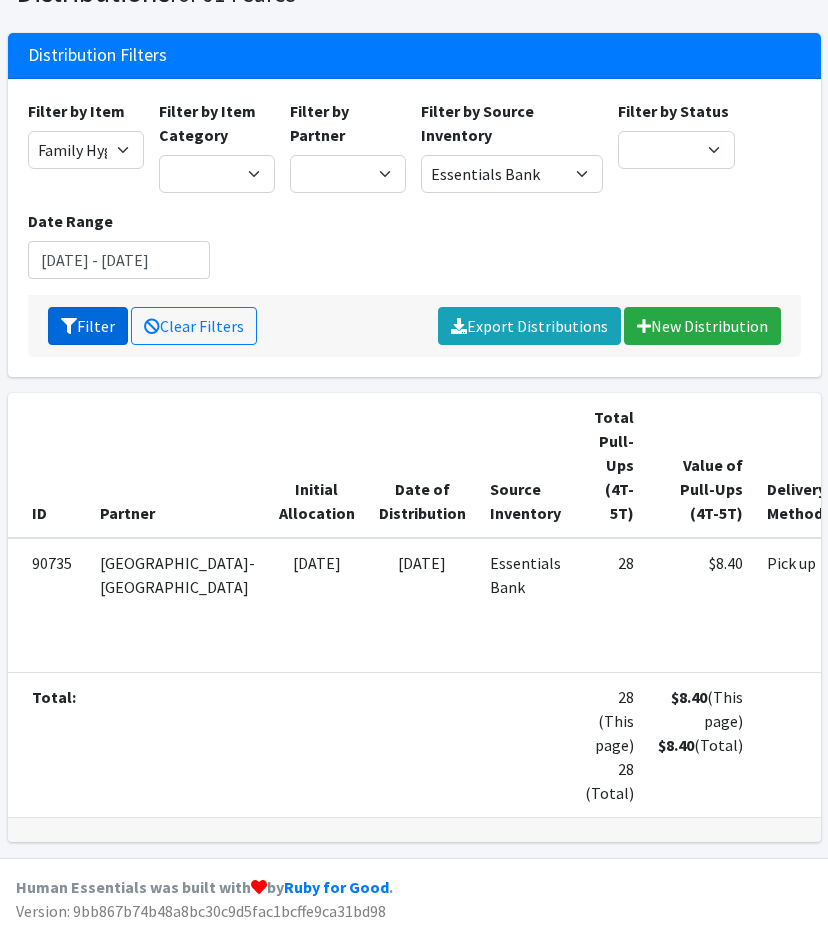 click on "Filter" at bounding box center (88, 326) 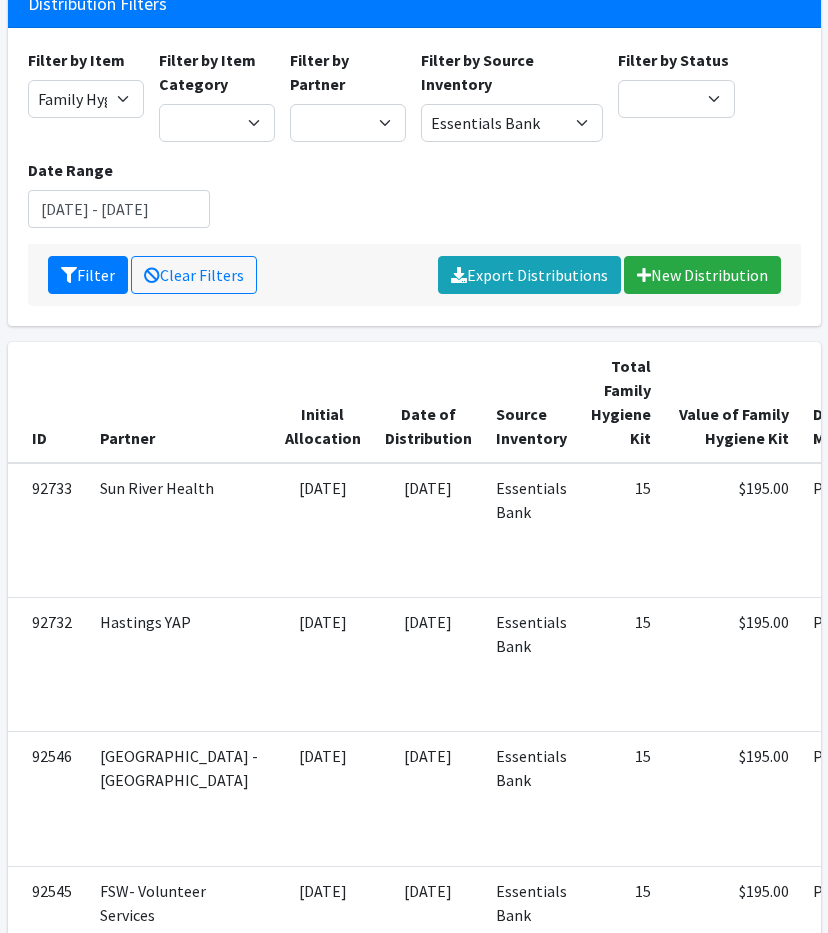 scroll, scrollTop: 0, scrollLeft: 0, axis: both 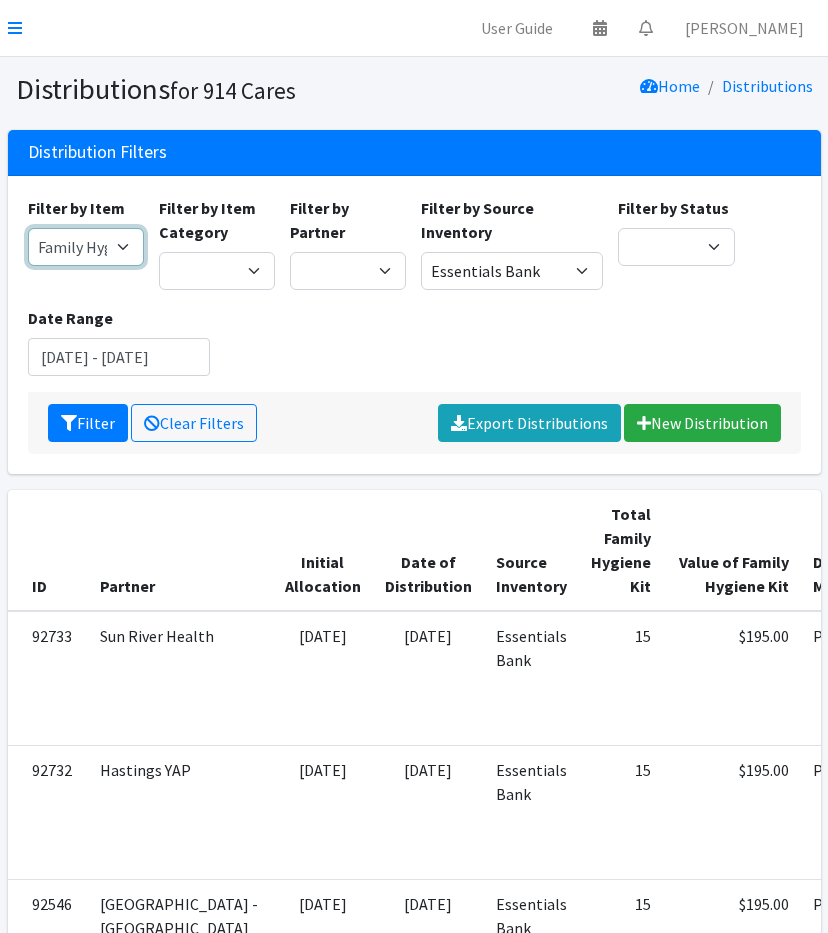 click on "11+ Hygiene Kit
2-5 Hygiene Kit
6-10 Hygiene Kit
Baby Bank Baby Count
Baby Carrier
Baby Shampoo/Wash
Baby Wipes  - pkg
Bathtub
Bibs
Blanket
Board Book - New
Books
Books (new)
Bottles
Bulk New Clothing
Car Seat: Convertible - Infant to Toddler
Clothing Bag
Crib Sheet
Day Camp Bag
Detergent
Diaper Bag
Diaper Cream
[MEDICAL_DATA] Cream/Powder
Diapers (Newborn)
Diapers (Size 1)
Diapers (Size 2)
Diapers (Size 3)
Diapers (Size 4)
Diapers (Size 5)
Diapers (Size 6)
Diapers (Size 7)
Donated Adult Diapers
Double Stroller
Family Hygiene Kit
First Aid Kit
Flow Kit - Pads & Liners Only
Flow Kit - Traditional (t/p/l)
Formula
Health/Grooming kit
Liners
Pads
Portable High Chair
Portable Playard: Pack-N-Play
Pull-Ups (2T-3T)
Pull-Ups (3T-4T)
Pull-Ups (4T-5T)
Sleepaway Camp Bag
Stroller: Infant
Stroller: Infant Car Seat/Stroller System
Stroller: Umbrella
Tampons
Thinx Period Underwear
Towels
Toys
Twin Stroller" at bounding box center [86, 247] 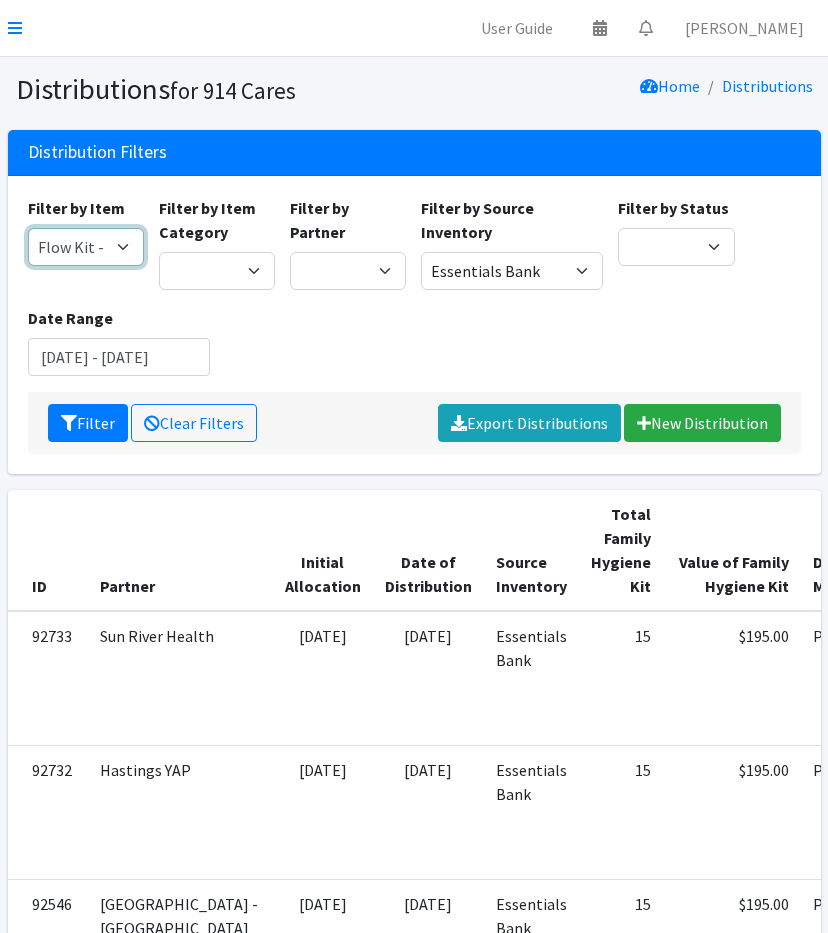 click on "11+ Hygiene Kit
2-5 Hygiene Kit
6-10 Hygiene Kit
Baby Bank Baby Count
Baby Carrier
Baby Shampoo/Wash
Baby Wipes  - pkg
Bathtub
Bibs
Blanket
Board Book - New
Books
Books (new)
Bottles
Bulk New Clothing
Car Seat: Convertible - Infant to Toddler
Clothing Bag
Crib Sheet
Day Camp Bag
Detergent
Diaper Bag
Diaper Cream
[MEDICAL_DATA] Cream/Powder
Diapers (Newborn)
Diapers (Size 1)
Diapers (Size 2)
Diapers (Size 3)
Diapers (Size 4)
Diapers (Size 5)
Diapers (Size 6)
Diapers (Size 7)
Donated Adult Diapers
Double Stroller
Family Hygiene Kit
First Aid Kit
Flow Kit - Pads & Liners Only
Flow Kit - Traditional (t/p/l)
Formula
Health/Grooming kit
Liners
Pads
Portable High Chair
Portable Playard: Pack-N-Play
Pull-Ups (2T-3T)
Pull-Ups (3T-4T)
Pull-Ups (4T-5T)
Sleepaway Camp Bag
Stroller: Infant
Stroller: Infant Car Seat/Stroller System
Stroller: Umbrella
Tampons
Thinx Period Underwear
Towels
Toys
Twin Stroller" at bounding box center (86, 247) 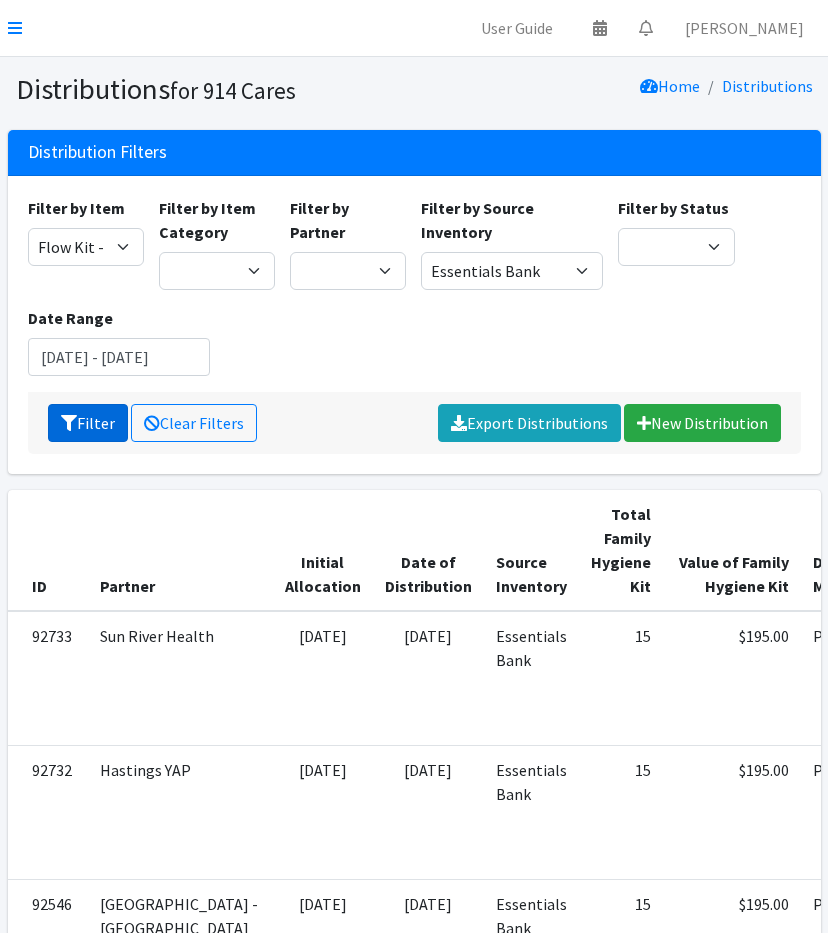 click on "Filter" at bounding box center [88, 423] 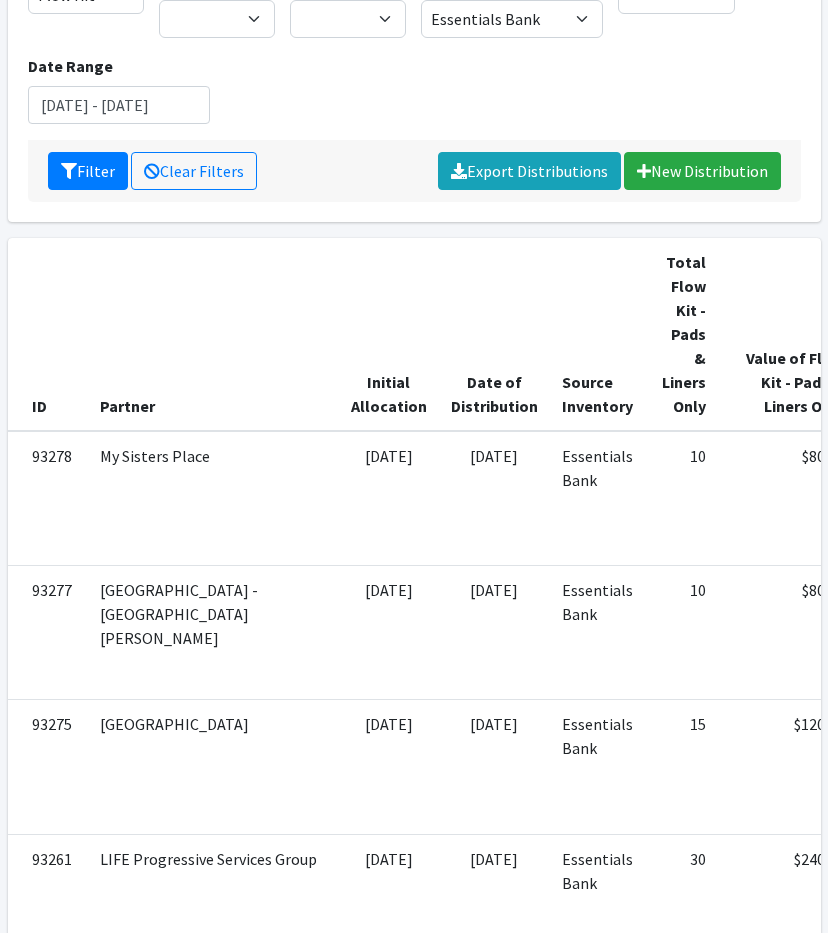scroll, scrollTop: 0, scrollLeft: 0, axis: both 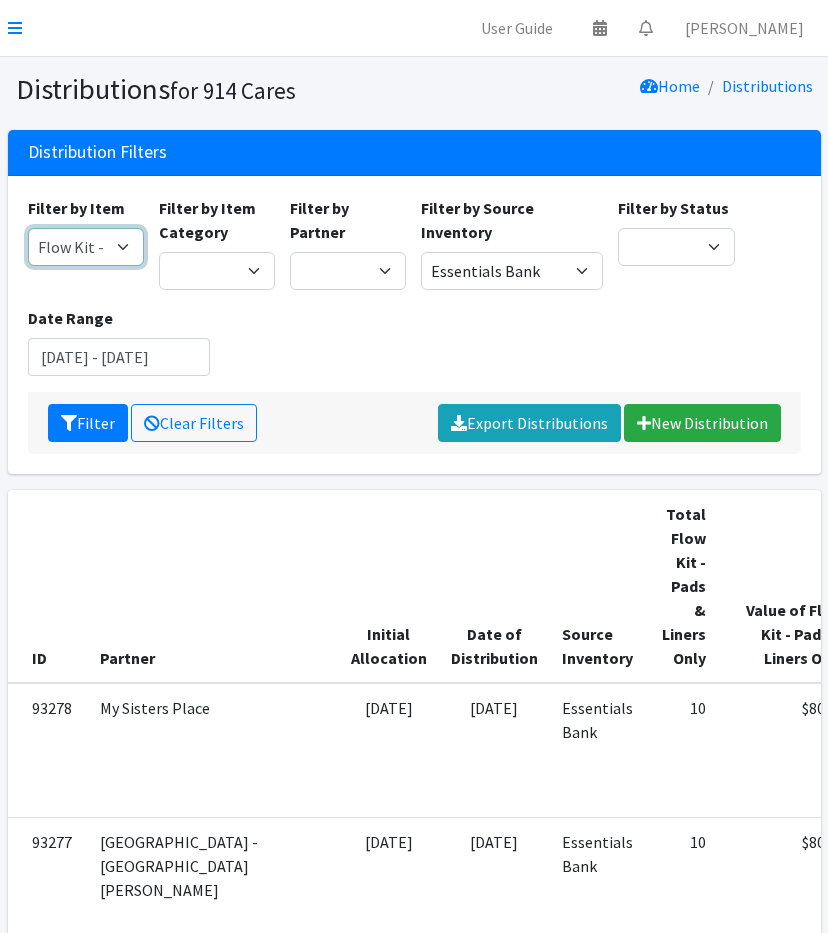 click on "11+ Hygiene Kit
2-5 Hygiene Kit
6-10 Hygiene Kit
Baby Bank Baby Count
Baby Carrier
Baby Shampoo/Wash
Baby Wipes  - pkg
Bathtub
Bibs
Blanket
Board Book - New
Books
Books (new)
Bottles
Bulk New Clothing
Car Seat: Convertible - Infant to Toddler
Clothing Bag
Crib Sheet
Day Camp Bag
Detergent
Diaper Bag
Diaper Cream
[MEDICAL_DATA] Cream/Powder
Diapers (Newborn)
Diapers (Size 1)
Diapers (Size 2)
Diapers (Size 3)
Diapers (Size 4)
Diapers (Size 5)
Diapers (Size 6)
Diapers (Size 7)
Donated Adult Diapers
Double Stroller
Family Hygiene Kit
First Aid Kit
Flow Kit - Pads & Liners Only
Flow Kit - Traditional (t/p/l)
Formula
Health/Grooming kit
Liners
Pads
Portable High Chair
Portable Playard: Pack-N-Play
Pull-Ups (2T-3T)
Pull-Ups (3T-4T)
Pull-Ups (4T-5T)
Sleepaway Camp Bag
Stroller: Infant
Stroller: Infant Car Seat/Stroller System
Stroller: Umbrella
Tampons
Thinx Period Underwear
Towels
Toys
Twin Stroller" at bounding box center [86, 247] 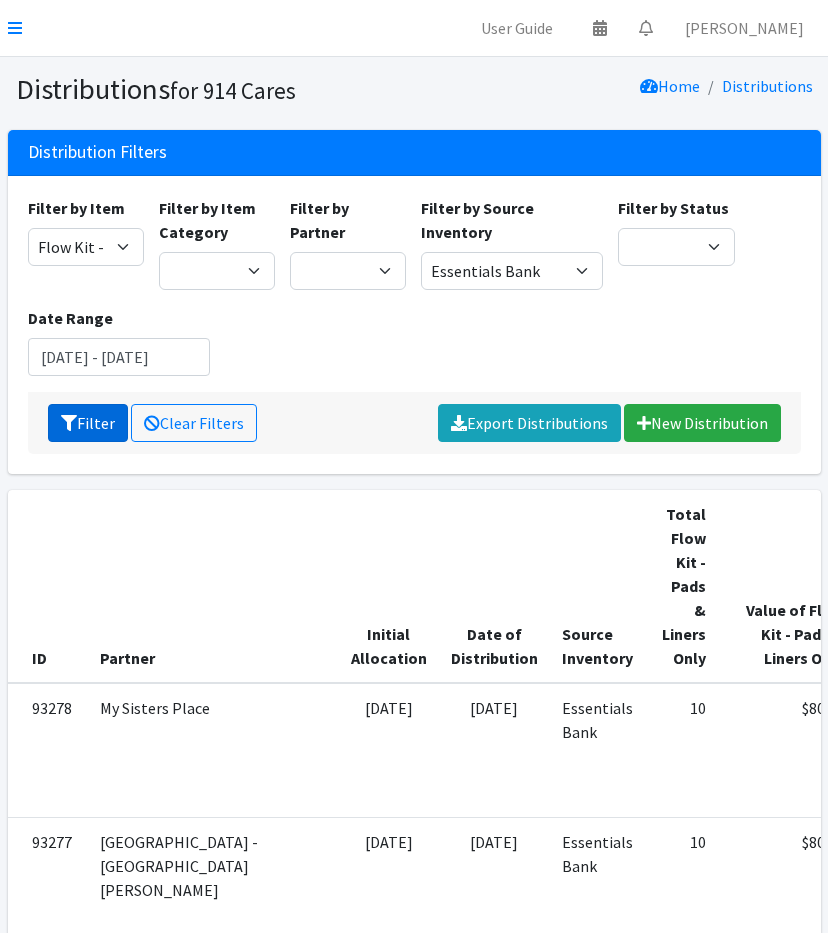 click on "Filter" at bounding box center [88, 423] 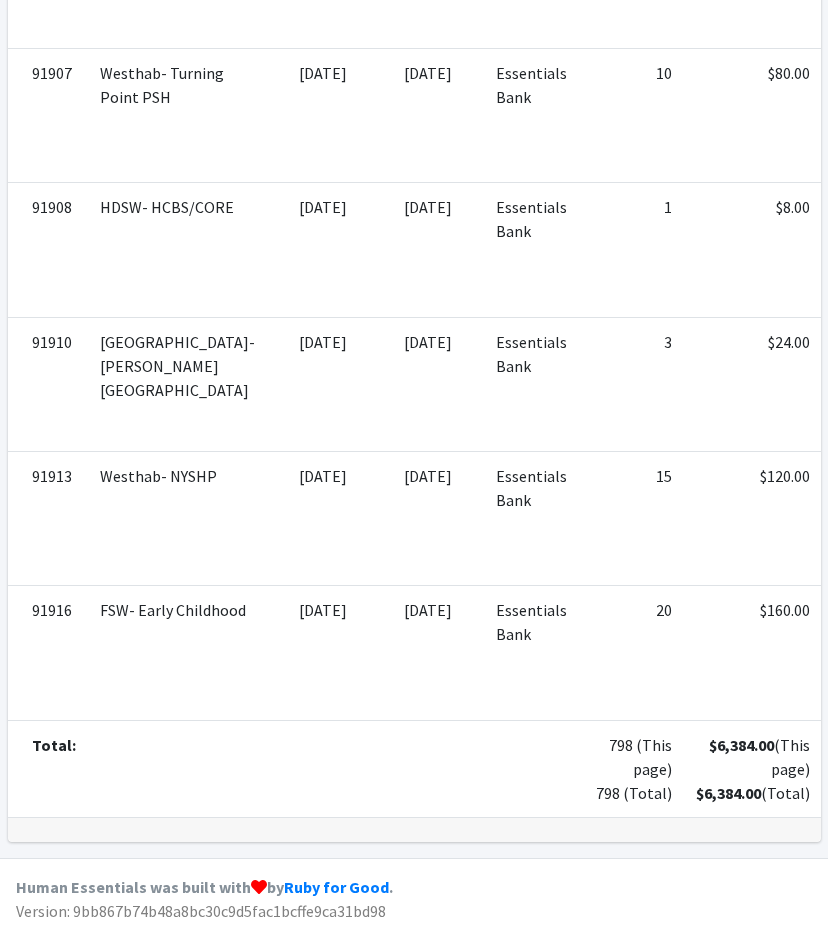 scroll, scrollTop: 5696, scrollLeft: 0, axis: vertical 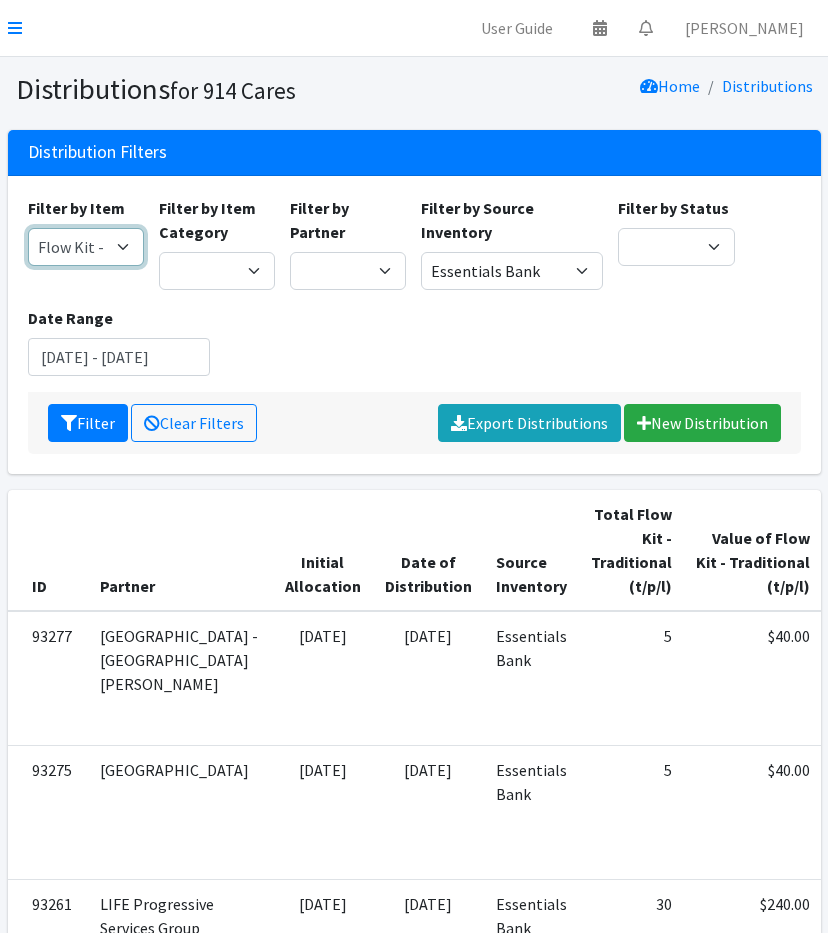 click on "11+ Hygiene Kit
2-5 Hygiene Kit
6-10 Hygiene Kit
Baby Bank Baby Count
Baby Carrier
Baby Shampoo/Wash
Baby Wipes  - pkg
Bathtub
Bibs
Blanket
Board Book - New
Books
Books (new)
Bottles
Bulk New Clothing
Car Seat: Convertible - Infant to Toddler
Clothing Bag
Crib Sheet
Day Camp Bag
Detergent
Diaper Bag
Diaper Cream
[MEDICAL_DATA] Cream/Powder
Diapers (Newborn)
Diapers (Size 1)
Diapers (Size 2)
Diapers (Size 3)
Diapers (Size 4)
Diapers (Size 5)
Diapers (Size 6)
Diapers (Size 7)
Donated Adult Diapers
Double Stroller
Family Hygiene Kit
First Aid Kit
Flow Kit - Pads & Liners Only
Flow Kit - Traditional (t/p/l)
Formula
Health/Grooming kit
Liners
Pads
Portable High Chair
Portable Playard: Pack-N-Play
Pull-Ups (2T-3T)
Pull-Ups (3T-4T)
Pull-Ups (4T-5T)
Sleepaway Camp Bag
Stroller: Infant
Stroller: Infant Car Seat/Stroller System
Stroller: Umbrella
Tampons
Thinx Period Underwear
Towels
Toys
Twin Stroller" at bounding box center (86, 247) 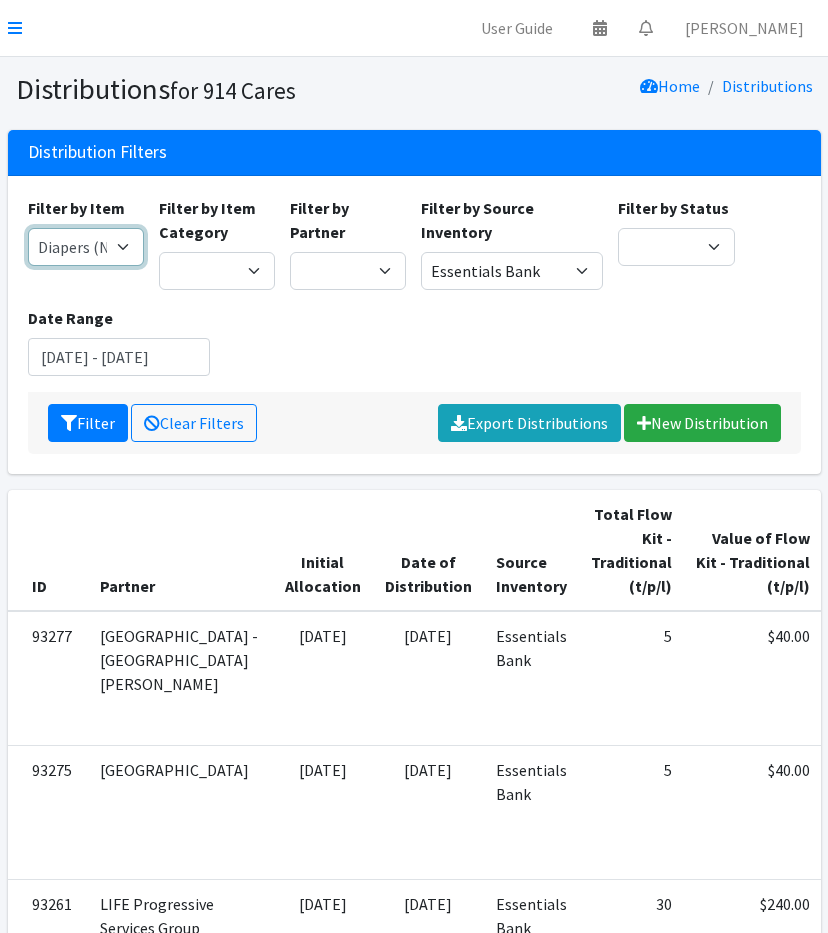 click on "11+ Hygiene Kit
2-5 Hygiene Kit
6-10 Hygiene Kit
Baby Bank Baby Count
Baby Carrier
Baby Shampoo/Wash
Baby Wipes  - pkg
Bathtub
Bibs
Blanket
Board Book - New
Books
Books (new)
Bottles
Bulk New Clothing
Car Seat: Convertible - Infant to Toddler
Clothing Bag
Crib Sheet
Day Camp Bag
Detergent
Diaper Bag
Diaper Cream
[MEDICAL_DATA] Cream/Powder
Diapers (Newborn)
Diapers (Size 1)
Diapers (Size 2)
Diapers (Size 3)
Diapers (Size 4)
Diapers (Size 5)
Diapers (Size 6)
Diapers (Size 7)
Donated Adult Diapers
Double Stroller
Family Hygiene Kit
First Aid Kit
Flow Kit - Pads & Liners Only
Flow Kit - Traditional (t/p/l)
Formula
Health/Grooming kit
Liners
Pads
Portable High Chair
Portable Playard: Pack-N-Play
Pull-Ups (2T-3T)
Pull-Ups (3T-4T)
Pull-Ups (4T-5T)
Sleepaway Camp Bag
Stroller: Infant
Stroller: Infant Car Seat/Stroller System
Stroller: Umbrella
Tampons
Thinx Period Underwear
Towels
Toys
Twin Stroller" at bounding box center [86, 247] 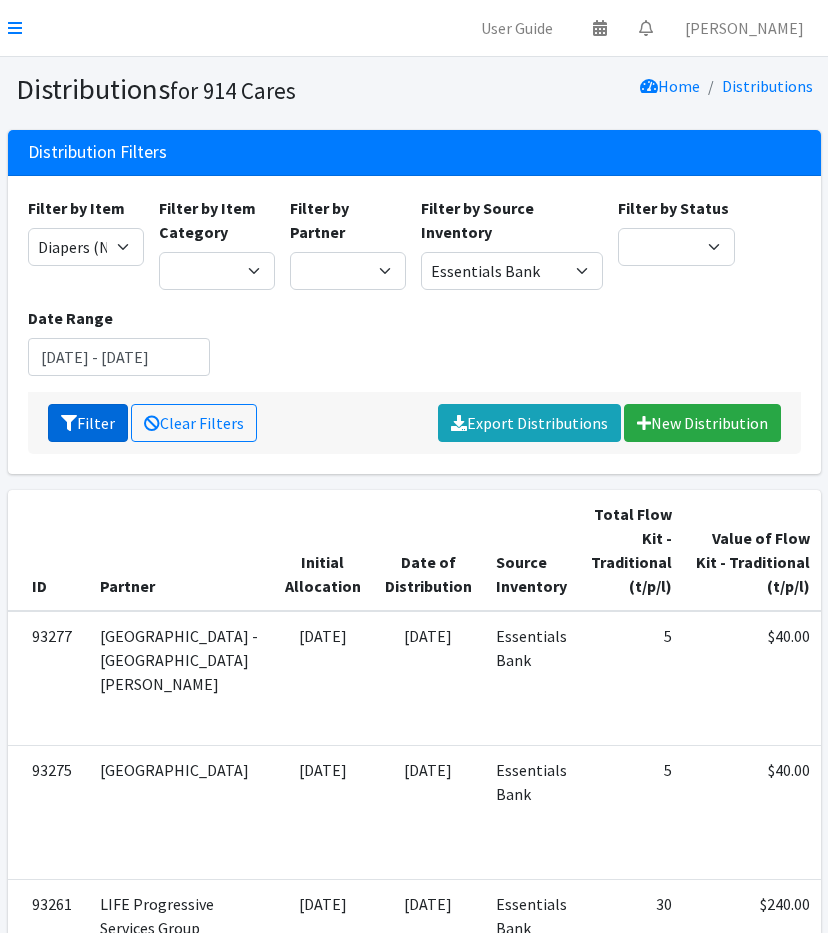 click on "Filter" at bounding box center (88, 423) 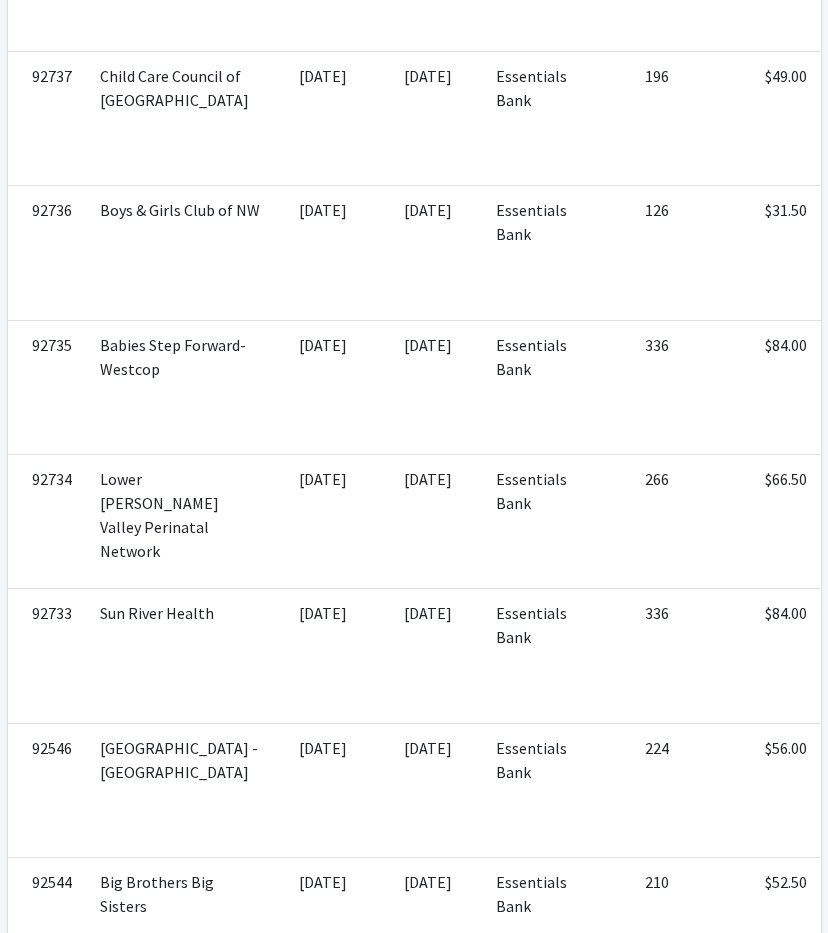 scroll, scrollTop: 0, scrollLeft: 0, axis: both 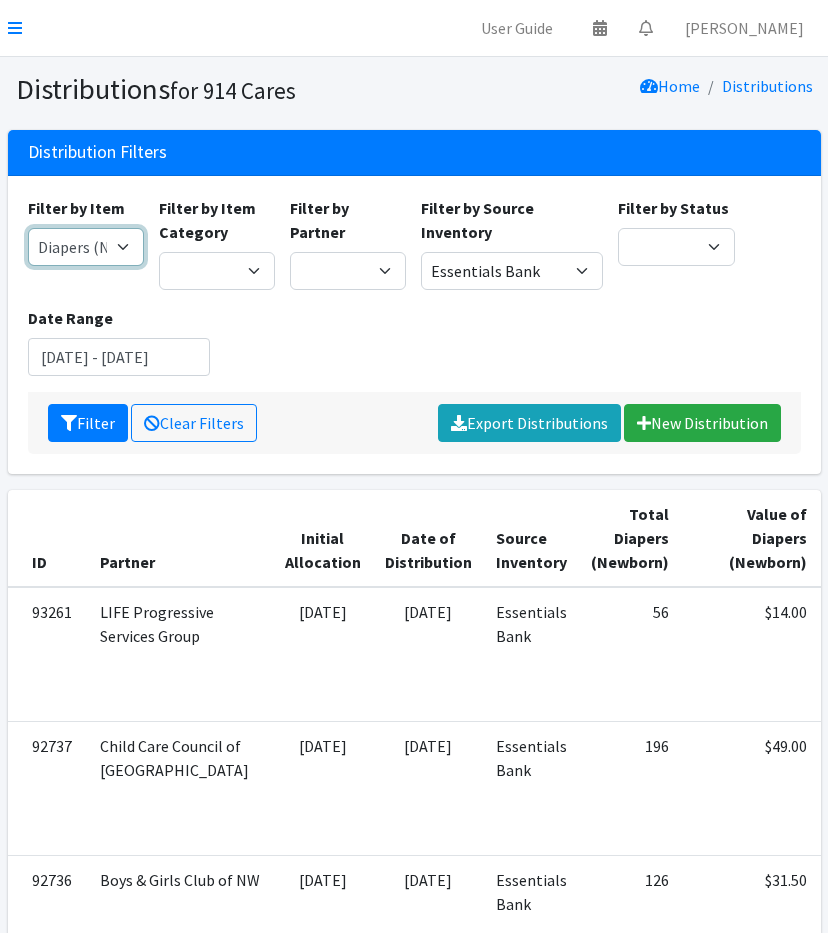 click on "11+ Hygiene Kit
2-5 Hygiene Kit
6-10 Hygiene Kit
Baby Bank Baby Count
Baby Carrier
Baby Shampoo/Wash
Baby Wipes  - pkg
Bathtub
Bibs
Blanket
Board Book - New
Books
Books (new)
Bottles
Bulk New Clothing
Car Seat: Convertible - Infant to Toddler
Clothing Bag
Crib Sheet
Day Camp Bag
Detergent
Diaper Bag
Diaper Cream
[MEDICAL_DATA] Cream/Powder
Diapers (Newborn)
Diapers (Size 1)
Diapers (Size 2)
Diapers (Size 3)
Diapers (Size 4)
Diapers (Size 5)
Diapers (Size 6)
Diapers (Size 7)
Donated Adult Diapers
Double Stroller
Family Hygiene Kit
First Aid Kit
Flow Kit - Pads & Liners Only
Flow Kit - Traditional (t/p/l)
Formula
Health/Grooming kit
Liners
Pads
Portable High Chair
Portable Playard: Pack-N-Play
Pull-Ups (2T-3T)
Pull-Ups (3T-4T)
Pull-Ups (4T-5T)
Sleepaway Camp Bag
Stroller: Infant
Stroller: Infant Car Seat/Stroller System
Stroller: Umbrella
Tampons
Thinx Period Underwear
Towels
Toys
Twin Stroller" at bounding box center (86, 247) 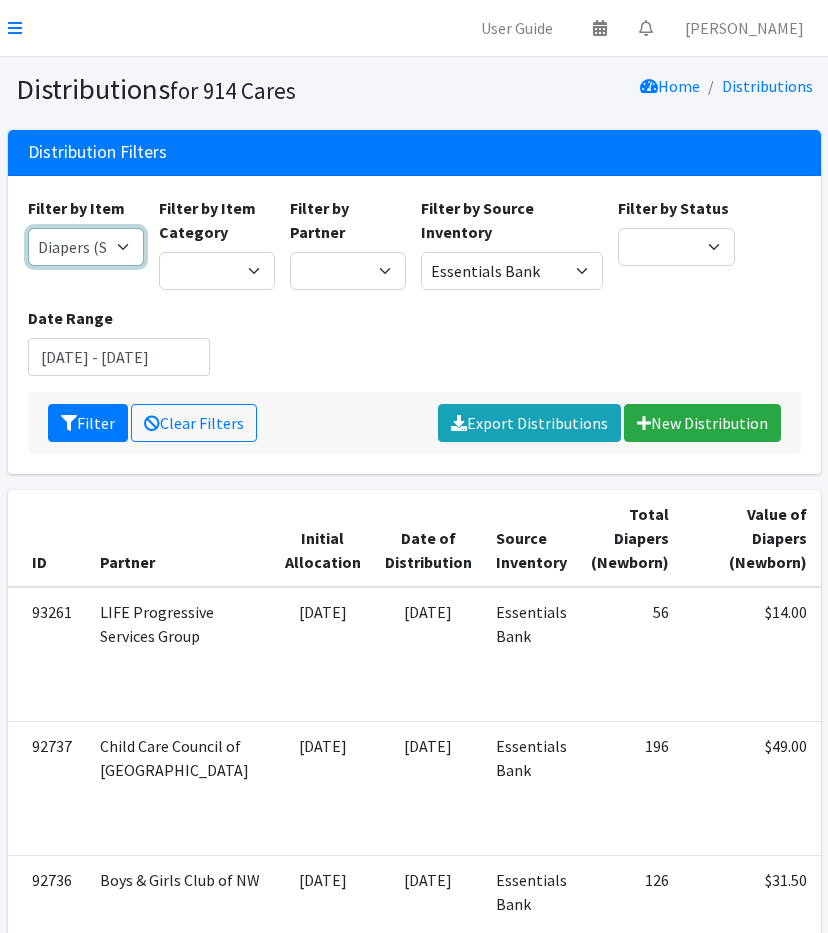 click on "11+ Hygiene Kit
2-5 Hygiene Kit
6-10 Hygiene Kit
Baby Bank Baby Count
Baby Carrier
Baby Shampoo/Wash
Baby Wipes  - pkg
Bathtub
Bibs
Blanket
Board Book - New
Books
Books (new)
Bottles
Bulk New Clothing
Car Seat: Convertible - Infant to Toddler
Clothing Bag
Crib Sheet
Day Camp Bag
Detergent
Diaper Bag
Diaper Cream
[MEDICAL_DATA] Cream/Powder
Diapers (Newborn)
Diapers (Size 1)
Diapers (Size 2)
Diapers (Size 3)
Diapers (Size 4)
Diapers (Size 5)
Diapers (Size 6)
Diapers (Size 7)
Donated Adult Diapers
Double Stroller
Family Hygiene Kit
First Aid Kit
Flow Kit - Pads & Liners Only
Flow Kit - Traditional (t/p/l)
Formula
Health/Grooming kit
Liners
Pads
Portable High Chair
Portable Playard: Pack-N-Play
Pull-Ups (2T-3T)
Pull-Ups (3T-4T)
Pull-Ups (4T-5T)
Sleepaway Camp Bag
Stroller: Infant
Stroller: Infant Car Seat/Stroller System
Stroller: Umbrella
Tampons
Thinx Period Underwear
Towels
Toys
Twin Stroller" at bounding box center [86, 247] 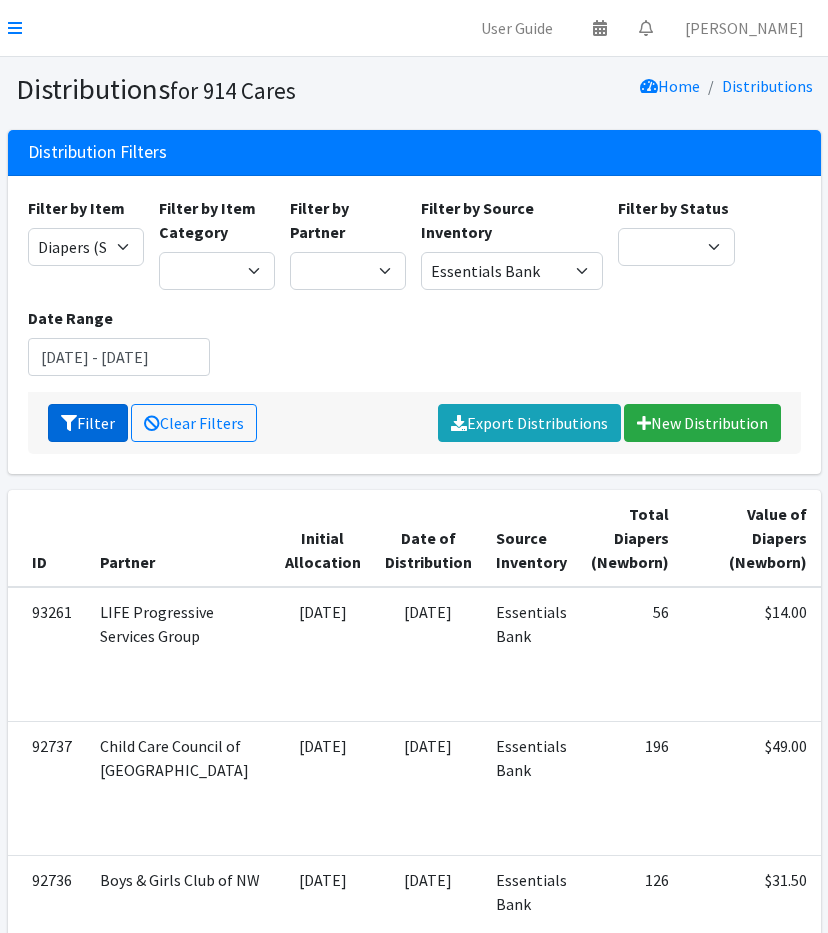 click on "Filter" at bounding box center [88, 423] 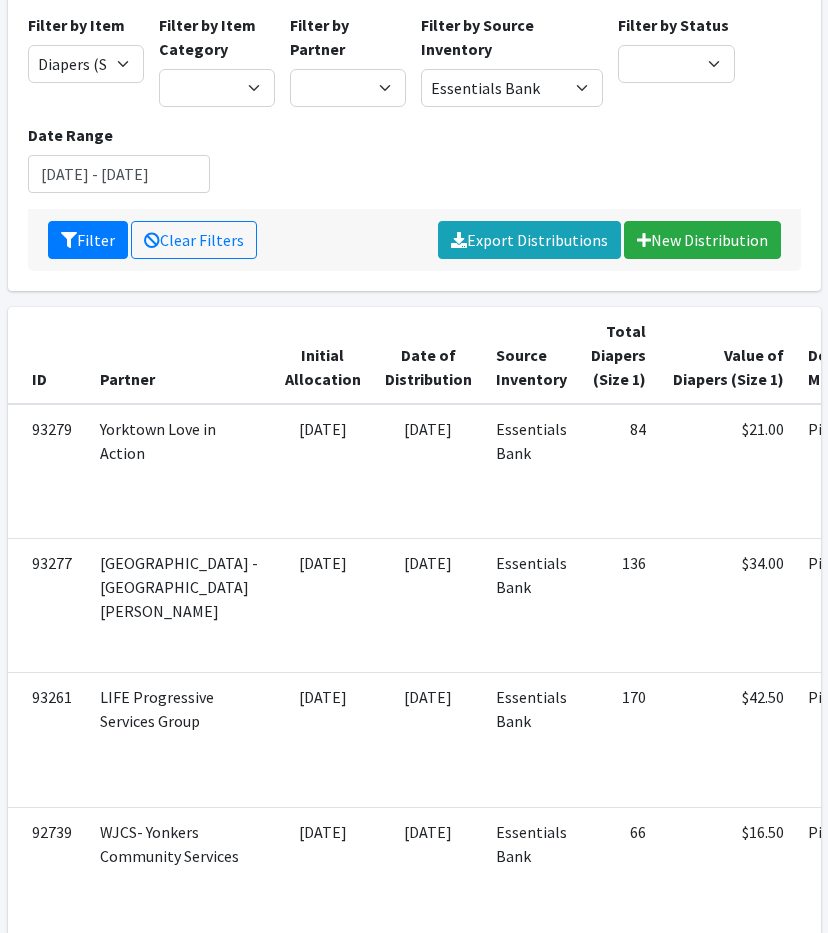 scroll, scrollTop: 0, scrollLeft: 0, axis: both 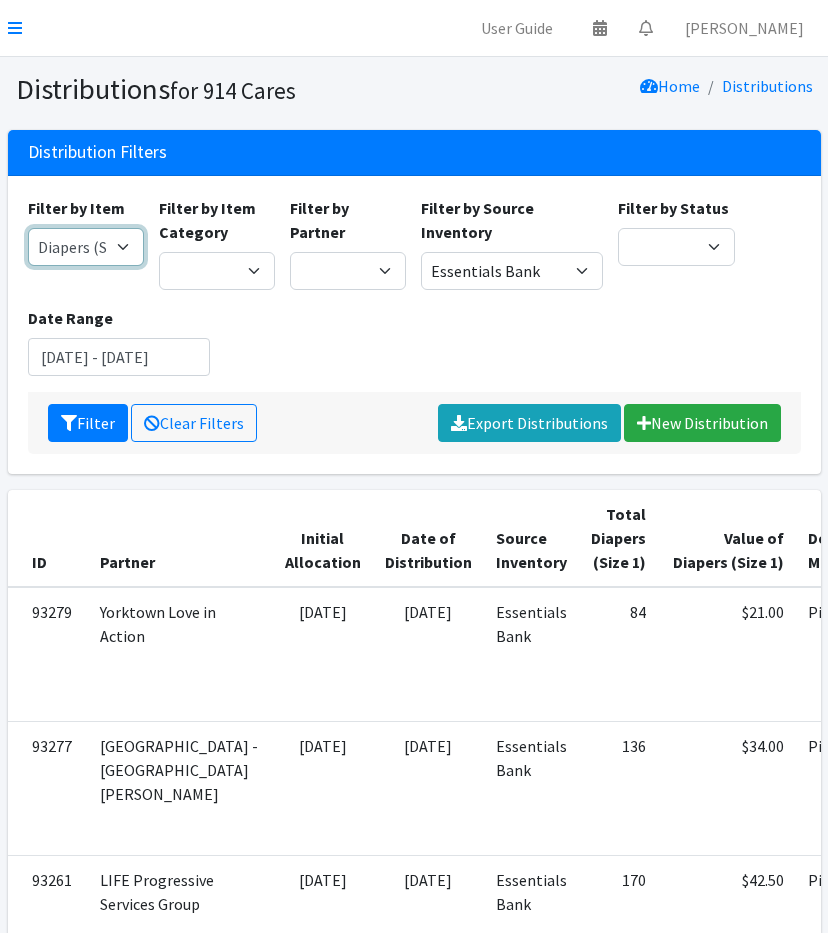 click on "11+ Hygiene Kit
2-5 Hygiene Kit
6-10 Hygiene Kit
Baby Bank Baby Count
Baby Carrier
Baby Shampoo/Wash
Baby Wipes  - pkg
Bathtub
Bibs
Blanket
Board Book - New
Books
Books (new)
Bottles
Bulk New Clothing
Car Seat: Convertible - Infant to Toddler
Clothing Bag
Crib Sheet
Day Camp Bag
Detergent
Diaper Bag
Diaper Cream
[MEDICAL_DATA] Cream/Powder
Diapers (Newborn)
Diapers (Size 1)
Diapers (Size 2)
Diapers (Size 3)
Diapers (Size 4)
Diapers (Size 5)
Diapers (Size 6)
Diapers (Size 7)
Donated Adult Diapers
Double Stroller
Family Hygiene Kit
First Aid Kit
Flow Kit - Pads & Liners Only
Flow Kit - Traditional (t/p/l)
Formula
Health/Grooming kit
Liners
Pads
Portable High Chair
Portable Playard: Pack-N-Play
Pull-Ups (2T-3T)
Pull-Ups (3T-4T)
Pull-Ups (4T-5T)
Sleepaway Camp Bag
Stroller: Infant
Stroller: Infant Car Seat/Stroller System
Stroller: Umbrella
Tampons
Thinx Period Underwear
Towels
Toys
Twin Stroller" at bounding box center (86, 247) 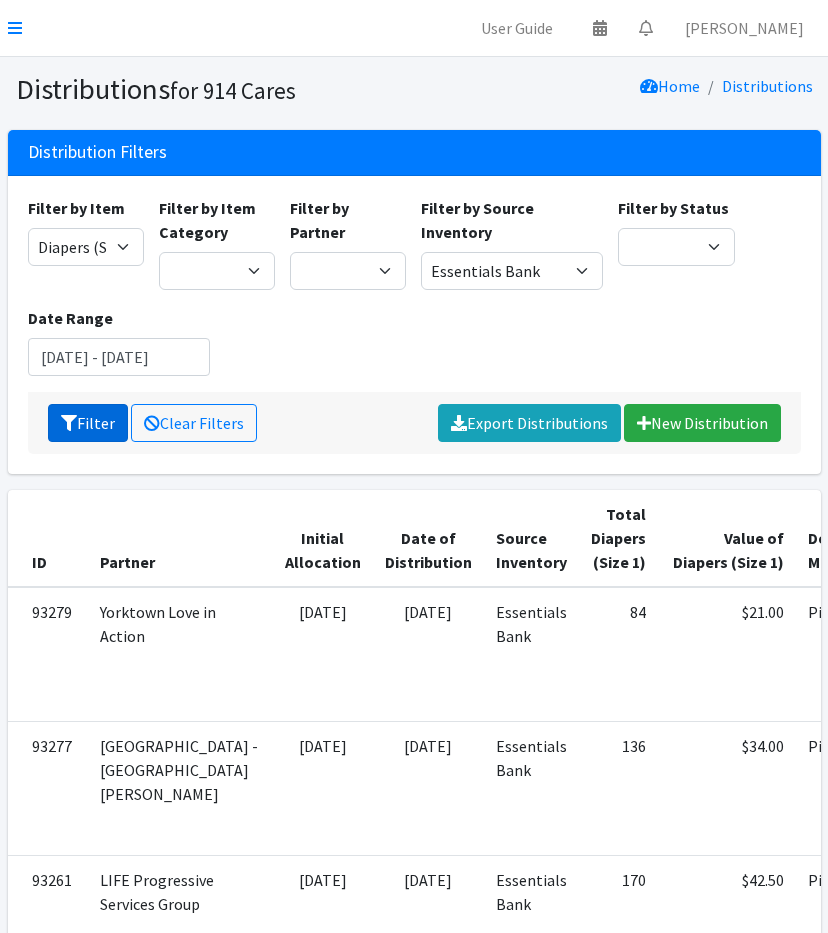 click at bounding box center (69, 423) 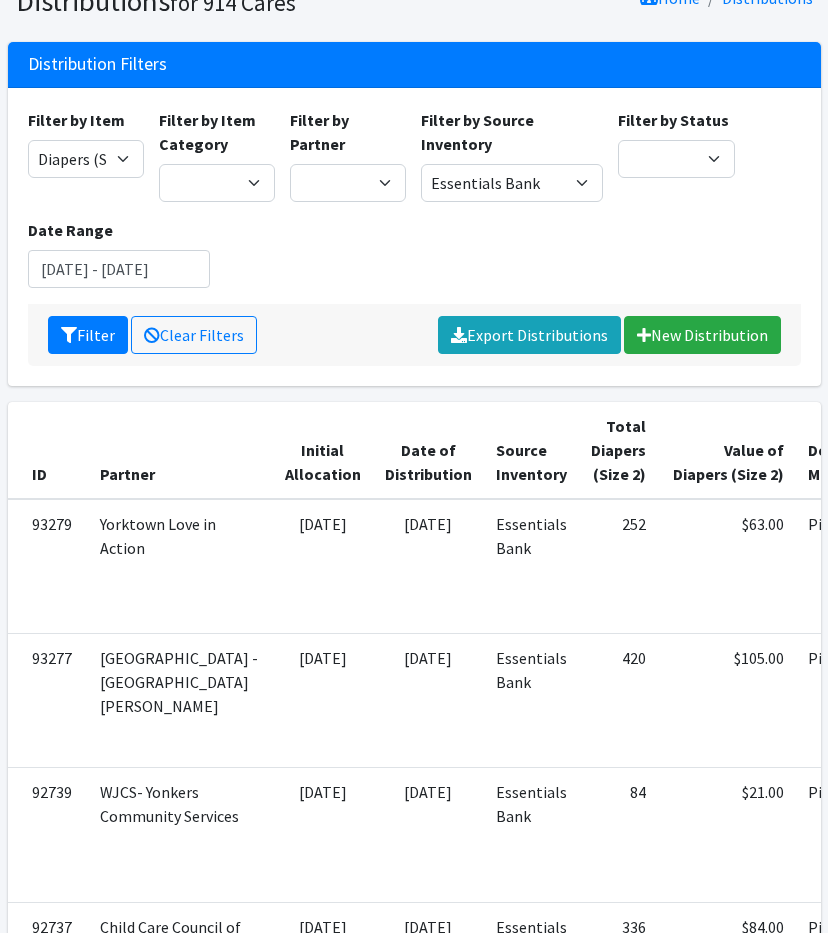 scroll, scrollTop: 0, scrollLeft: 0, axis: both 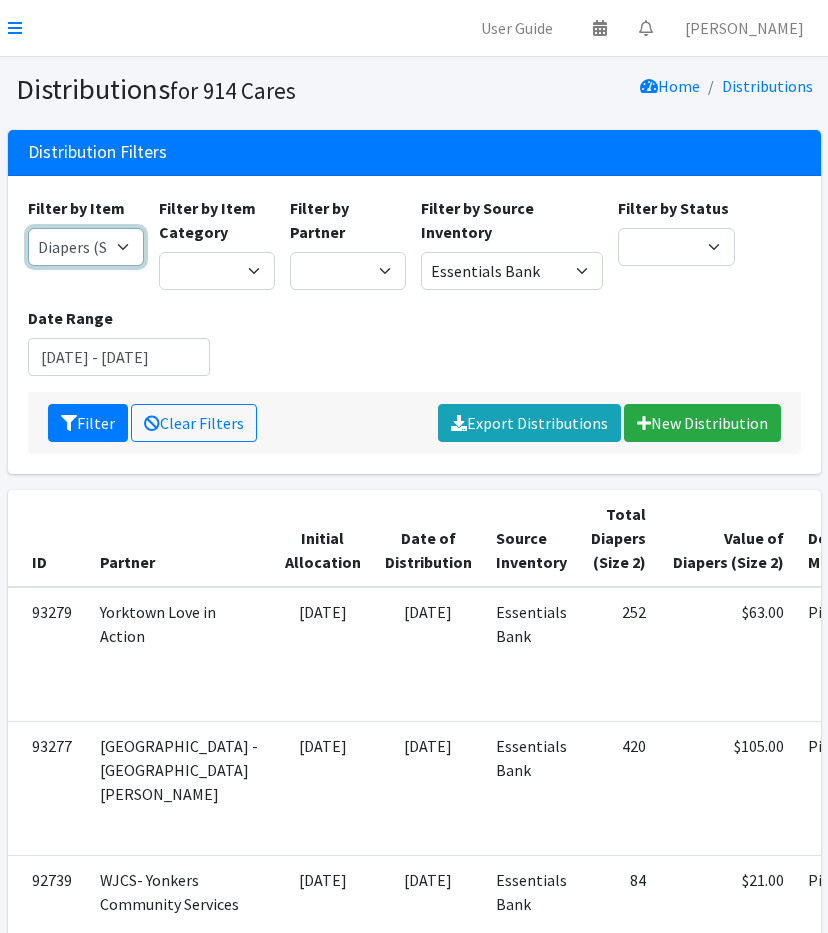 click on "11+ Hygiene Kit
2-5 Hygiene Kit
6-10 Hygiene Kit
Baby Bank Baby Count
Baby Carrier
Baby Shampoo/Wash
Baby Wipes  - pkg
Bathtub
Bibs
Blanket
Board Book - New
Books
Books (new)
Bottles
Bulk New Clothing
Car Seat: Convertible - Infant to Toddler
Clothing Bag
Crib Sheet
Day Camp Bag
Detergent
Diaper Bag
Diaper Cream
[MEDICAL_DATA] Cream/Powder
Diapers (Newborn)
Diapers (Size 1)
Diapers (Size 2)
Diapers (Size 3)
Diapers (Size 4)
Diapers (Size 5)
Diapers (Size 6)
Diapers (Size 7)
Donated Adult Diapers
Double Stroller
Family Hygiene Kit
First Aid Kit
Flow Kit - Pads & Liners Only
Flow Kit - Traditional (t/p/l)
Formula
Health/Grooming kit
Liners
Pads
Portable High Chair
Portable Playard: Pack-N-Play
Pull-Ups (2T-3T)
Pull-Ups (3T-4T)
Pull-Ups (4T-5T)
Sleepaway Camp Bag
Stroller: Infant
Stroller: Infant Car Seat/Stroller System
Stroller: Umbrella
Tampons
Thinx Period Underwear
Towels
Toys
Twin Stroller" at bounding box center (86, 247) 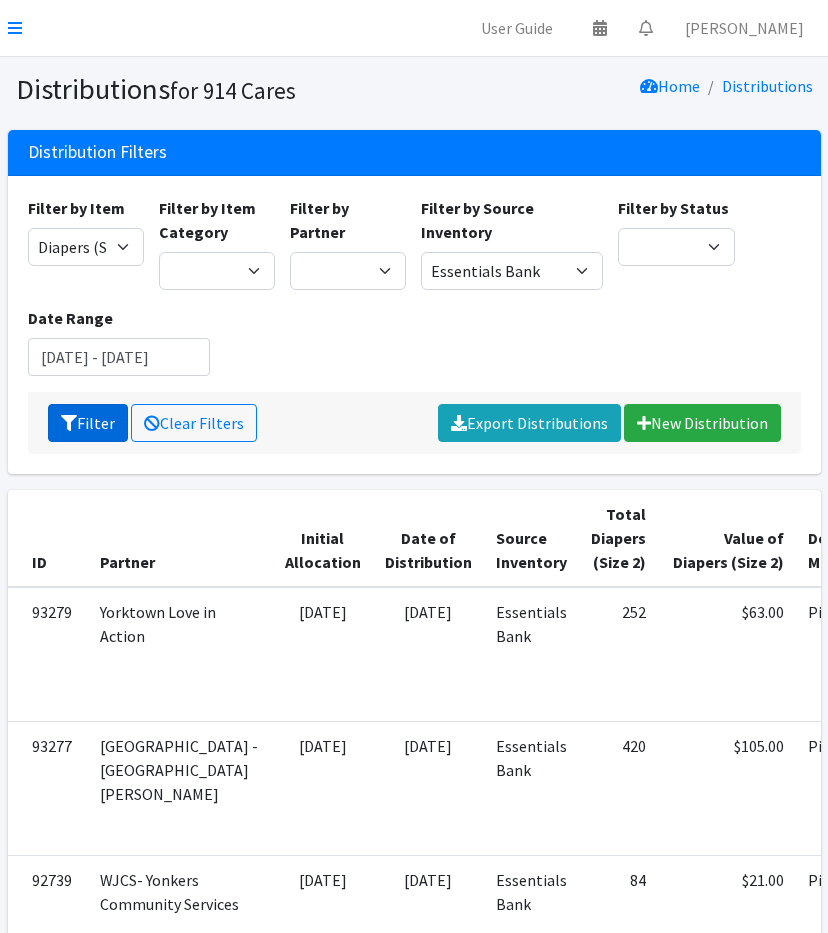 click on "Filter" at bounding box center (88, 423) 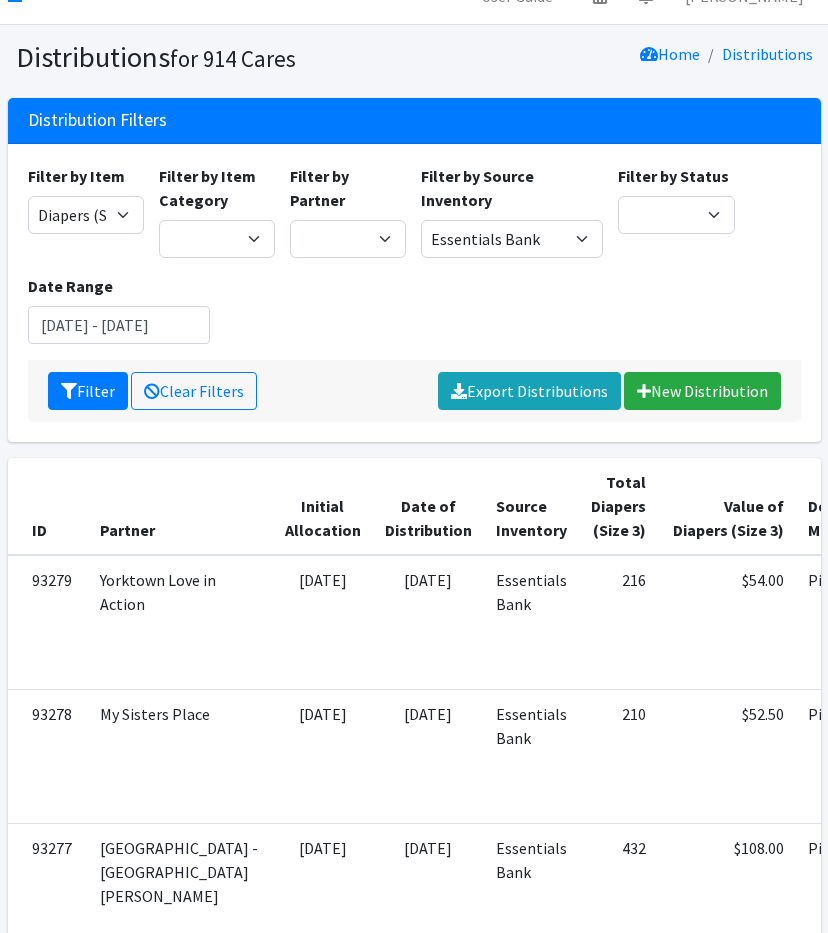 scroll, scrollTop: 0, scrollLeft: 0, axis: both 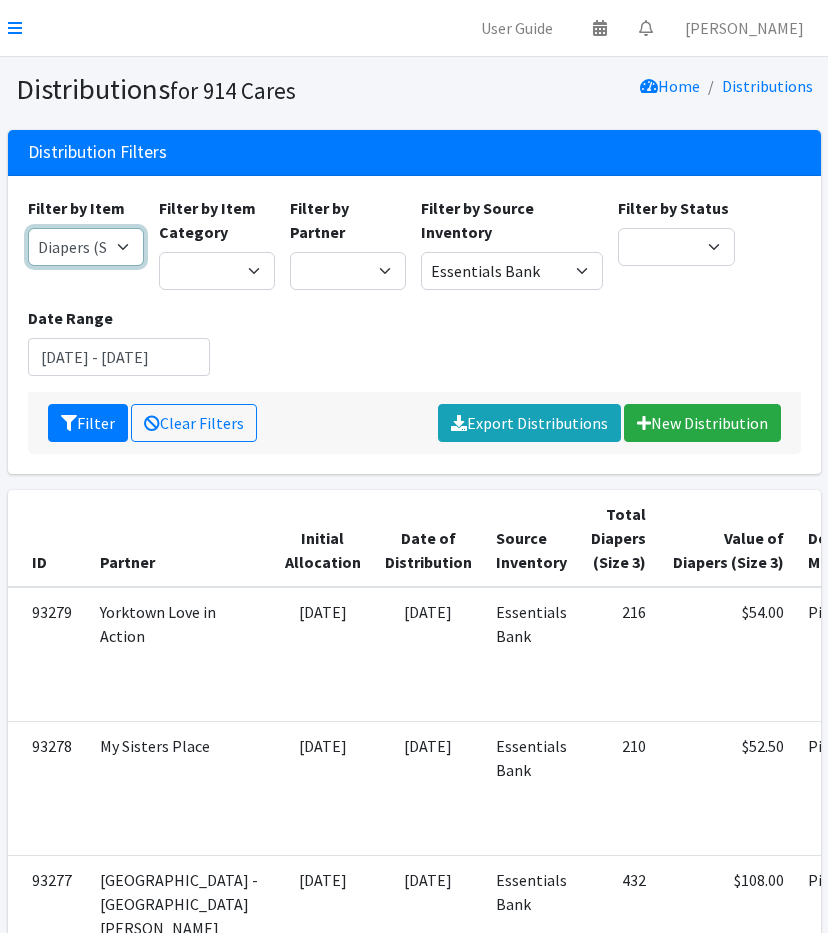 click on "11+ Hygiene Kit
2-5 Hygiene Kit
6-10 Hygiene Kit
Baby Bank Baby Count
Baby Carrier
Baby Shampoo/Wash
Baby Wipes  - pkg
Bathtub
Bibs
Blanket
Board Book - New
Books
Books (new)
Bottles
Bulk New Clothing
Car Seat: Convertible - Infant to Toddler
Clothing Bag
Crib Sheet
Day Camp Bag
Detergent
Diaper Bag
Diaper Cream
[MEDICAL_DATA] Cream/Powder
Diapers (Newborn)
Diapers (Size 1)
Diapers (Size 2)
Diapers (Size 3)
Diapers (Size 4)
Diapers (Size 5)
Diapers (Size 6)
Diapers (Size 7)
Donated Adult Diapers
Double Stroller
Family Hygiene Kit
First Aid Kit
Flow Kit - Pads & Liners Only
Flow Kit - Traditional (t/p/l)
Formula
Health/Grooming kit
Liners
Pads
Portable High Chair
Portable Playard: Pack-N-Play
Pull-Ups (2T-3T)
Pull-Ups (3T-4T)
Pull-Ups (4T-5T)
Sleepaway Camp Bag
Stroller: Infant
Stroller: Infant Car Seat/Stroller System
Stroller: Umbrella
Tampons
Thinx Period Underwear
Towels
Toys
Twin Stroller" at bounding box center (86, 247) 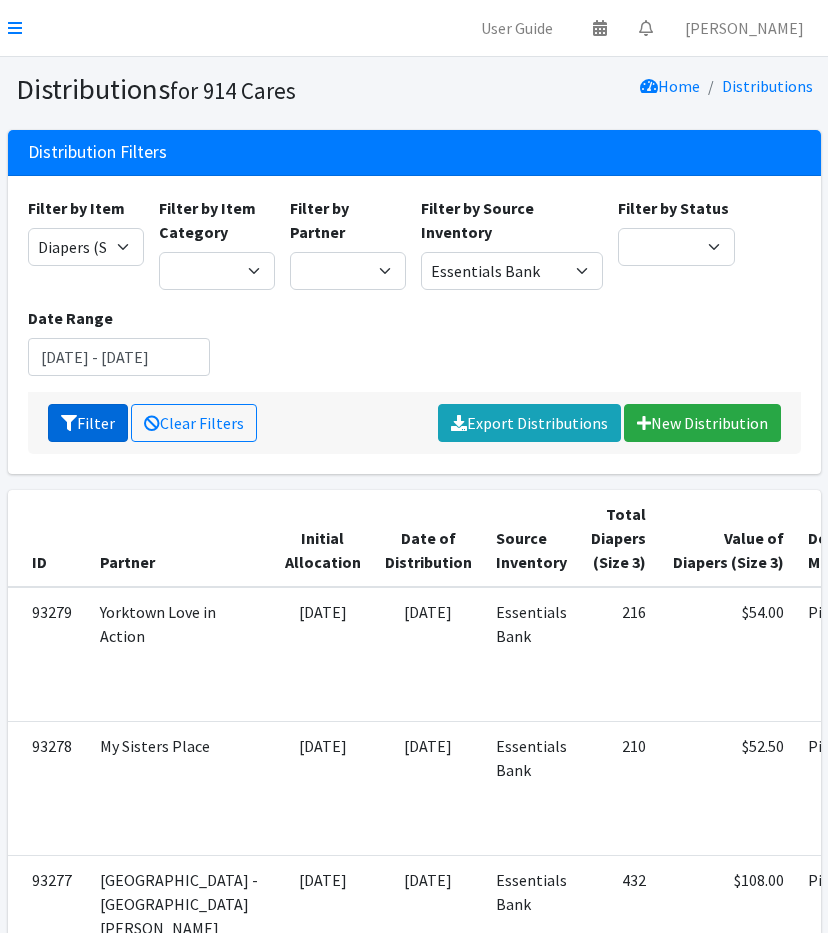 click on "Filter" at bounding box center [88, 423] 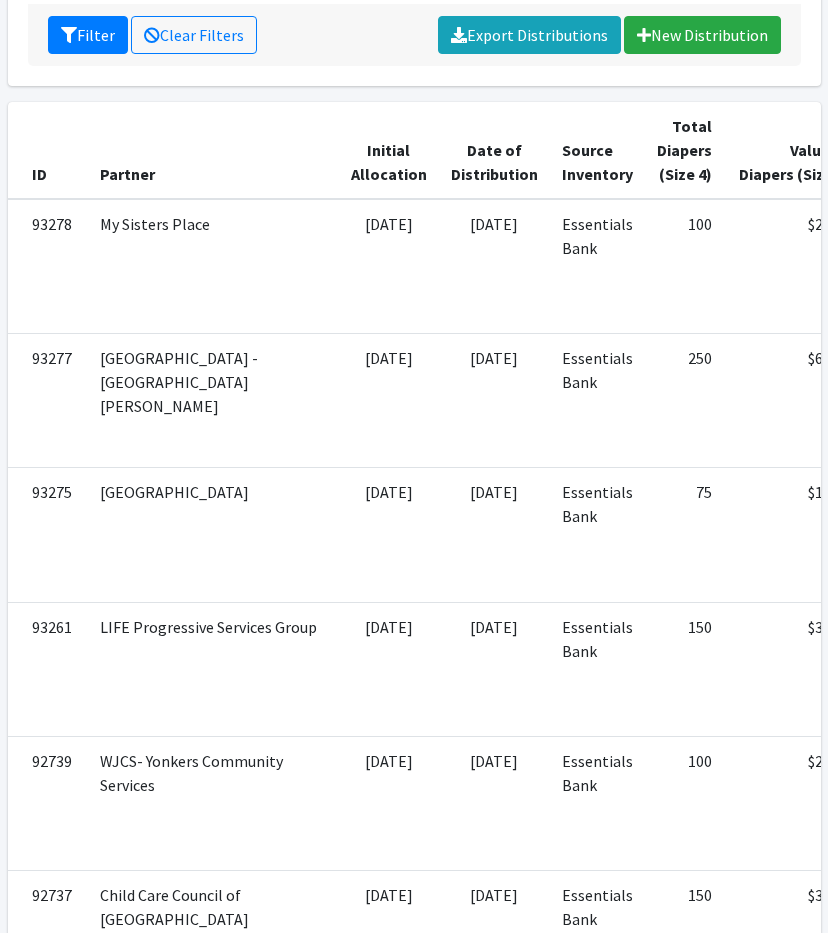 scroll, scrollTop: 0, scrollLeft: 0, axis: both 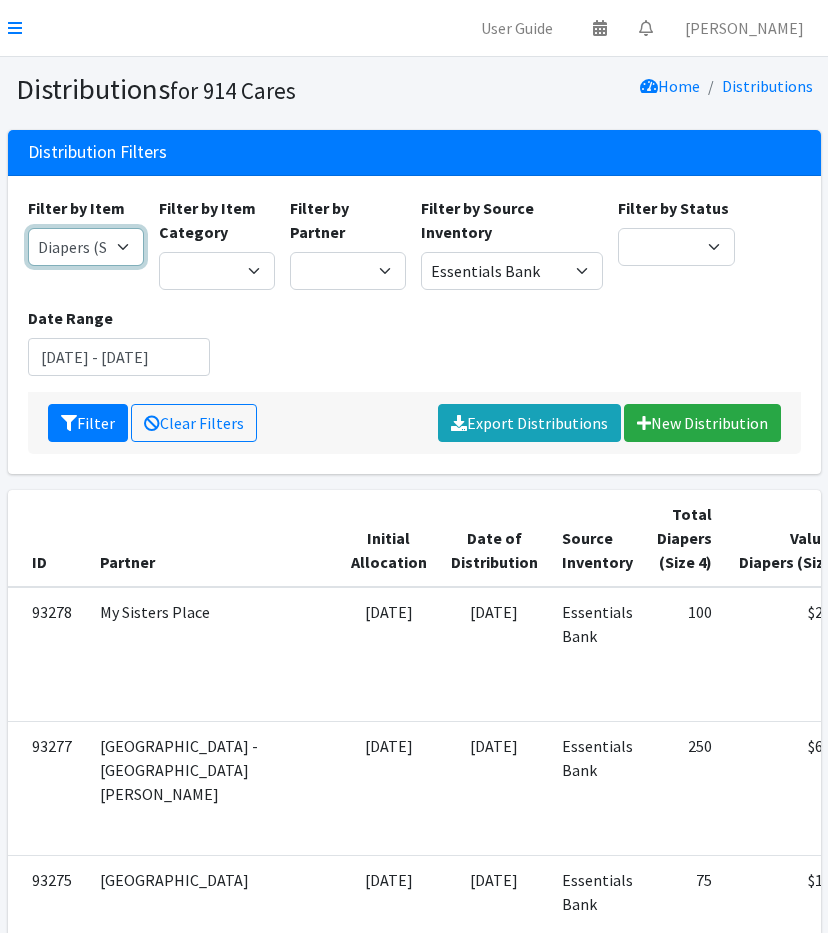 click on "11+ Hygiene Kit
2-5 Hygiene Kit
6-10 Hygiene Kit
Baby Bank Baby Count
Baby Carrier
Baby Shampoo/Wash
Baby Wipes  - pkg
Bathtub
Bibs
Blanket
Board Book - New
Books
Books (new)
Bottles
Bulk New Clothing
Car Seat: Convertible - Infant to Toddler
Clothing Bag
Crib Sheet
Day Camp Bag
Detergent
Diaper Bag
Diaper Cream
[MEDICAL_DATA] Cream/Powder
Diapers (Newborn)
Diapers (Size 1)
Diapers (Size 2)
Diapers (Size 3)
Diapers (Size 4)
Diapers (Size 5)
Diapers (Size 6)
Diapers (Size 7)
Donated Adult Diapers
Double Stroller
Family Hygiene Kit
First Aid Kit
Flow Kit - Pads & Liners Only
Flow Kit - Traditional (t/p/l)
Formula
Health/Grooming kit
Liners
Pads
Portable High Chair
Portable Playard: Pack-N-Play
Pull-Ups (2T-3T)
Pull-Ups (3T-4T)
Pull-Ups (4T-5T)
Sleepaway Camp Bag
Stroller: Infant
Stroller: Infant Car Seat/Stroller System
Stroller: Umbrella
Tampons
Thinx Period Underwear
Towels
Toys
Twin Stroller" at bounding box center [86, 247] 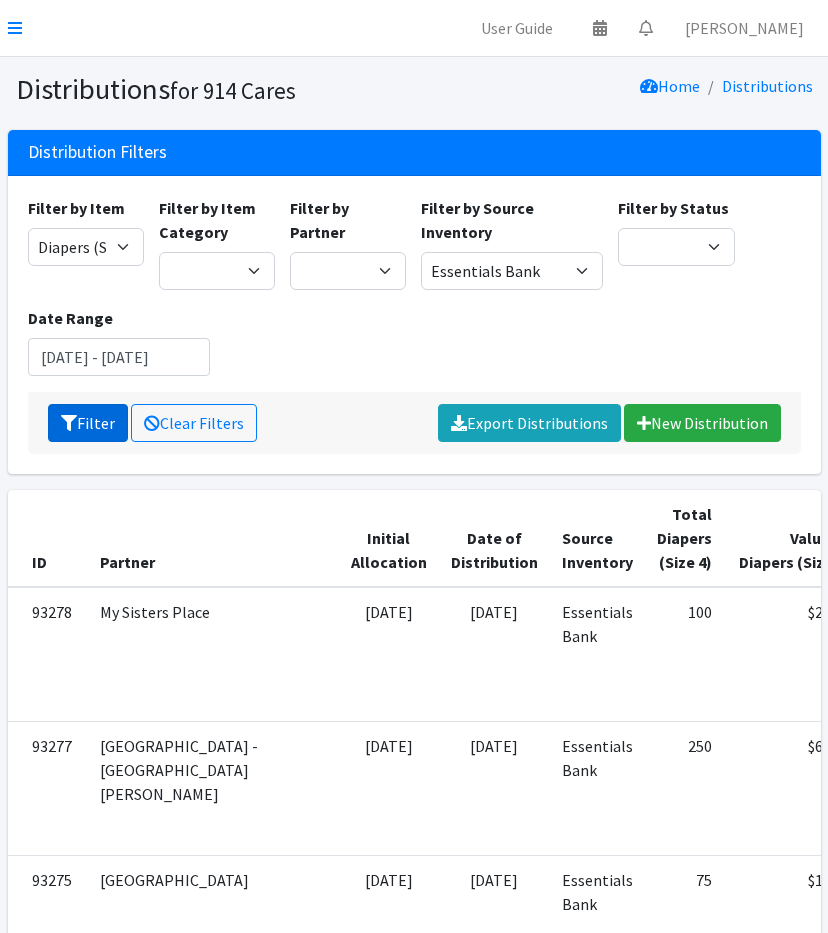 click on "Filter" at bounding box center (88, 423) 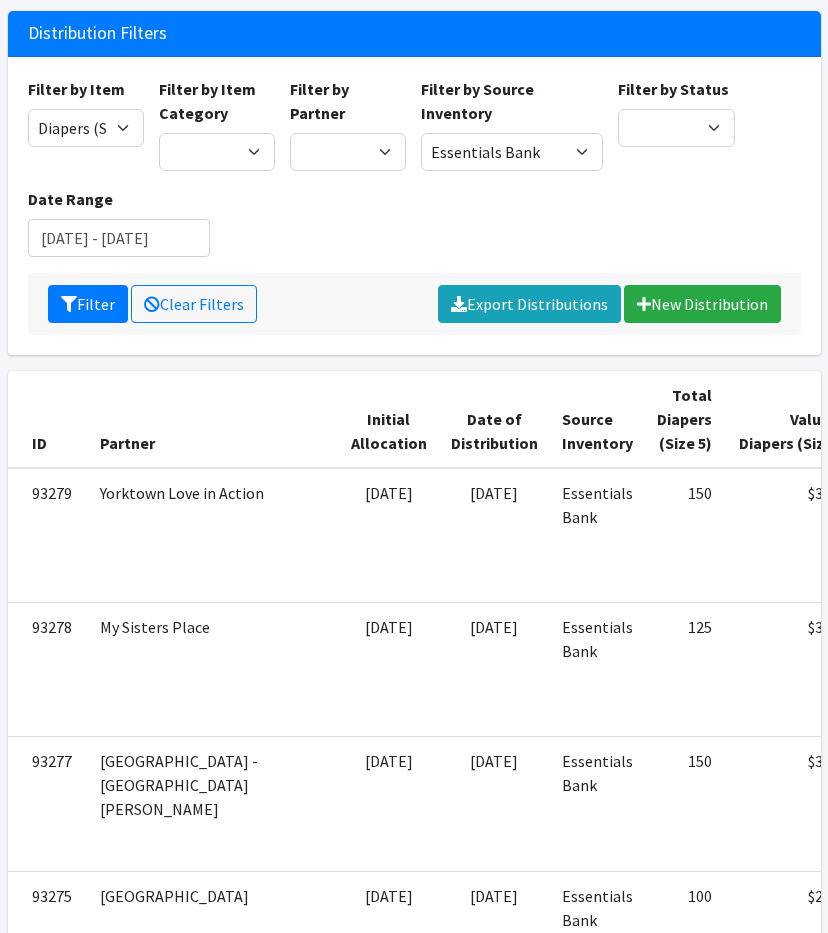 scroll, scrollTop: 0, scrollLeft: 0, axis: both 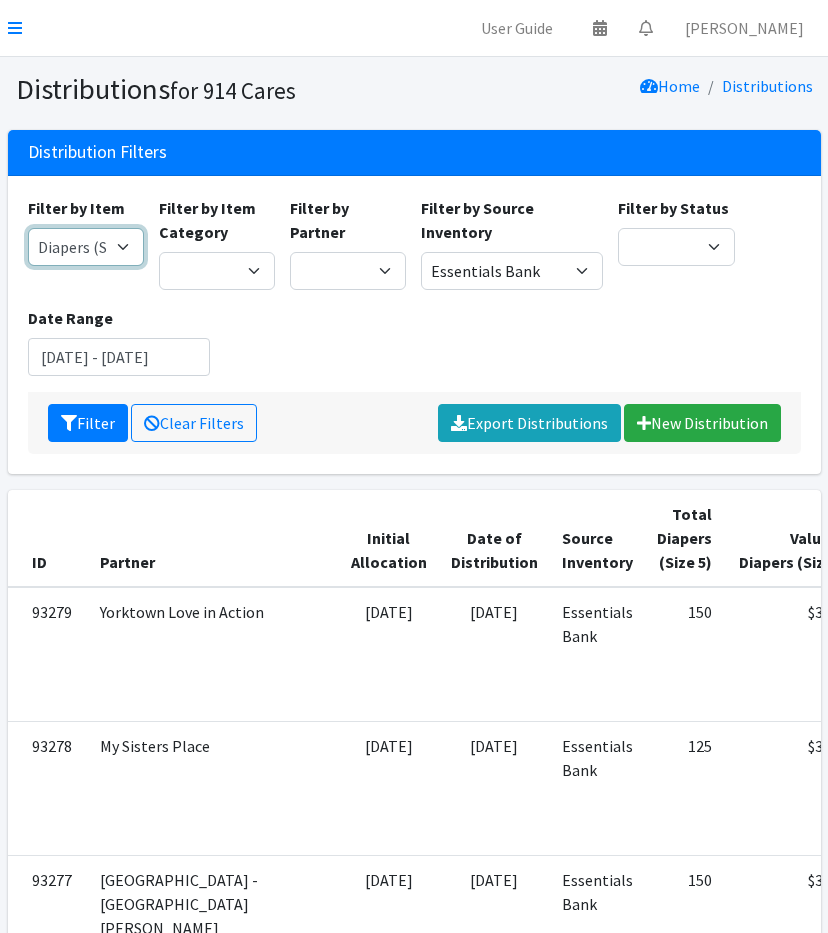 click on "11+ Hygiene Kit
2-5 Hygiene Kit
6-10 Hygiene Kit
Baby Bank Baby Count
Baby Carrier
Baby Shampoo/Wash
Baby Wipes  - pkg
Bathtub
Bibs
Blanket
Board Book - New
Books
Books (new)
Bottles
Bulk New Clothing
Car Seat: Convertible - Infant to Toddler
Clothing Bag
Crib Sheet
Day Camp Bag
Detergent
Diaper Bag
Diaper Cream
[MEDICAL_DATA] Cream/Powder
Diapers (Newborn)
Diapers (Size 1)
Diapers (Size 2)
Diapers (Size 3)
Diapers (Size 4)
Diapers (Size 5)
Diapers (Size 6)
Diapers (Size 7)
Donated Adult Diapers
Double Stroller
Family Hygiene Kit
First Aid Kit
Flow Kit - Pads & Liners Only
Flow Kit - Traditional (t/p/l)
Formula
Health/Grooming kit
Liners
Pads
Portable High Chair
Portable Playard: Pack-N-Play
Pull-Ups (2T-3T)
Pull-Ups (3T-4T)
Pull-Ups (4T-5T)
Sleepaway Camp Bag
Stroller: Infant
Stroller: Infant Car Seat/Stroller System
Stroller: Umbrella
Tampons
Thinx Period Underwear
Towels
Toys
Twin Stroller" at bounding box center [86, 247] 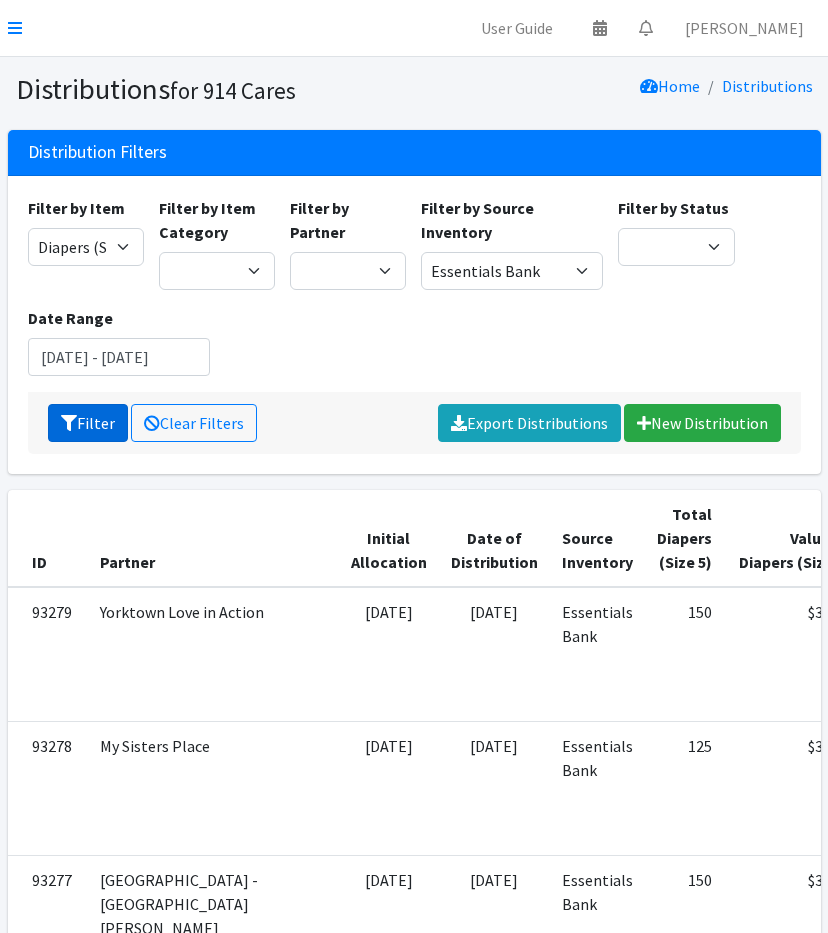click on "Filter" at bounding box center [88, 423] 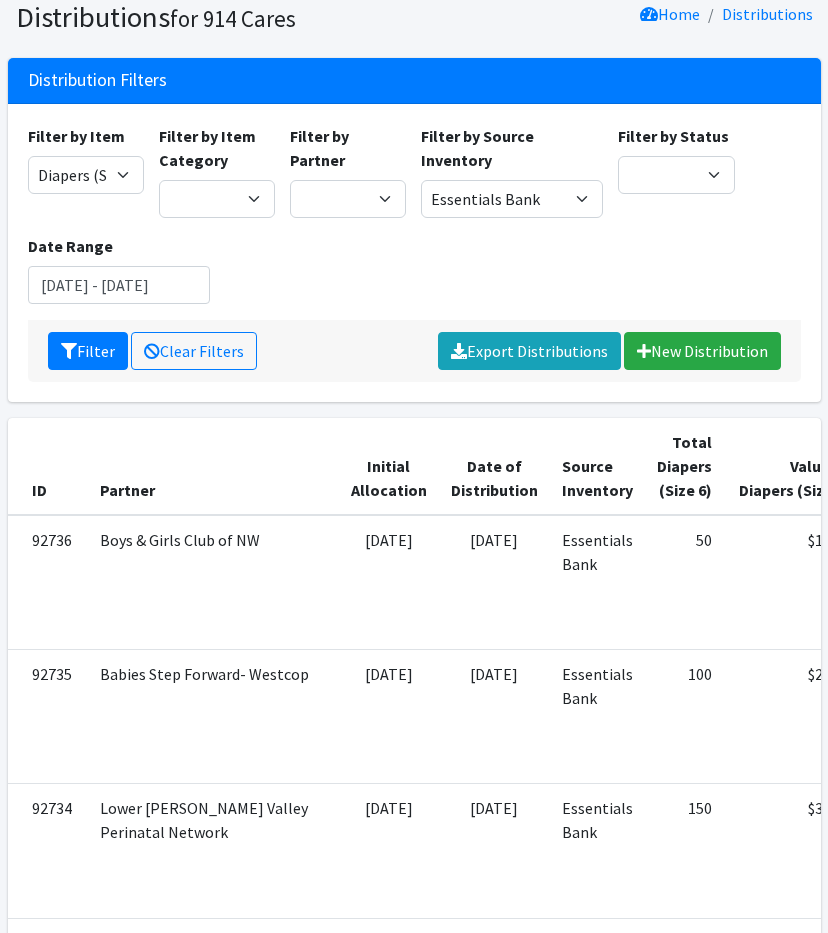 scroll, scrollTop: 0, scrollLeft: 0, axis: both 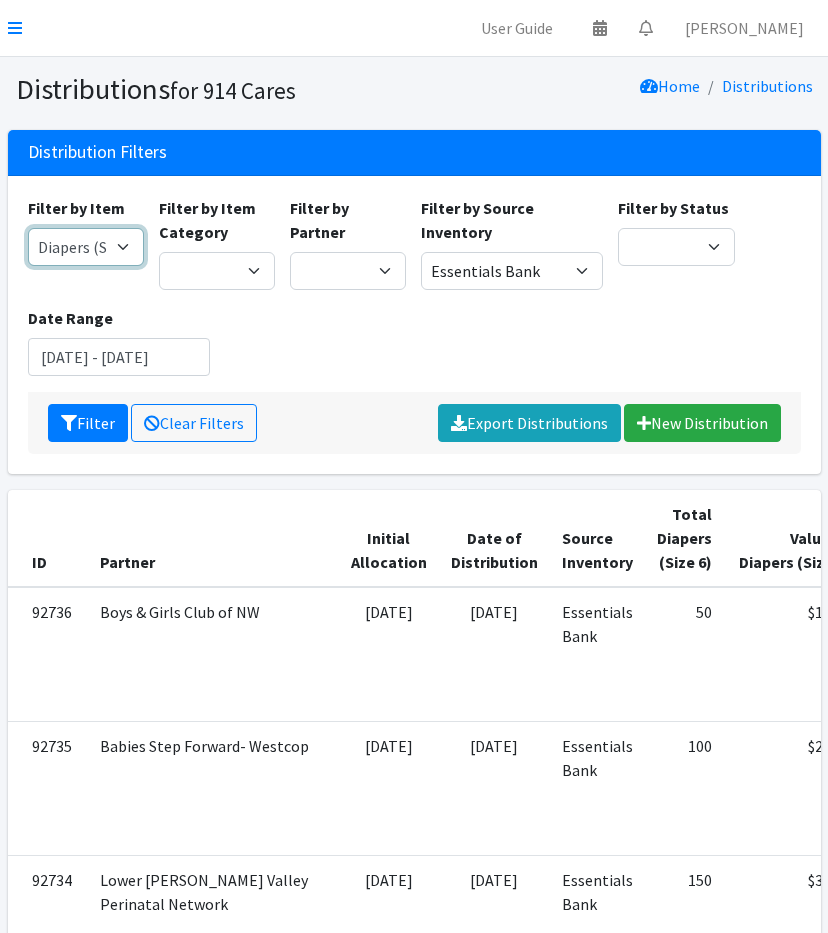 click on "11+ Hygiene Kit
2-5 Hygiene Kit
6-10 Hygiene Kit
Baby Bank Baby Count
Baby Carrier
Baby Shampoo/Wash
Baby Wipes  - pkg
Bathtub
Bibs
Blanket
Board Book - New
Books
Books (new)
Bottles
Bulk New Clothing
Car Seat: Convertible - Infant to Toddler
Clothing Bag
Crib Sheet
Day Camp Bag
Detergent
Diaper Bag
Diaper Cream
[MEDICAL_DATA] Cream/Powder
Diapers (Newborn)
Diapers (Size 1)
Diapers (Size 2)
Diapers (Size 3)
Diapers (Size 4)
Diapers (Size 5)
Diapers (Size 6)
Diapers (Size 7)
Donated Adult Diapers
Double Stroller
Family Hygiene Kit
First Aid Kit
Flow Kit - Pads & Liners Only
Flow Kit - Traditional (t/p/l)
Formula
Health/Grooming kit
Liners
Pads
Portable High Chair
Portable Playard: Pack-N-Play
Pull-Ups (2T-3T)
Pull-Ups (3T-4T)
Pull-Ups (4T-5T)
Sleepaway Camp Bag
Stroller: Infant
Stroller: Infant Car Seat/Stroller System
Stroller: Umbrella
Tampons
Thinx Period Underwear
Towels
Toys
Twin Stroller" at bounding box center (86, 247) 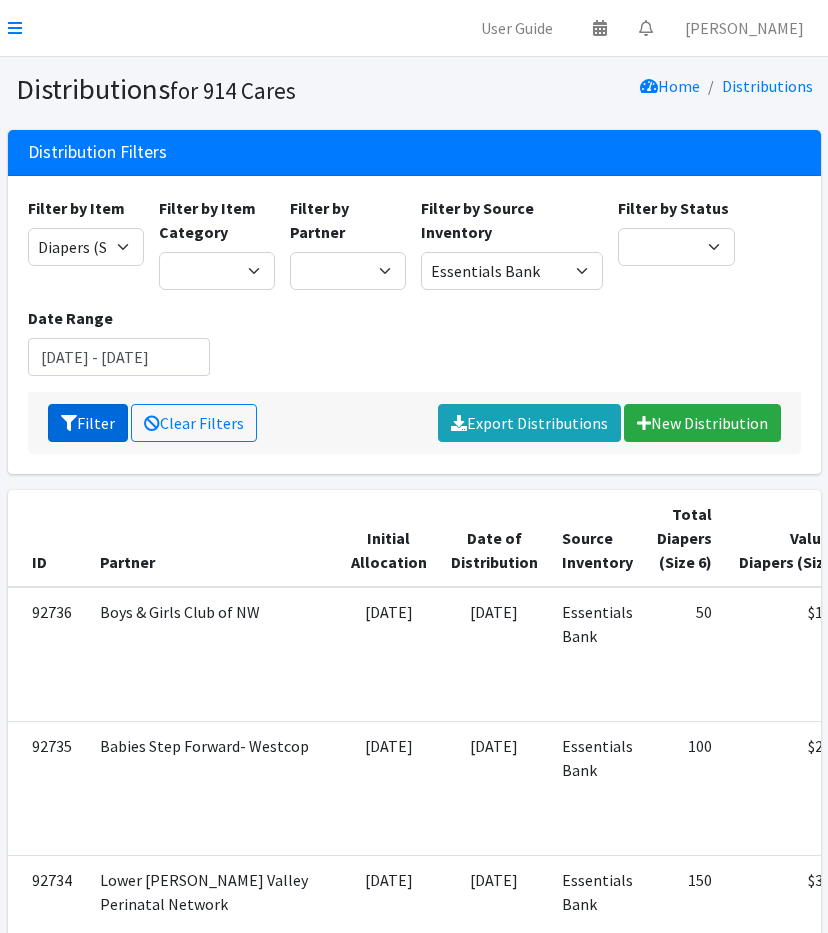 click on "Filter" at bounding box center (88, 423) 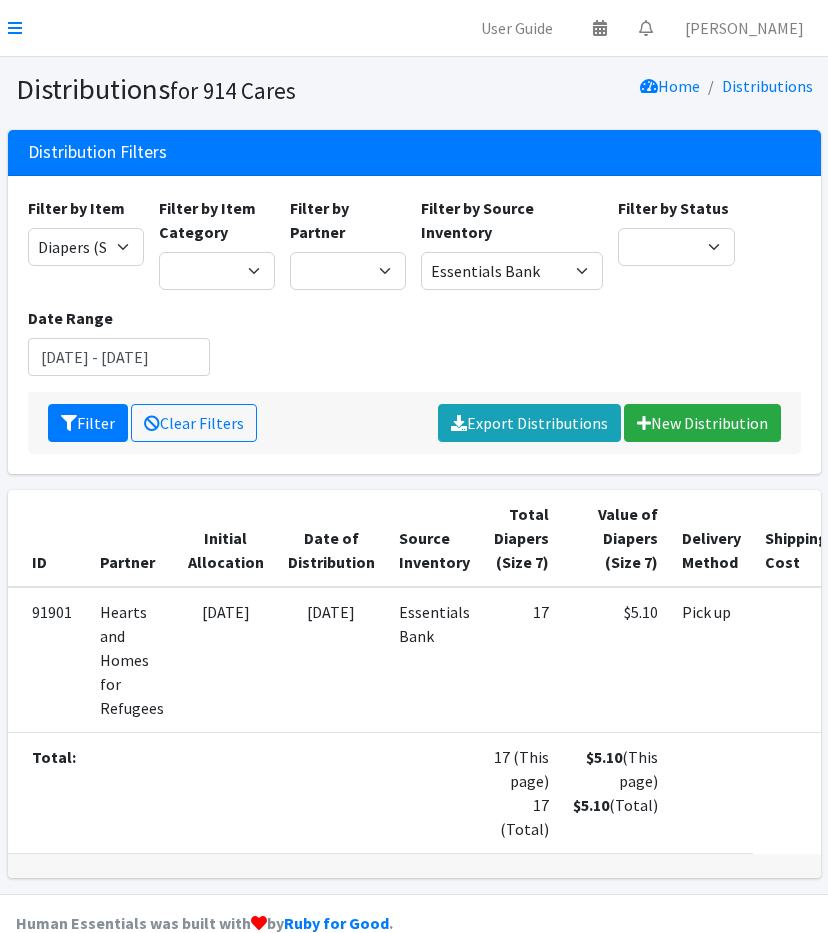 scroll, scrollTop: 97, scrollLeft: 0, axis: vertical 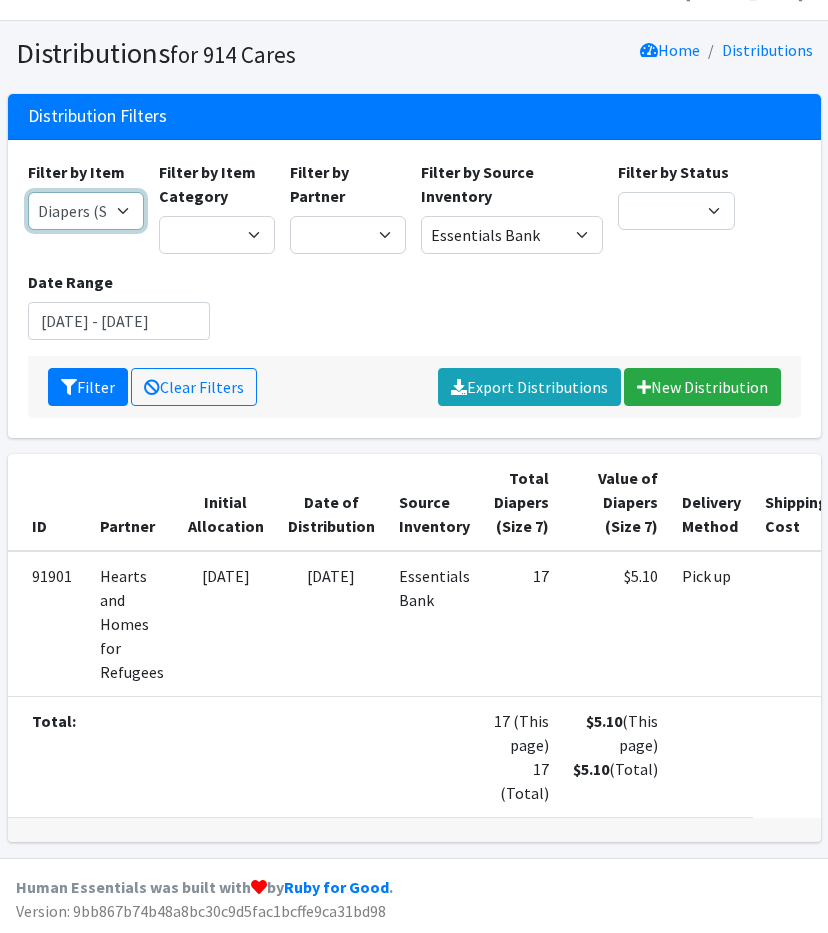 click on "11+ Hygiene Kit
2-5 Hygiene Kit
6-10 Hygiene Kit
Baby Bank Baby Count
Baby Carrier
Baby Shampoo/Wash
Baby Wipes  - pkg
Bathtub
Bibs
Blanket
Board Book - New
Books
Books (new)
Bottles
Bulk New Clothing
Car Seat: Convertible - Infant to Toddler
Clothing Bag
Crib Sheet
Day Camp Bag
Detergent
Diaper Bag
Diaper Cream
[MEDICAL_DATA] Cream/Powder
Diapers (Newborn)
Diapers (Size 1)
Diapers (Size 2)
Diapers (Size 3)
Diapers (Size 4)
Diapers (Size 5)
Diapers (Size 6)
Diapers (Size 7)
Donated Adult Diapers
Double Stroller
Family Hygiene Kit
First Aid Kit
Flow Kit - Pads & Liners Only
Flow Kit - Traditional (t/p/l)
Formula
Health/Grooming kit
Liners
Pads
Portable High Chair
Portable Playard: Pack-N-Play
Pull-Ups (2T-3T)
Pull-Ups (3T-4T)
Pull-Ups (4T-5T)
Sleepaway Camp Bag
Stroller: Infant
Stroller: Infant Car Seat/Stroller System
Stroller: Umbrella
Tampons
Thinx Period Underwear
Towels
Toys
Twin Stroller" at bounding box center (86, 211) 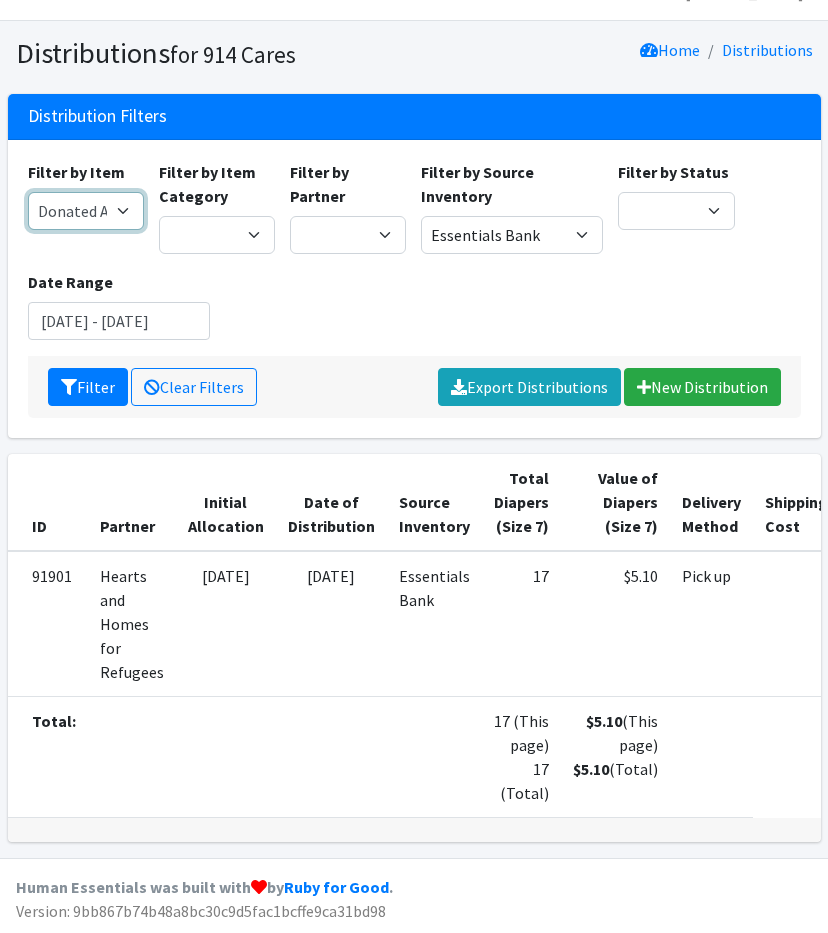 click on "11+ Hygiene Kit
2-5 Hygiene Kit
6-10 Hygiene Kit
Baby Bank Baby Count
Baby Carrier
Baby Shampoo/Wash
Baby Wipes  - pkg
Bathtub
Bibs
Blanket
Board Book - New
Books
Books (new)
Bottles
Bulk New Clothing
Car Seat: Convertible - Infant to Toddler
Clothing Bag
Crib Sheet
Day Camp Bag
Detergent
Diaper Bag
Diaper Cream
[MEDICAL_DATA] Cream/Powder
Diapers (Newborn)
Diapers (Size 1)
Diapers (Size 2)
Diapers (Size 3)
Diapers (Size 4)
Diapers (Size 5)
Diapers (Size 6)
Diapers (Size 7)
Donated Adult Diapers
Double Stroller
Family Hygiene Kit
First Aid Kit
Flow Kit - Pads & Liners Only
Flow Kit - Traditional (t/p/l)
Formula
Health/Grooming kit
Liners
Pads
Portable High Chair
Portable Playard: Pack-N-Play
Pull-Ups (2T-3T)
Pull-Ups (3T-4T)
Pull-Ups (4T-5T)
Sleepaway Camp Bag
Stroller: Infant
Stroller: Infant Car Seat/Stroller System
Stroller: Umbrella
Tampons
Thinx Period Underwear
Towels
Toys
Twin Stroller" at bounding box center [86, 211] 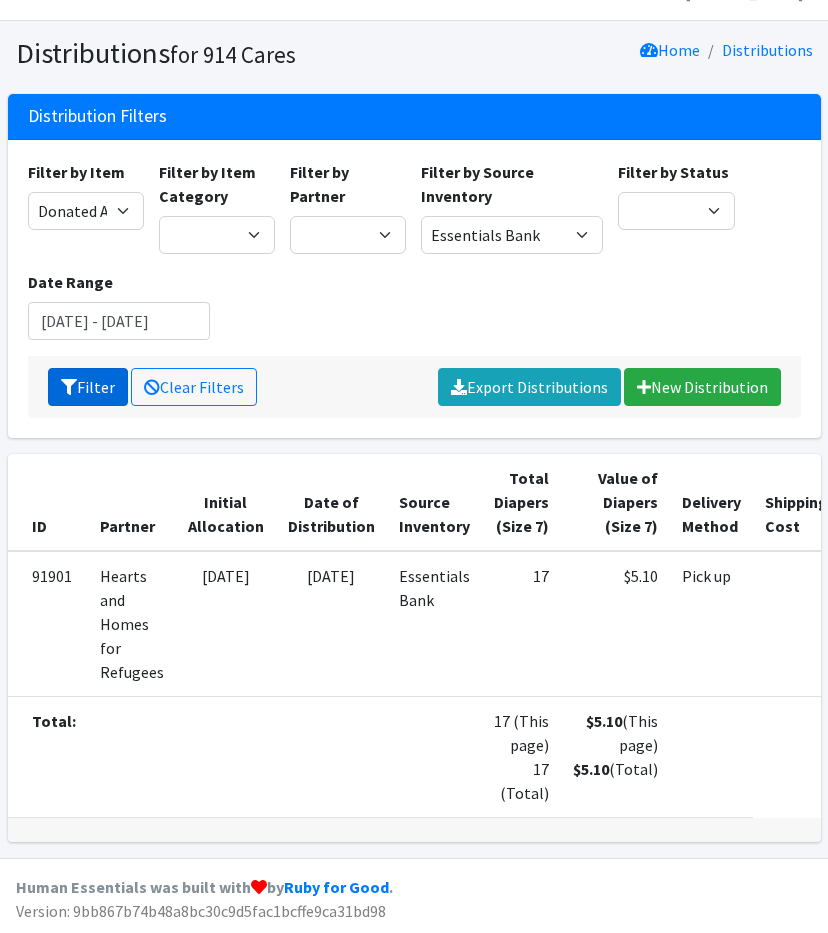 click on "Filter" at bounding box center [88, 387] 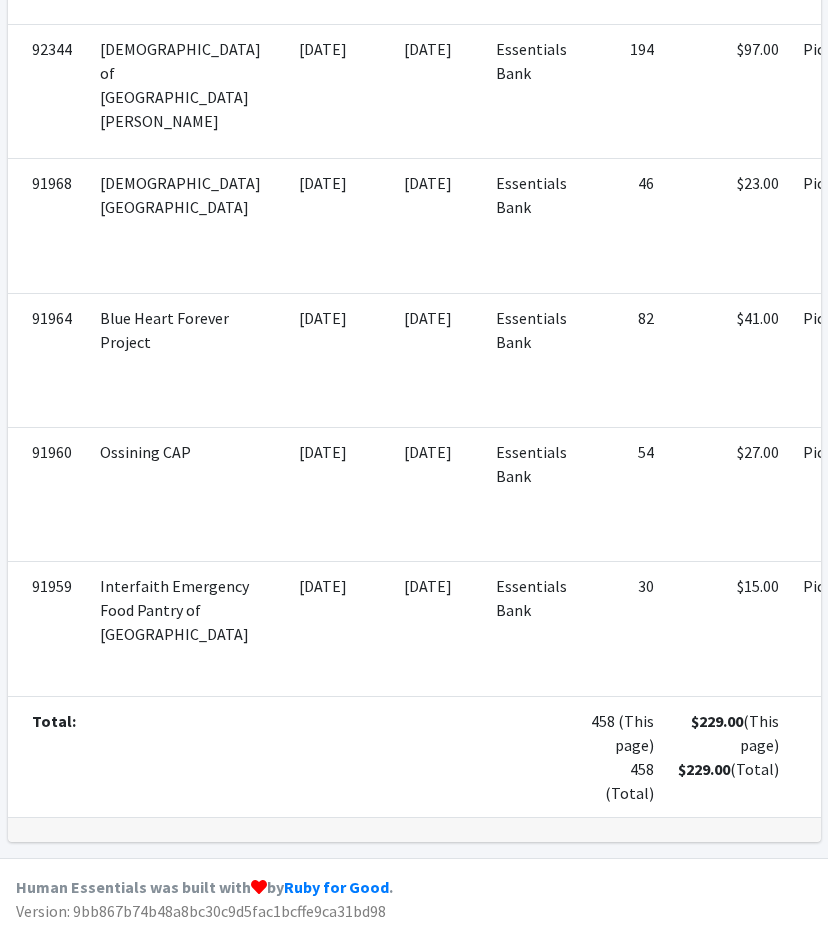 scroll, scrollTop: 0, scrollLeft: 0, axis: both 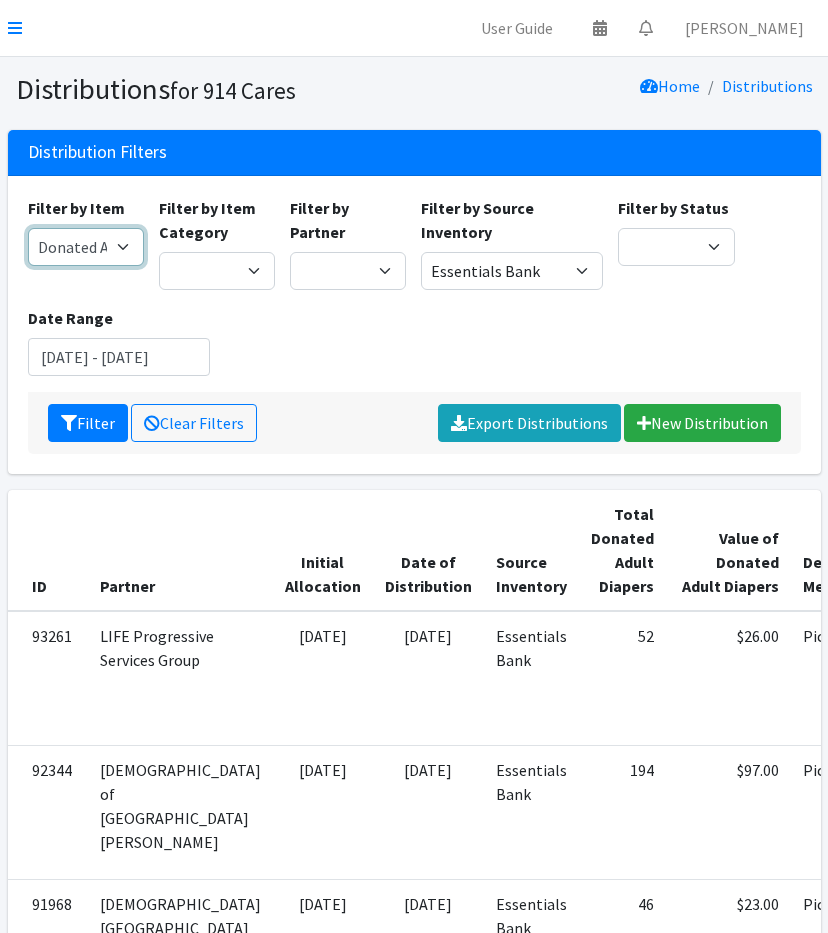 click on "11+ Hygiene Kit
2-5 Hygiene Kit
6-10 Hygiene Kit
Baby Bank Baby Count
Baby Carrier
Baby Shampoo/Wash
Baby Wipes  - pkg
Bathtub
Bibs
Blanket
Board Book - New
Books
Books (new)
Bottles
Bulk New Clothing
Car Seat: Convertible - Infant to Toddler
Clothing Bag
Crib Sheet
Day Camp Bag
Detergent
Diaper Bag
Diaper Cream
[MEDICAL_DATA] Cream/Powder
Diapers (Newborn)
Diapers (Size 1)
Diapers (Size 2)
Diapers (Size 3)
Diapers (Size 4)
Diapers (Size 5)
Diapers (Size 6)
Diapers (Size 7)
Donated Adult Diapers
Double Stroller
Family Hygiene Kit
First Aid Kit
Flow Kit - Pads & Liners Only
Flow Kit - Traditional (t/p/l)
Formula
Health/Grooming kit
Liners
Pads
Portable High Chair
Portable Playard: Pack-N-Play
Pull-Ups (2T-3T)
Pull-Ups (3T-4T)
Pull-Ups (4T-5T)
Sleepaway Camp Bag
Stroller: Infant
Stroller: Infant Car Seat/Stroller System
Stroller: Umbrella
Tampons
Thinx Period Underwear
Towels
Toys
Twin Stroller" at bounding box center [86, 247] 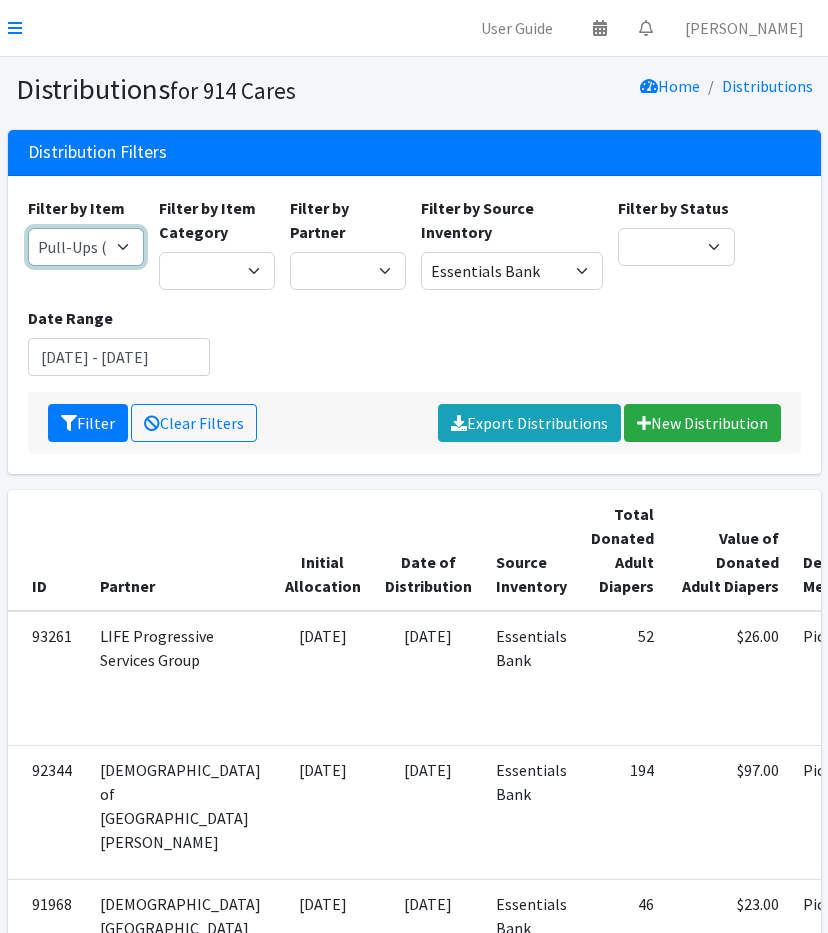 click on "11+ Hygiene Kit
2-5 Hygiene Kit
6-10 Hygiene Kit
Baby Bank Baby Count
Baby Carrier
Baby Shampoo/Wash
Baby Wipes  - pkg
Bathtub
Bibs
Blanket
Board Book - New
Books
Books (new)
Bottles
Bulk New Clothing
Car Seat: Convertible - Infant to Toddler
Clothing Bag
Crib Sheet
Day Camp Bag
Detergent
Diaper Bag
Diaper Cream
[MEDICAL_DATA] Cream/Powder
Diapers (Newborn)
Diapers (Size 1)
Diapers (Size 2)
Diapers (Size 3)
Diapers (Size 4)
Diapers (Size 5)
Diapers (Size 6)
Diapers (Size 7)
Donated Adult Diapers
Double Stroller
Family Hygiene Kit
First Aid Kit
Flow Kit - Pads & Liners Only
Flow Kit - Traditional (t/p/l)
Formula
Health/Grooming kit
Liners
Pads
Portable High Chair
Portable Playard: Pack-N-Play
Pull-Ups (2T-3T)
Pull-Ups (3T-4T)
Pull-Ups (4T-5T)
Sleepaway Camp Bag
Stroller: Infant
Stroller: Infant Car Seat/Stroller System
Stroller: Umbrella
Tampons
Thinx Period Underwear
Towels
Toys
Twin Stroller" at bounding box center [86, 247] 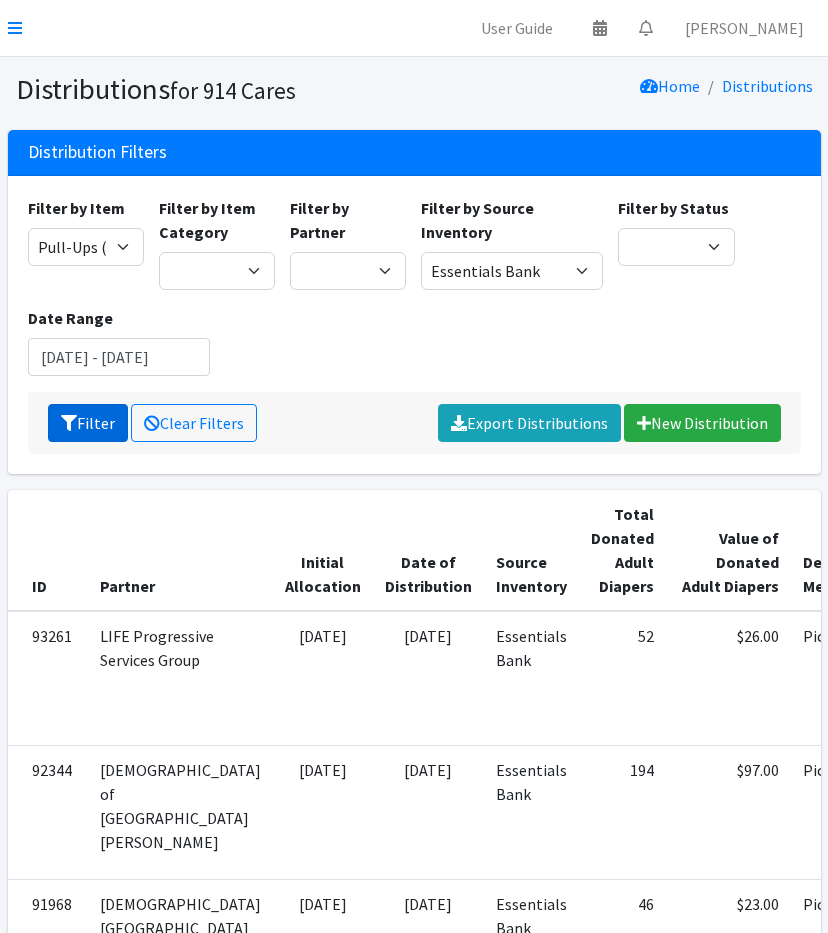 click on "Filter" at bounding box center [88, 423] 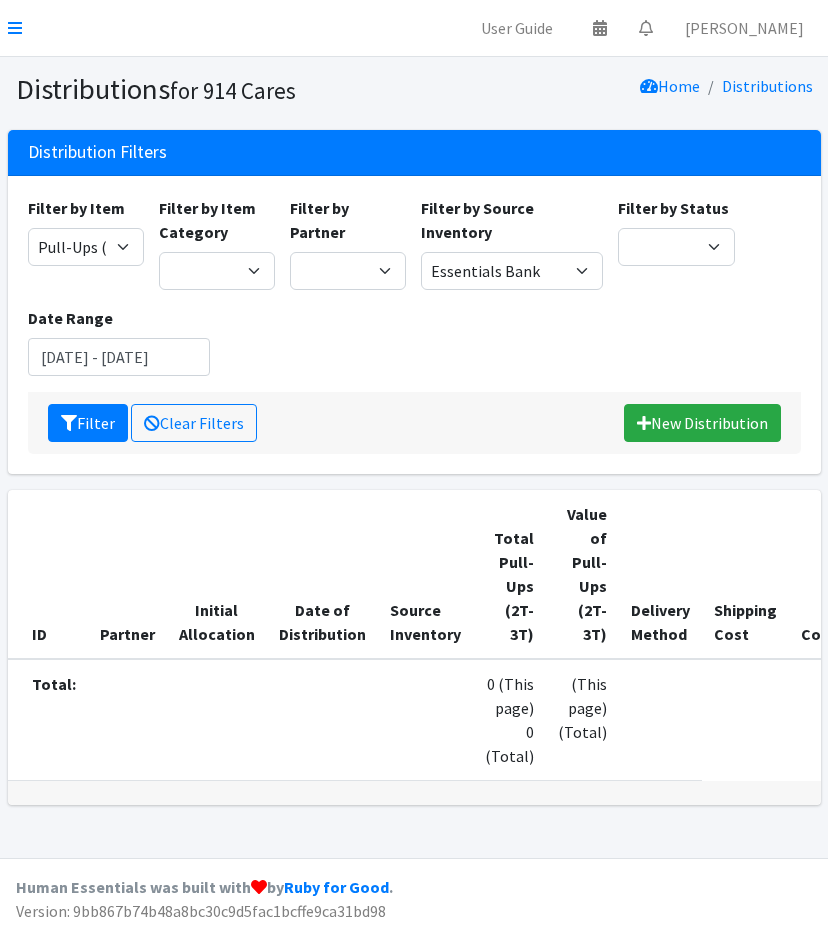 scroll, scrollTop: 0, scrollLeft: 0, axis: both 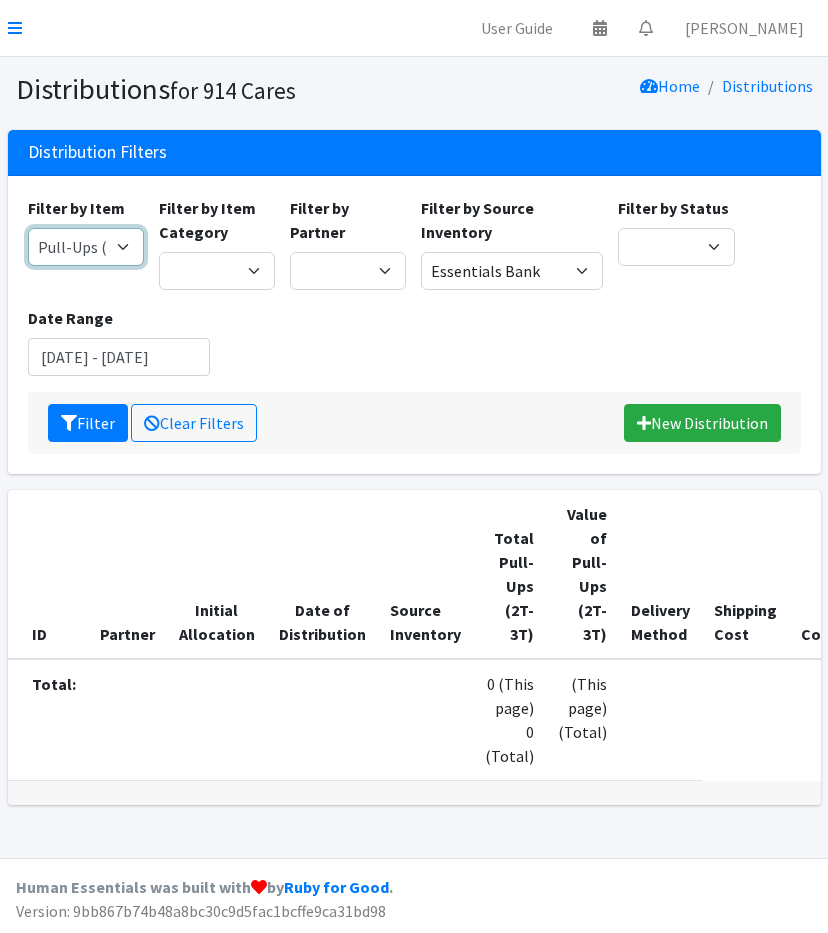 click on "11+ Hygiene Kit
2-5 Hygiene Kit
6-10 Hygiene Kit
Baby Bank Baby Count
Baby Carrier
Baby Shampoo/Wash
Baby Wipes  - pkg
Bathtub
Bibs
Blanket
Board Book - New
Books
Books (new)
Bottles
Bulk New Clothing
Car Seat: Convertible - Infant to Toddler
Clothing Bag
Crib Sheet
Day Camp Bag
Detergent
Diaper Bag
Diaper Cream
[MEDICAL_DATA] Cream/Powder
Diapers (Newborn)
Diapers (Size 1)
Diapers (Size 2)
Diapers (Size 3)
Diapers (Size 4)
Diapers (Size 5)
Diapers (Size 6)
Diapers (Size 7)
Donated Adult Diapers
Double Stroller
Family Hygiene Kit
First Aid Kit
Flow Kit - Pads & Liners Only
Flow Kit - Traditional (t/p/l)
Formula
Health/Grooming kit
Liners
Pads
Portable High Chair
Portable Playard: Pack-N-Play
Pull-Ups (2T-3T)
Pull-Ups (3T-4T)
Pull-Ups (4T-5T)
Sleepaway Camp Bag
Stroller: Infant
Stroller: Infant Car Seat/Stroller System
Stroller: Umbrella
Tampons
Thinx Period Underwear
Towels
Toys
Twin Stroller" at bounding box center [86, 247] 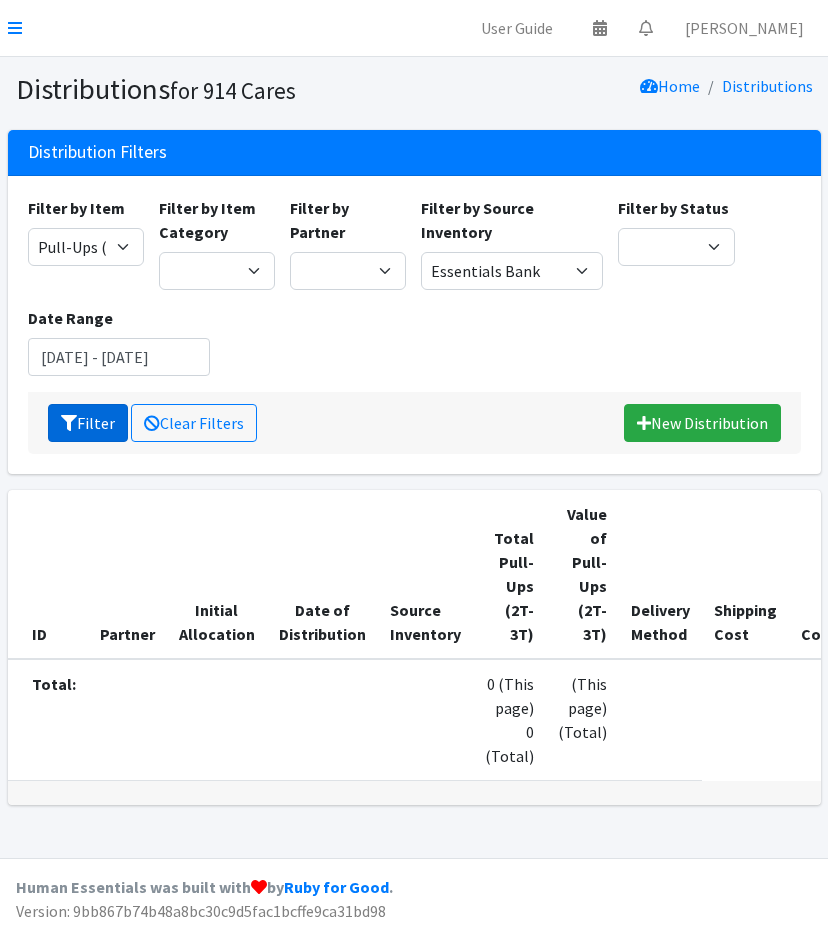 click on "Filter" at bounding box center [88, 423] 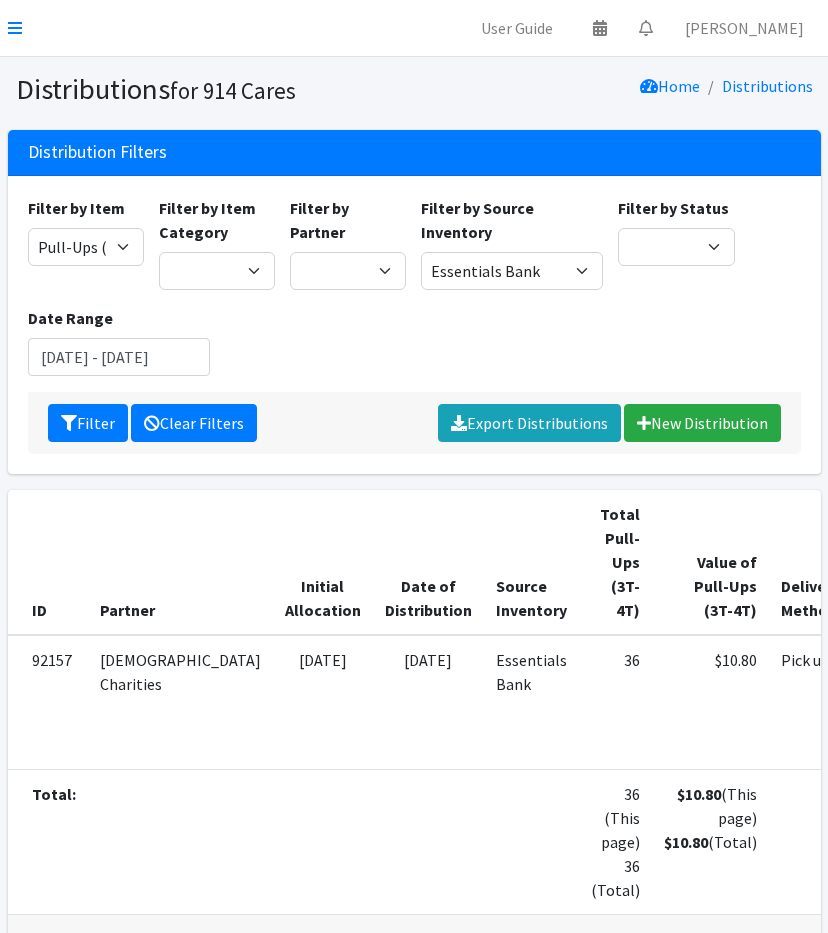 scroll, scrollTop: 0, scrollLeft: 0, axis: both 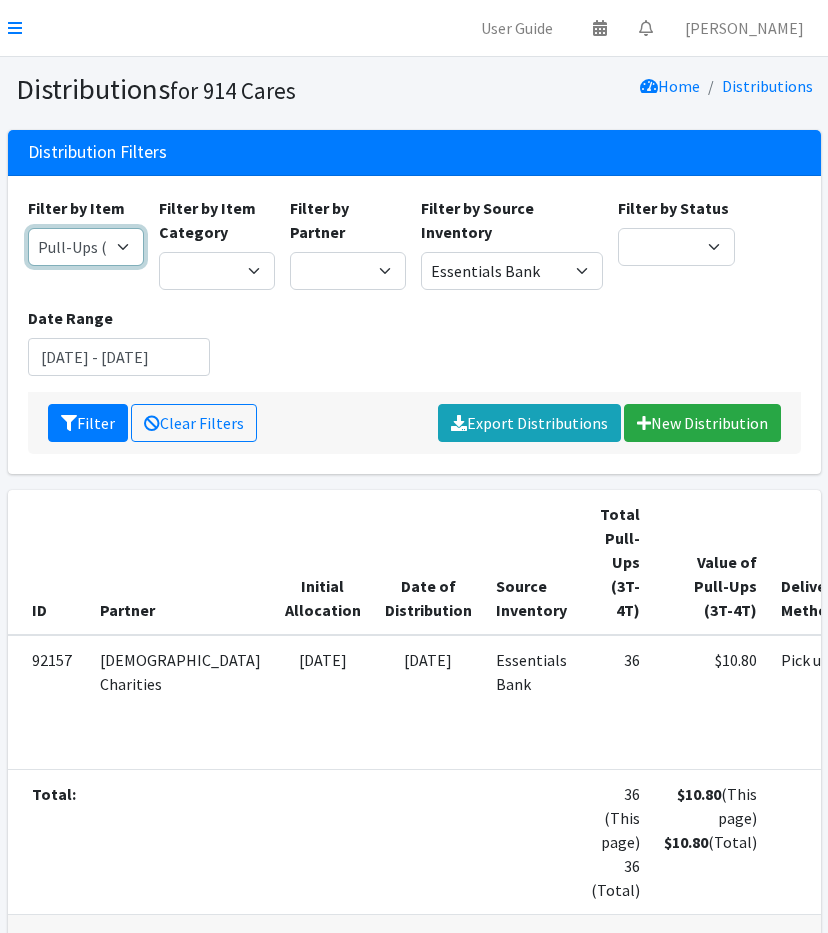 click on "11+ Hygiene Kit
2-5 Hygiene Kit
6-10 Hygiene Kit
Baby Bank Baby Count
Baby Carrier
Baby Shampoo/Wash
Baby Wipes  - pkg
Bathtub
Bibs
Blanket
Board Book - New
Books
Books (new)
Bottles
Bulk New Clothing
Car Seat: Convertible - Infant to Toddler
Clothing Bag
Crib Sheet
Day Camp Bag
Detergent
Diaper Bag
Diaper Cream
[MEDICAL_DATA] Cream/Powder
Diapers (Newborn)
Diapers (Size 1)
Diapers (Size 2)
Diapers (Size 3)
Diapers (Size 4)
Diapers (Size 5)
Diapers (Size 6)
Diapers (Size 7)
Donated Adult Diapers
Double Stroller
Family Hygiene Kit
First Aid Kit
Flow Kit - Pads & Liners Only
Flow Kit - Traditional (t/p/l)
Formula
Health/Grooming kit
Liners
Pads
Portable High Chair
Portable Playard: Pack-N-Play
Pull-Ups (2T-3T)
Pull-Ups (3T-4T)
Pull-Ups (4T-5T)
Sleepaway Camp Bag
Stroller: Infant
Stroller: Infant Car Seat/Stroller System
Stroller: Umbrella
Tampons
Thinx Period Underwear
Towels
Toys
Twin Stroller" at bounding box center [86, 247] 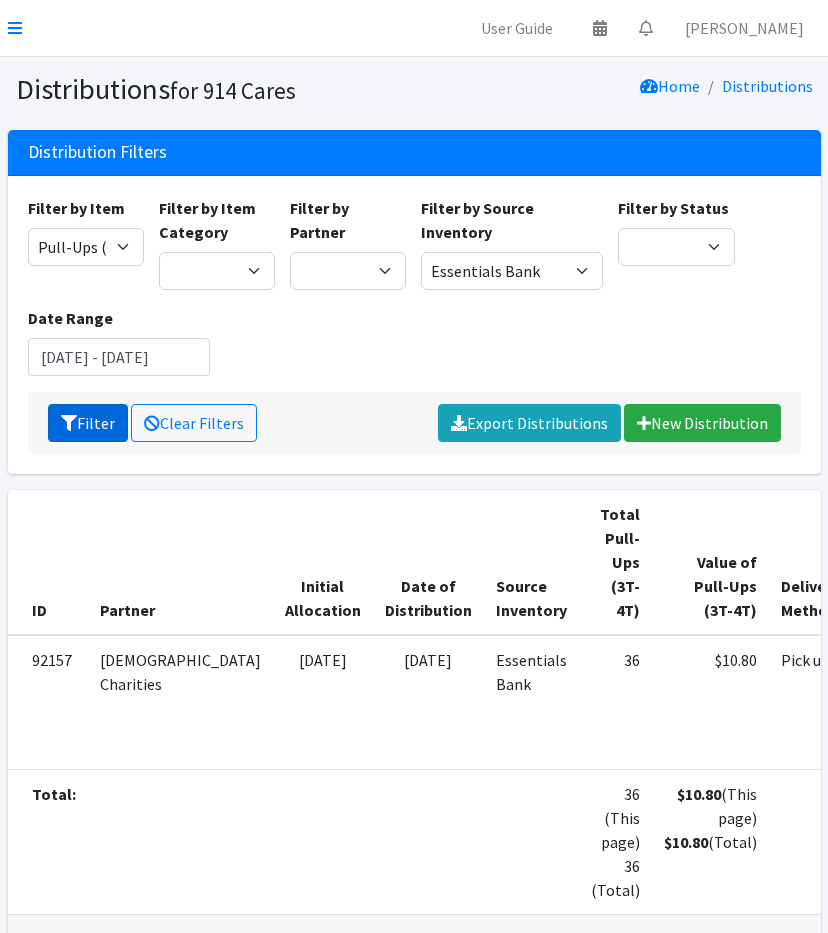 click on "Filter" 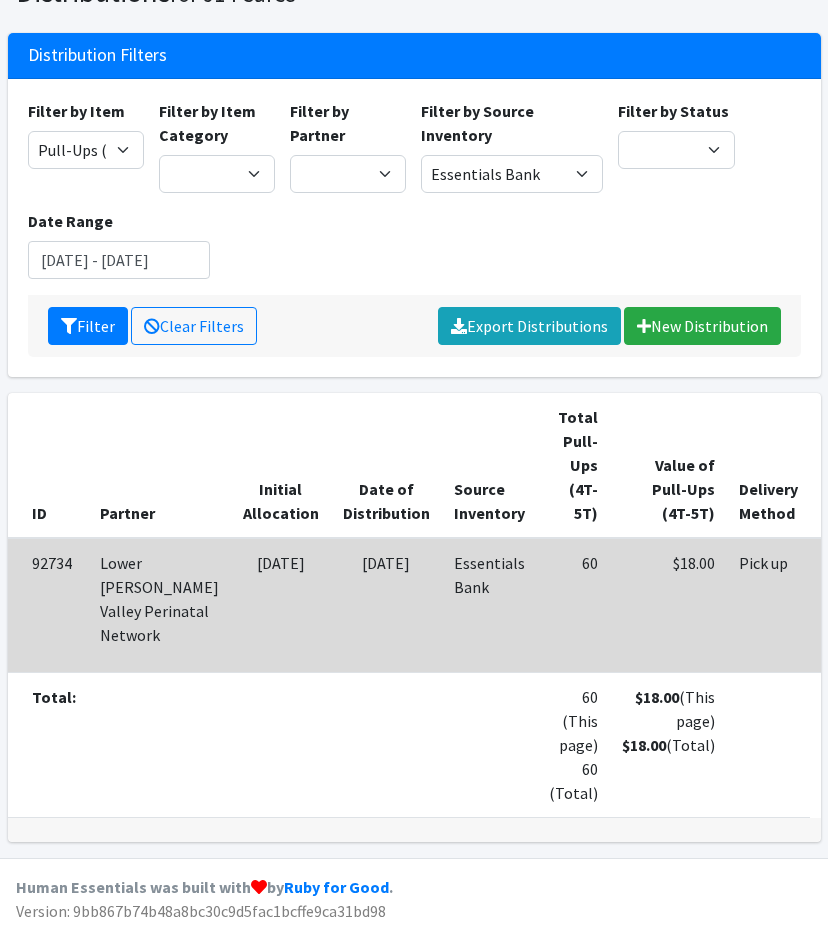 scroll, scrollTop: 0, scrollLeft: 0, axis: both 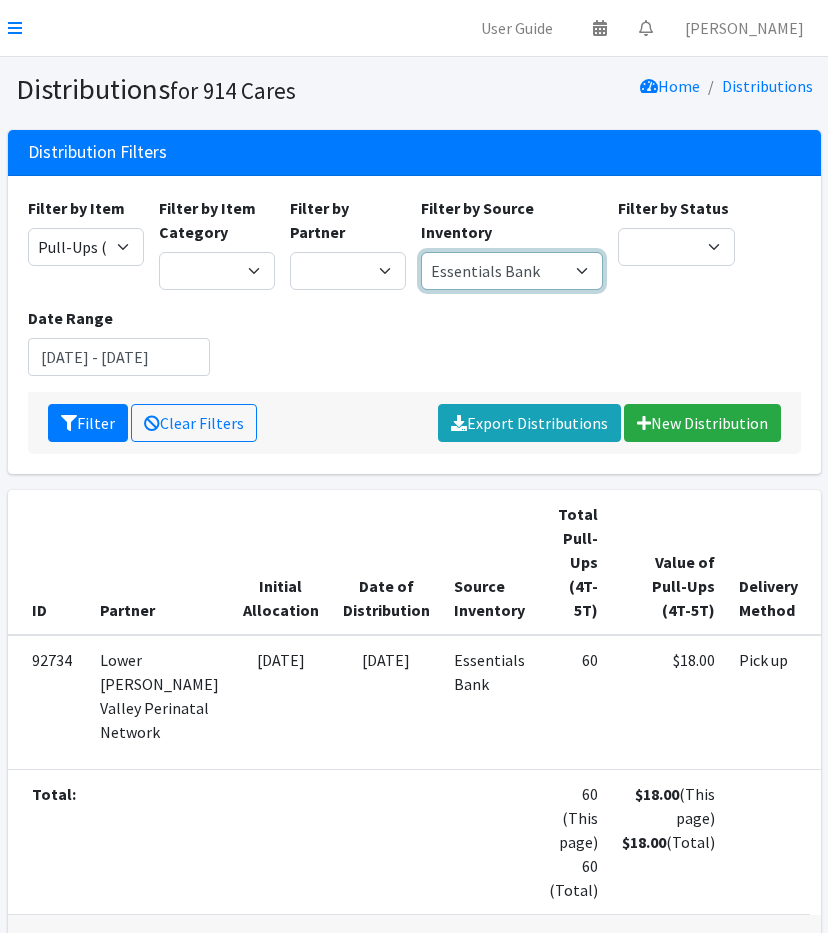 click on "Baby Bank
Camp
Clothing Plus
Essentials Bank
Westchester Reads" at bounding box center (512, 271) 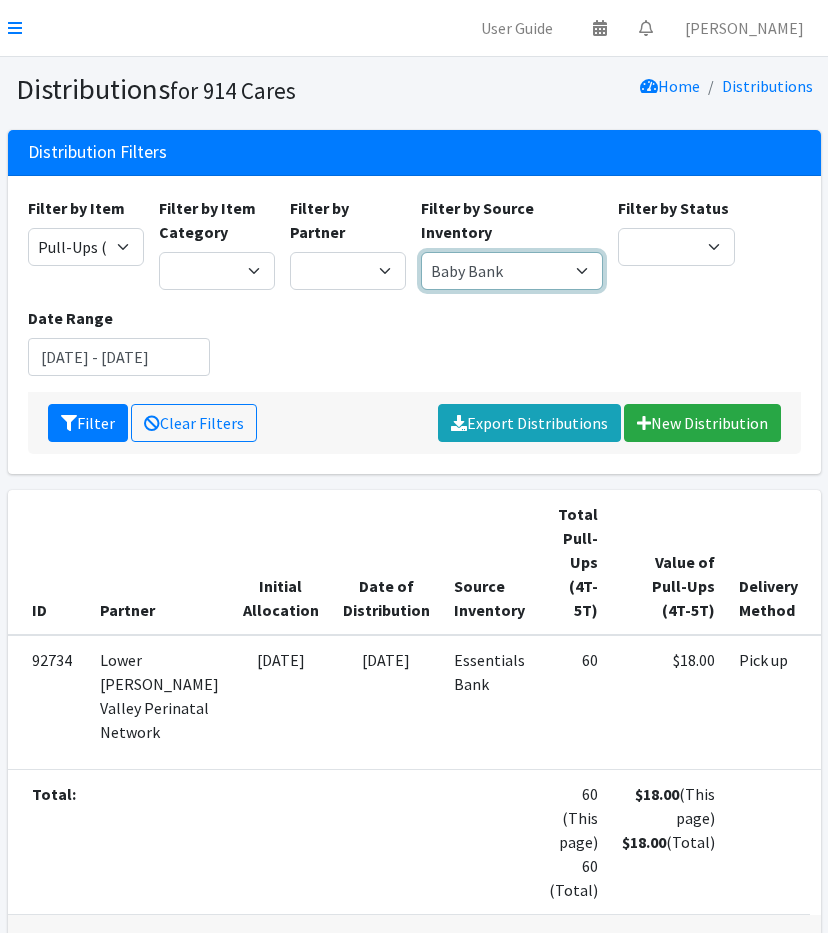 click on "Baby Bank
Camp
Clothing Plus
Essentials Bank
Westchester Reads" at bounding box center (512, 271) 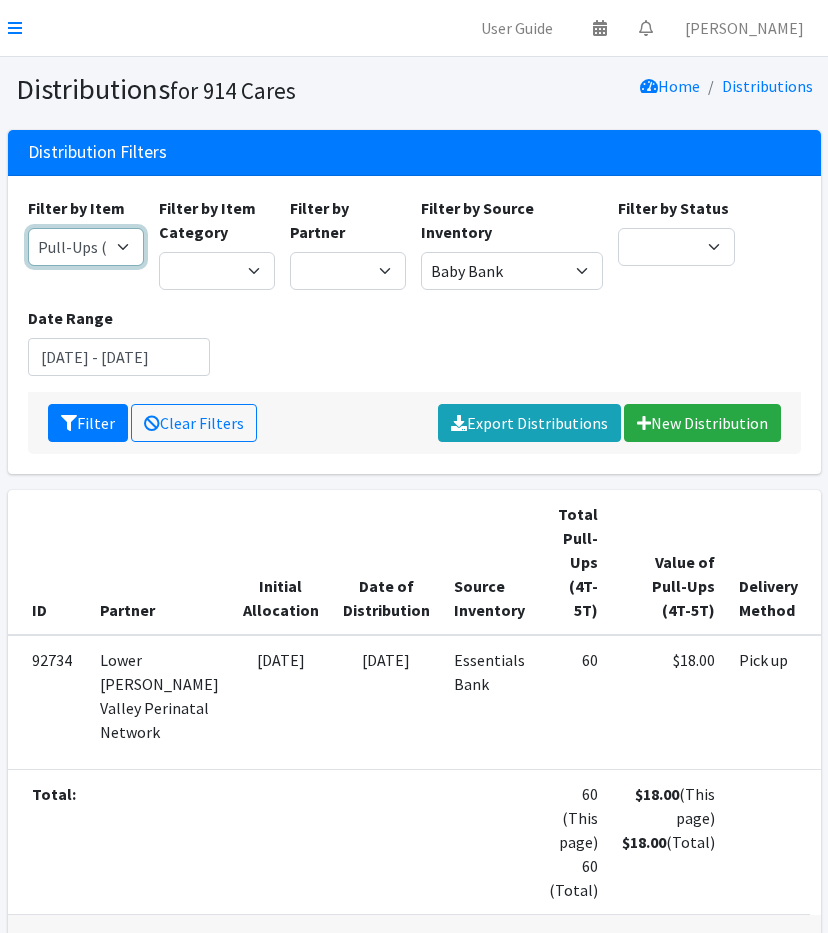 click on "11+ Hygiene Kit
2-5 Hygiene Kit
6-10 Hygiene Kit
Baby Bank Baby Count
Baby Carrier
Baby Shampoo/Wash
Baby Wipes  - pkg
Bathtub
Bibs
Blanket
Board Book - New
Books
Books (new)
Bottles
Bulk New Clothing
Car Seat: Convertible - Infant to Toddler
Clothing Bag
Crib Sheet
Day Camp Bag
Detergent
Diaper Bag
Diaper Cream
[MEDICAL_DATA] Cream/Powder
Diapers (Newborn)
Diapers (Size 1)
Diapers (Size 2)
Diapers (Size 3)
Diapers (Size 4)
Diapers (Size 5)
Diapers (Size 6)
Diapers (Size 7)
Donated Adult Diapers
Double Stroller
Family Hygiene Kit
First Aid Kit
Flow Kit - Pads & Liners Only
Flow Kit - Traditional (t/p/l)
Formula
Health/Grooming kit
Liners
Pads
Portable High Chair
Portable Playard: Pack-N-Play
Pull-Ups (2T-3T)
Pull-Ups (3T-4T)
Pull-Ups (4T-5T)
Sleepaway Camp Bag
Stroller: Infant
Stroller: Infant Car Seat/Stroller System
Stroller: Umbrella
Tampons
Thinx Period Underwear
Towels
Toys
Twin Stroller" at bounding box center [86, 247] 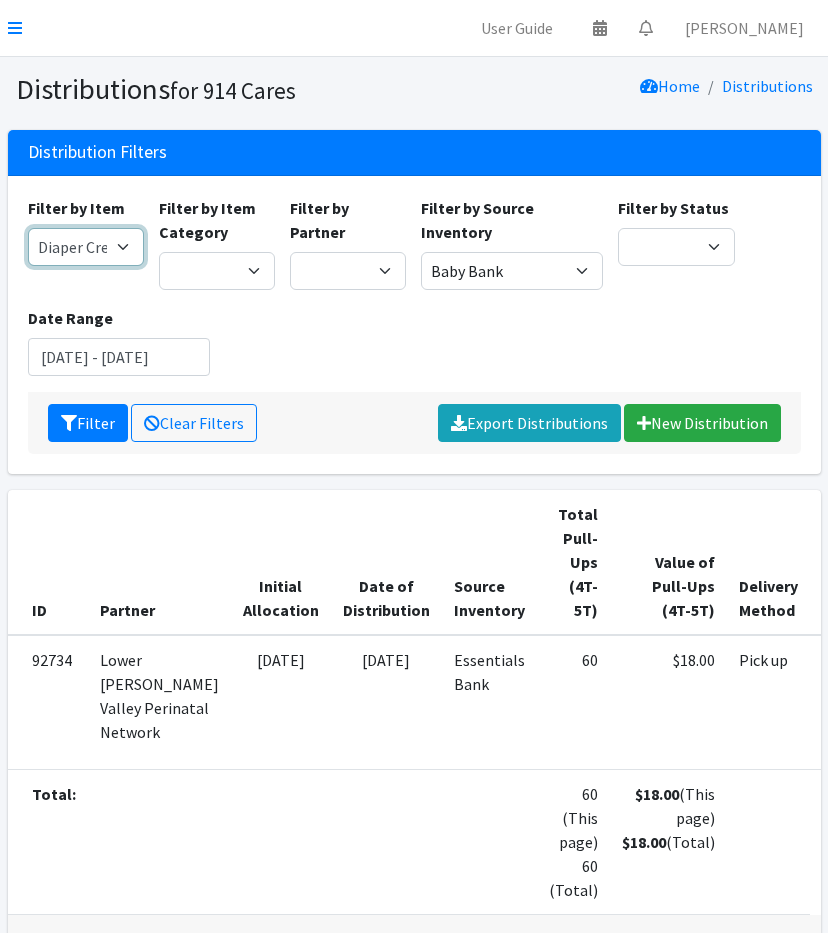 click on "11+ Hygiene Kit
2-5 Hygiene Kit
6-10 Hygiene Kit
Baby Bank Baby Count
Baby Carrier
Baby Shampoo/Wash
Baby Wipes  - pkg
Bathtub
Bibs
Blanket
Board Book - New
Books
Books (new)
Bottles
Bulk New Clothing
Car Seat: Convertible - Infant to Toddler
Clothing Bag
Crib Sheet
Day Camp Bag
Detergent
Diaper Bag
Diaper Cream
[MEDICAL_DATA] Cream/Powder
Diapers (Newborn)
Diapers (Size 1)
Diapers (Size 2)
Diapers (Size 3)
Diapers (Size 4)
Diapers (Size 5)
Diapers (Size 6)
Diapers (Size 7)
Donated Adult Diapers
Double Stroller
Family Hygiene Kit
First Aid Kit
Flow Kit - Pads & Liners Only
Flow Kit - Traditional (t/p/l)
Formula
Health/Grooming kit
Liners
Pads
Portable High Chair
Portable Playard: Pack-N-Play
Pull-Ups (2T-3T)
Pull-Ups (3T-4T)
Pull-Ups (4T-5T)
Sleepaway Camp Bag
Stroller: Infant
Stroller: Infant Car Seat/Stroller System
Stroller: Umbrella
Tampons
Thinx Period Underwear
Towels
Toys
Twin Stroller" at bounding box center [86, 247] 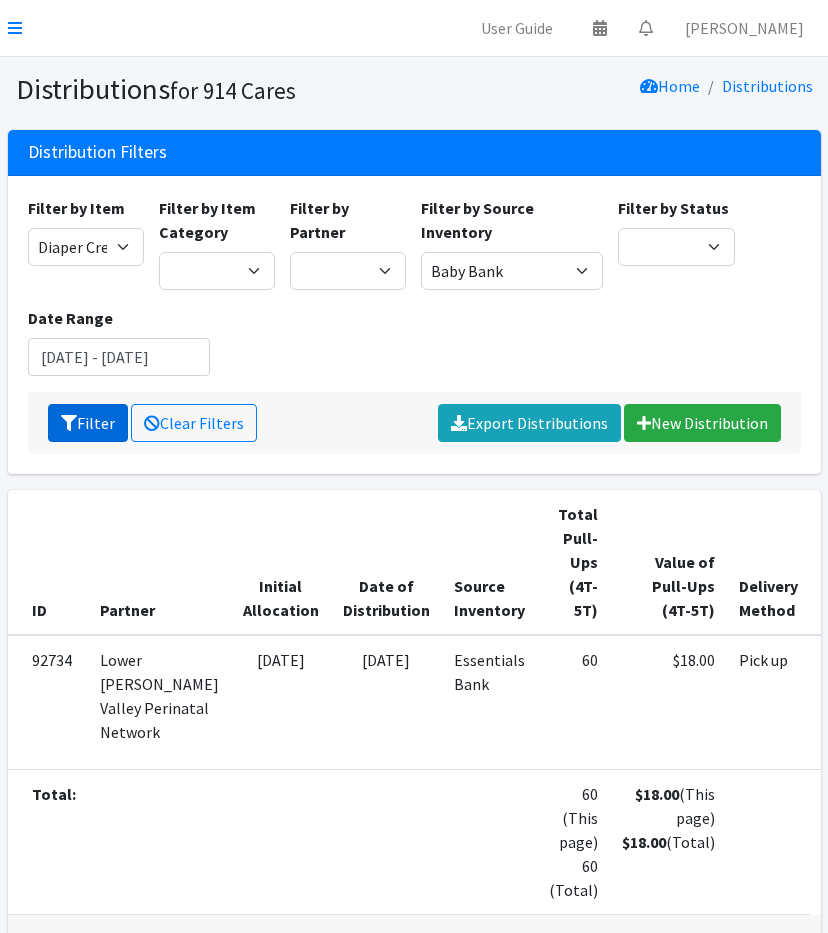 click on "Filter" at bounding box center (88, 423) 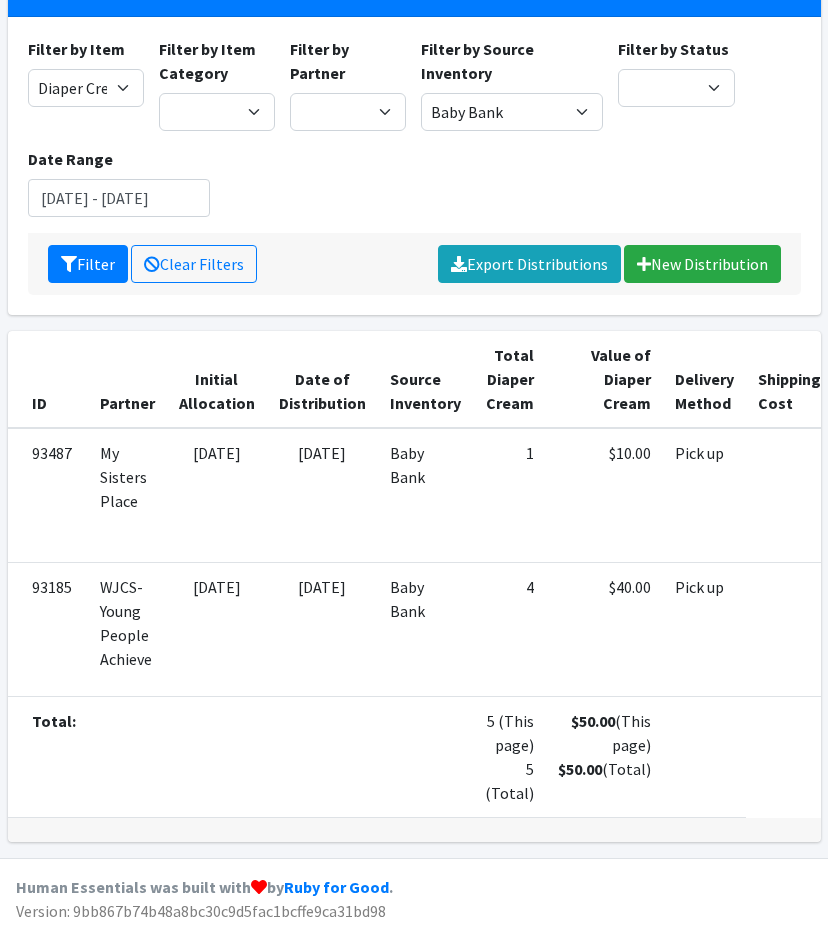 scroll, scrollTop: 103, scrollLeft: 0, axis: vertical 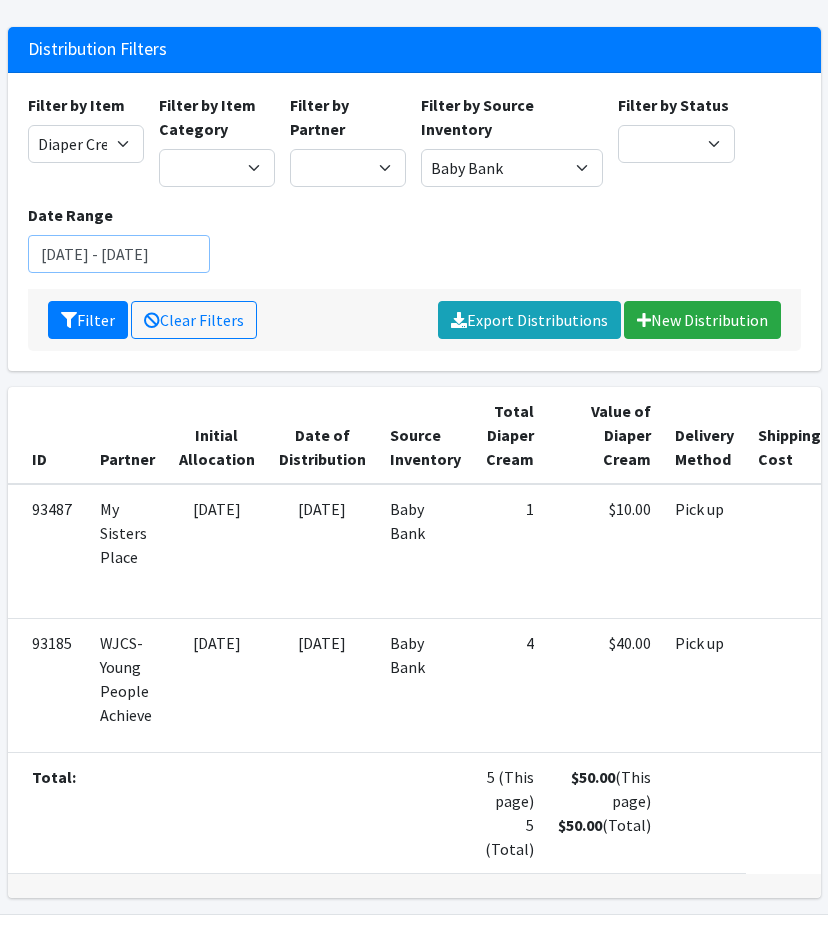 click on "June 1, 2025 - June 30, 2025" at bounding box center (119, 254) 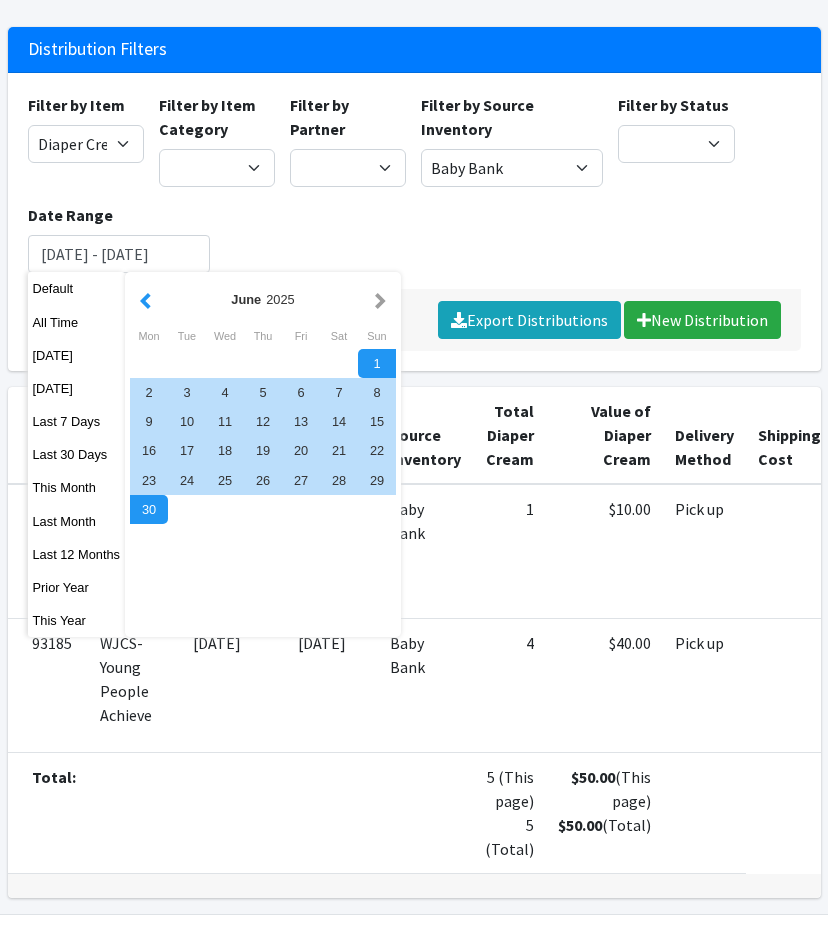click at bounding box center [145, 299] 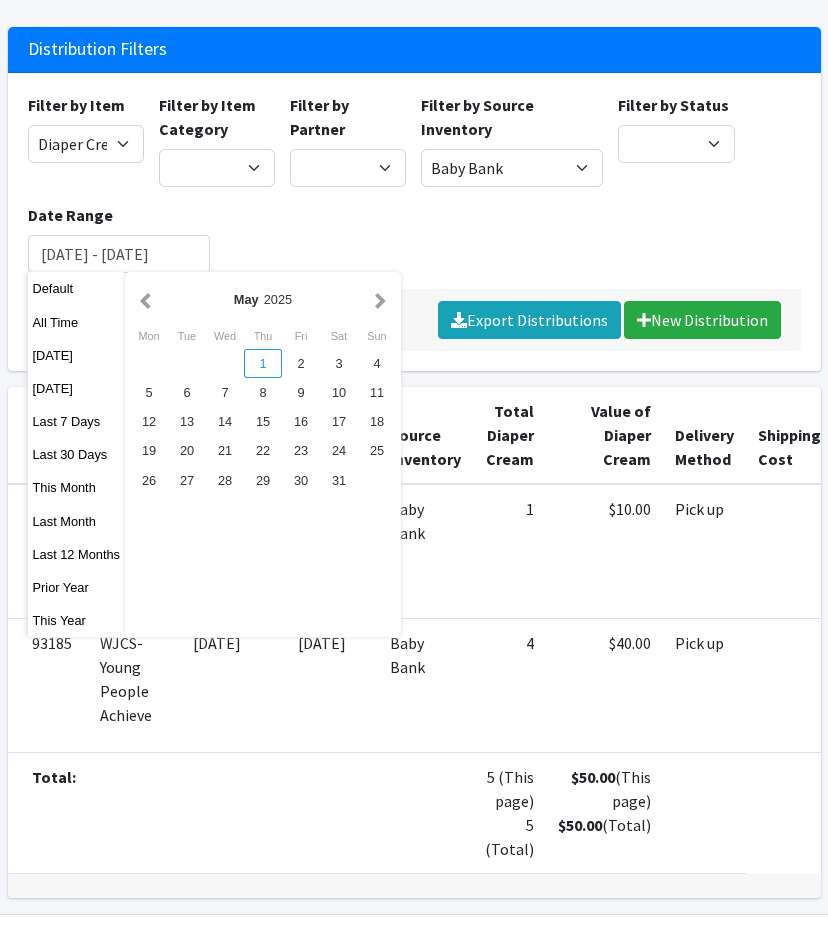 click on "1" at bounding box center [263, 363] 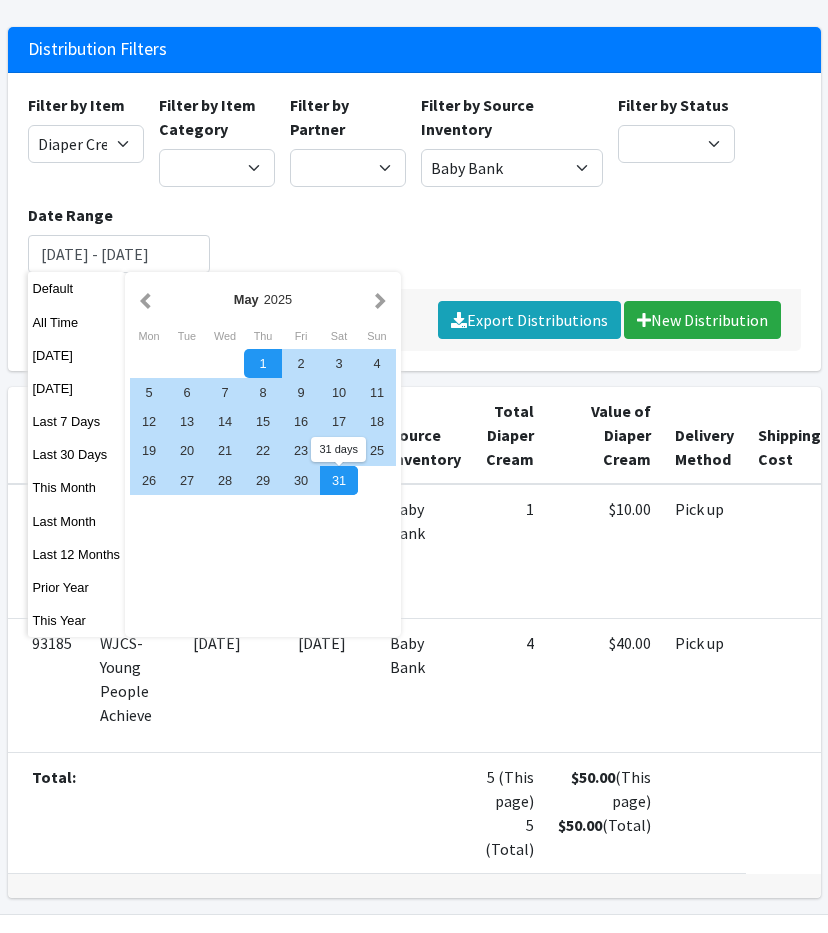 click on "31" at bounding box center [339, 480] 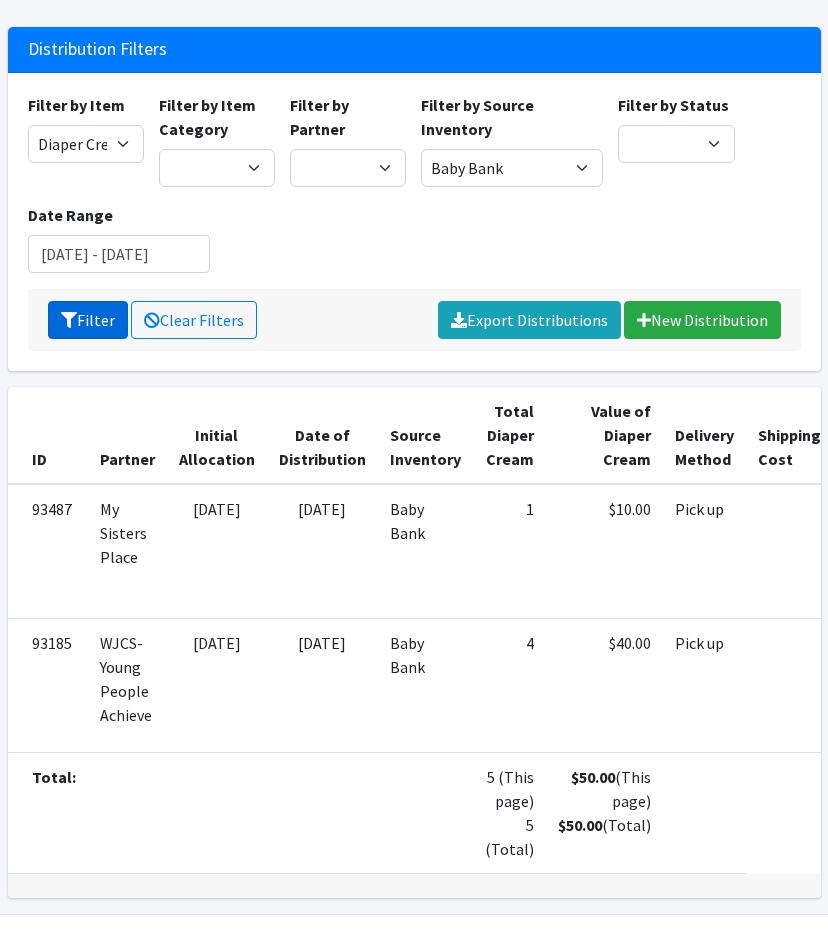 click on "Filter" at bounding box center [88, 320] 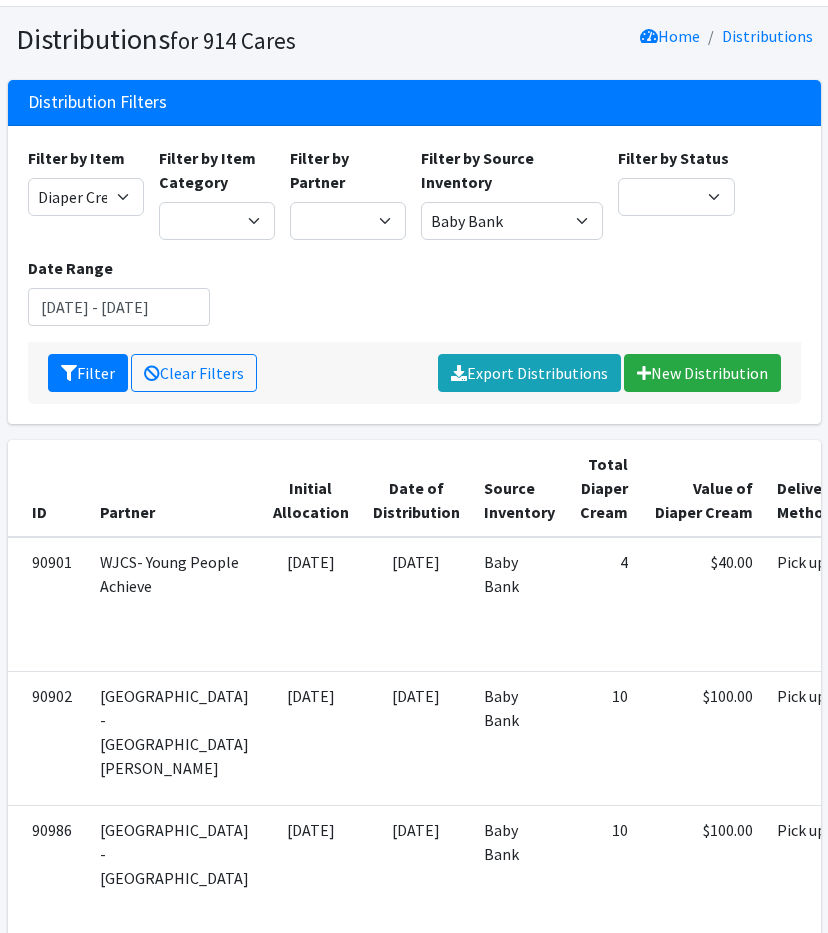 scroll, scrollTop: 0, scrollLeft: 0, axis: both 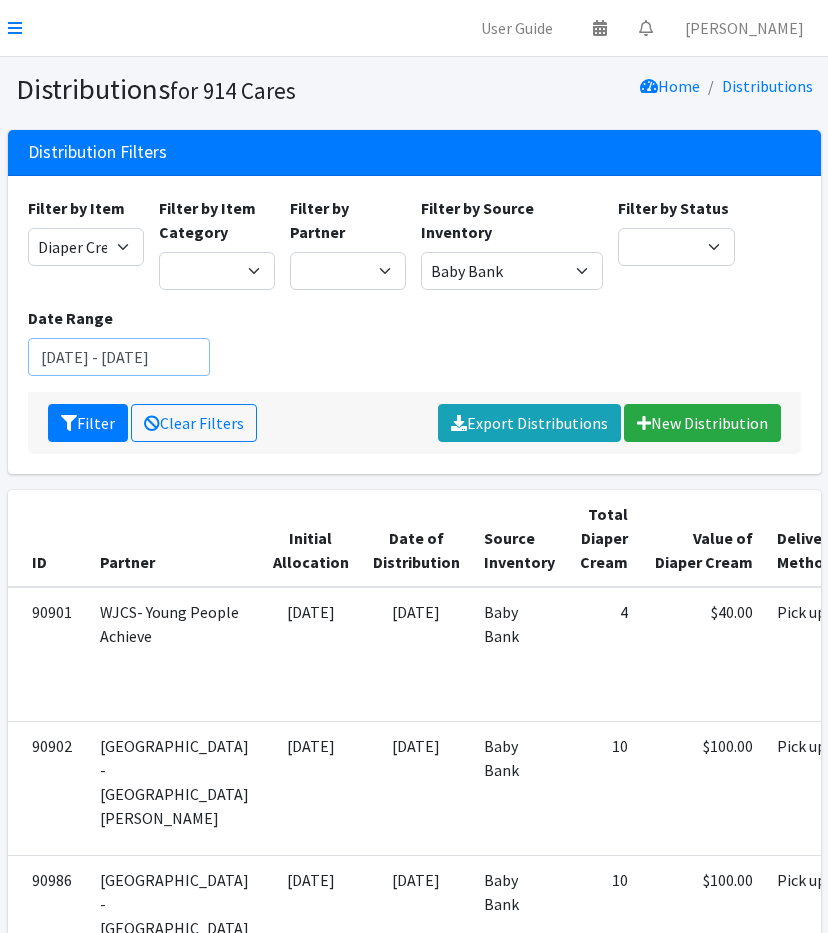 click on "[DATE] - [DATE]" at bounding box center (119, 357) 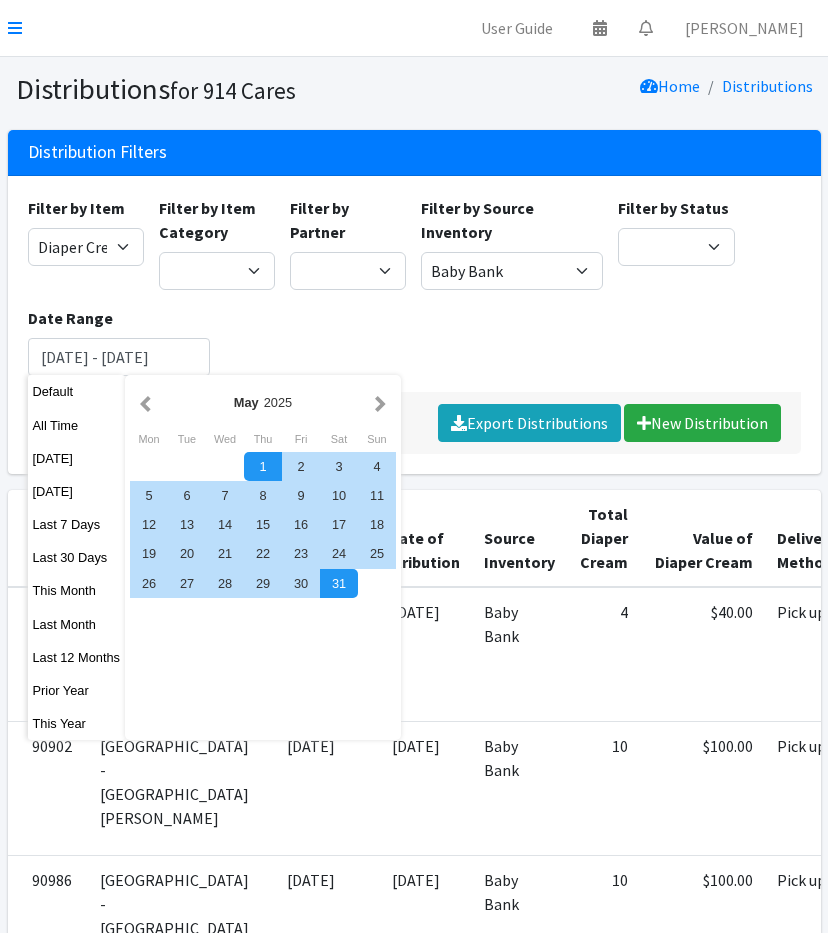 click on "Filter by Item
11+ Hygiene Kit
2-5 Hygiene Kit
6-10 Hygiene Kit
Baby Bank Baby Count
Baby Carrier
Baby Shampoo/Wash
Baby Wipes  - pkg
Bathtub
Bibs
Blanket
Board Book - New
Books
Books (new)
Bottles
Bulk New Clothing
Car Seat: Convertible - Infant to Toddler
Clothing Bag
Crib Sheet
Day Camp Bag
Detergent
Diaper Bag
Diaper Cream
Diaper Rash Cream/Powder
Diapers (Newborn)
Diapers (Size 1)
Diapers (Size 2)
Diapers (Size 3)
Diapers (Size 4)
Diapers (Size 5)
Diapers (Size 6)
Diapers (Size 7)
Donated Adult Diapers
Double Stroller
Family Hygiene Kit
First Aid Kit
Flow Kit - Pads & Liners Only
Flow Kit - Traditional (t/p/l)
Formula
Health/Grooming kit
Liners
Pads
Portable High Chair
Portable Playard: Pack-N-Play
Pull-Ups (2T-3T)
Pull-Ups (3T-4T)
Pull-Ups (4T-5T)
Sleepaway Camp Bag
Stroller: Infant
Stroller: Infant Car Seat/Stroller System
Stroller: Umbrella
Tampons" at bounding box center [414, 294] 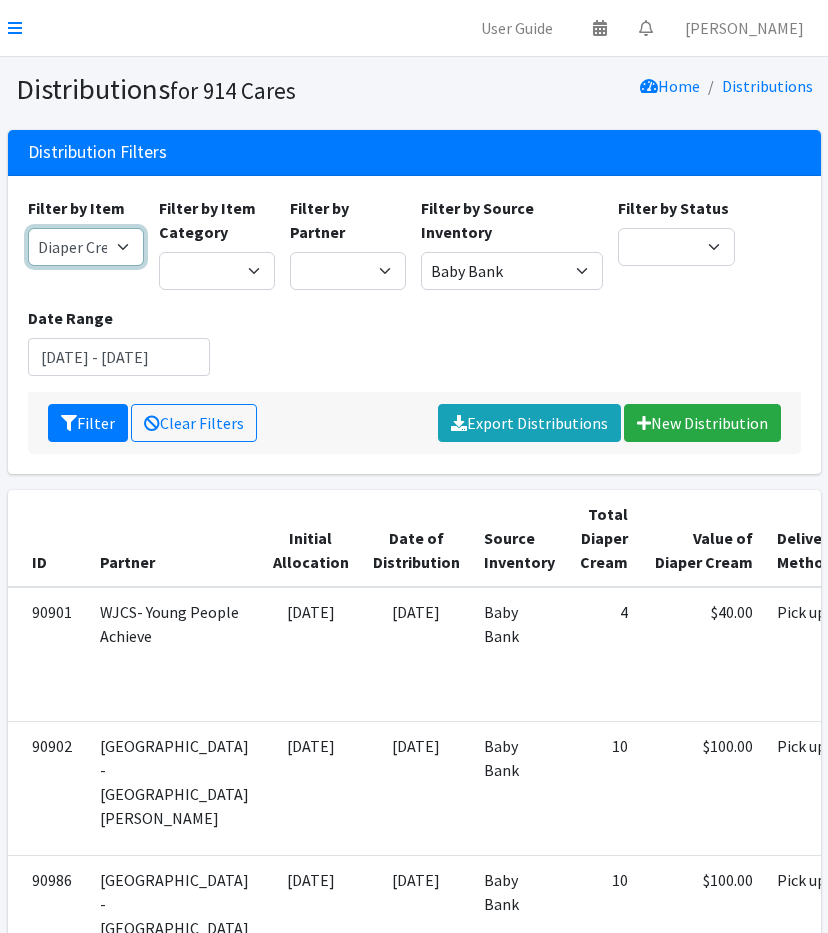 click on "11+ Hygiene Kit
2-5 Hygiene Kit
6-10 Hygiene Kit
Baby Bank Baby Count
Baby Carrier
Baby Shampoo/Wash
Baby Wipes  - pkg
Bathtub
Bibs
Blanket
Board Book - New
Books
Books (new)
Bottles
Bulk New Clothing
Car Seat: Convertible - Infant to Toddler
Clothing Bag
Crib Sheet
Day Camp Bag
Detergent
Diaper Bag
Diaper Cream
Diaper Rash Cream/Powder
Diapers (Newborn)
Diapers (Size 1)
Diapers (Size 2)
Diapers (Size 3)
Diapers (Size 4)
Diapers (Size 5)
Diapers (Size 6)
Diapers (Size 7)
Donated Adult Diapers
Double Stroller
Family Hygiene Kit
First Aid Kit
Flow Kit - Pads & Liners Only
Flow Kit - Traditional (t/p/l)
Formula
Health/Grooming kit
Liners
Pads
Portable High Chair
Portable Playard: Pack-N-Play
Pull-Ups (2T-3T)
Pull-Ups (3T-4T)
Pull-Ups (4T-5T)
Sleepaway Camp Bag
Stroller: Infant
Stroller: Infant Car Seat/Stroller System
Stroller: Umbrella
Tampons
Thinx Period Underwear
Towels
Toys
Twin Stroller" at bounding box center [86, 247] 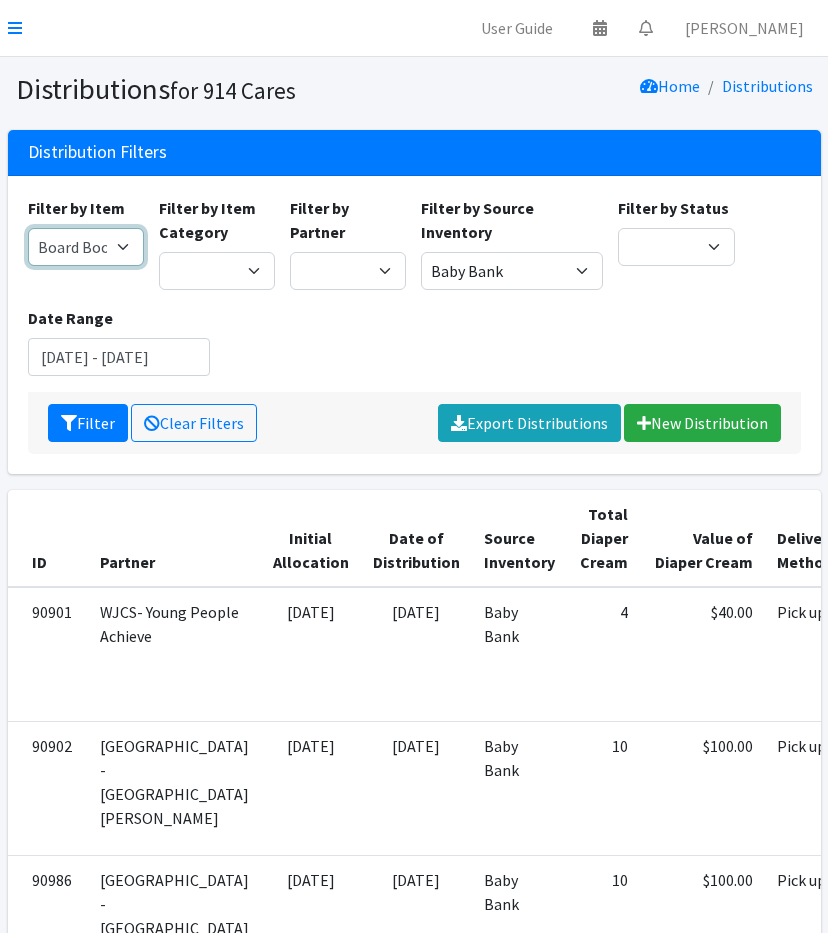 click on "11+ Hygiene Kit
2-5 Hygiene Kit
6-10 Hygiene Kit
Baby Bank Baby Count
Baby Carrier
Baby Shampoo/Wash
Baby Wipes  - pkg
Bathtub
Bibs
Blanket
Board Book - New
Books
Books (new)
Bottles
Bulk New Clothing
Car Seat: Convertible - Infant to Toddler
Clothing Bag
Crib Sheet
Day Camp Bag
Detergent
Diaper Bag
Diaper Cream
Diaper Rash Cream/Powder
Diapers (Newborn)
Diapers (Size 1)
Diapers (Size 2)
Diapers (Size 3)
Diapers (Size 4)
Diapers (Size 5)
Diapers (Size 6)
Diapers (Size 7)
Donated Adult Diapers
Double Stroller
Family Hygiene Kit
First Aid Kit
Flow Kit - Pads & Liners Only
Flow Kit - Traditional (t/p/l)
Formula
Health/Grooming kit
Liners
Pads
Portable High Chair
Portable Playard: Pack-N-Play
Pull-Ups (2T-3T)
Pull-Ups (3T-4T)
Pull-Ups (4T-5T)
Sleepaway Camp Bag
Stroller: Infant
Stroller: Infant Car Seat/Stroller System
Stroller: Umbrella
Tampons
Thinx Period Underwear
Towels
Toys
Twin Stroller" at bounding box center [86, 247] 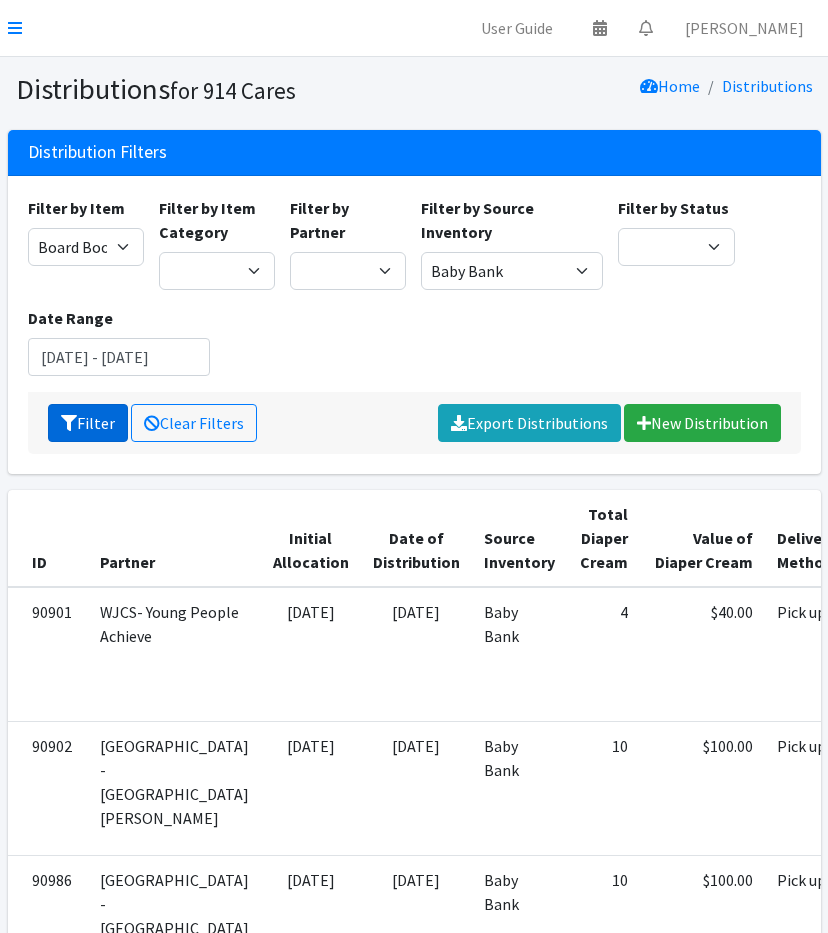 click at bounding box center (69, 423) 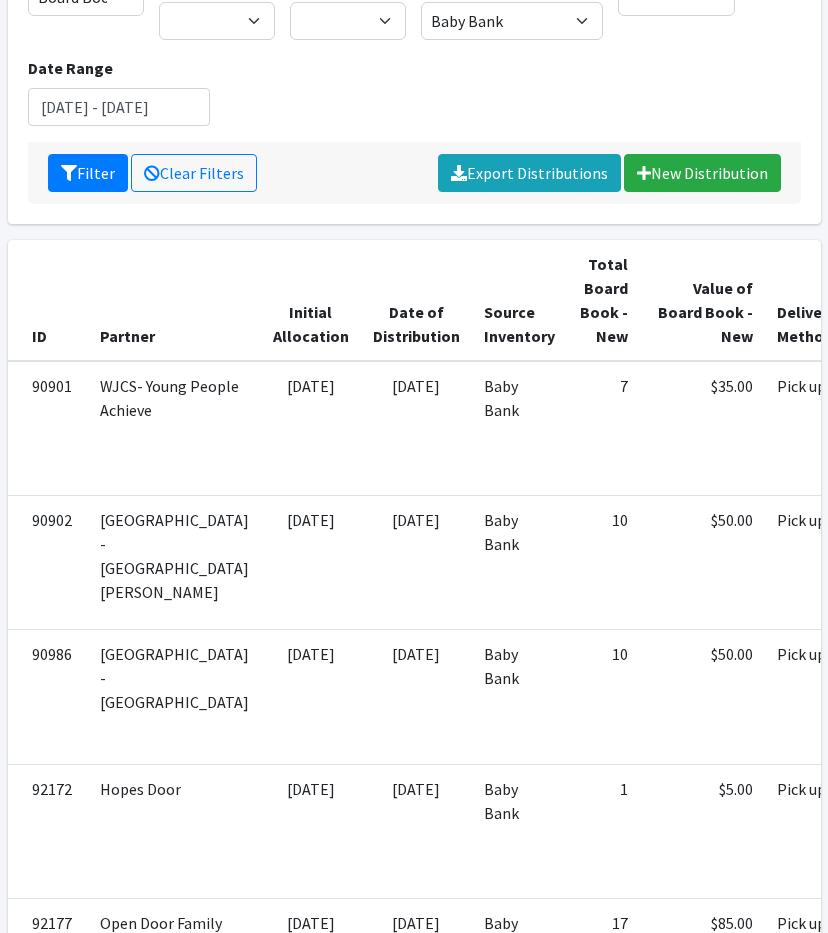 scroll, scrollTop: 0, scrollLeft: 0, axis: both 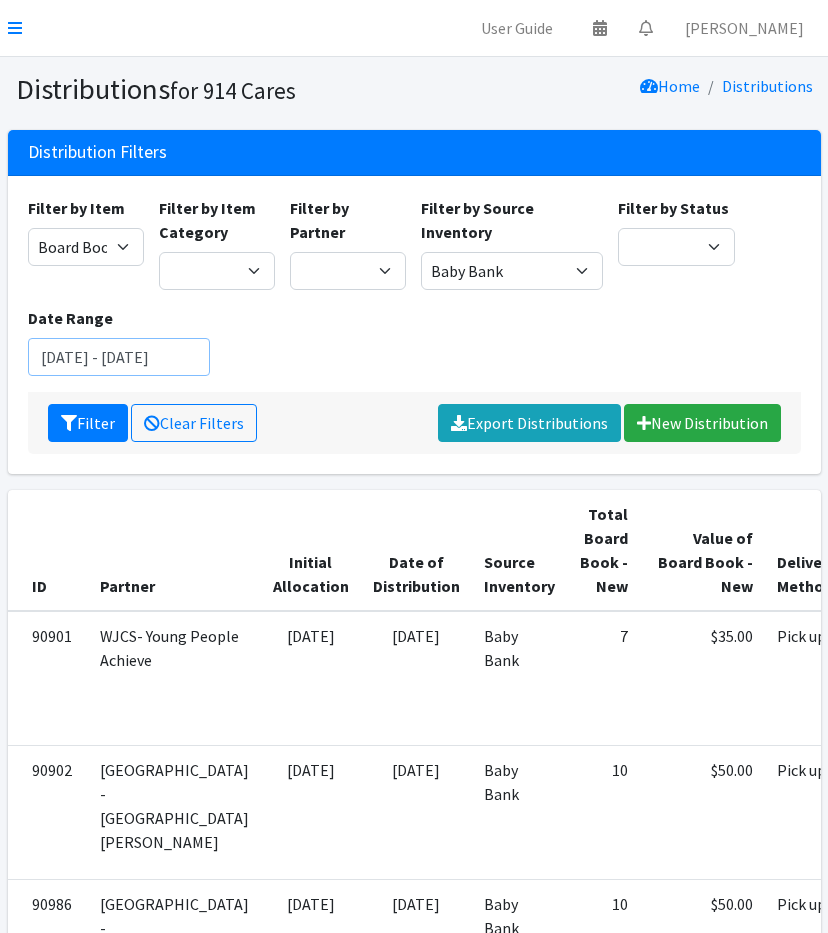 click on "[DATE] - [DATE]" at bounding box center [119, 357] 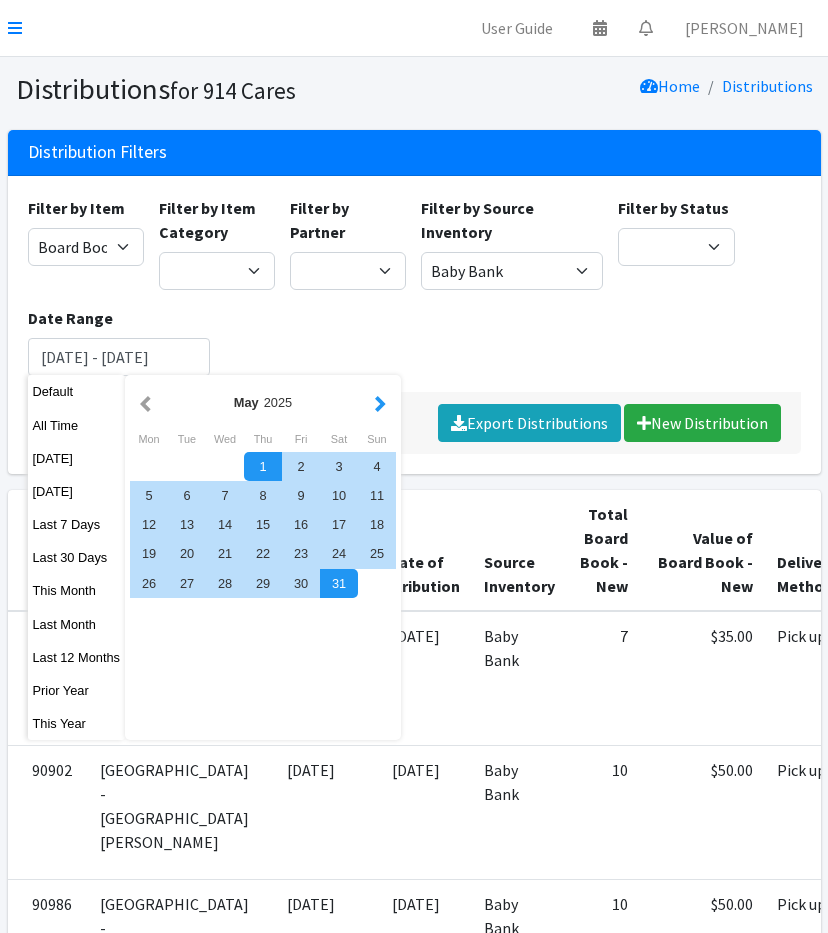 click at bounding box center [380, 402] 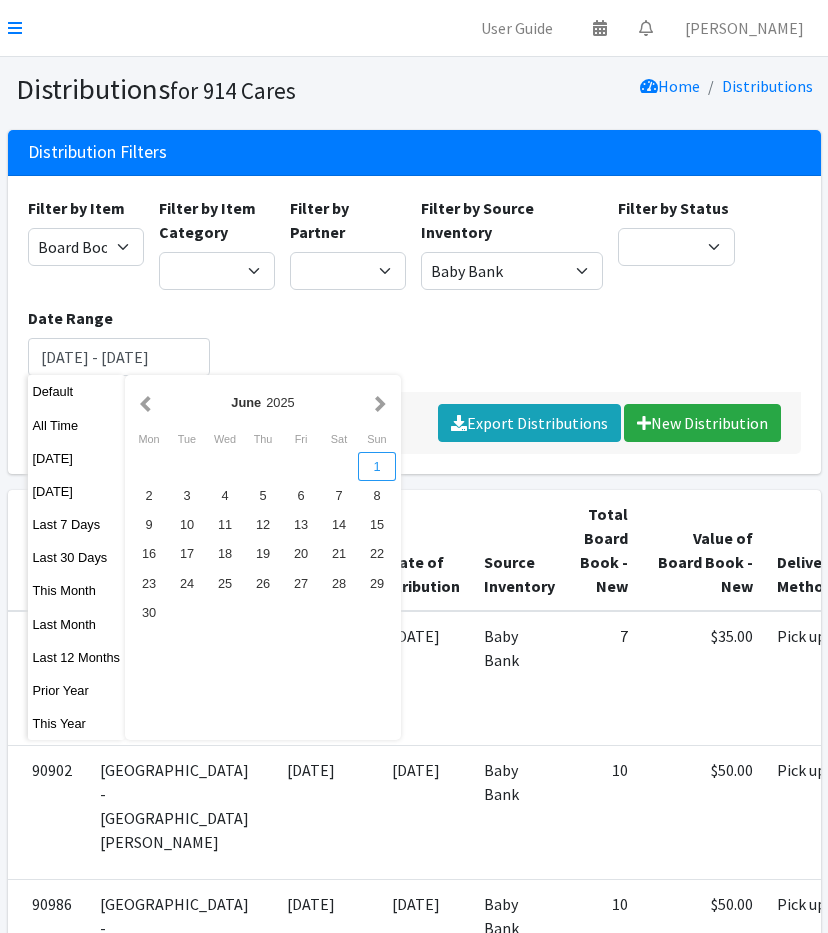 click on "1" at bounding box center [377, 466] 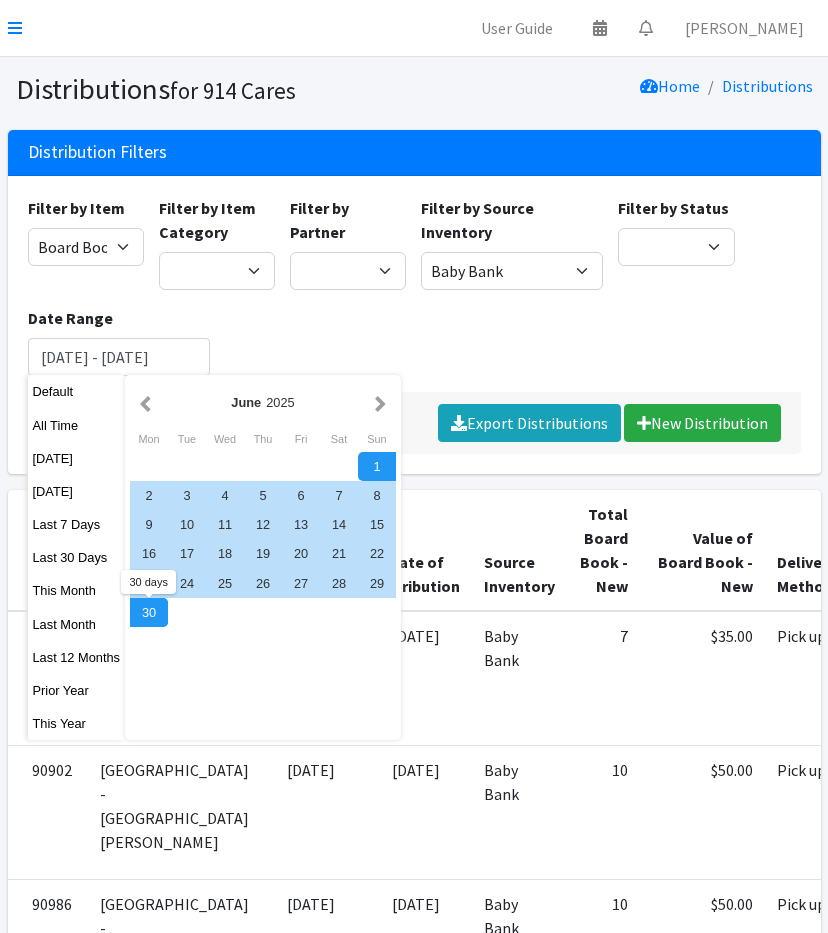 click on "30" at bounding box center (149, 612) 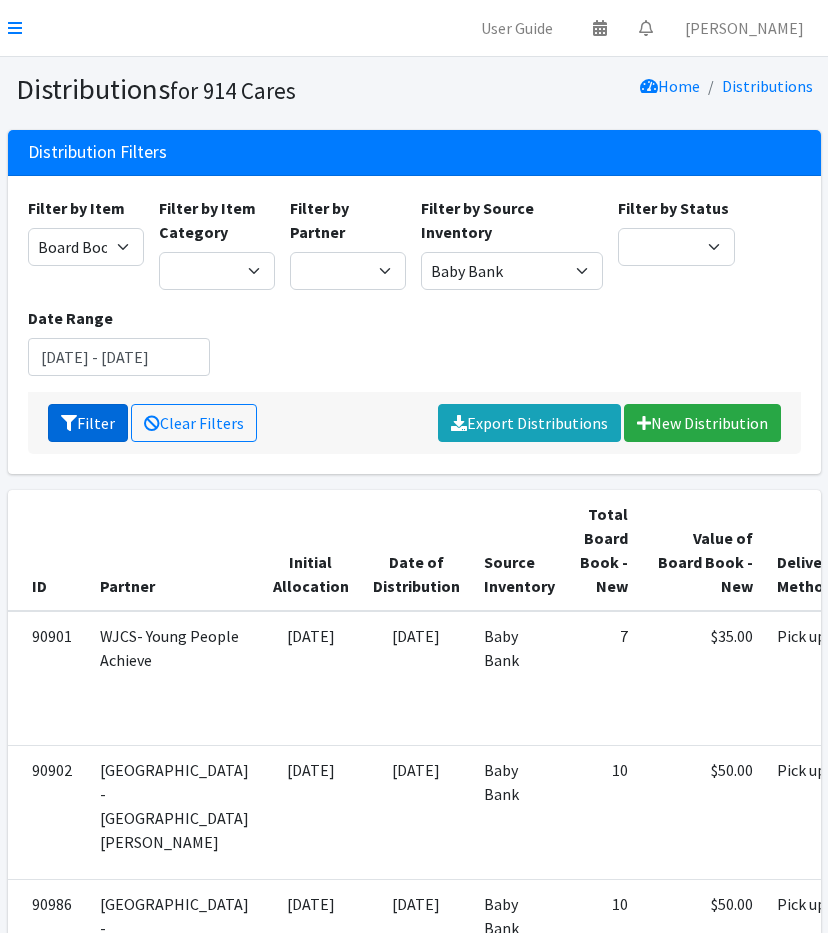 click on "Filter" at bounding box center (88, 423) 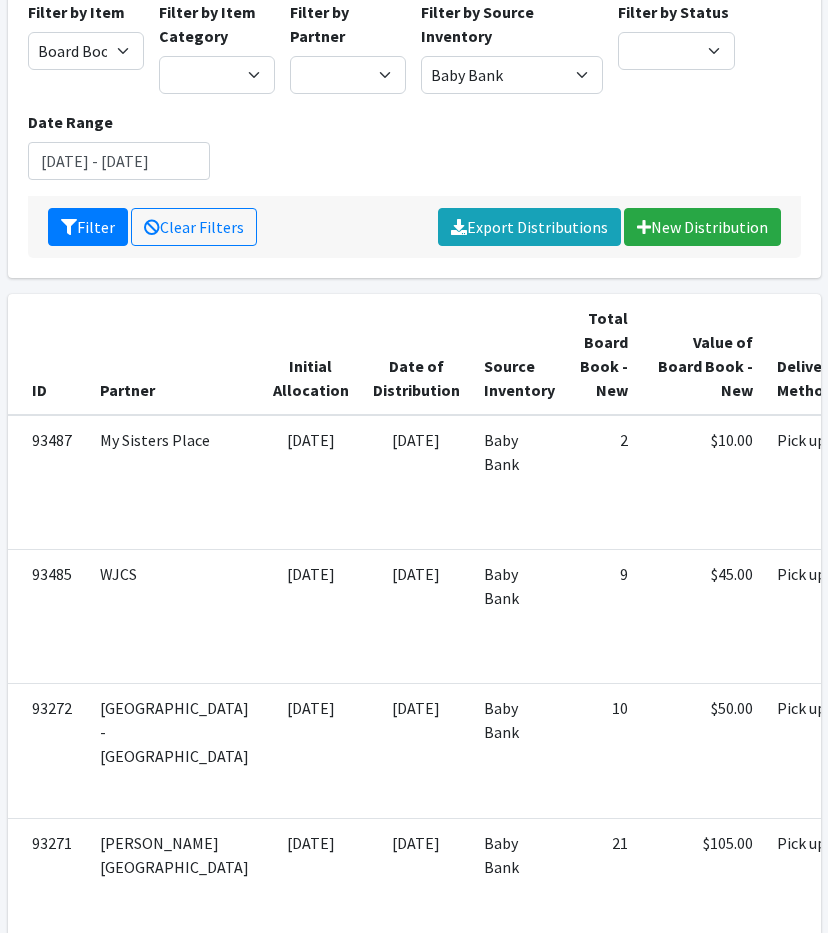 scroll, scrollTop: 0, scrollLeft: 0, axis: both 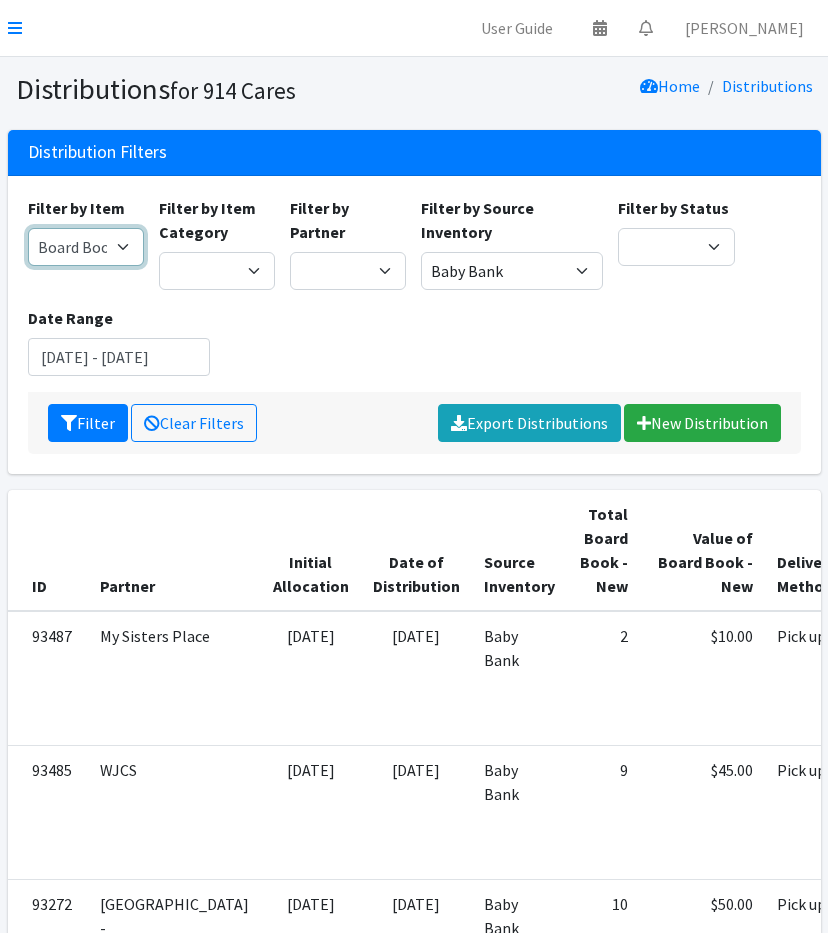 click on "11+ Hygiene Kit
2-5 Hygiene Kit
6-10 Hygiene Kit
Baby Bank Baby Count
Baby Carrier
Baby Shampoo/Wash
Baby Wipes  - pkg
Bathtub
Bibs
Blanket
Board Book - New
Books
Books (new)
Bottles
Bulk New Clothing
Car Seat: Convertible - Infant to Toddler
Clothing Bag
Crib Sheet
Day Camp Bag
Detergent
Diaper Bag
Diaper Cream
Diaper Rash Cream/Powder
Diapers (Newborn)
Diapers (Size 1)
Diapers (Size 2)
Diapers (Size 3)
Diapers (Size 4)
Diapers (Size 5)
Diapers (Size 6)
Diapers (Size 7)
Donated Adult Diapers
Double Stroller
Family Hygiene Kit
First Aid Kit
Flow Kit - Pads & Liners Only
Flow Kit - Traditional (t/p/l)
Formula
Health/Grooming kit
Liners
Pads
Portable High Chair
Portable Playard: Pack-N-Play
Pull-Ups (2T-3T)
Pull-Ups (3T-4T)
Pull-Ups (4T-5T)
Sleepaway Camp Bag
Stroller: Infant
Stroller: Infant Car Seat/Stroller System
Stroller: Umbrella
Tampons
Thinx Period Underwear
Towels
Toys
Twin Stroller" at bounding box center [86, 247] 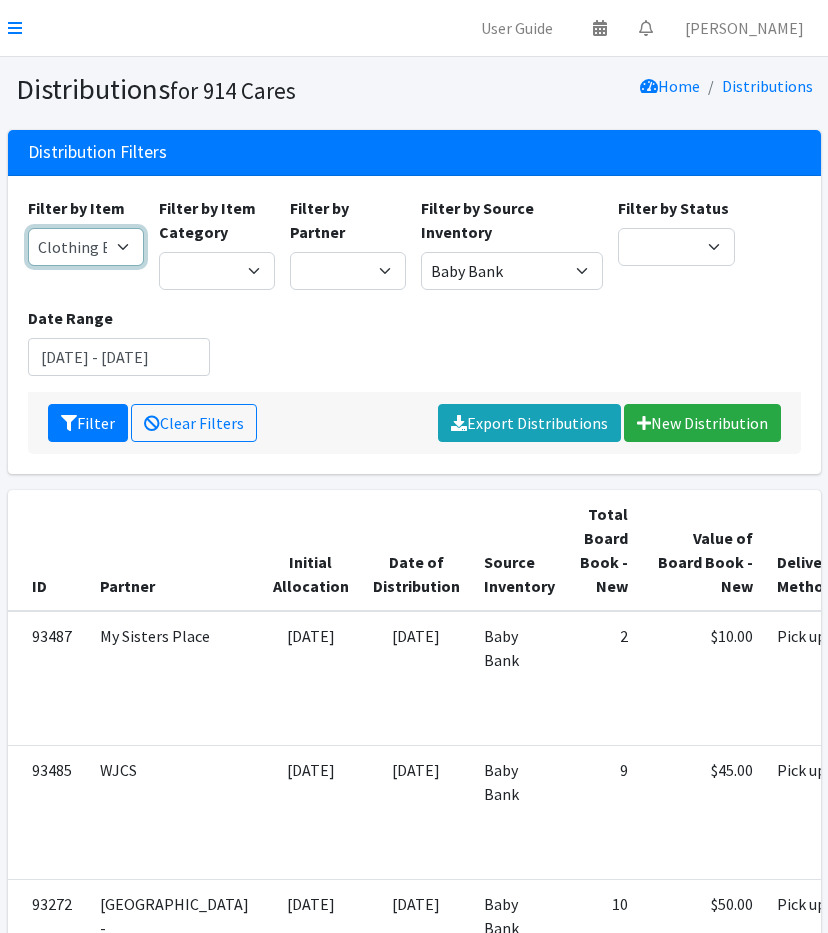 click on "11+ Hygiene Kit
2-5 Hygiene Kit
6-10 Hygiene Kit
Baby Bank Baby Count
Baby Carrier
Baby Shampoo/Wash
Baby Wipes  - pkg
Bathtub
Bibs
Blanket
Board Book - New
Books
Books (new)
Bottles
Bulk New Clothing
Car Seat: Convertible - Infant to Toddler
Clothing Bag
Crib Sheet
Day Camp Bag
Detergent
Diaper Bag
Diaper Cream
Diaper Rash Cream/Powder
Diapers (Newborn)
Diapers (Size 1)
Diapers (Size 2)
Diapers (Size 3)
Diapers (Size 4)
Diapers (Size 5)
Diapers (Size 6)
Diapers (Size 7)
Donated Adult Diapers
Double Stroller
Family Hygiene Kit
First Aid Kit
Flow Kit - Pads & Liners Only
Flow Kit - Traditional (t/p/l)
Formula
Health/Grooming kit
Liners
Pads
Portable High Chair
Portable Playard: Pack-N-Play
Pull-Ups (2T-3T)
Pull-Ups (3T-4T)
Pull-Ups (4T-5T)
Sleepaway Camp Bag
Stroller: Infant
Stroller: Infant Car Seat/Stroller System
Stroller: Umbrella
Tampons
Thinx Period Underwear
Towels
Toys
Twin Stroller" at bounding box center [86, 247] 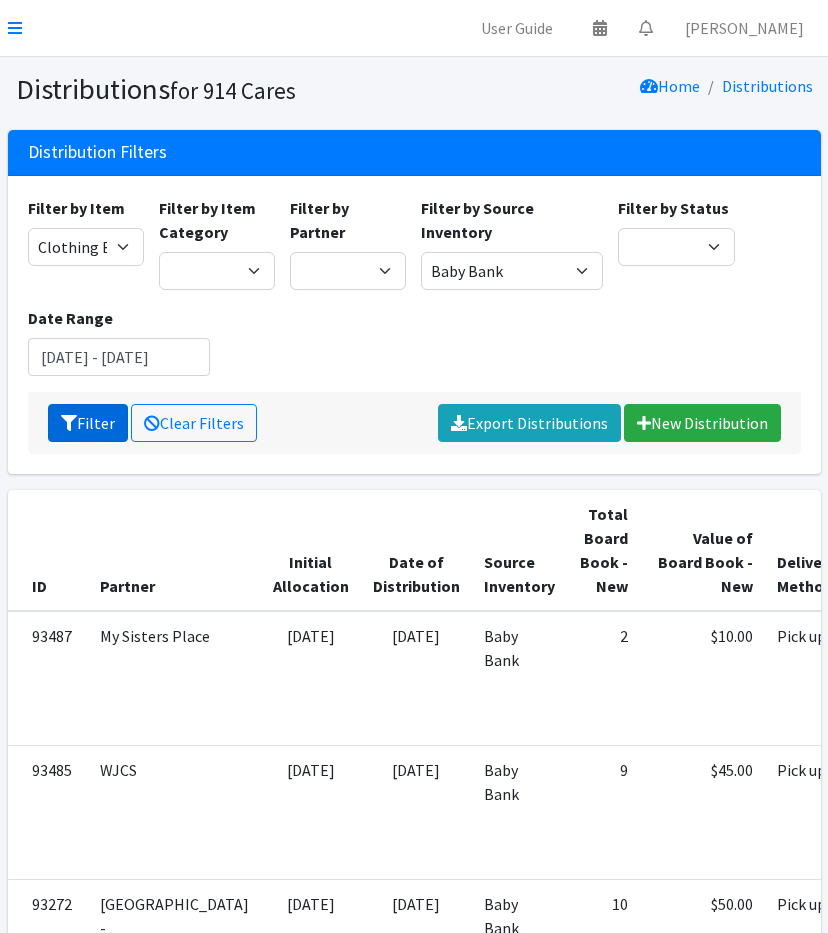 click on "Filter" at bounding box center [88, 423] 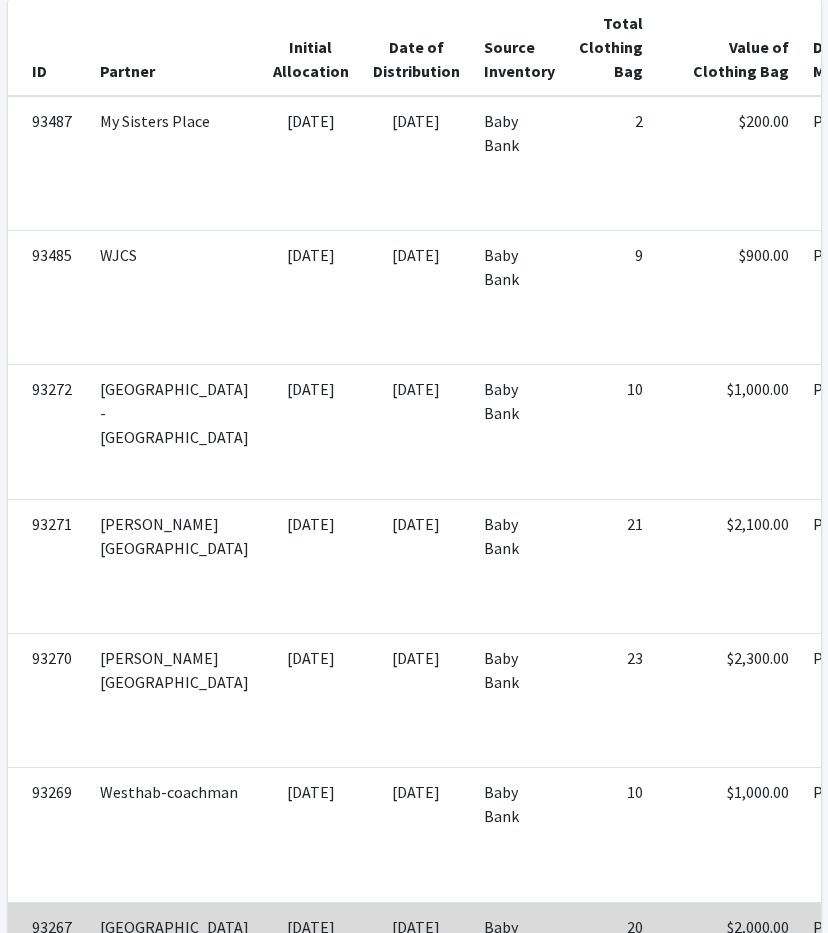 scroll, scrollTop: 0, scrollLeft: 0, axis: both 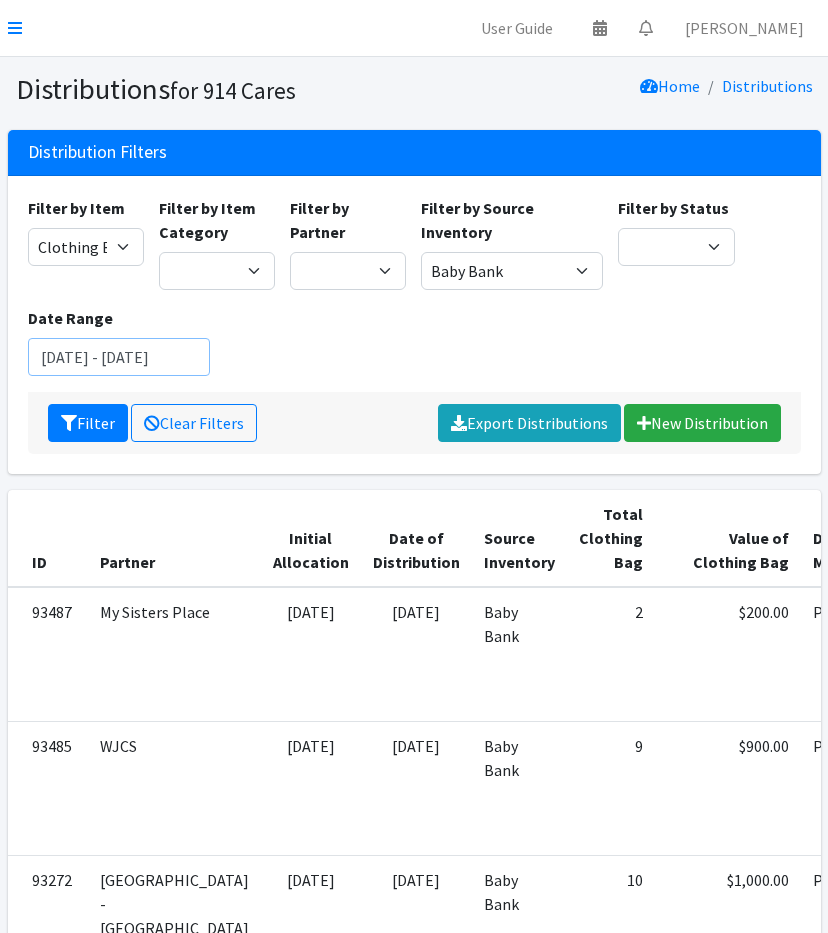 click on "[DATE] - [DATE]" at bounding box center [119, 357] 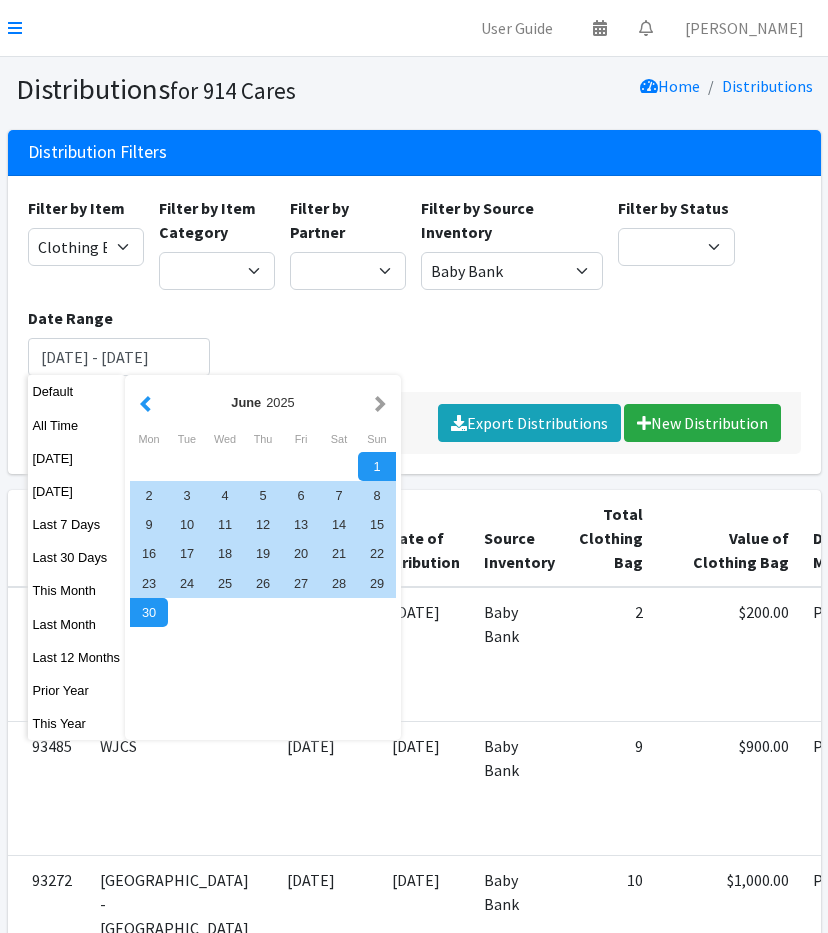 click at bounding box center (145, 402) 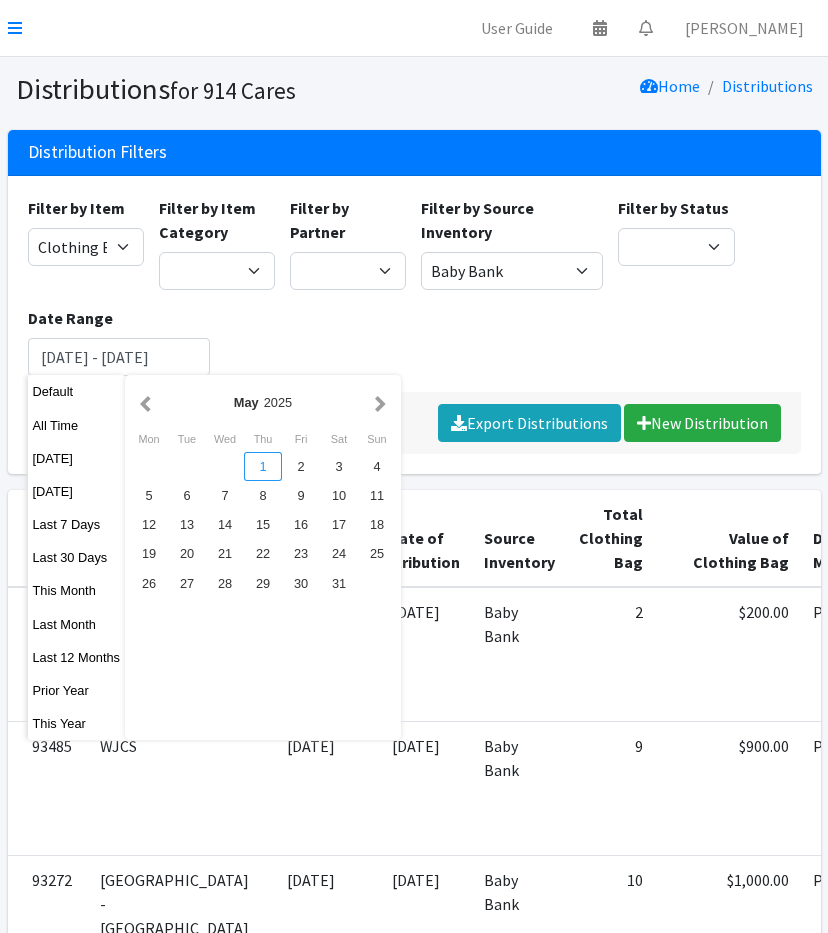 click on "1" at bounding box center (263, 466) 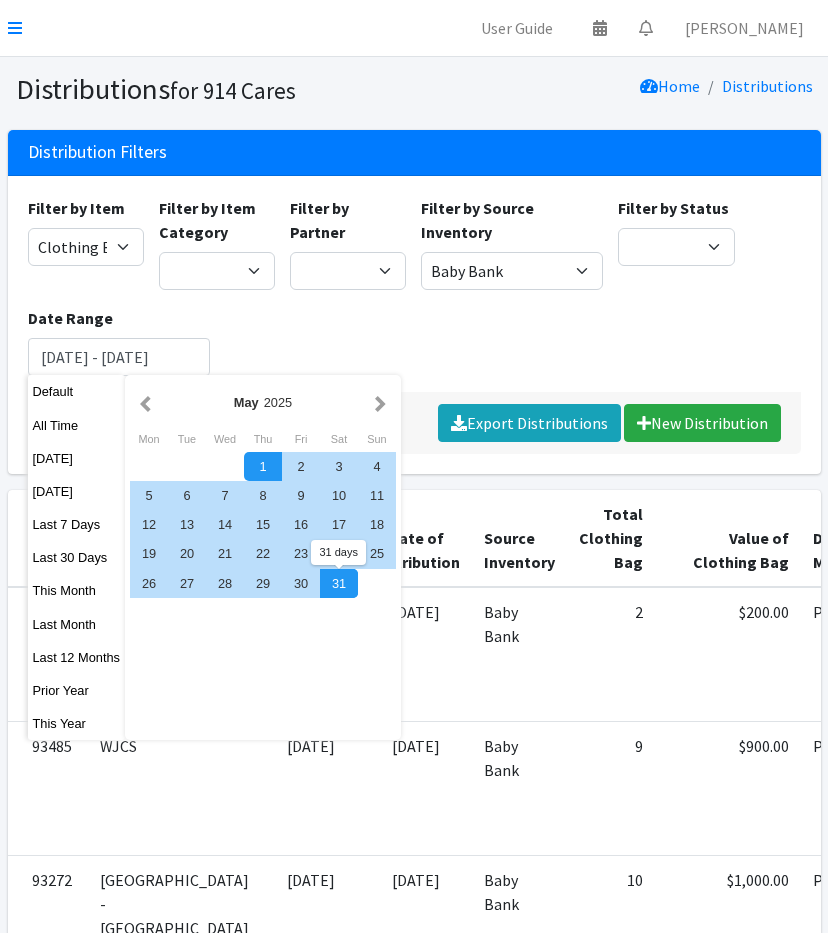 click on "31" at bounding box center [339, 583] 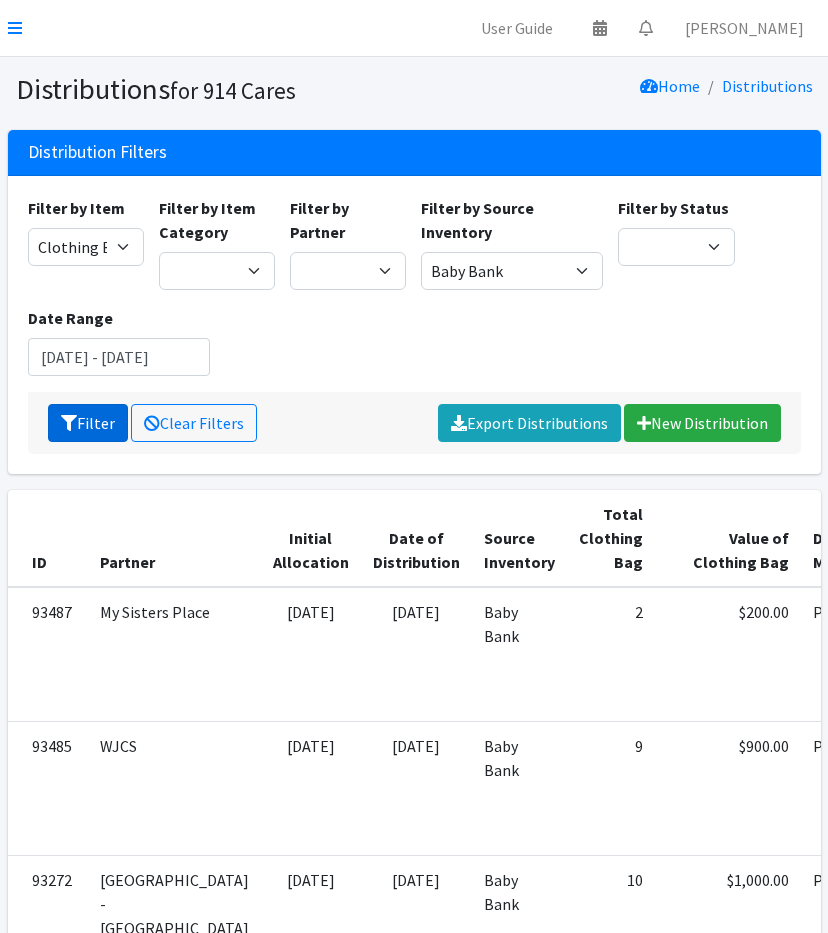click on "Filter" at bounding box center [88, 423] 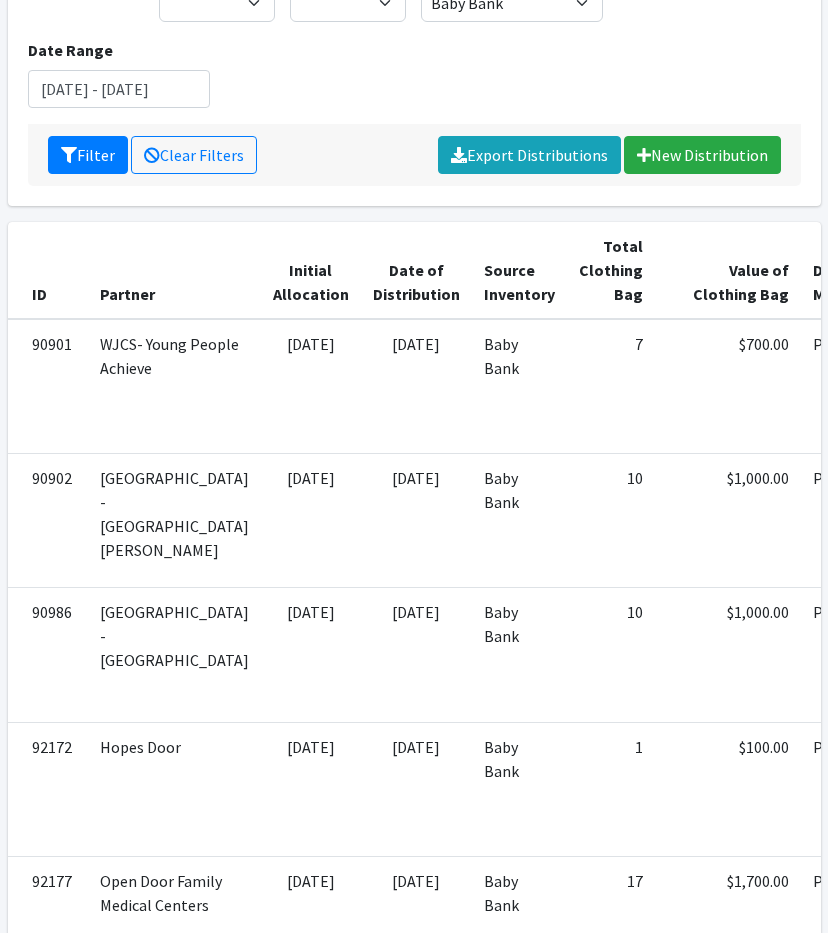scroll, scrollTop: 0, scrollLeft: 0, axis: both 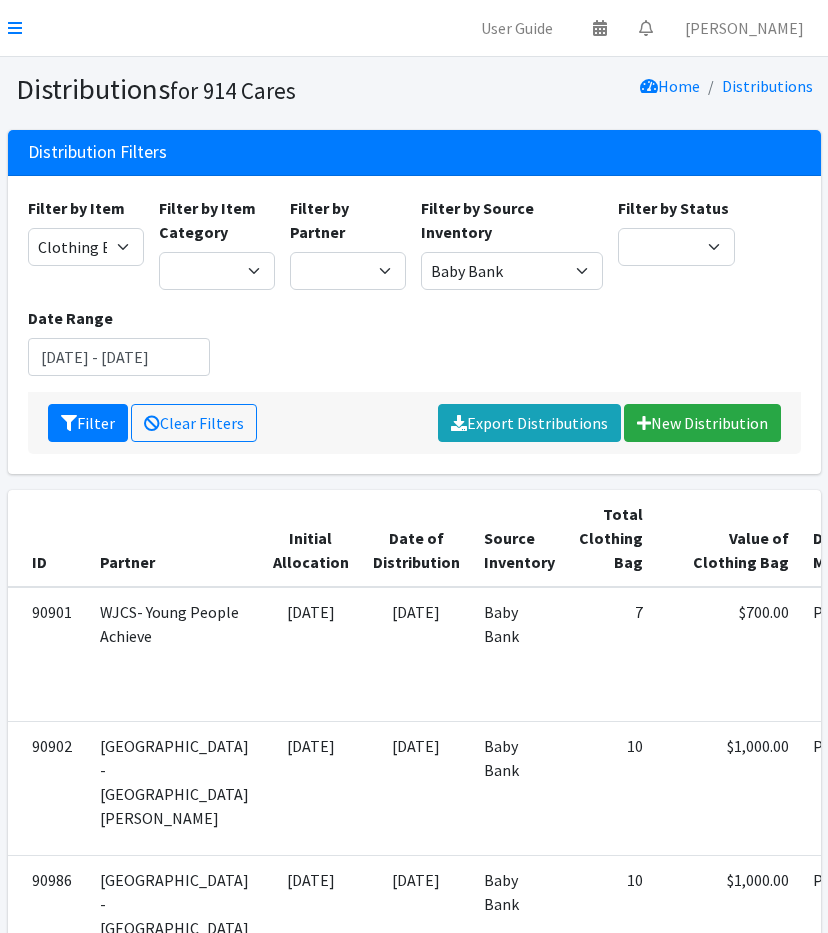click on "Filter by Item
11+ Hygiene Kit
2-5 Hygiene Kit
6-10 Hygiene Kit
Baby Bank Baby Count
Baby Carrier
Baby Shampoo/Wash
Baby Wipes  - pkg
Bathtub
Bibs
Blanket
Board Book - New
Books
Books (new)
Bottles
Bulk New Clothing
Car Seat: Convertible - Infant to Toddler
Clothing Bag
Crib Sheet
Day Camp Bag
Detergent
Diaper Bag
Diaper Cream
Diaper Rash Cream/Powder
Diapers (Newborn)
Diapers (Size 1)
Diapers (Size 2)
Diapers (Size 3)
Diapers (Size 4)
Diapers (Size 5)
Diapers (Size 6)
Diapers (Size 7)
Donated Adult Diapers
Double Stroller
Family Hygiene Kit
First Aid Kit
Flow Kit - Pads & Liners Only
Flow Kit - Traditional (t/p/l)
Formula
Health/Grooming kit
Liners
Pads
Portable High Chair
Portable Playard: Pack-N-Play
Pull-Ups (2T-3T)
Pull-Ups (3T-4T)
Pull-Ups (4T-5T)
Sleepaway Camp Bag
Stroller: Infant
Stroller: Infant Car Seat/Stroller System
Stroller: Umbrella
Tampons" at bounding box center (414, 294) 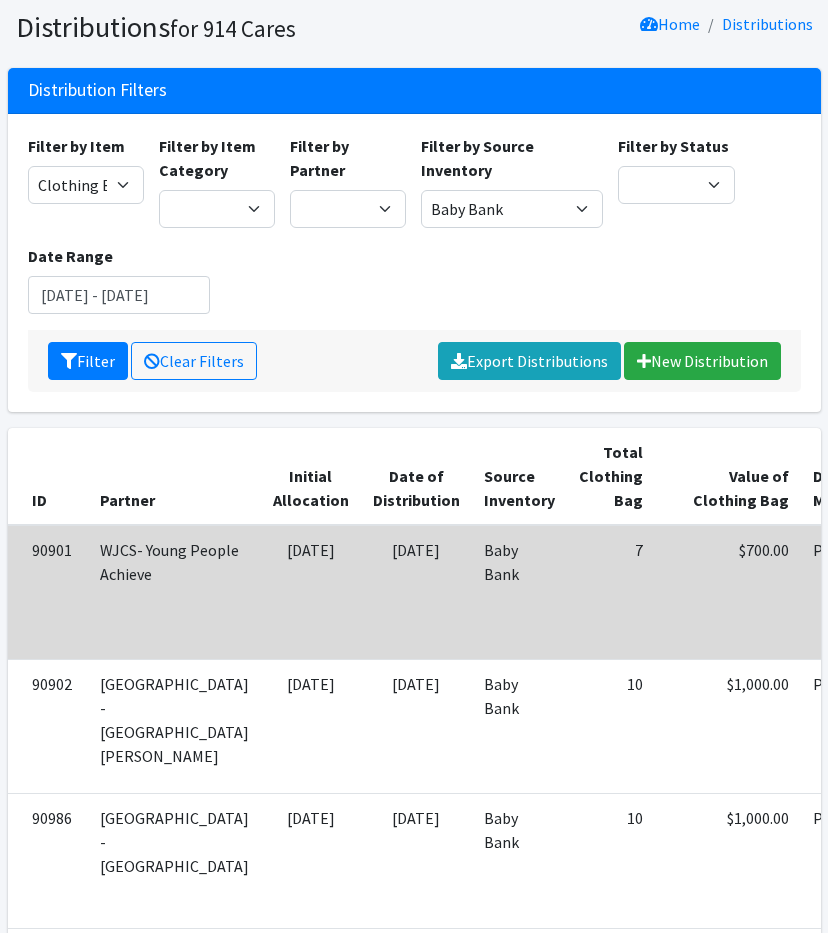 scroll, scrollTop: 28, scrollLeft: 0, axis: vertical 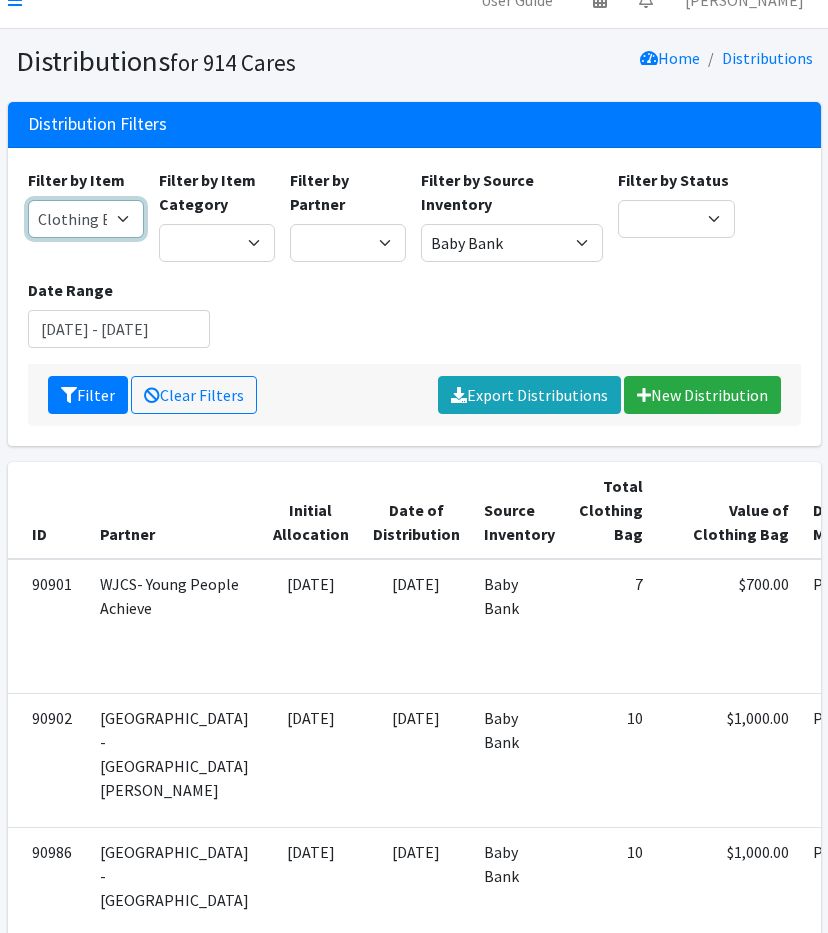 click on "11+ Hygiene Kit
2-5 Hygiene Kit
6-10 Hygiene Kit
Baby Bank Baby Count
Baby Carrier
Baby Shampoo/Wash
Baby Wipes  - pkg
Bathtub
Bibs
Blanket
Board Book - New
Books
Books (new)
Bottles
Bulk New Clothing
Car Seat: Convertible - Infant to Toddler
Clothing Bag
Crib Sheet
Day Camp Bag
Detergent
Diaper Bag
Diaper Cream
[MEDICAL_DATA] Cream/Powder
Diapers (Newborn)
Diapers (Size 1)
Diapers (Size 2)
Diapers (Size 3)
Diapers (Size 4)
Diapers (Size 5)
Diapers (Size 6)
Diapers (Size 7)
Donated Adult Diapers
Double Stroller
Family Hygiene Kit
First Aid Kit
Flow Kit - Pads & Liners Only
Flow Kit - Traditional (t/p/l)
Formula
Health/Grooming kit
Liners
Pads
Portable High Chair
Portable Playard: Pack-N-Play
Pull-Ups (2T-3T)
Pull-Ups (3T-4T)
Pull-Ups (4T-5T)
Sleepaway Camp Bag
Stroller: Infant
Stroller: Infant Car Seat/Stroller System
Stroller: Umbrella
Tampons
Thinx Period Underwear
Towels
Toys
Twin Stroller" at bounding box center [86, 219] 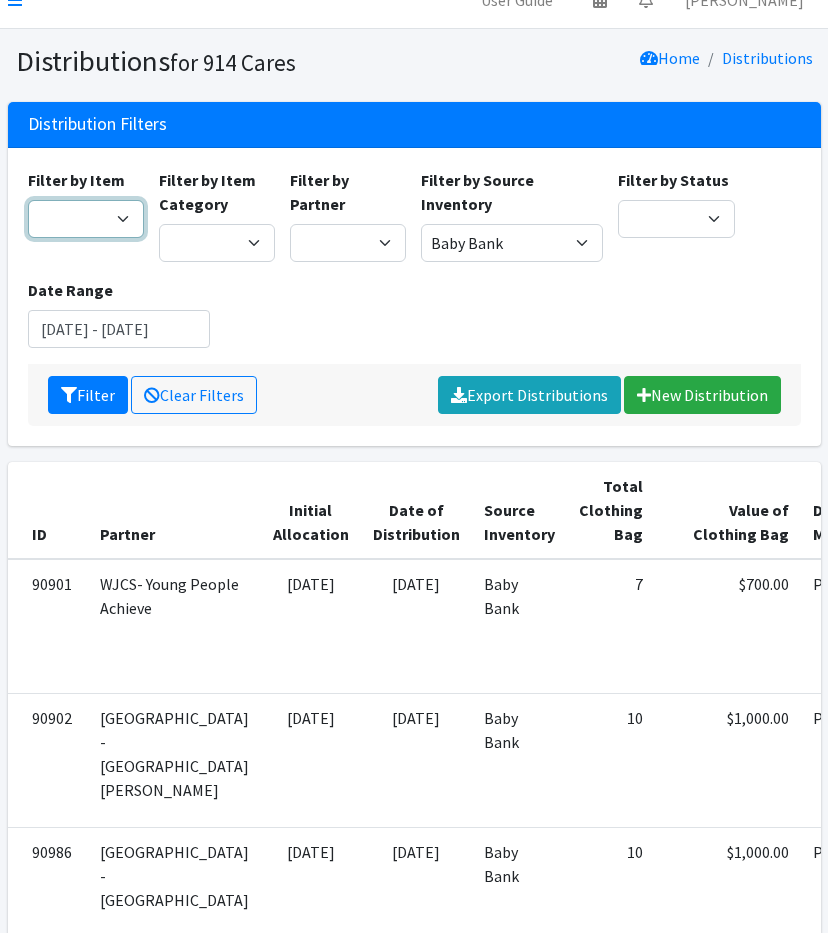 click on "11+ Hygiene Kit
2-5 Hygiene Kit
6-10 Hygiene Kit
Baby Bank Baby Count
Baby Carrier
Baby Shampoo/Wash
Baby Wipes  - pkg
Bathtub
Bibs
Blanket
Board Book - New
Books
Books (new)
Bottles
Bulk New Clothing
Car Seat: Convertible - Infant to Toddler
Clothing Bag
Crib Sheet
Day Camp Bag
Detergent
Diaper Bag
Diaper Cream
[MEDICAL_DATA] Cream/Powder
Diapers (Newborn)
Diapers (Size 1)
Diapers (Size 2)
Diapers (Size 3)
Diapers (Size 4)
Diapers (Size 5)
Diapers (Size 6)
Diapers (Size 7)
Donated Adult Diapers
Double Stroller
Family Hygiene Kit
First Aid Kit
Flow Kit - Pads & Liners Only
Flow Kit - Traditional (t/p/l)
Formula
Health/Grooming kit
Liners
Pads
Portable High Chair
Portable Playard: Pack-N-Play
Pull-Ups (2T-3T)
Pull-Ups (3T-4T)
Pull-Ups (4T-5T)
Sleepaway Camp Bag
Stroller: Infant
Stroller: Infant Car Seat/Stroller System
Stroller: Umbrella
Tampons
Thinx Period Underwear
Towels
Toys
Twin Stroller" at bounding box center [86, 219] 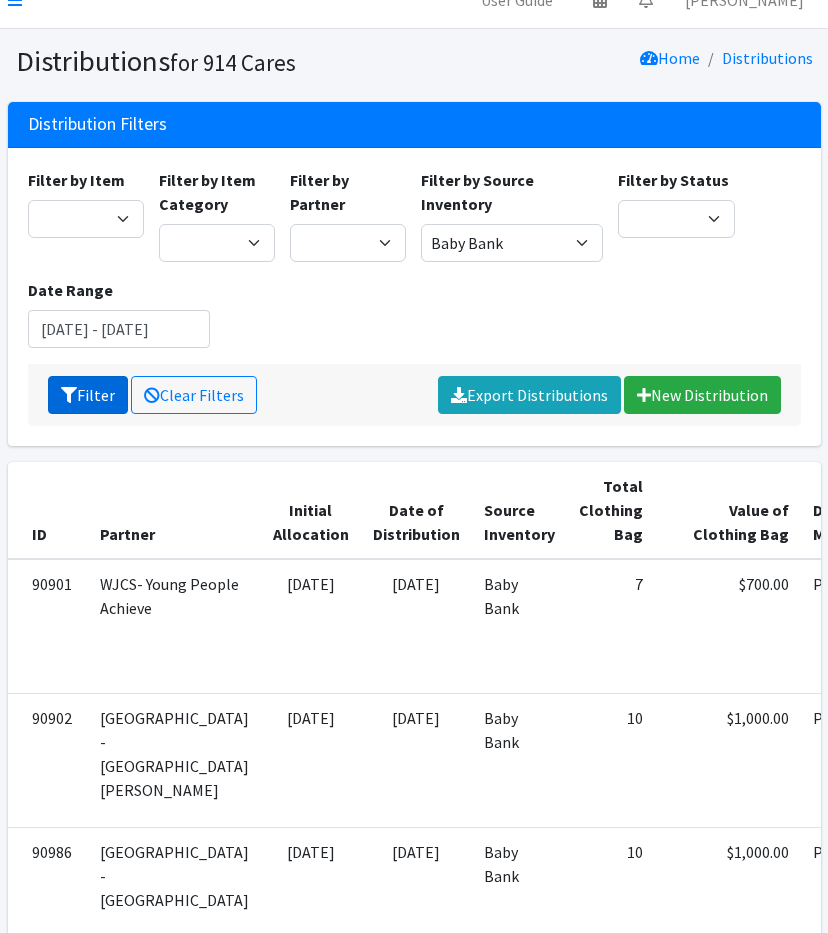 click on "Filter" at bounding box center [88, 395] 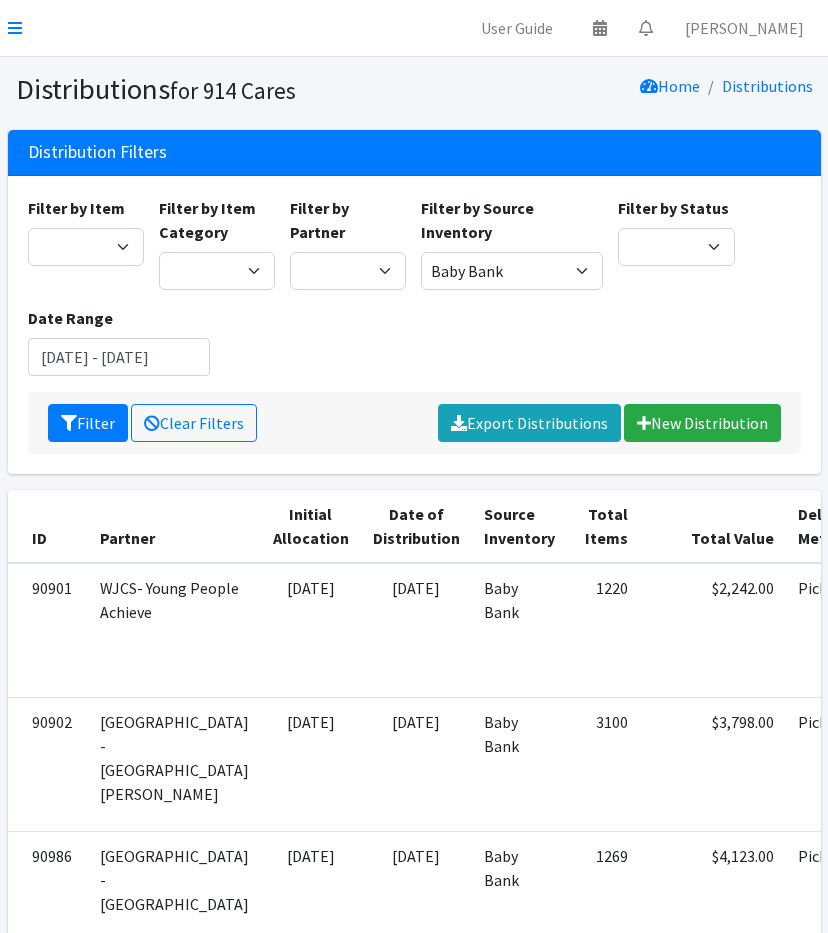 scroll, scrollTop: 0, scrollLeft: 0, axis: both 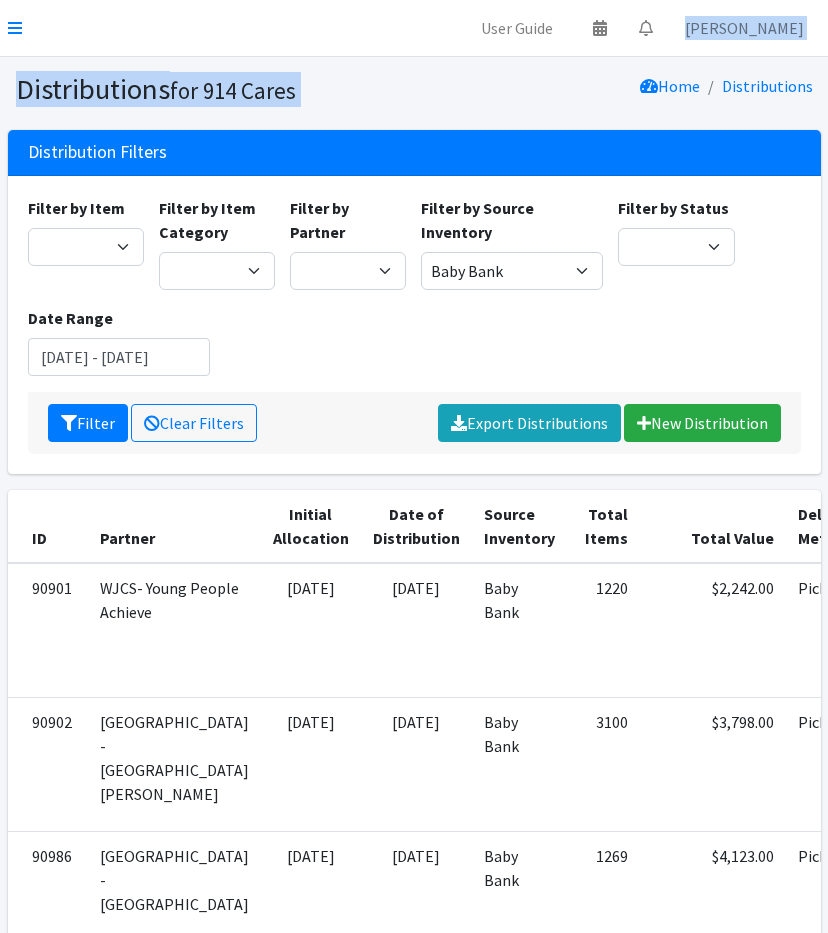 drag, startPoint x: 546, startPoint y: 101, endPoint x: 676, endPoint y: -75, distance: 218.80585 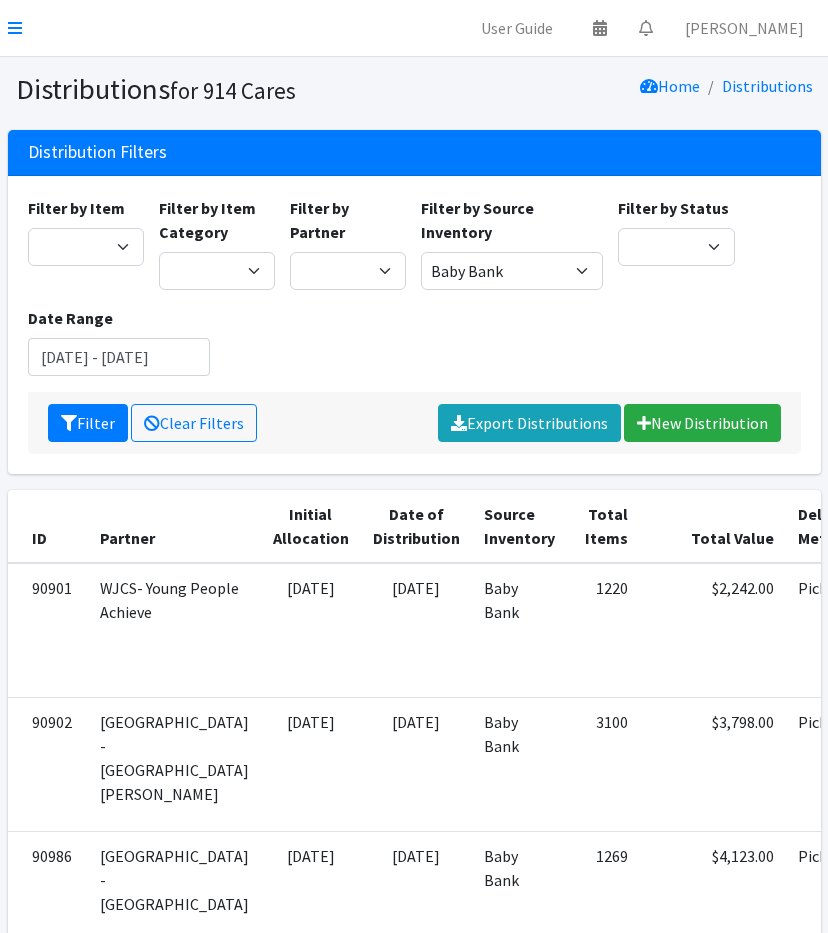 click on "Filter
Clear Filters
Export Distributions
New Distribution" at bounding box center [414, 423] 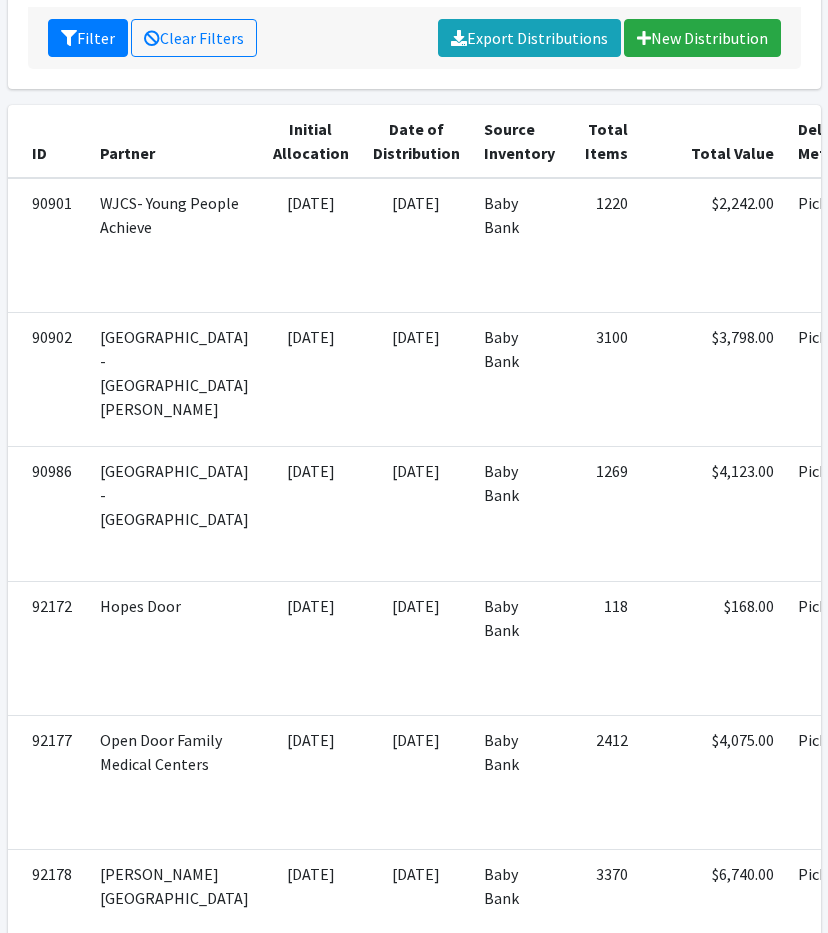 scroll, scrollTop: 0, scrollLeft: 0, axis: both 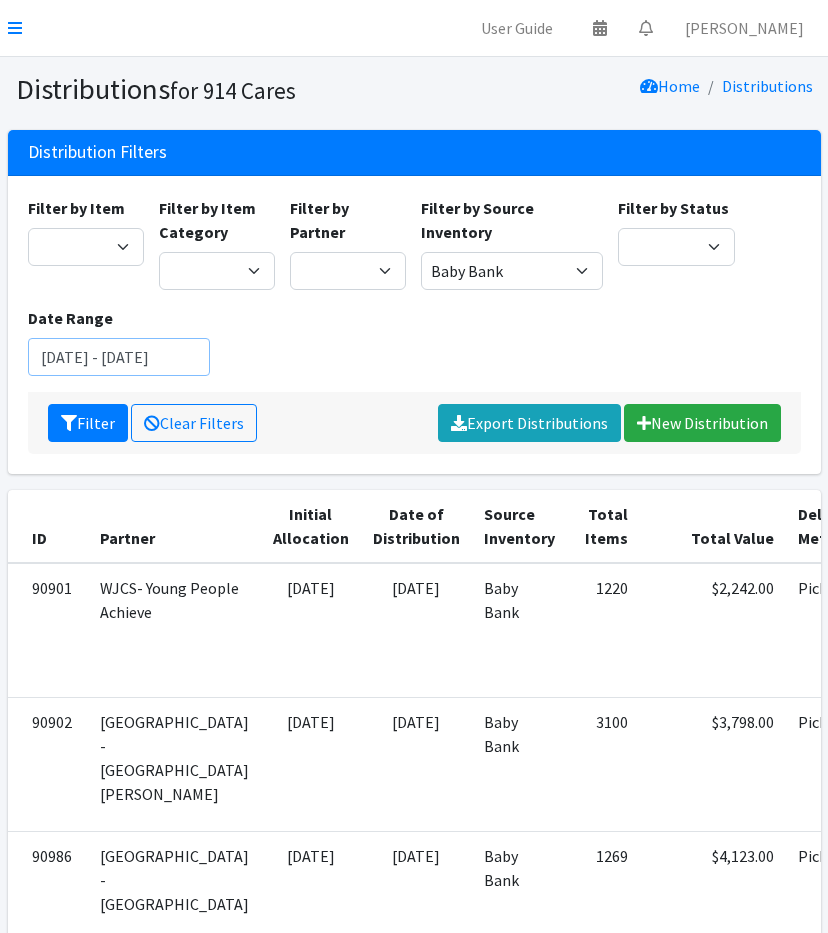 click on "[DATE] - [DATE]" at bounding box center [119, 357] 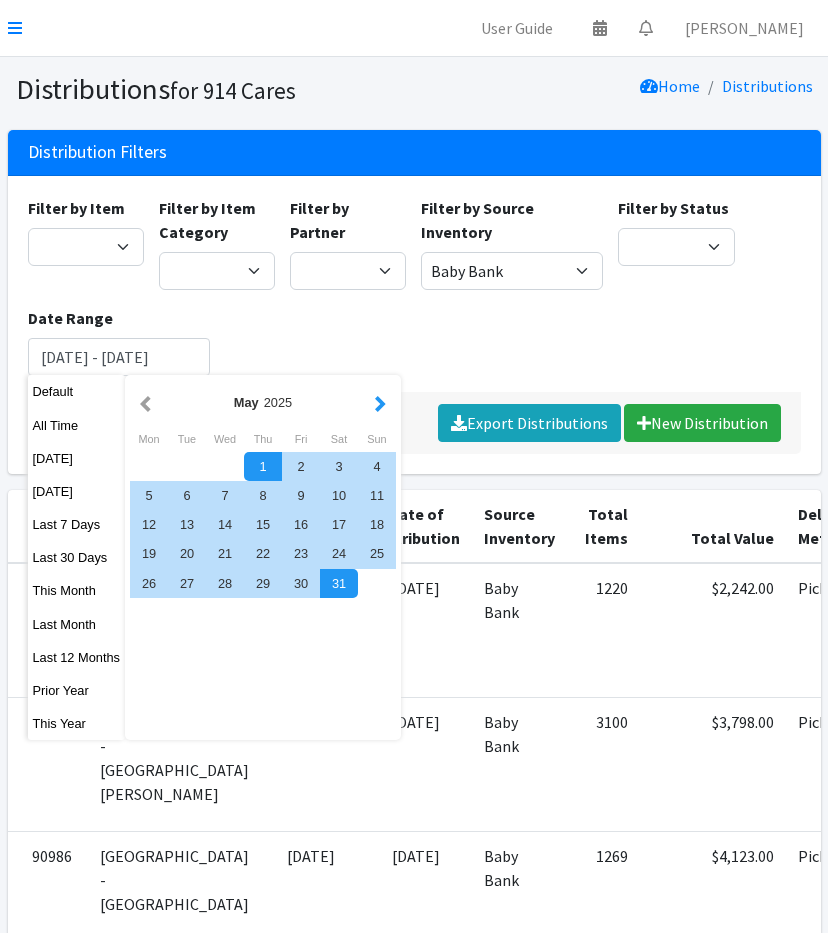 click at bounding box center (380, 402) 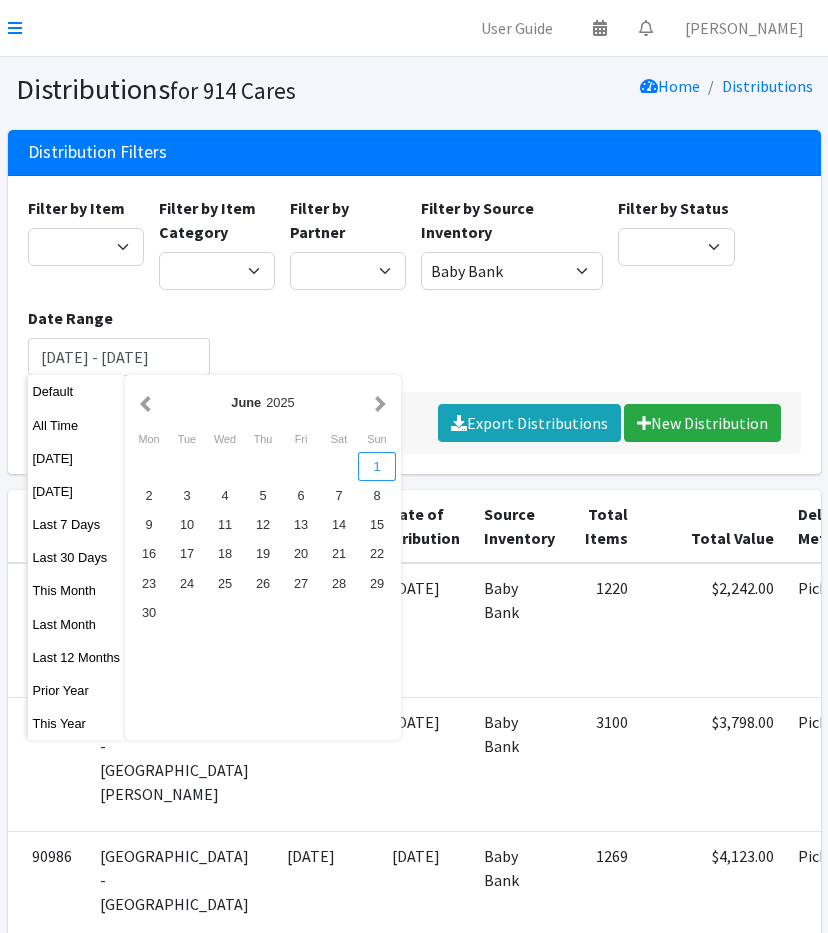 click on "1" at bounding box center (377, 466) 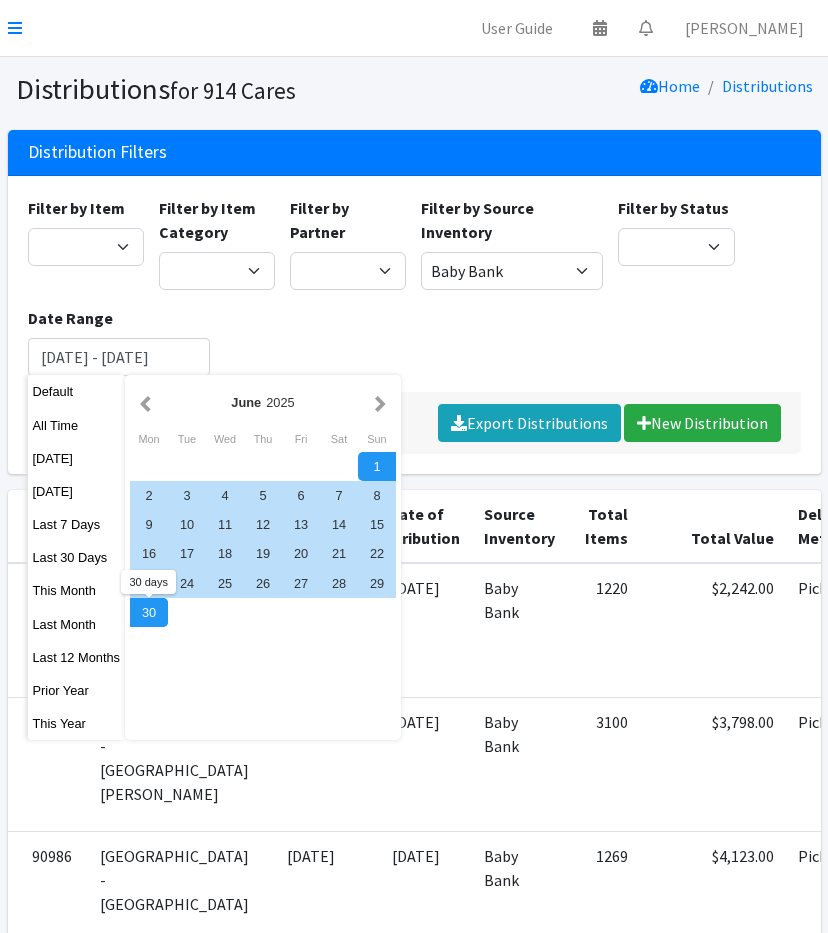click on "30" at bounding box center [149, 612] 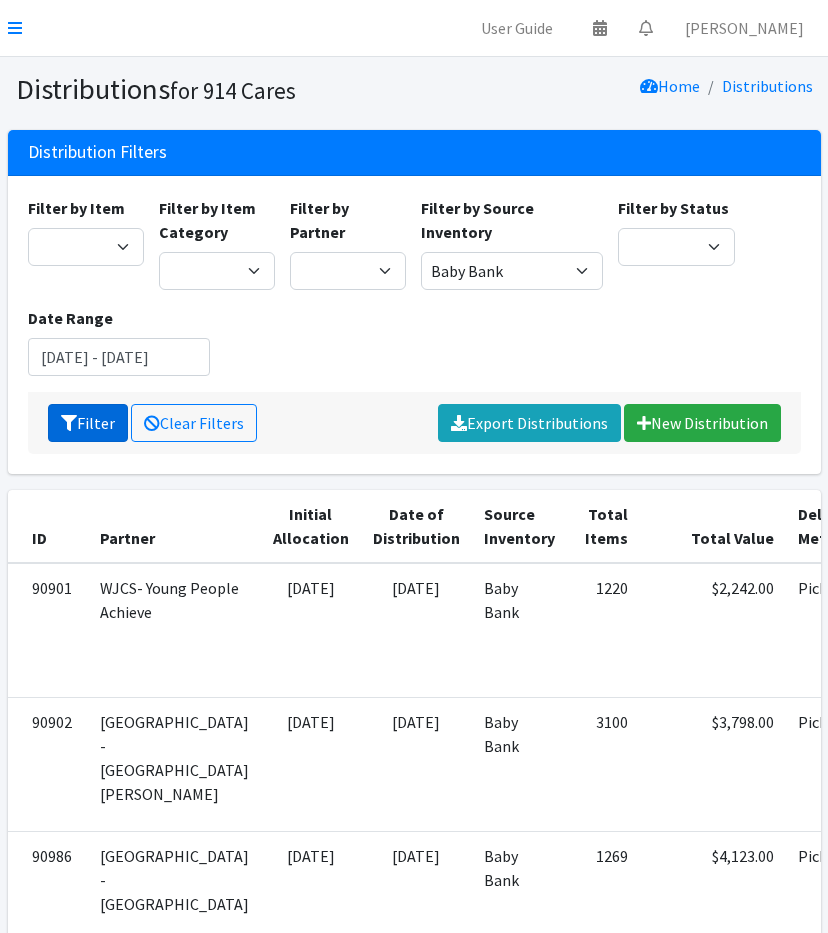 click at bounding box center (69, 423) 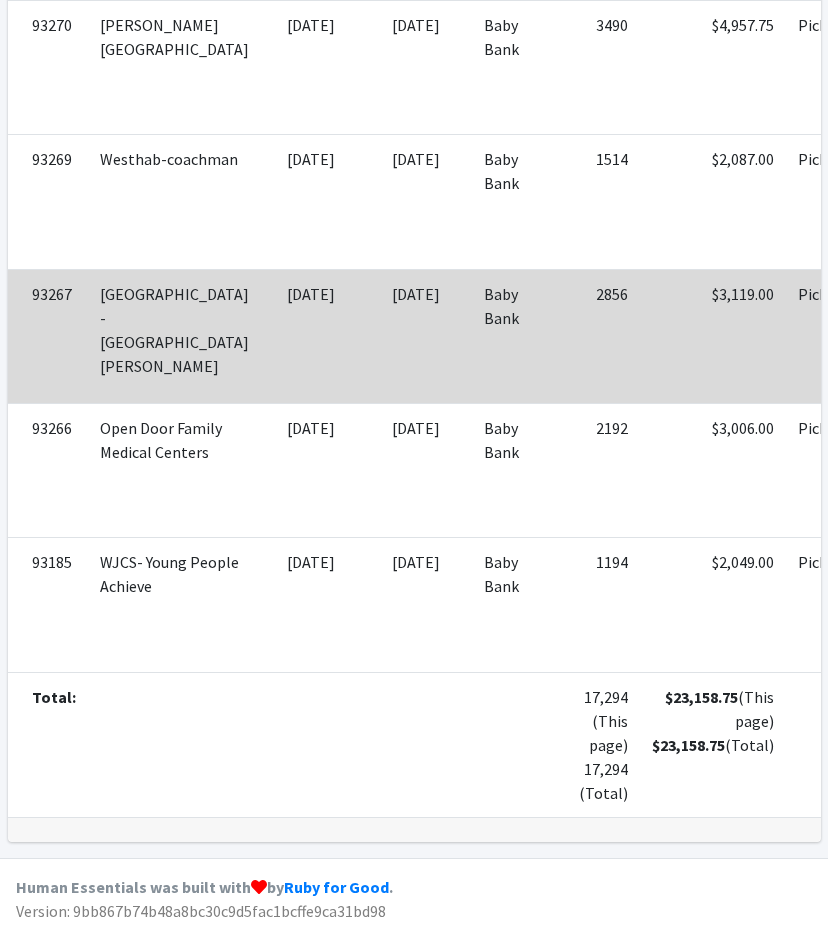 scroll, scrollTop: 0, scrollLeft: 0, axis: both 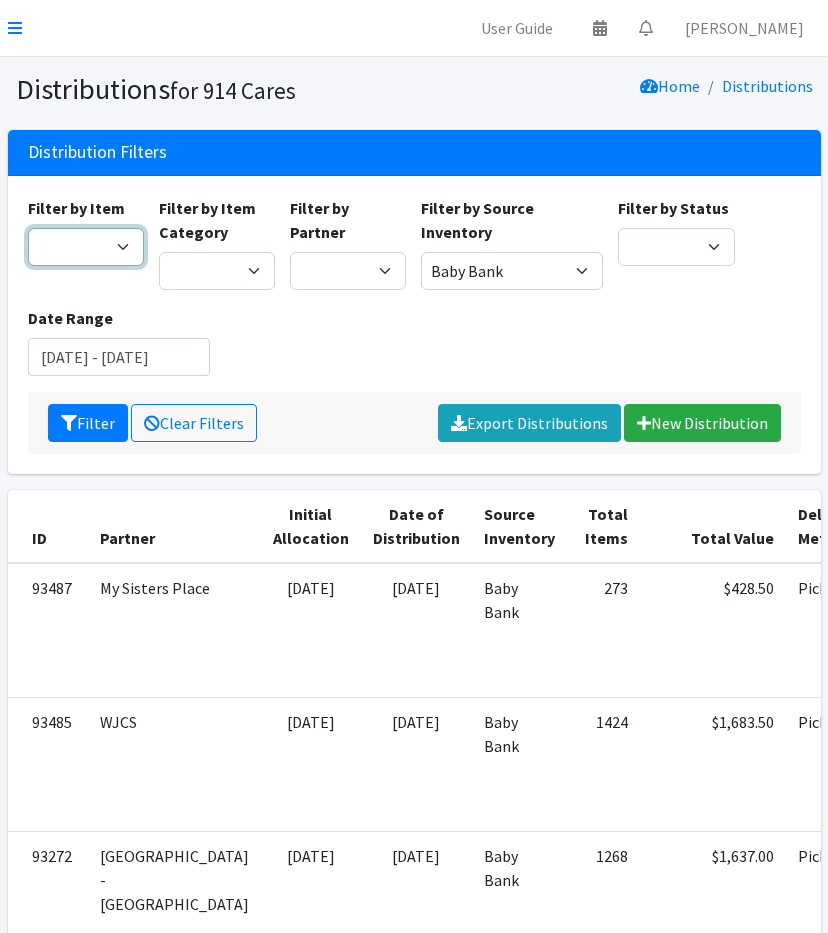 click on "11+ Hygiene Kit
2-5 Hygiene Kit
6-10 Hygiene Kit
Baby Bank Baby Count
Baby Carrier
Baby Shampoo/Wash
Baby Wipes  - pkg
Bathtub
Bibs
Blanket
Board Book - New
Books
Books (new)
Bottles
Bulk New Clothing
Car Seat: Convertible - Infant to Toddler
Clothing Bag
Crib Sheet
Day Camp Bag
Detergent
Diaper Bag
Diaper Cream
[MEDICAL_DATA] Cream/Powder
Diapers (Newborn)
Diapers (Size 1)
Diapers (Size 2)
Diapers (Size 3)
Diapers (Size 4)
Diapers (Size 5)
Diapers (Size 6)
Diapers (Size 7)
Donated Adult Diapers
Double Stroller
Family Hygiene Kit
First Aid Kit
Flow Kit - Pads & Liners Only
Flow Kit - Traditional (t/p/l)
Formula
Health/Grooming kit
Liners
Pads
Portable High Chair
Portable Playard: Pack-N-Play
Pull-Ups (2T-3T)
Pull-Ups (3T-4T)
Pull-Ups (4T-5T)
Sleepaway Camp Bag
Stroller: Infant
Stroller: Infant Car Seat/Stroller System
Stroller: Umbrella
Tampons
Thinx Period Underwear
Towels
Toys
Twin Stroller" at bounding box center (86, 247) 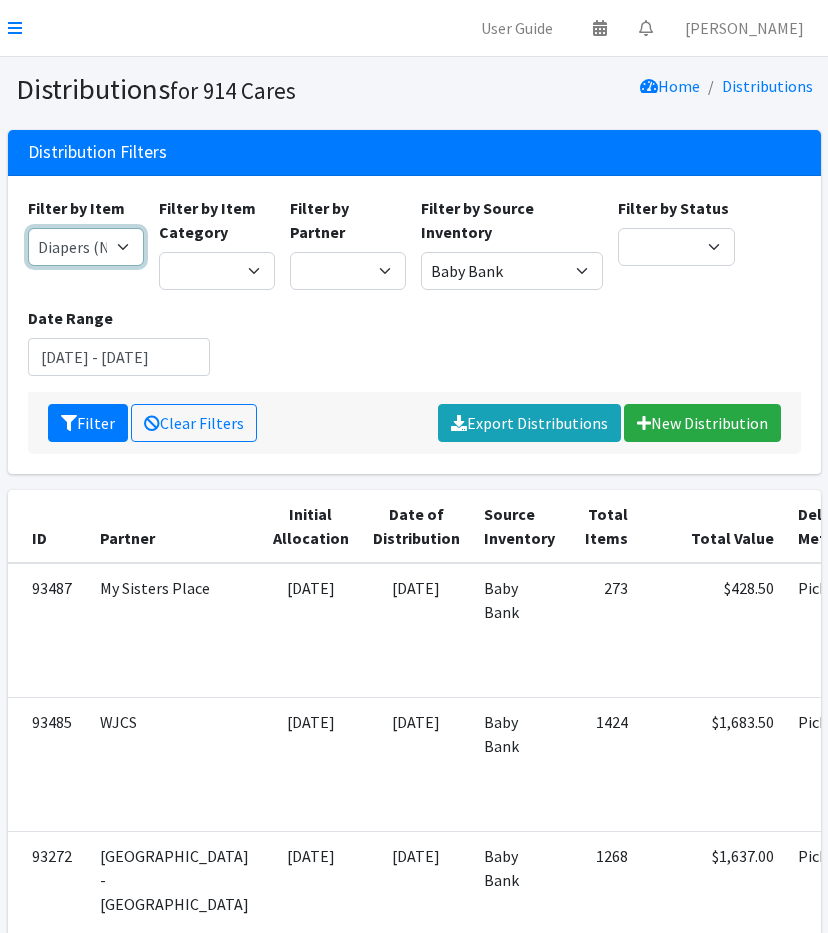 click on "11+ Hygiene Kit
2-5 Hygiene Kit
6-10 Hygiene Kit
Baby Bank Baby Count
Baby Carrier
Baby Shampoo/Wash
Baby Wipes  - pkg
Bathtub
Bibs
Blanket
Board Book - New
Books
Books (new)
Bottles
Bulk New Clothing
Car Seat: Convertible - Infant to Toddler
Clothing Bag
Crib Sheet
Day Camp Bag
Detergent
Diaper Bag
Diaper Cream
[MEDICAL_DATA] Cream/Powder
Diapers (Newborn)
Diapers (Size 1)
Diapers (Size 2)
Diapers (Size 3)
Diapers (Size 4)
Diapers (Size 5)
Diapers (Size 6)
Diapers (Size 7)
Donated Adult Diapers
Double Stroller
Family Hygiene Kit
First Aid Kit
Flow Kit - Pads & Liners Only
Flow Kit - Traditional (t/p/l)
Formula
Health/Grooming kit
Liners
Pads
Portable High Chair
Portable Playard: Pack-N-Play
Pull-Ups (2T-3T)
Pull-Ups (3T-4T)
Pull-Ups (4T-5T)
Sleepaway Camp Bag
Stroller: Infant
Stroller: Infant Car Seat/Stroller System
Stroller: Umbrella
Tampons
Thinx Period Underwear
Towels
Toys
Twin Stroller" at bounding box center [86, 247] 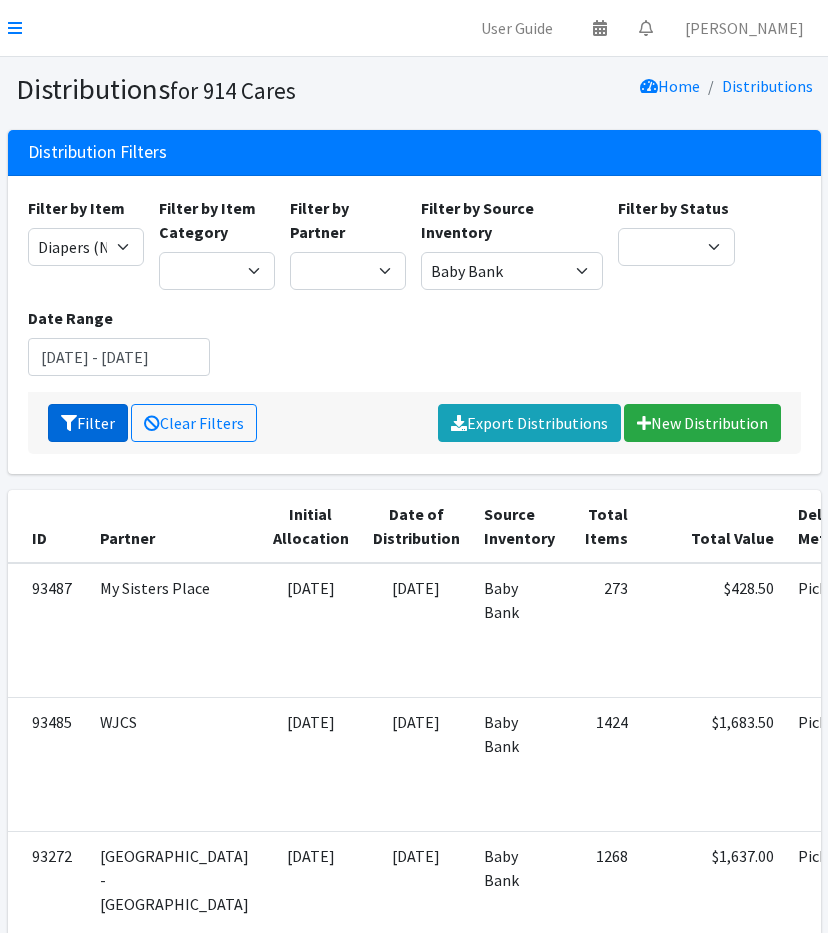click on "Filter" at bounding box center [88, 423] 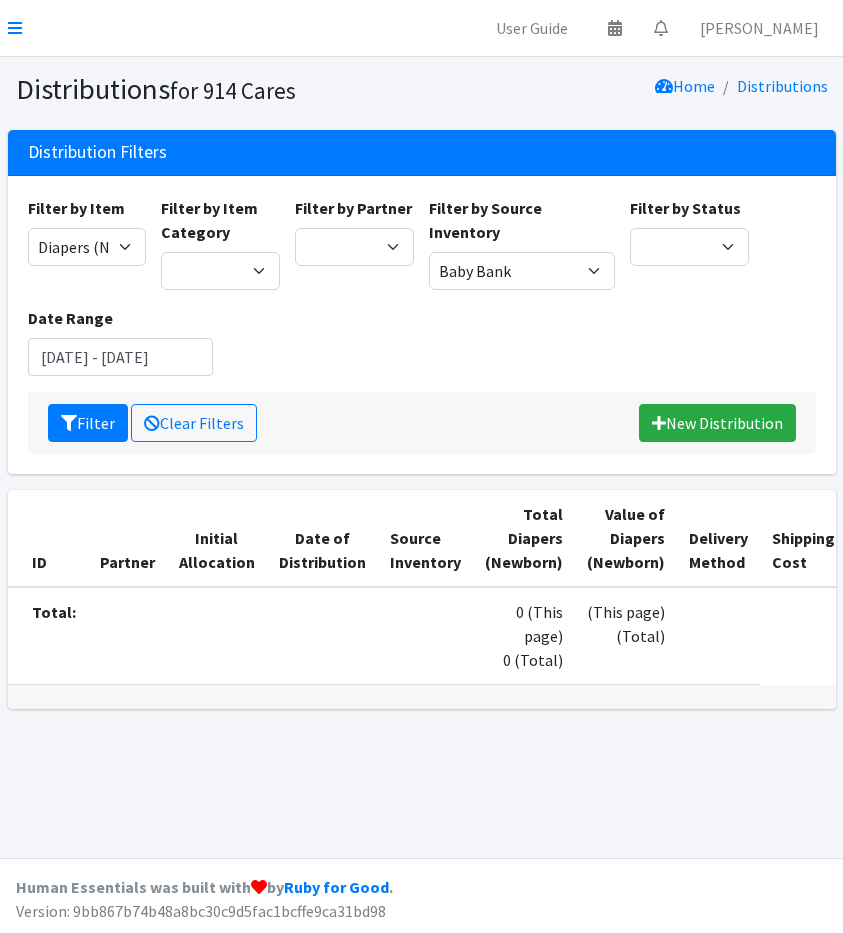 scroll, scrollTop: 0, scrollLeft: 0, axis: both 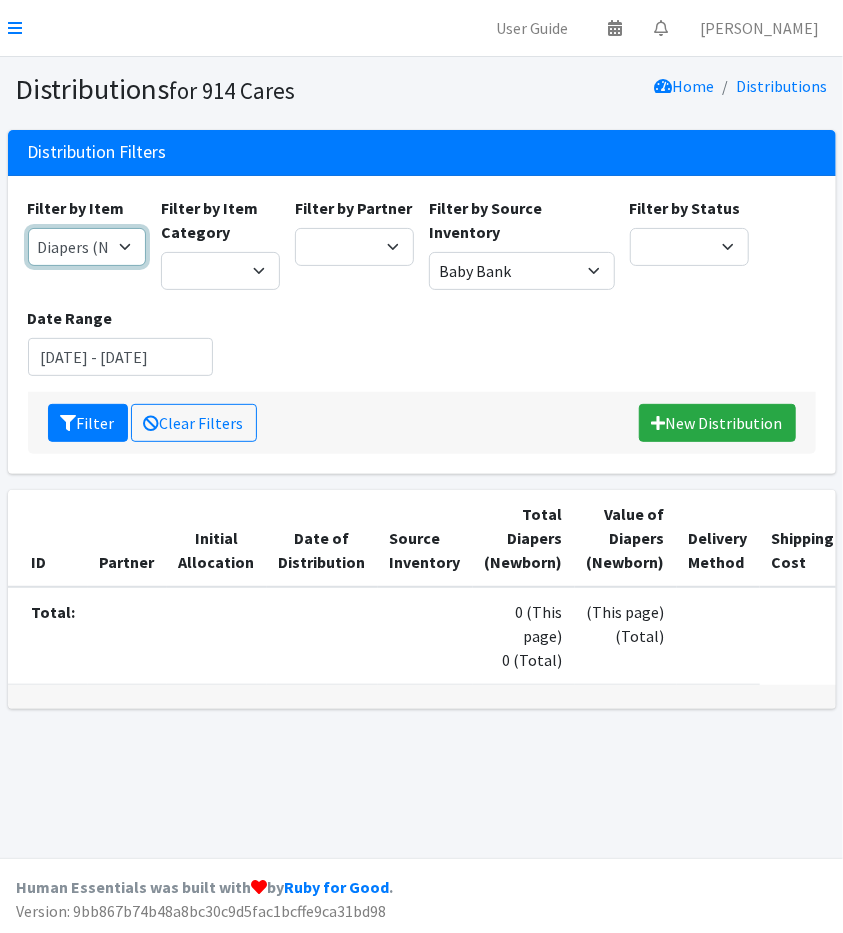 click on "11+ Hygiene Kit
2-5 Hygiene Kit
6-10 Hygiene Kit
Baby Bank Baby Count
Baby Carrier
Baby Shampoo/Wash
Baby Wipes  - pkg
Bathtub
Bibs
Blanket
Board Book - New
Books
Books (new)
Bottles
Bulk New Clothing
Car Seat: Convertible - Infant to Toddler
Clothing Bag
Crib Sheet
Day Camp Bag
Detergent
Diaper Bag
Diaper Cream
[MEDICAL_DATA] Cream/Powder
Diapers (Newborn)
Diapers (Size 1)
Diapers (Size 2)
Diapers (Size 3)
Diapers (Size 4)
Diapers (Size 5)
Diapers (Size 6)
Diapers (Size 7)
Donated Adult Diapers
Double Stroller
Family Hygiene Kit
First Aid Kit
Flow Kit - Pads & Liners Only
Flow Kit - Traditional (t/p/l)
Formula
Health/Grooming kit
Liners
Pads
Portable High Chair
Portable Playard: Pack-N-Play
Pull-Ups (2T-3T)
Pull-Ups (3T-4T)
Pull-Ups (4T-5T)
Sleepaway Camp Bag
Stroller: Infant
Stroller: Infant Car Seat/Stroller System
Stroller: Umbrella
Tampons
Thinx Period Underwear
Towels
Toys
Twin Stroller" at bounding box center (87, 247) 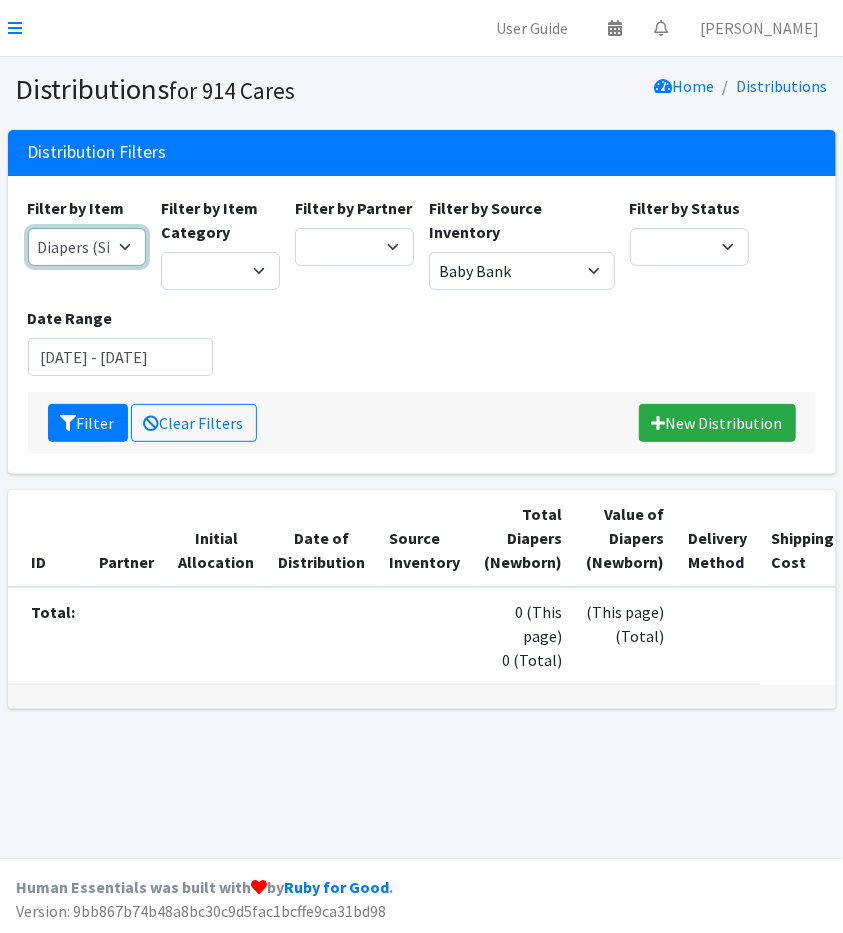click on "11+ Hygiene Kit
2-5 Hygiene Kit
6-10 Hygiene Kit
Baby Bank Baby Count
Baby Carrier
Baby Shampoo/Wash
Baby Wipes  - pkg
Bathtub
Bibs
Blanket
Board Book - New
Books
Books (new)
Bottles
Bulk New Clothing
Car Seat: Convertible - Infant to Toddler
Clothing Bag
Crib Sheet
Day Camp Bag
Detergent
Diaper Bag
Diaper Cream
[MEDICAL_DATA] Cream/Powder
Diapers (Newborn)
Diapers (Size 1)
Diapers (Size 2)
Diapers (Size 3)
Diapers (Size 4)
Diapers (Size 5)
Diapers (Size 6)
Diapers (Size 7)
Donated Adult Diapers
Double Stroller
Family Hygiene Kit
First Aid Kit
Flow Kit - Pads & Liners Only
Flow Kit - Traditional (t/p/l)
Formula
Health/Grooming kit
Liners
Pads
Portable High Chair
Portable Playard: Pack-N-Play
Pull-Ups (2T-3T)
Pull-Ups (3T-4T)
Pull-Ups (4T-5T)
Sleepaway Camp Bag
Stroller: Infant
Stroller: Infant Car Seat/Stroller System
Stroller: Umbrella
Tampons
Thinx Period Underwear
Towels
Toys
Twin Stroller" at bounding box center (87, 247) 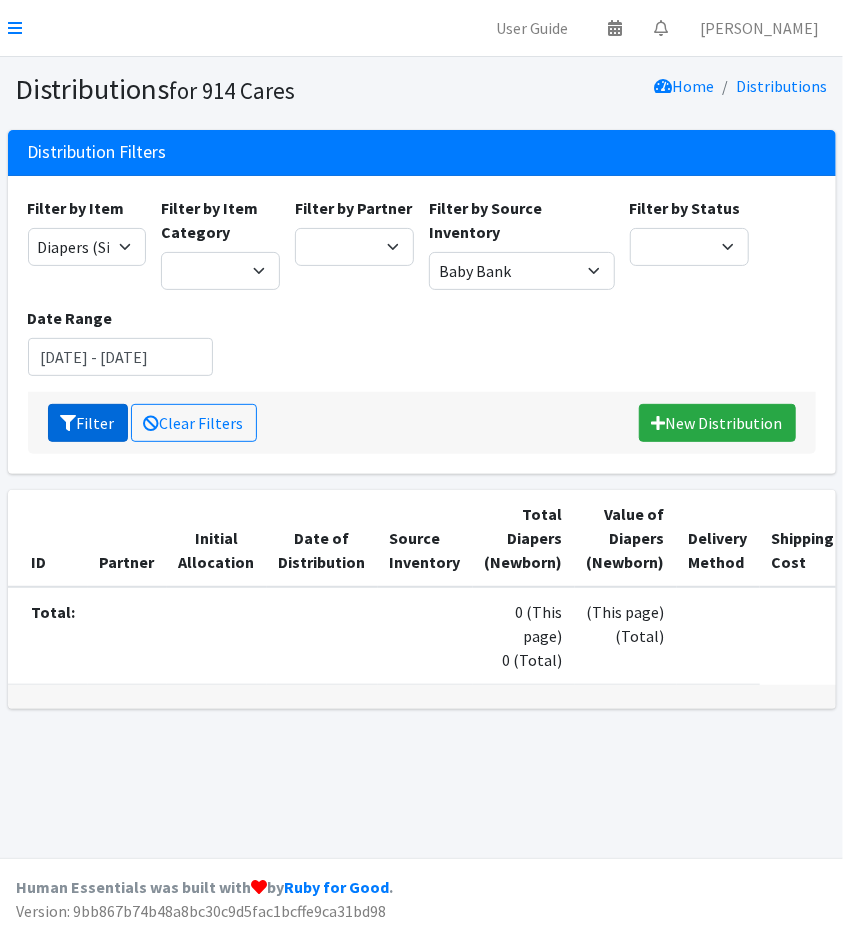 click on "Filter" at bounding box center [88, 423] 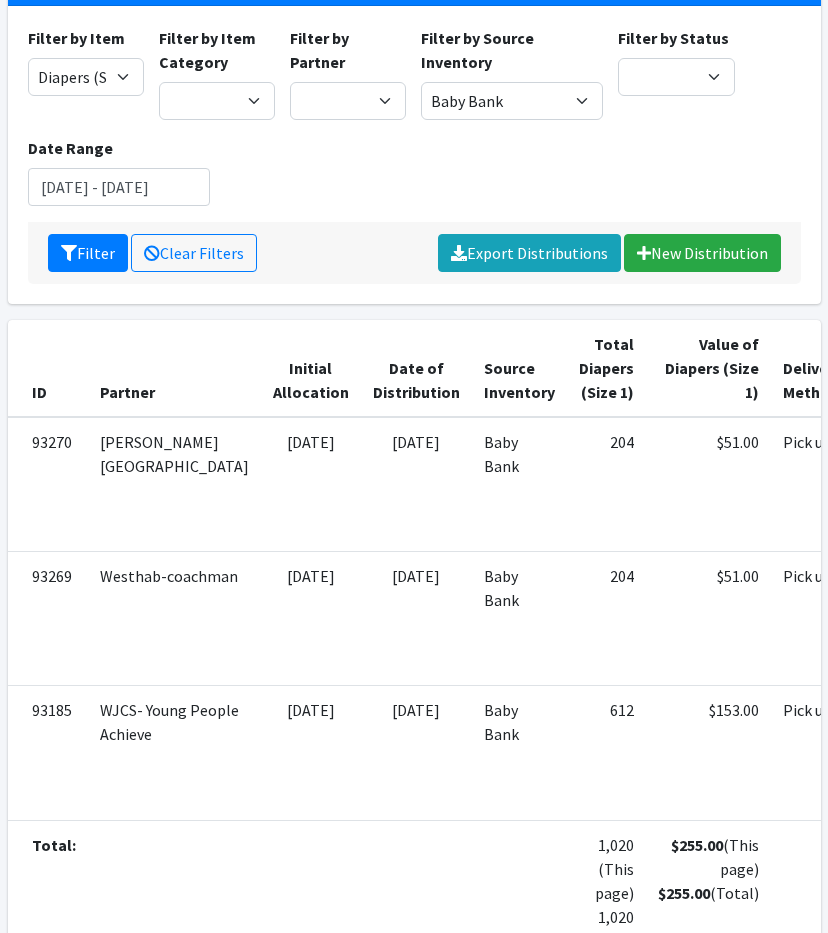 scroll, scrollTop: 169, scrollLeft: 0, axis: vertical 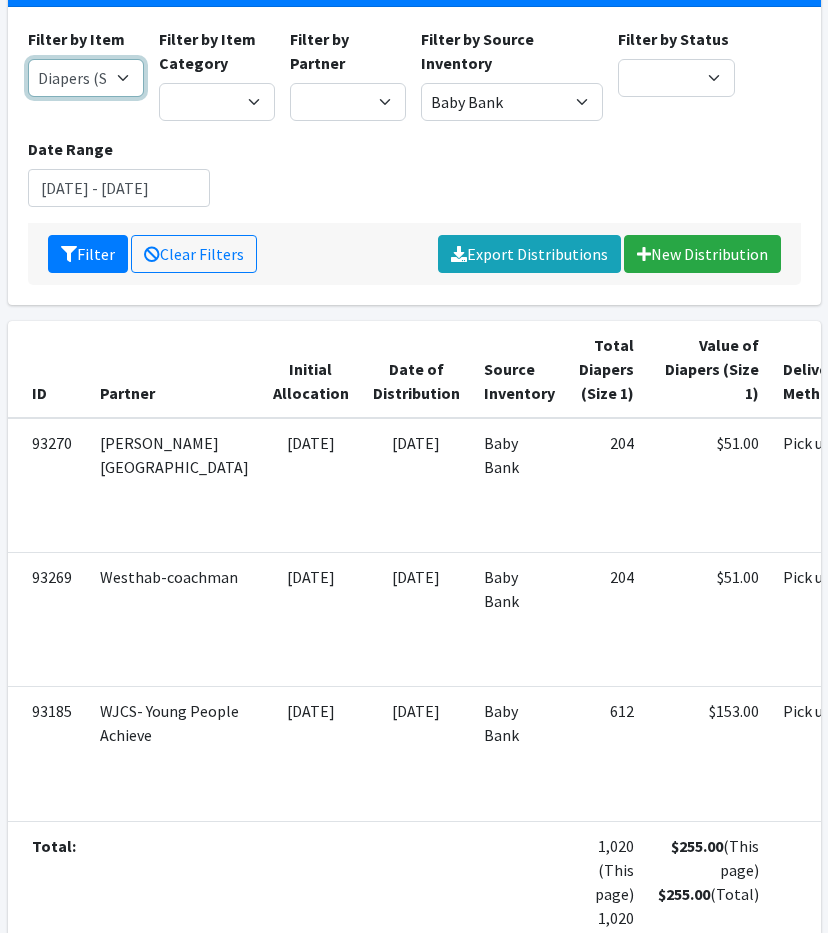 click on "11+ Hygiene Kit
2-5 Hygiene Kit
6-10 Hygiene Kit
Baby Bank Baby Count
Baby Carrier
Baby Shampoo/Wash
Baby Wipes  - pkg
Bathtub
Bibs
Blanket
Board Book - New
Books
Books (new)
Bottles
Bulk New Clothing
Car Seat: Convertible - Infant to Toddler
Clothing Bag
Crib Sheet
Day Camp Bag
Detergent
Diaper Bag
Diaper Cream
[MEDICAL_DATA] Cream/Powder
Diapers (Newborn)
Diapers (Size 1)
Diapers (Size 2)
Diapers (Size 3)
Diapers (Size 4)
Diapers (Size 5)
Diapers (Size 6)
Diapers (Size 7)
Donated Adult Diapers
Double Stroller
Family Hygiene Kit
First Aid Kit
Flow Kit - Pads & Liners Only
Flow Kit - Traditional (t/p/l)
Formula
Health/Grooming kit
Liners
Pads
Portable High Chair
Portable Playard: Pack-N-Play
Pull-Ups (2T-3T)
Pull-Ups (3T-4T)
Pull-Ups (4T-5T)
Sleepaway Camp Bag
Stroller: Infant
Stroller: Infant Car Seat/Stroller System
Stroller: Umbrella
Tampons
Thinx Period Underwear
Towels
Toys
Twin Stroller" at bounding box center [86, 78] 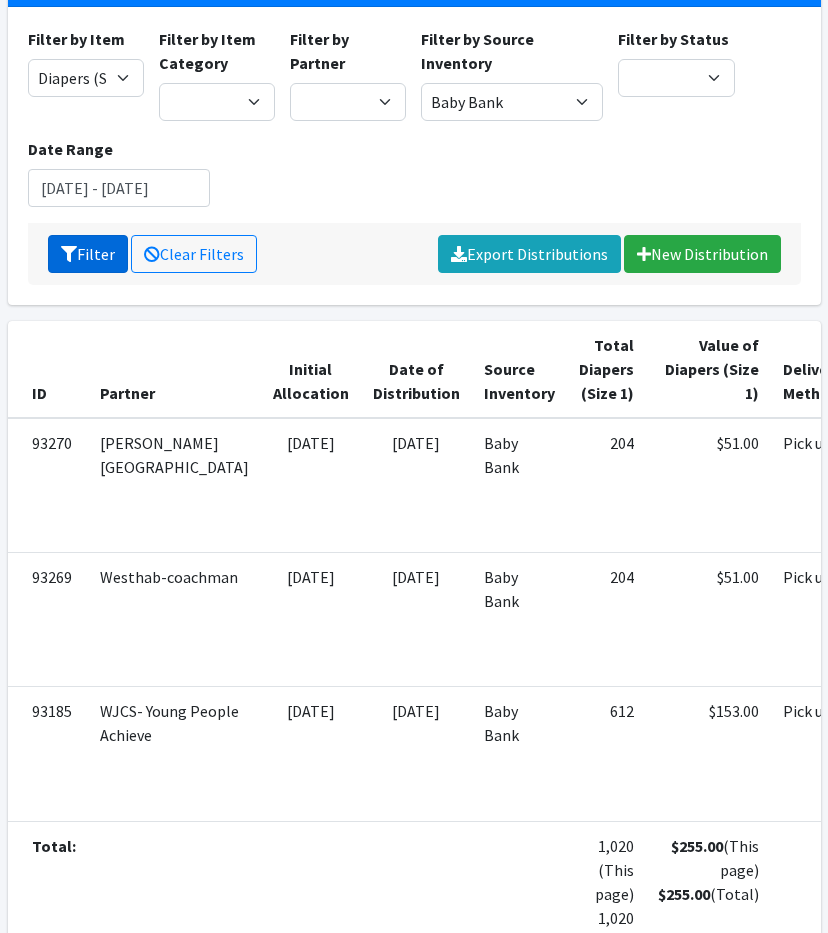 click at bounding box center [69, 254] 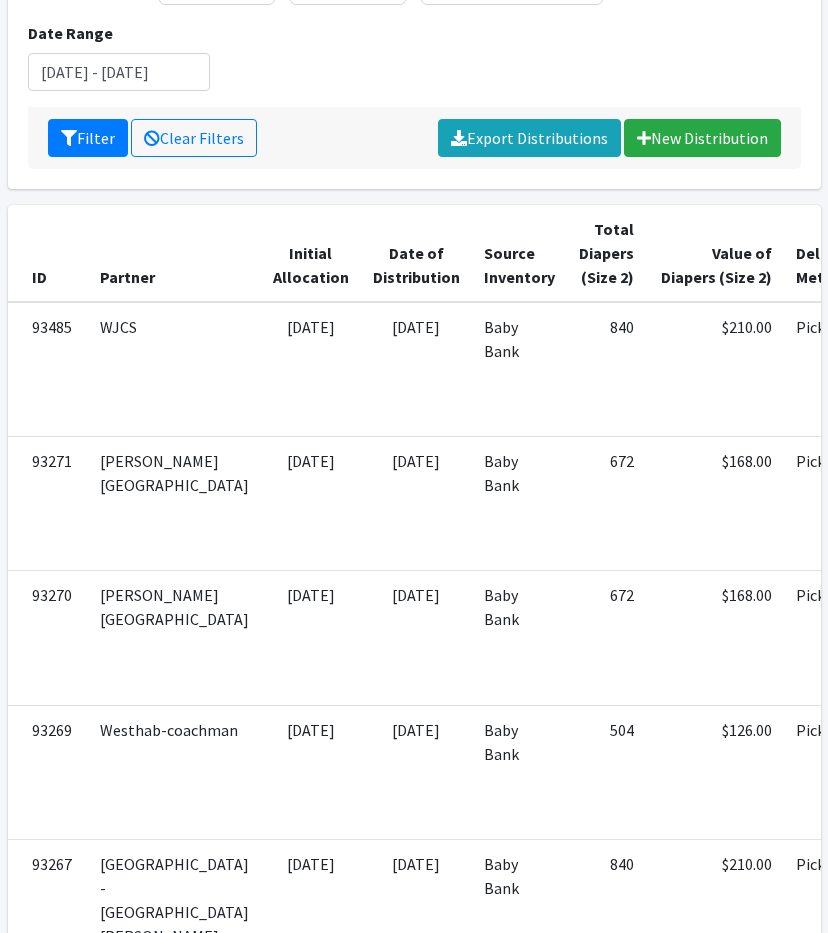 scroll, scrollTop: 0, scrollLeft: 0, axis: both 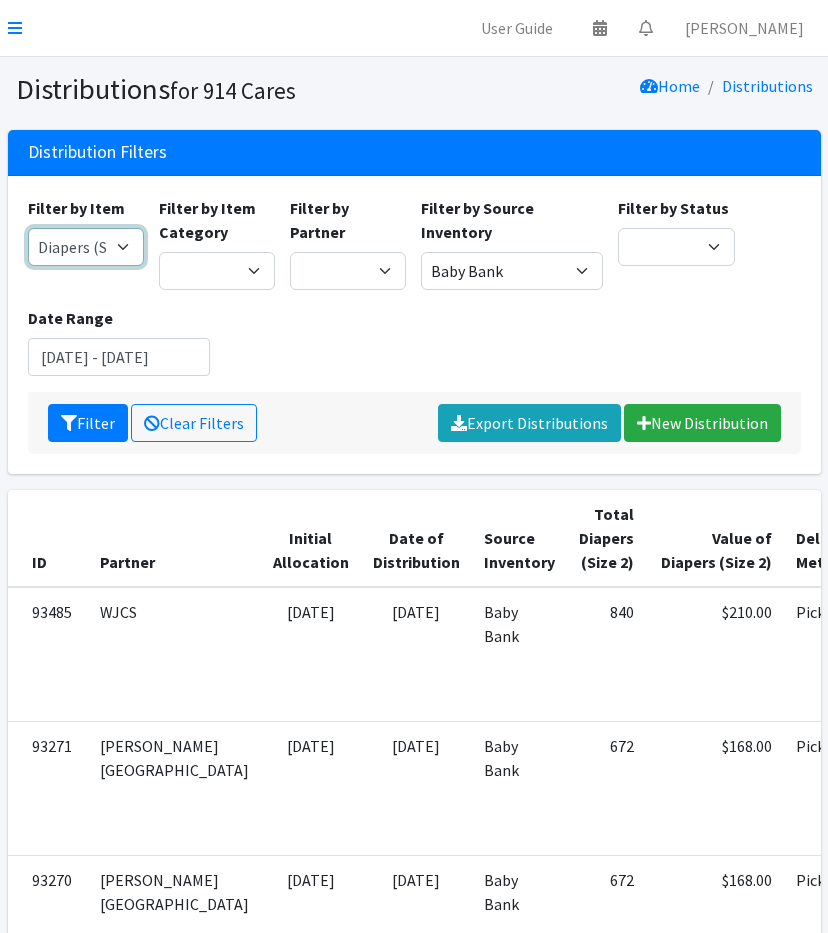 click on "11+ Hygiene Kit
2-5 Hygiene Kit
6-10 Hygiene Kit
Baby Bank Baby Count
Baby Carrier
Baby Shampoo/Wash
Baby Wipes  - pkg
Bathtub
Bibs
Blanket
Board Book - New
Books
Books (new)
Bottles
Bulk New Clothing
Car Seat: Convertible - Infant to Toddler
Clothing Bag
Crib Sheet
Day Camp Bag
Detergent
Diaper Bag
Diaper Cream
[MEDICAL_DATA] Cream/Powder
Diapers (Newborn)
Diapers (Size 1)
Diapers (Size 2)
Diapers (Size 3)
Diapers (Size 4)
Diapers (Size 5)
Diapers (Size 6)
Diapers (Size 7)
Donated Adult Diapers
Double Stroller
Family Hygiene Kit
First Aid Kit
Flow Kit - Pads & Liners Only
Flow Kit - Traditional (t/p/l)
Formula
Health/Grooming kit
Liners
Pads
Portable High Chair
Portable Playard: Pack-N-Play
Pull-Ups (2T-3T)
Pull-Ups (3T-4T)
Pull-Ups (4T-5T)
Sleepaway Camp Bag
Stroller: Infant
Stroller: Infant Car Seat/Stroller System
Stroller: Umbrella
Tampons
Thinx Period Underwear
Towels
Toys
Twin Stroller" at bounding box center [86, 247] 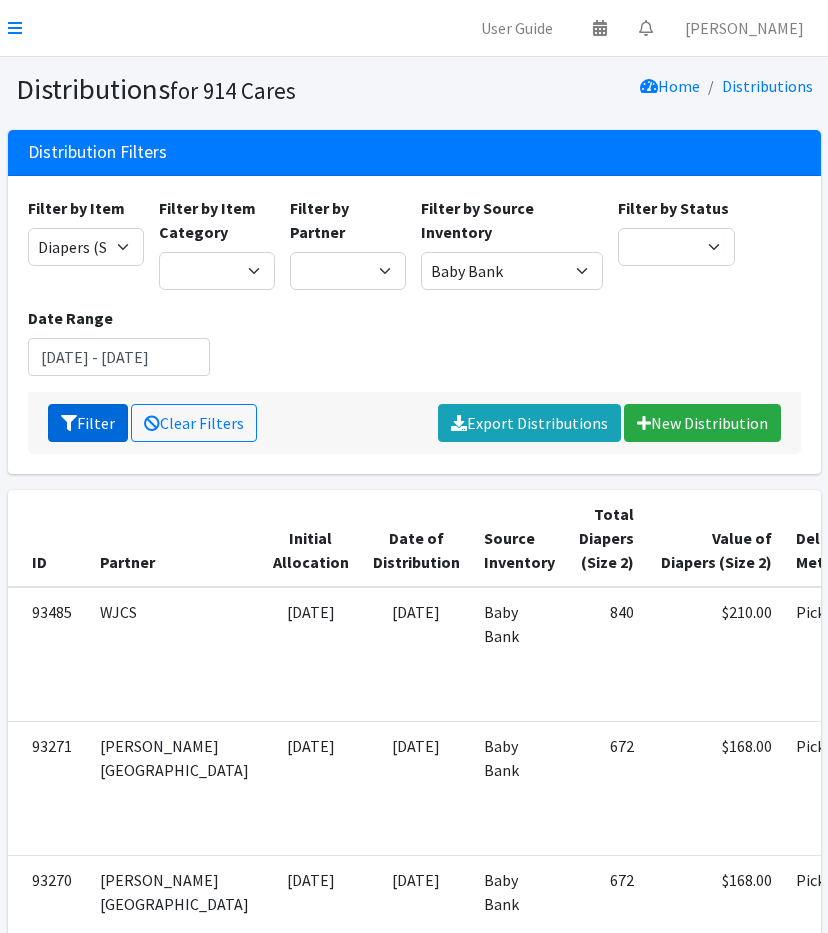 click on "Filter" at bounding box center [88, 423] 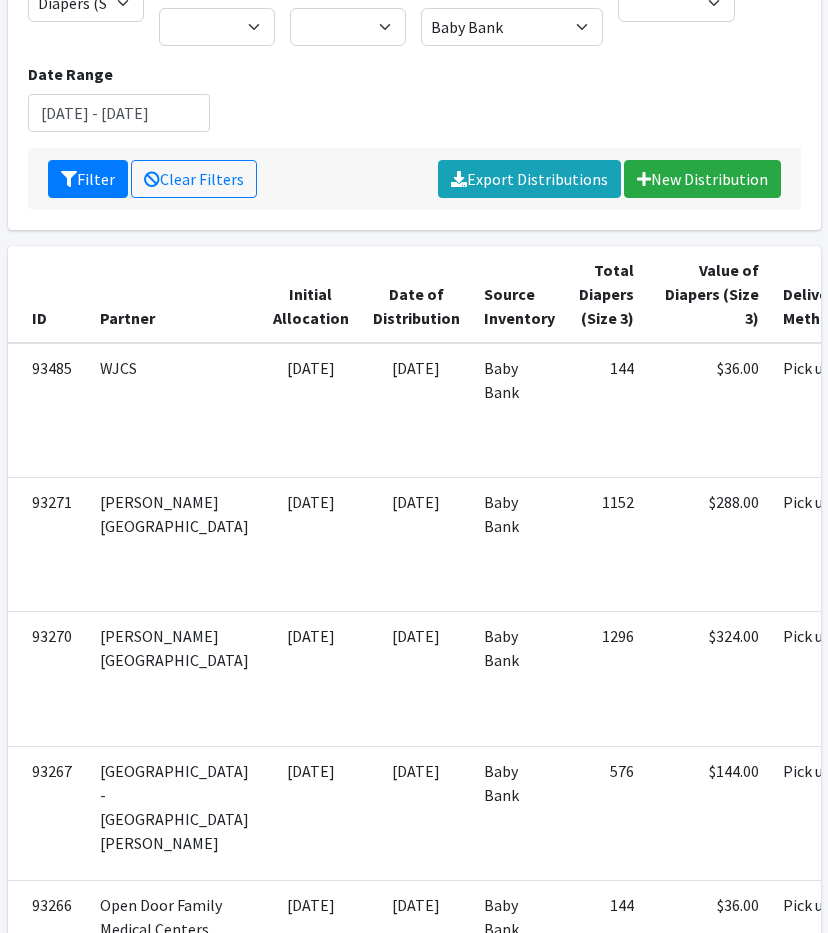 scroll, scrollTop: 0, scrollLeft: 0, axis: both 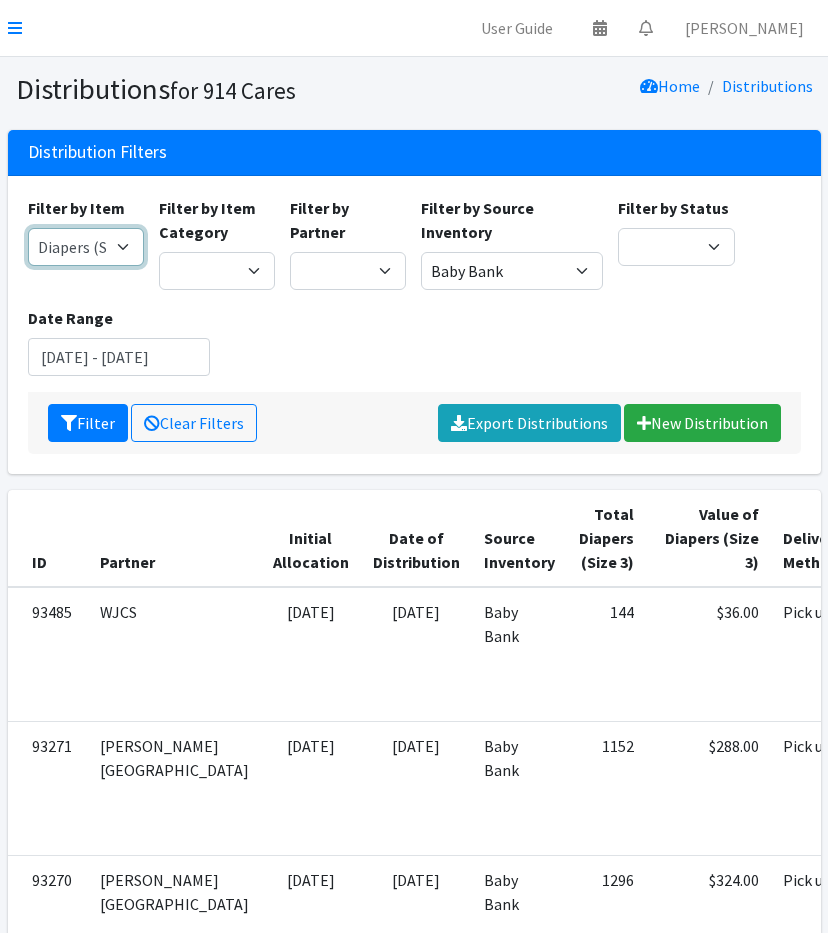 click on "11+ Hygiene Kit
2-5 Hygiene Kit
6-10 Hygiene Kit
Baby Bank Baby Count
Baby Carrier
Baby Shampoo/Wash
Baby Wipes  - pkg
Bathtub
Bibs
Blanket
Board Book - New
Books
Books (new)
Bottles
Bulk New Clothing
Car Seat: Convertible - Infant to Toddler
Clothing Bag
Crib Sheet
Day Camp Bag
Detergent
Diaper Bag
Diaper Cream
[MEDICAL_DATA] Cream/Powder
Diapers (Newborn)
Diapers (Size 1)
Diapers (Size 2)
Diapers (Size 3)
Diapers (Size 4)
Diapers (Size 5)
Diapers (Size 6)
Diapers (Size 7)
Donated Adult Diapers
Double Stroller
Family Hygiene Kit
First Aid Kit
Flow Kit - Pads & Liners Only
Flow Kit - Traditional (t/p/l)
Formula
Health/Grooming kit
Liners
Pads
Portable High Chair
Portable Playard: Pack-N-Play
Pull-Ups (2T-3T)
Pull-Ups (3T-4T)
Pull-Ups (4T-5T)
Sleepaway Camp Bag
Stroller: Infant
Stroller: Infant Car Seat/Stroller System
Stroller: Umbrella
Tampons
Thinx Period Underwear
Towels
Toys
Twin Stroller" at bounding box center [86, 247] 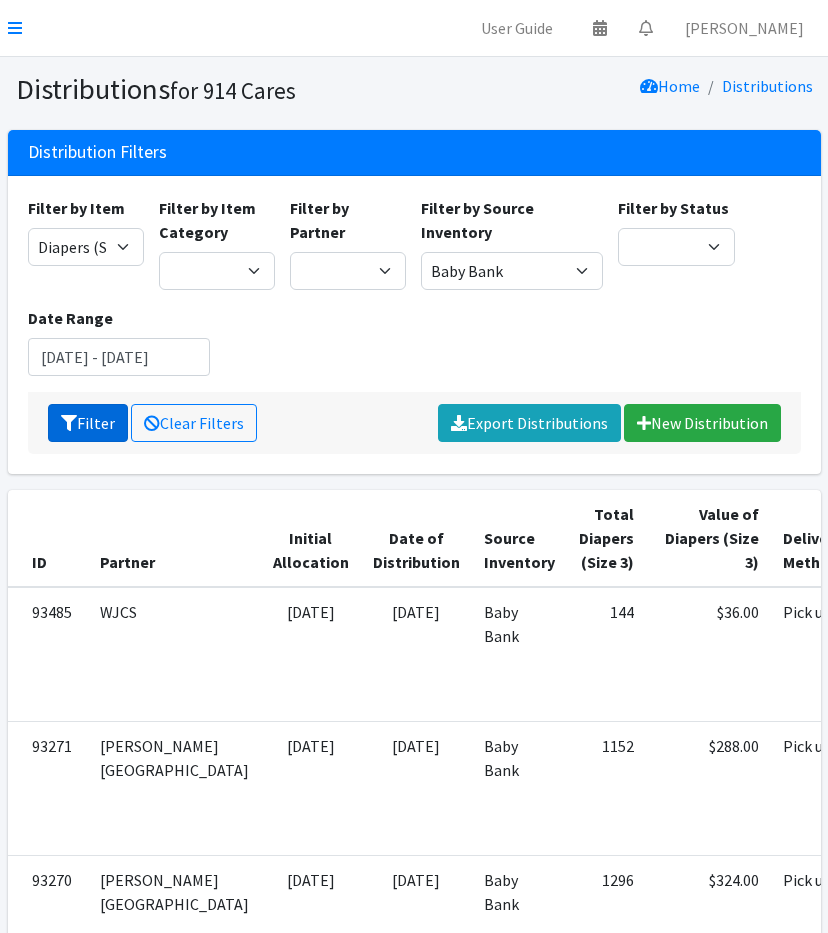 click at bounding box center [69, 423] 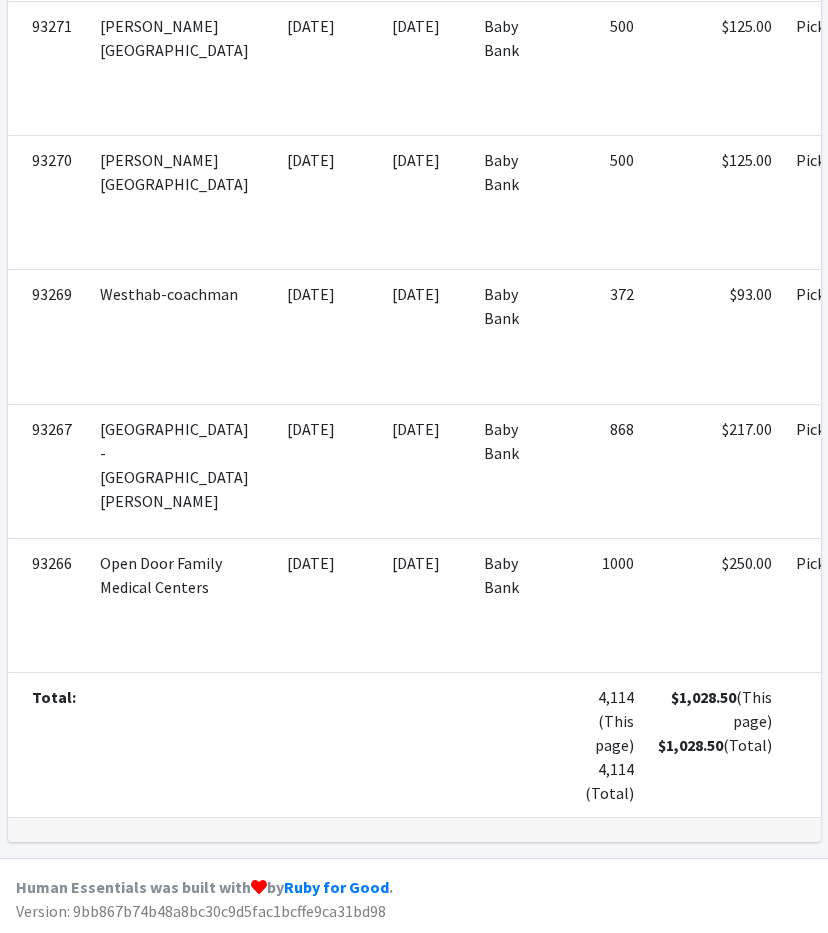 scroll, scrollTop: 0, scrollLeft: 0, axis: both 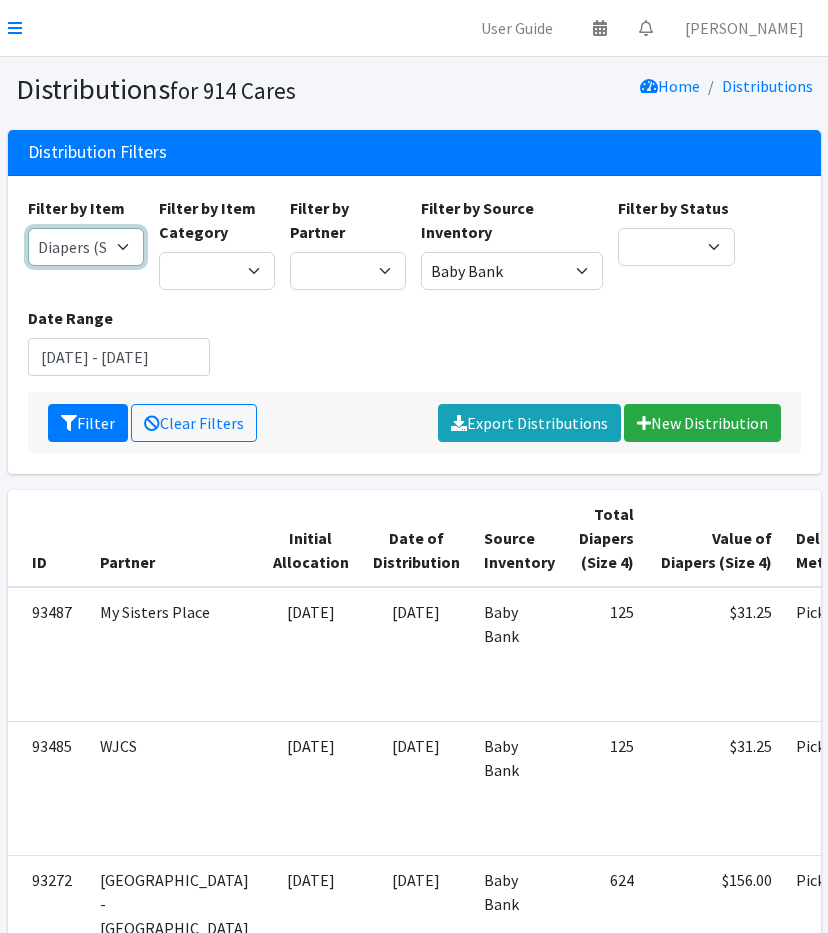 click on "11+ Hygiene Kit
2-5 Hygiene Kit
6-10 Hygiene Kit
Baby Bank Baby Count
Baby Carrier
Baby Shampoo/Wash
Baby Wipes  - pkg
Bathtub
Bibs
Blanket
Board Book - New
Books
Books (new)
Bottles
Bulk New Clothing
Car Seat: Convertible - Infant to Toddler
Clothing Bag
Crib Sheet
Day Camp Bag
Detergent
Diaper Bag
Diaper Cream
[MEDICAL_DATA] Cream/Powder
Diapers (Newborn)
Diapers (Size 1)
Diapers (Size 2)
Diapers (Size 3)
Diapers (Size 4)
Diapers (Size 5)
Diapers (Size 6)
Diapers (Size 7)
Donated Adult Diapers
Double Stroller
Family Hygiene Kit
First Aid Kit
Flow Kit - Pads & Liners Only
Flow Kit - Traditional (t/p/l)
Formula
Health/Grooming kit
Liners
Pads
Portable High Chair
Portable Playard: Pack-N-Play
Pull-Ups (2T-3T)
Pull-Ups (3T-4T)
Pull-Ups (4T-5T)
Sleepaway Camp Bag
Stroller: Infant
Stroller: Infant Car Seat/Stroller System
Stroller: Umbrella
Tampons
Thinx Period Underwear
Towels
Toys
Twin Stroller" at bounding box center (86, 247) 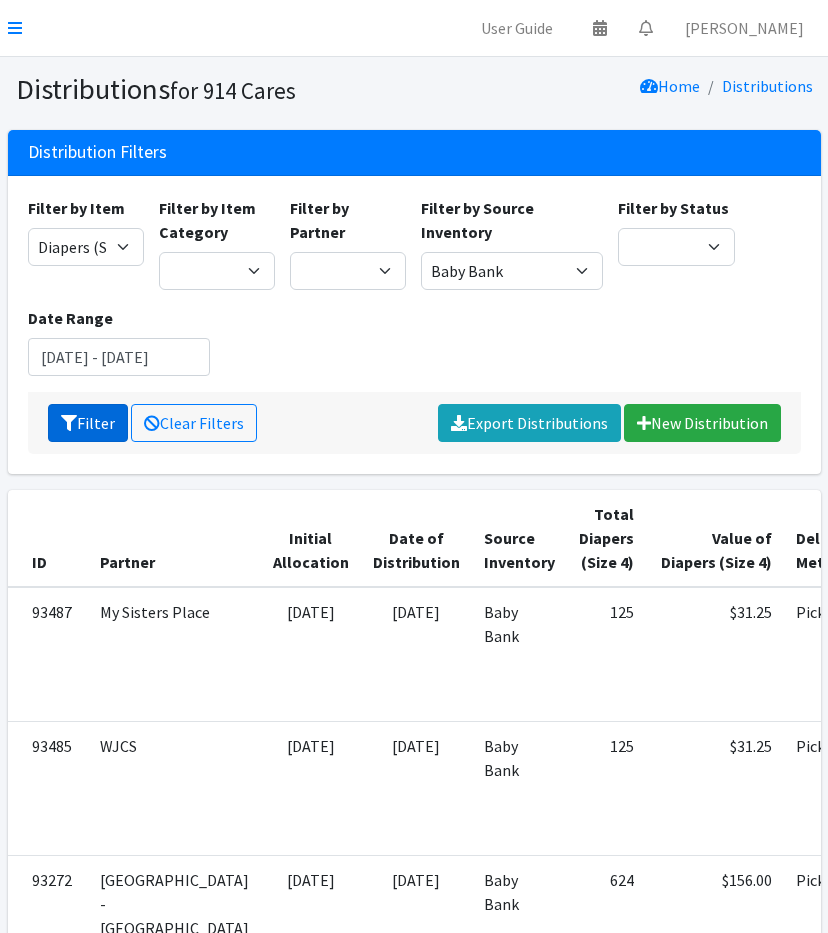 click on "Filter" at bounding box center [88, 423] 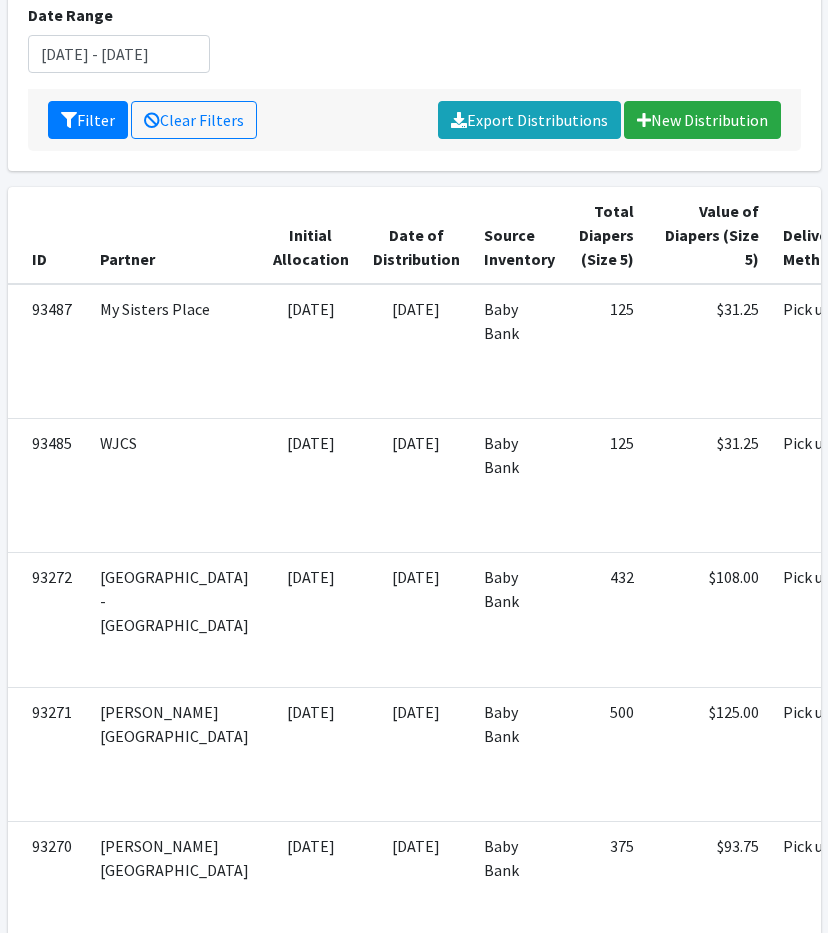 scroll, scrollTop: 0, scrollLeft: 0, axis: both 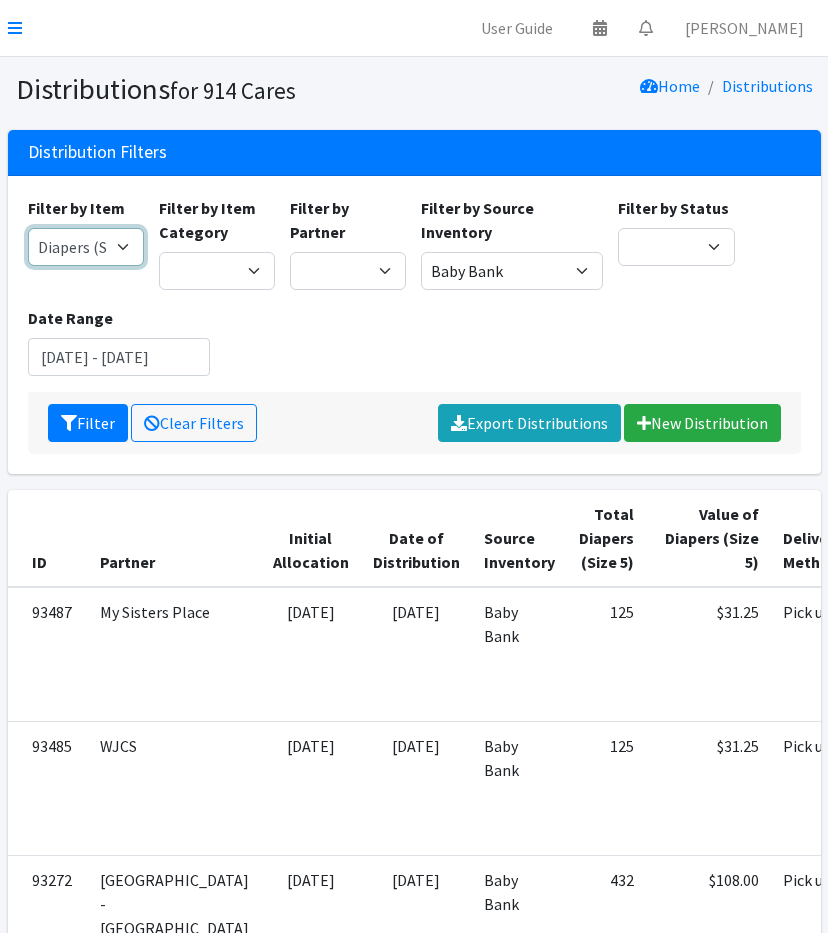 click on "11+ Hygiene Kit
2-5 Hygiene Kit
6-10 Hygiene Kit
Baby Bank Baby Count
Baby Carrier
Baby Shampoo/Wash
Baby Wipes  - pkg
Bathtub
Bibs
Blanket
Board Book - New
Books
Books (new)
Bottles
Bulk New Clothing
Car Seat: Convertible - Infant to Toddler
Clothing Bag
Crib Sheet
Day Camp Bag
Detergent
Diaper Bag
Diaper Cream
[MEDICAL_DATA] Cream/Powder
Diapers (Newborn)
Diapers (Size 1)
Diapers (Size 2)
Diapers (Size 3)
Diapers (Size 4)
Diapers (Size 5)
Diapers (Size 6)
Diapers (Size 7)
Donated Adult Diapers
Double Stroller
Family Hygiene Kit
First Aid Kit
Flow Kit - Pads & Liners Only
Flow Kit - Traditional (t/p/l)
Formula
Health/Grooming kit
Liners
Pads
Portable High Chair
Portable Playard: Pack-N-Play
Pull-Ups (2T-3T)
Pull-Ups (3T-4T)
Pull-Ups (4T-5T)
Sleepaway Camp Bag
Stroller: Infant
Stroller: Infant Car Seat/Stroller System
Stroller: Umbrella
Tampons
Thinx Period Underwear
Towels
Toys
Twin Stroller" at bounding box center (86, 247) 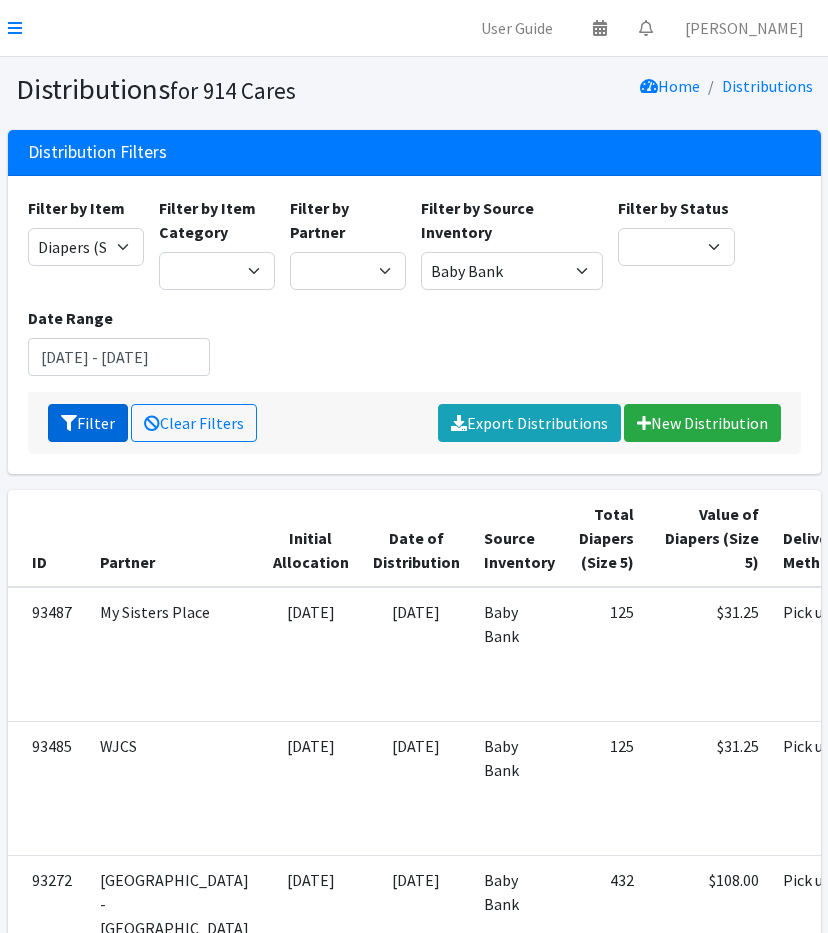 click on "Filter" at bounding box center [88, 423] 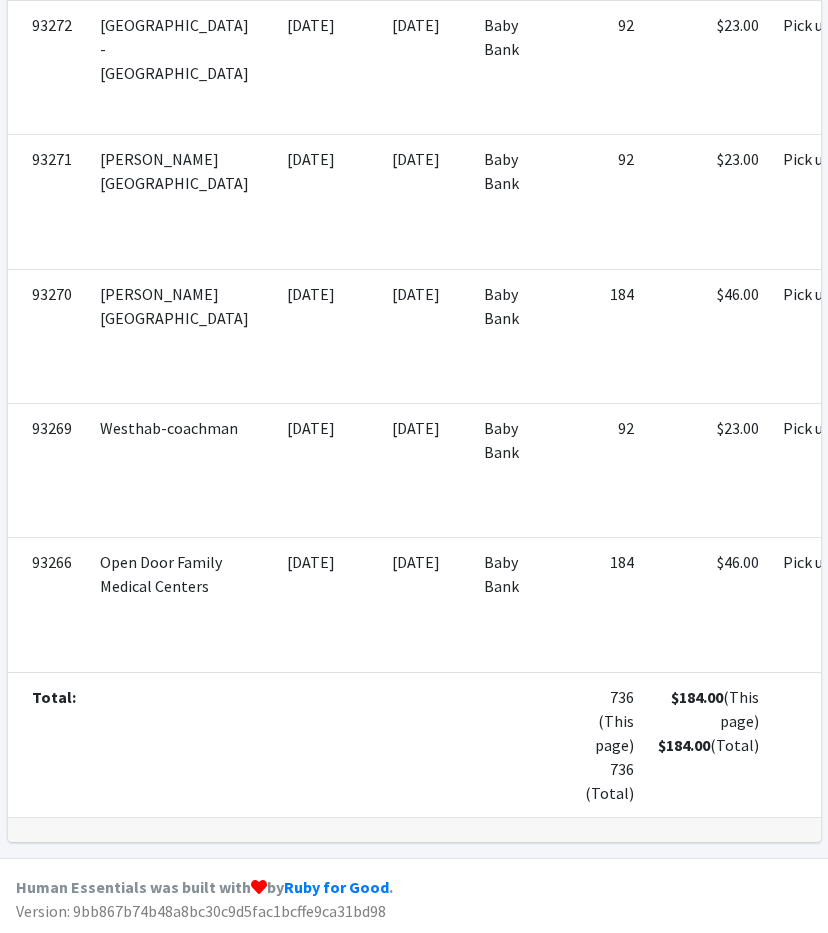 scroll, scrollTop: 0, scrollLeft: 0, axis: both 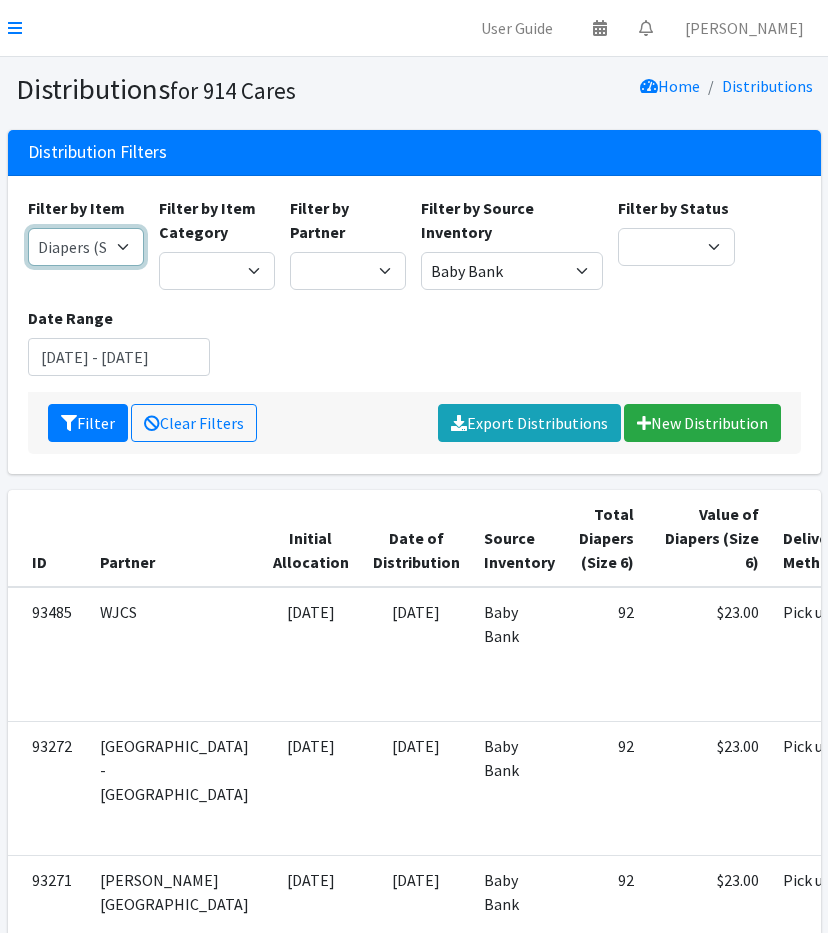 click on "11+ Hygiene Kit
2-5 Hygiene Kit
6-10 Hygiene Kit
Baby Bank Baby Count
Baby Carrier
Baby Shampoo/Wash
Baby Wipes  - pkg
Bathtub
Bibs
Blanket
Board Book - New
Books
Books (new)
Bottles
Bulk New Clothing
Car Seat: Convertible - Infant to Toddler
Clothing Bag
Crib Sheet
Day Camp Bag
Detergent
Diaper Bag
Diaper Cream
[MEDICAL_DATA] Cream/Powder
Diapers (Newborn)
Diapers (Size 1)
Diapers (Size 2)
Diapers (Size 3)
Diapers (Size 4)
Diapers (Size 5)
Diapers (Size 6)
Diapers (Size 7)
Donated Adult Diapers
Double Stroller
Family Hygiene Kit
First Aid Kit
Flow Kit - Pads & Liners Only
Flow Kit - Traditional (t/p/l)
Formula
Health/Grooming kit
Liners
Pads
Portable High Chair
Portable Playard: Pack-N-Play
Pull-Ups (2T-3T)
Pull-Ups (3T-4T)
Pull-Ups (4T-5T)
Sleepaway Camp Bag
Stroller: Infant
Stroller: Infant Car Seat/Stroller System
Stroller: Umbrella
Tampons
Thinx Period Underwear
Towels
Toys
Twin Stroller" at bounding box center (86, 247) 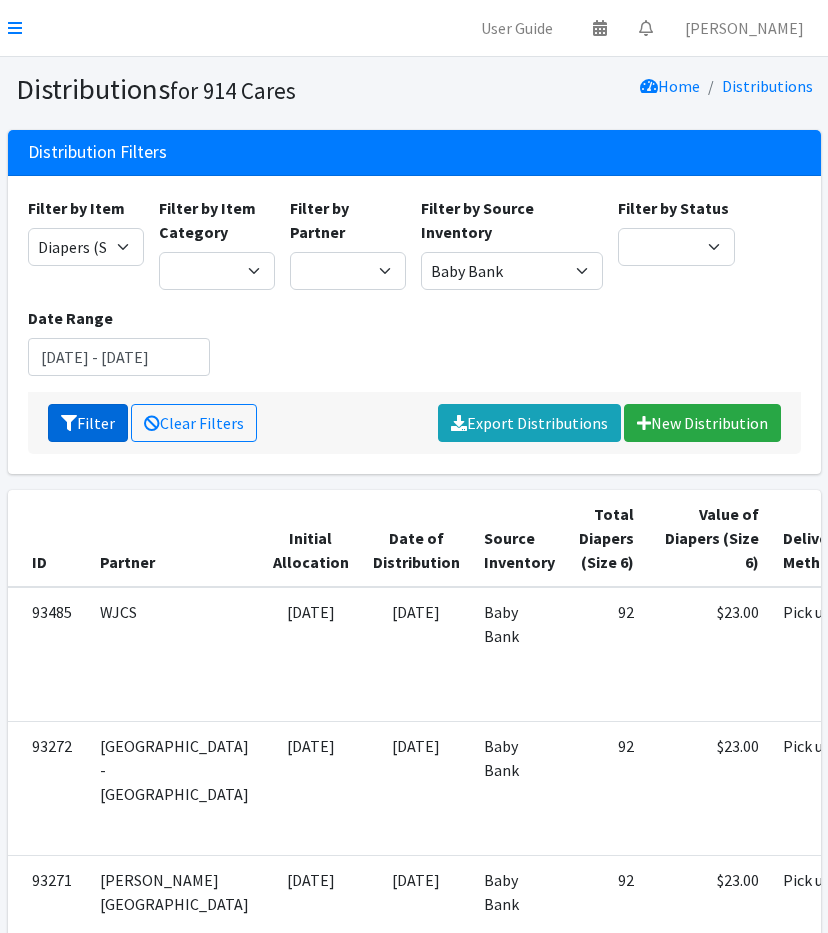 click on "Filter" at bounding box center [88, 423] 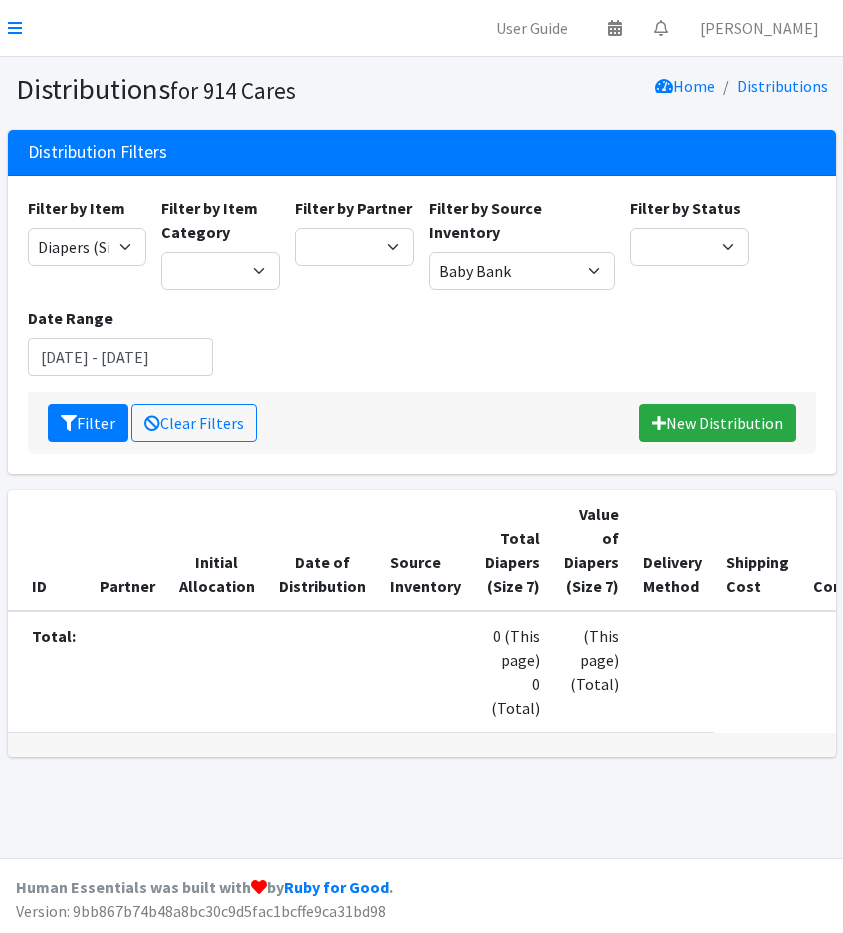 scroll, scrollTop: 0, scrollLeft: 0, axis: both 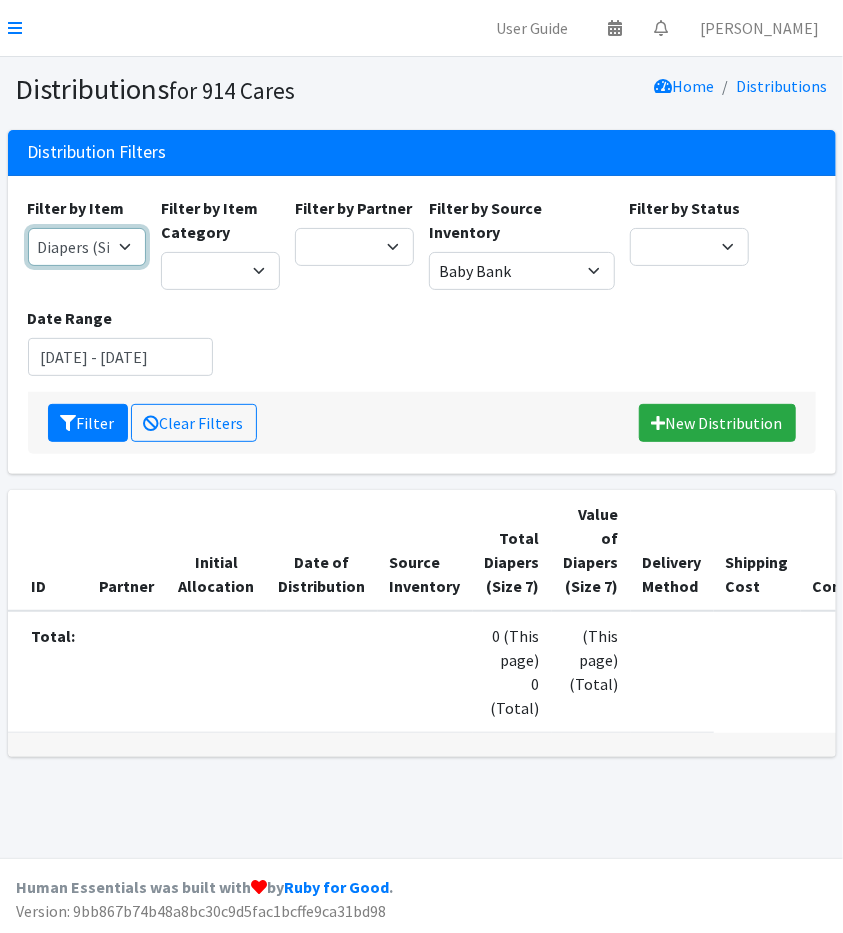 click on "11+ Hygiene Kit
2-5 Hygiene Kit
6-10 Hygiene Kit
Baby Bank Baby Count
Baby Carrier
Baby Shampoo/Wash
Baby Wipes  - pkg
Bathtub
Bibs
Blanket
Board Book - New
Books
Books (new)
Bottles
Bulk New Clothing
Car Seat: Convertible - Infant to Toddler
Clothing Bag
Crib Sheet
Day Camp Bag
Detergent
Diaper Bag
Diaper Cream
[MEDICAL_DATA] Cream/Powder
Diapers (Newborn)
Diapers (Size 1)
Diapers (Size 2)
Diapers (Size 3)
Diapers (Size 4)
Diapers (Size 5)
Diapers (Size 6)
Diapers (Size 7)
Donated Adult Diapers
Double Stroller
Family Hygiene Kit
First Aid Kit
Flow Kit - Pads & Liners Only
Flow Kit - Traditional (t/p/l)
Formula
Health/Grooming kit
Liners
Pads
Portable High Chair
Portable Playard: Pack-N-Play
Pull-Ups (2T-3T)
Pull-Ups (3T-4T)
Pull-Ups (4T-5T)
Sleepaway Camp Bag
Stroller: Infant
Stroller: Infant Car Seat/Stroller System
Stroller: Umbrella
Tampons
Thinx Period Underwear
Towels
Toys
Twin Stroller" at bounding box center (87, 247) 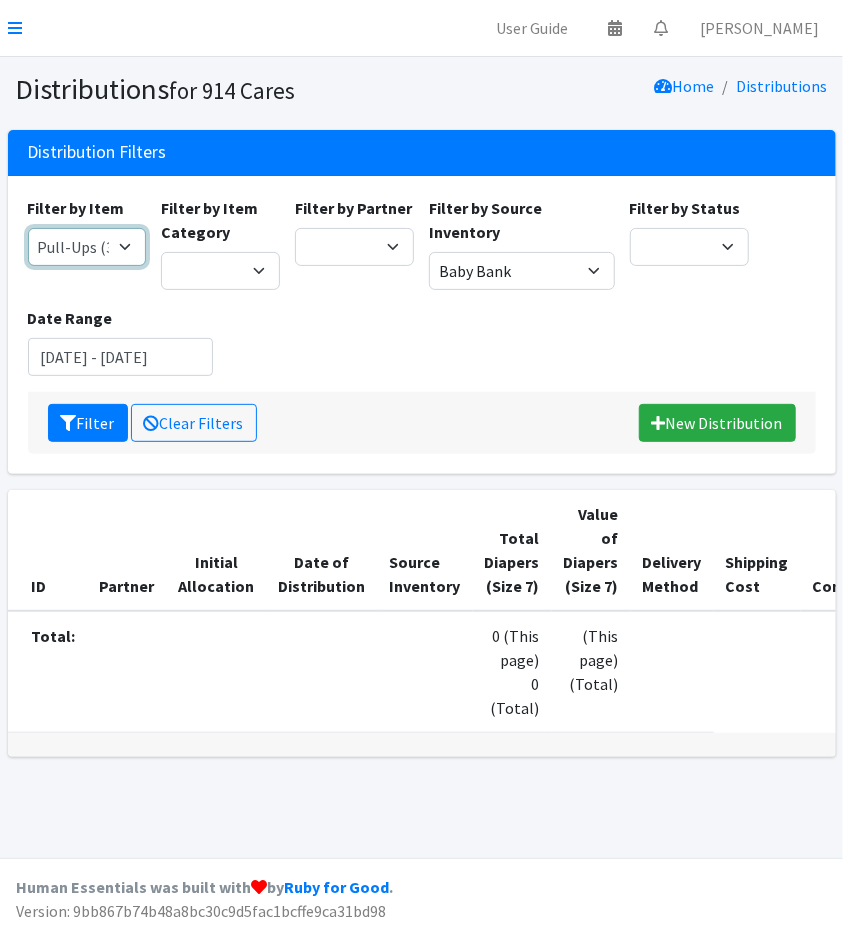 click on "11+ Hygiene Kit
2-5 Hygiene Kit
6-10 Hygiene Kit
Baby Bank Baby Count
Baby Carrier
Baby Shampoo/Wash
Baby Wipes  - pkg
Bathtub
Bibs
Blanket
Board Book - New
Books
Books (new)
Bottles
Bulk New Clothing
Car Seat: Convertible - Infant to Toddler
Clothing Bag
Crib Sheet
Day Camp Bag
Detergent
Diaper Bag
Diaper Cream
[MEDICAL_DATA] Cream/Powder
Diapers (Newborn)
Diapers (Size 1)
Diapers (Size 2)
Diapers (Size 3)
Diapers (Size 4)
Diapers (Size 5)
Diapers (Size 6)
Diapers (Size 7)
Donated Adult Diapers
Double Stroller
Family Hygiene Kit
First Aid Kit
Flow Kit - Pads & Liners Only
Flow Kit - Traditional (t/p/l)
Formula
Health/Grooming kit
Liners
Pads
Portable High Chair
Portable Playard: Pack-N-Play
Pull-Ups (2T-3T)
Pull-Ups (3T-4T)
Pull-Ups (4T-5T)
Sleepaway Camp Bag
Stroller: Infant
Stroller: Infant Car Seat/Stroller System
Stroller: Umbrella
Tampons
Thinx Period Underwear
Towels
Toys
Twin Stroller" at bounding box center [87, 247] 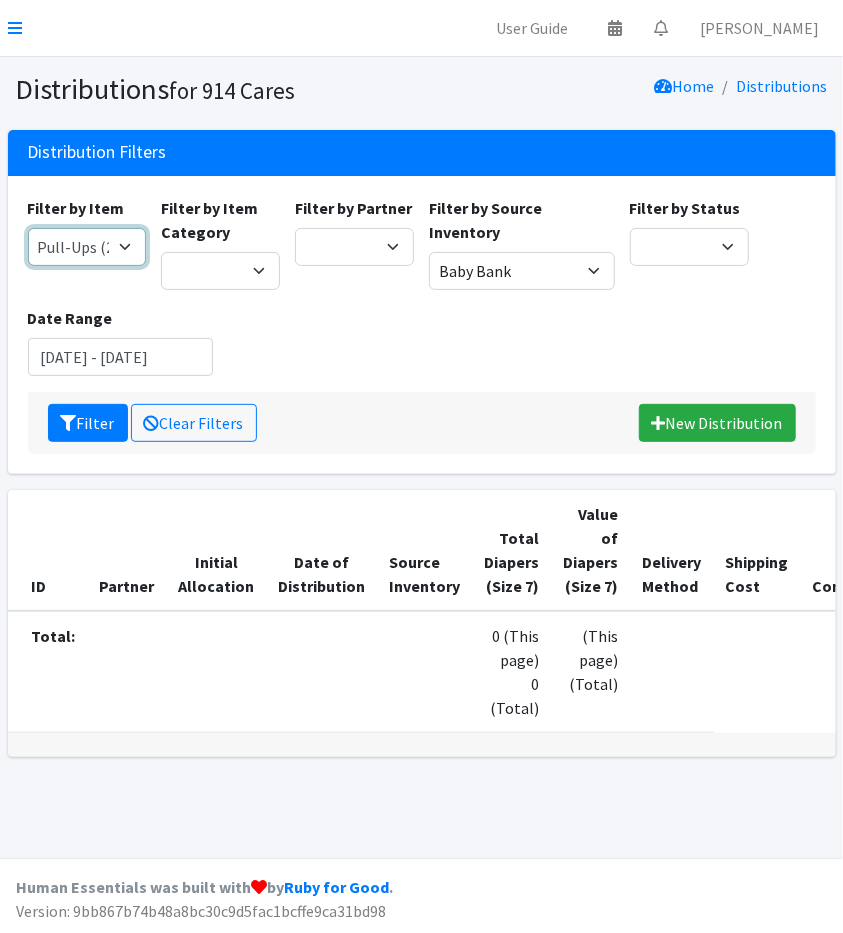 click on "11+ Hygiene Kit
2-5 Hygiene Kit
6-10 Hygiene Kit
Baby Bank Baby Count
Baby Carrier
Baby Shampoo/Wash
Baby Wipes  - pkg
Bathtub
Bibs
Blanket
Board Book - New
Books
Books (new)
Bottles
Bulk New Clothing
Car Seat: Convertible - Infant to Toddler
Clothing Bag
Crib Sheet
Day Camp Bag
Detergent
Diaper Bag
Diaper Cream
[MEDICAL_DATA] Cream/Powder
Diapers (Newborn)
Diapers (Size 1)
Diapers (Size 2)
Diapers (Size 3)
Diapers (Size 4)
Diapers (Size 5)
Diapers (Size 6)
Diapers (Size 7)
Donated Adult Diapers
Double Stroller
Family Hygiene Kit
First Aid Kit
Flow Kit - Pads & Liners Only
Flow Kit - Traditional (t/p/l)
Formula
Health/Grooming kit
Liners
Pads
Portable High Chair
Portable Playard: Pack-N-Play
Pull-Ups (2T-3T)
Pull-Ups (3T-4T)
Pull-Ups (4T-5T)
Sleepaway Camp Bag
Stroller: Infant
Stroller: Infant Car Seat/Stroller System
Stroller: Umbrella
Tampons
Thinx Period Underwear
Towels
Toys
Twin Stroller" at bounding box center [87, 247] 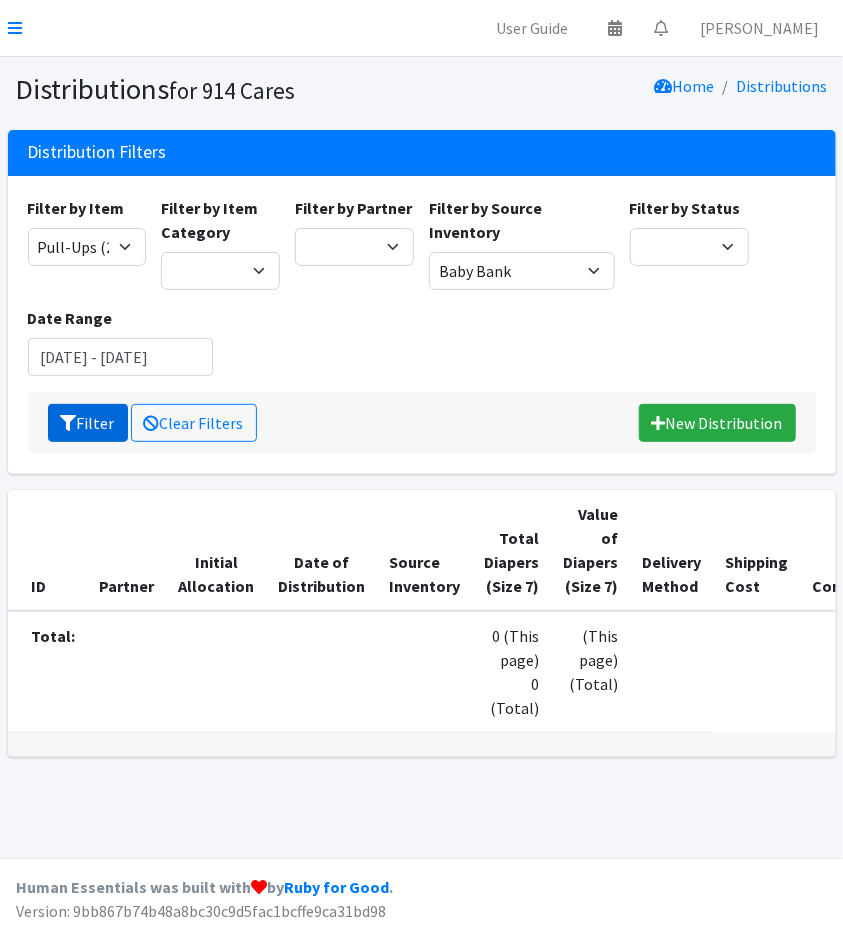 click at bounding box center [69, 423] 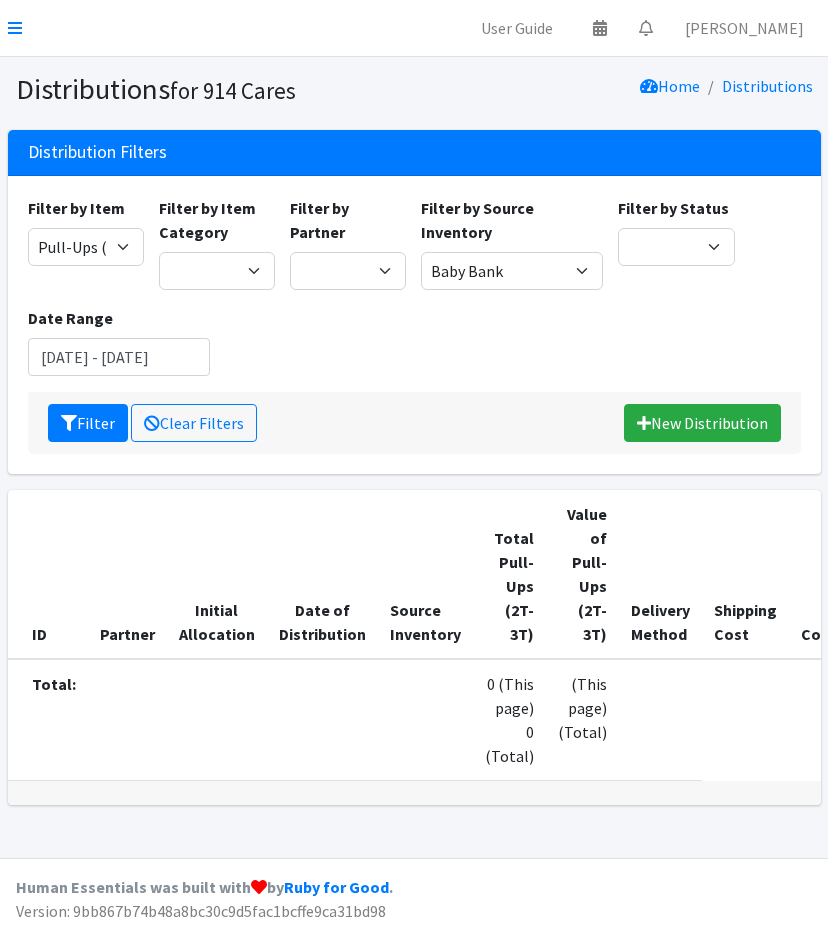 scroll, scrollTop: 0, scrollLeft: 0, axis: both 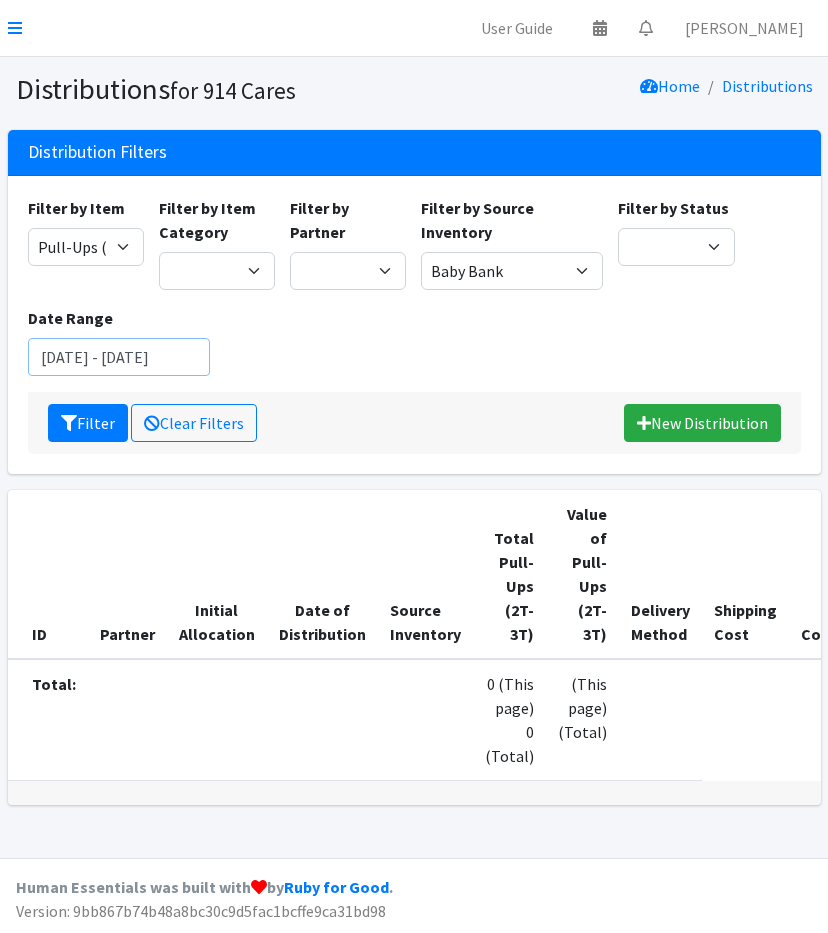 click on "June 1, 2025 - June 30, 2025" at bounding box center [119, 357] 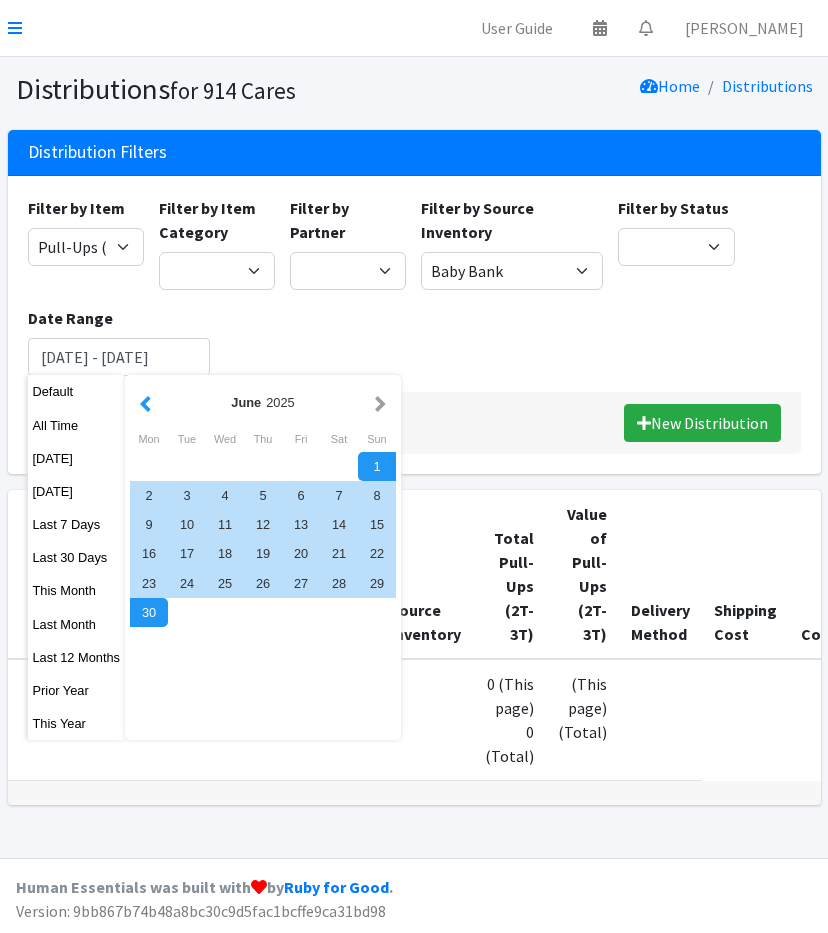 click at bounding box center [145, 402] 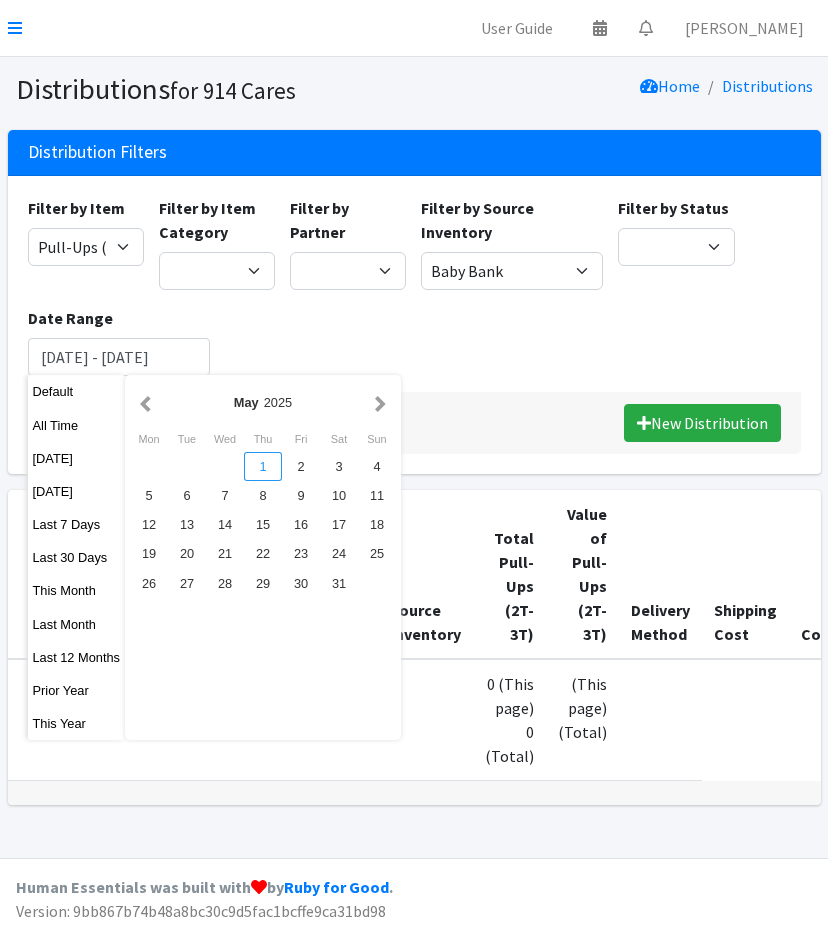 click on "1" at bounding box center [263, 466] 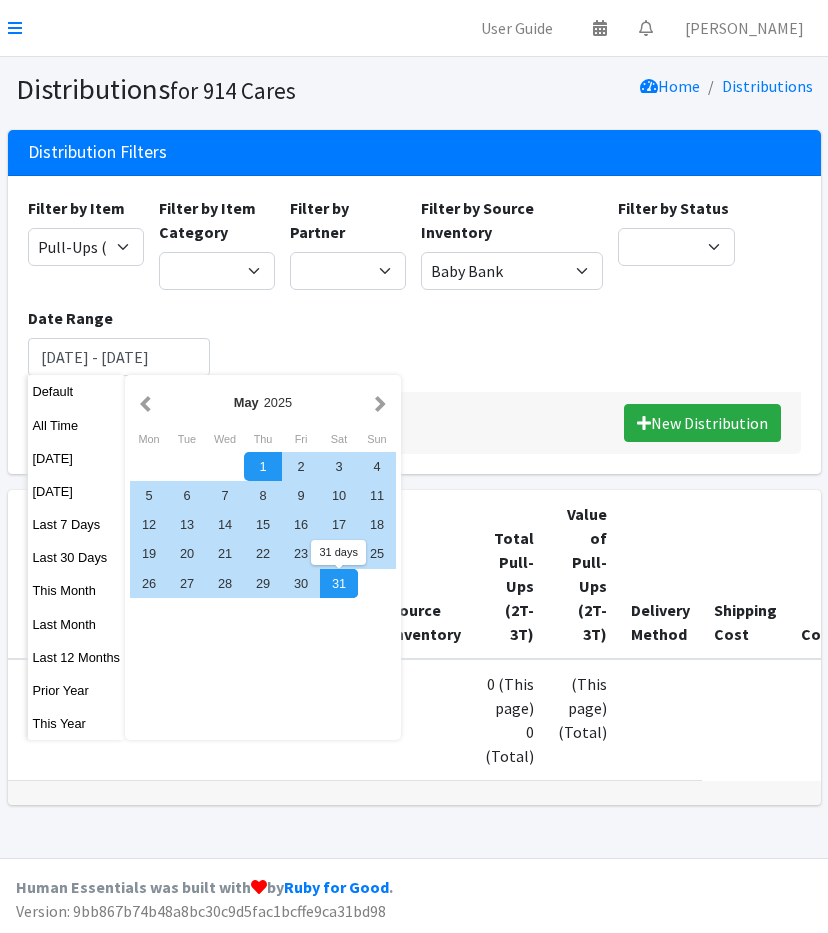 click on "31" at bounding box center [339, 583] 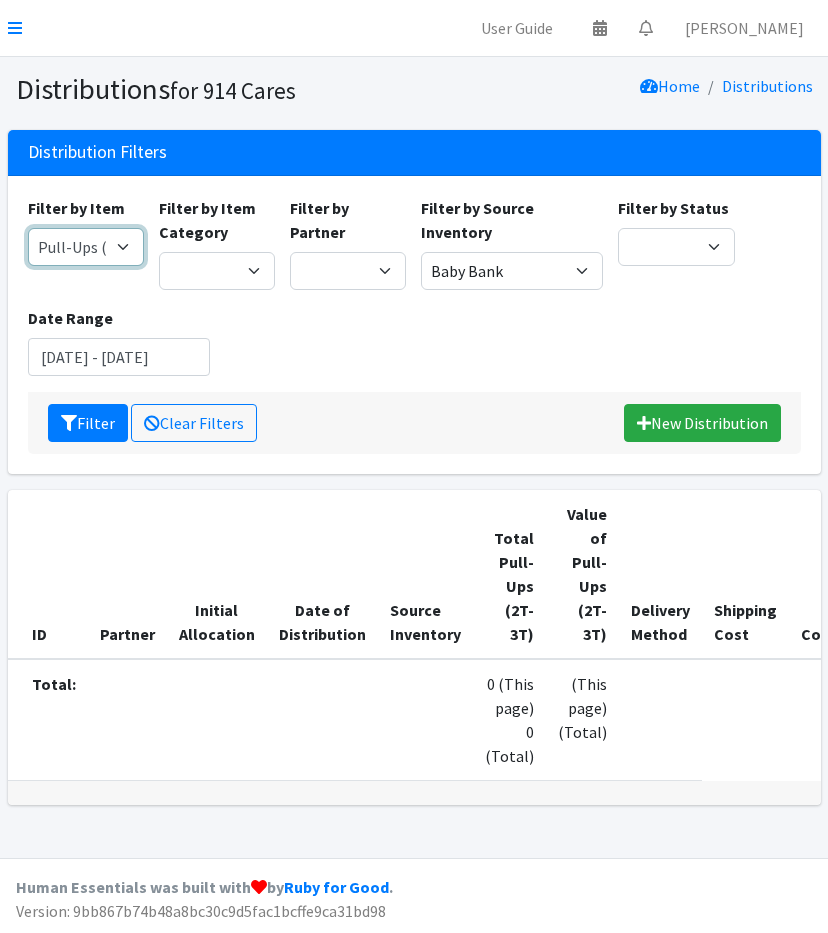 click on "11+ Hygiene Kit
2-5 Hygiene Kit
6-10 Hygiene Kit
Baby Bank Baby Count
Baby Carrier
Baby Shampoo/Wash
Baby Wipes  - pkg
Bathtub
Bibs
Blanket
Board Book - New
Books
Books (new)
Bottles
Bulk New Clothing
Car Seat: Convertible - Infant to Toddler
Clothing Bag
Crib Sheet
Day Camp Bag
Detergent
Diaper Bag
Diaper Cream
[MEDICAL_DATA] Cream/Powder
Diapers (Newborn)
Diapers (Size 1)
Diapers (Size 2)
Diapers (Size 3)
Diapers (Size 4)
Diapers (Size 5)
Diapers (Size 6)
Diapers (Size 7)
Donated Adult Diapers
Double Stroller
Family Hygiene Kit
First Aid Kit
Flow Kit - Pads & Liners Only
Flow Kit - Traditional (t/p/l)
Formula
Health/Grooming kit
Liners
Pads
Portable High Chair
Portable Playard: Pack-N-Play
Pull-Ups (2T-3T)
Pull-Ups (3T-4T)
Pull-Ups (4T-5T)
Sleepaway Camp Bag
Stroller: Infant
Stroller: Infant Car Seat/Stroller System
Stroller: Umbrella
Tampons
Thinx Period Underwear
Towels
Toys
Twin Stroller" at bounding box center [86, 247] 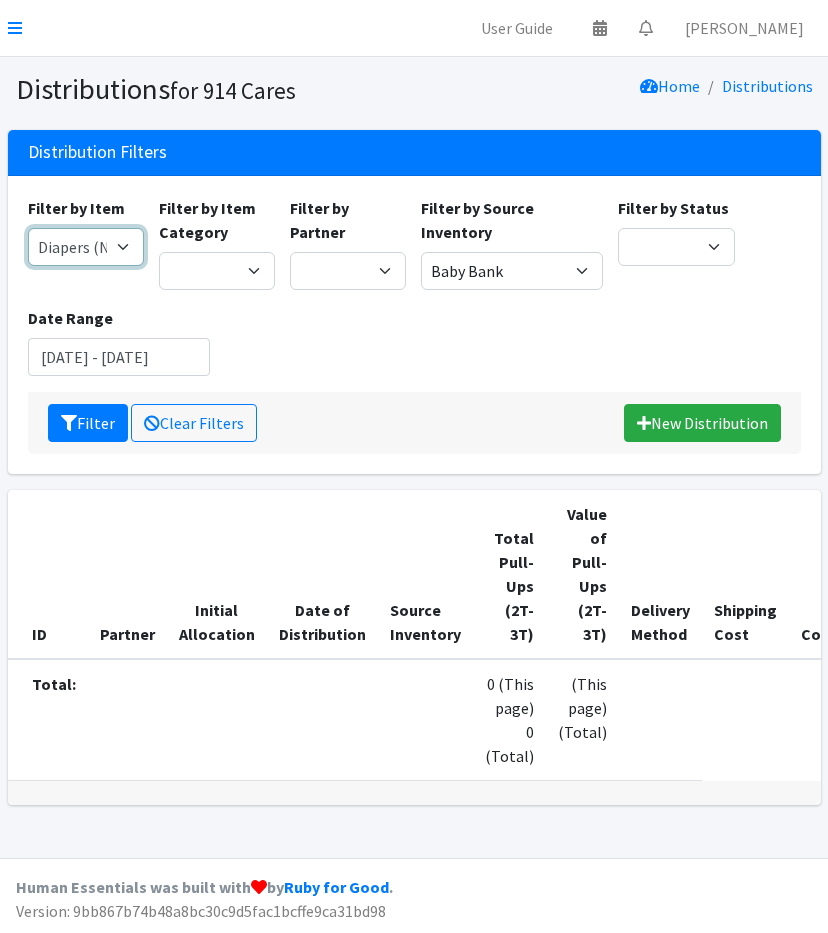 click on "11+ Hygiene Kit
2-5 Hygiene Kit
6-10 Hygiene Kit
Baby Bank Baby Count
Baby Carrier
Baby Shampoo/Wash
Baby Wipes  - pkg
Bathtub
Bibs
Blanket
Board Book - New
Books
Books (new)
Bottles
Bulk New Clothing
Car Seat: Convertible - Infant to Toddler
Clothing Bag
Crib Sheet
Day Camp Bag
Detergent
Diaper Bag
Diaper Cream
[MEDICAL_DATA] Cream/Powder
Diapers (Newborn)
Diapers (Size 1)
Diapers (Size 2)
Diapers (Size 3)
Diapers (Size 4)
Diapers (Size 5)
Diapers (Size 6)
Diapers (Size 7)
Donated Adult Diapers
Double Stroller
Family Hygiene Kit
First Aid Kit
Flow Kit - Pads & Liners Only
Flow Kit - Traditional (t/p/l)
Formula
Health/Grooming kit
Liners
Pads
Portable High Chair
Portable Playard: Pack-N-Play
Pull-Ups (2T-3T)
Pull-Ups (3T-4T)
Pull-Ups (4T-5T)
Sleepaway Camp Bag
Stroller: Infant
Stroller: Infant Car Seat/Stroller System
Stroller: Umbrella
Tampons
Thinx Period Underwear
Towels
Toys
Twin Stroller" at bounding box center [86, 247] 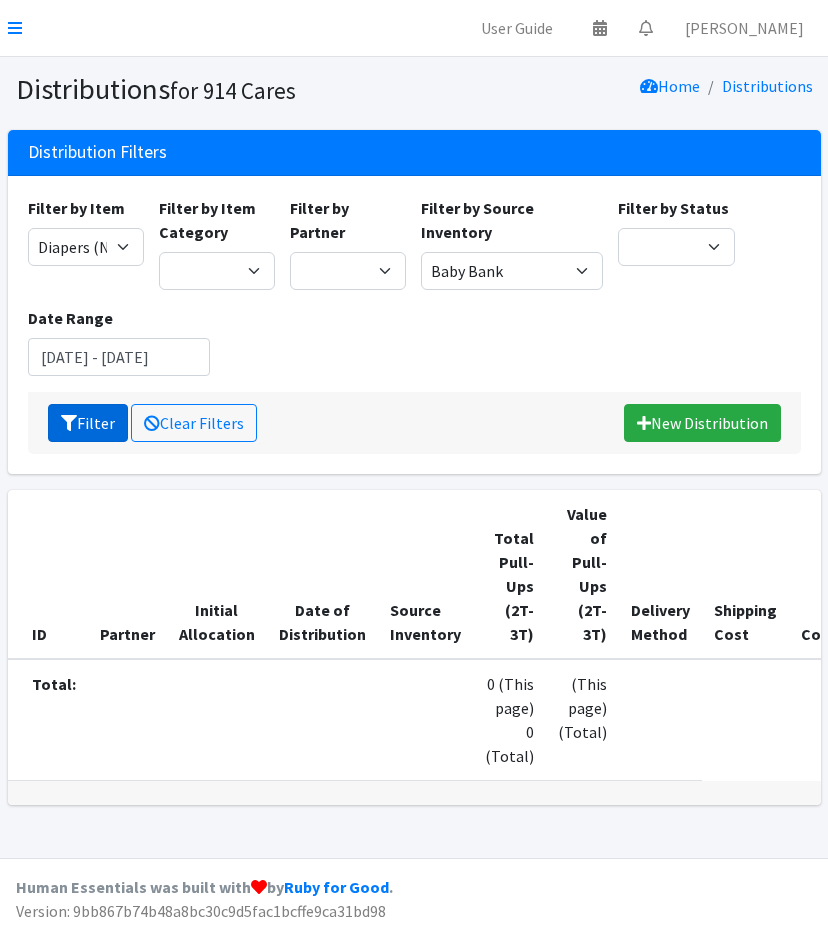 click on "Filter" at bounding box center [88, 423] 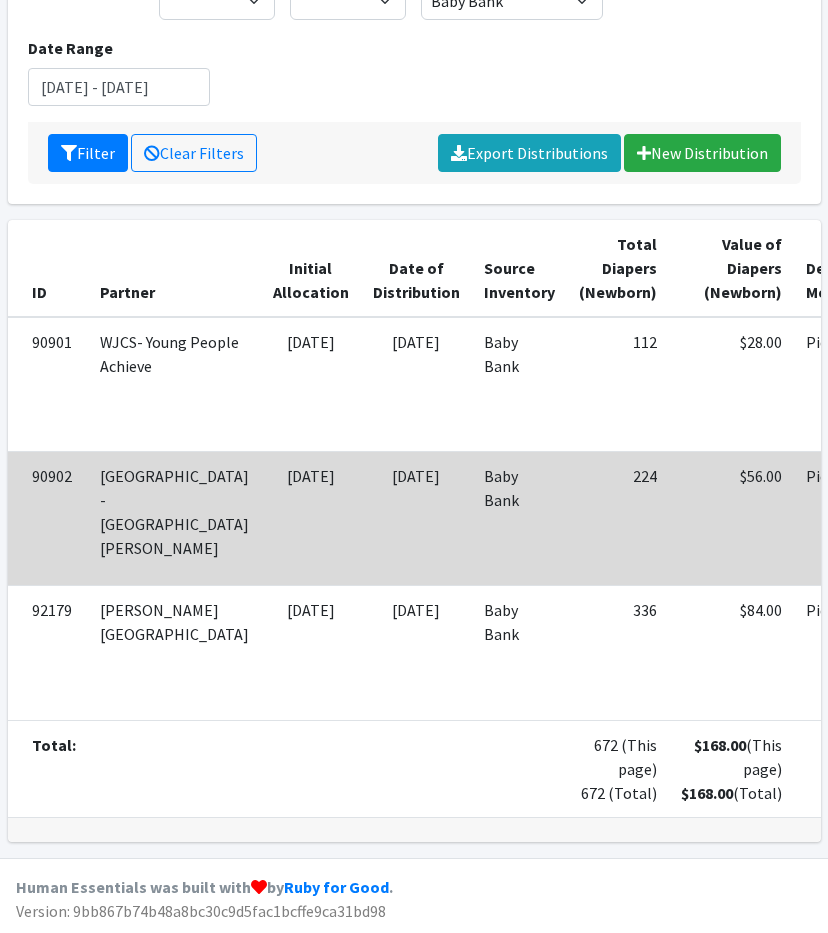 scroll, scrollTop: 0, scrollLeft: 0, axis: both 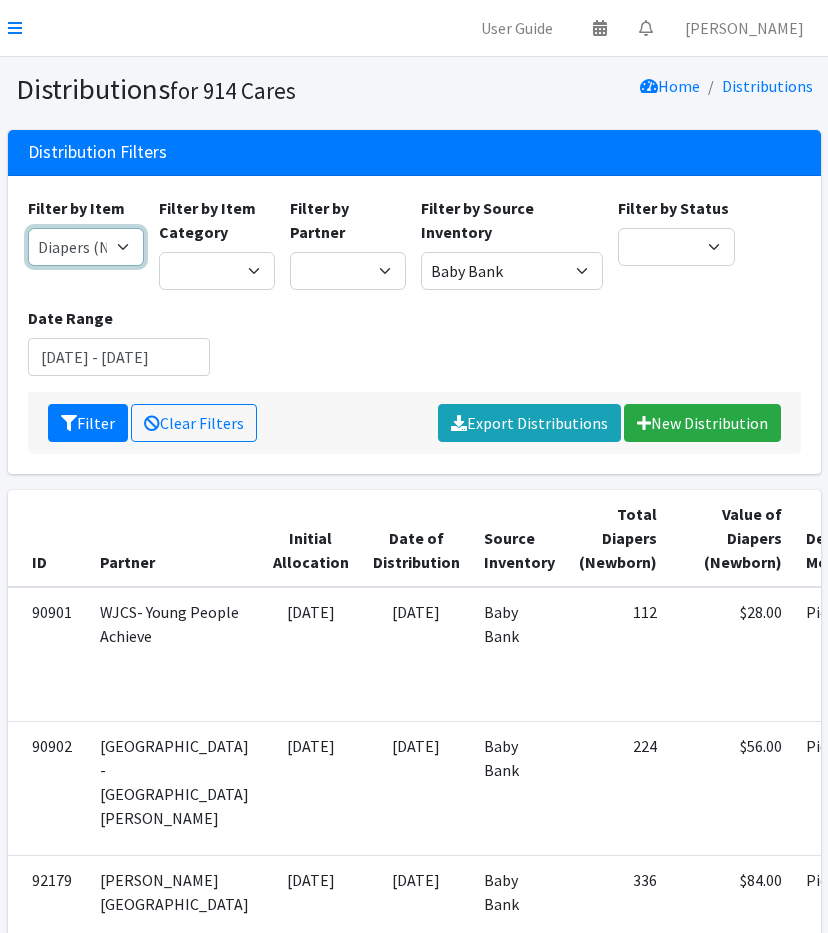 click on "11+ Hygiene Kit
2-5 Hygiene Kit
6-10 Hygiene Kit
Baby Bank Baby Count
Baby Carrier
Baby Shampoo/Wash
Baby Wipes  - pkg
Bathtub
Bibs
Blanket
Board Book - New
Books
Books (new)
Bottles
Bulk New Clothing
Car Seat: Convertible - Infant to Toddler
Clothing Bag
Crib Sheet
Day Camp Bag
Detergent
Diaper Bag
Diaper Cream
[MEDICAL_DATA] Cream/Powder
Diapers (Newborn)
Diapers (Size 1)
Diapers (Size 2)
Diapers (Size 3)
Diapers (Size 4)
Diapers (Size 5)
Diapers (Size 6)
Diapers (Size 7)
Donated Adult Diapers
Double Stroller
Family Hygiene Kit
First Aid Kit
Flow Kit - Pads & Liners Only
Flow Kit - Traditional (t/p/l)
Formula
Health/Grooming kit
Liners
Pads
Portable High Chair
Portable Playard: Pack-N-Play
Pull-Ups (2T-3T)
Pull-Ups (3T-4T)
Pull-Ups (4T-5T)
Sleepaway Camp Bag
Stroller: Infant
Stroller: Infant Car Seat/Stroller System
Stroller: Umbrella
Tampons
Thinx Period Underwear
Towels
Toys
Twin Stroller" at bounding box center (86, 247) 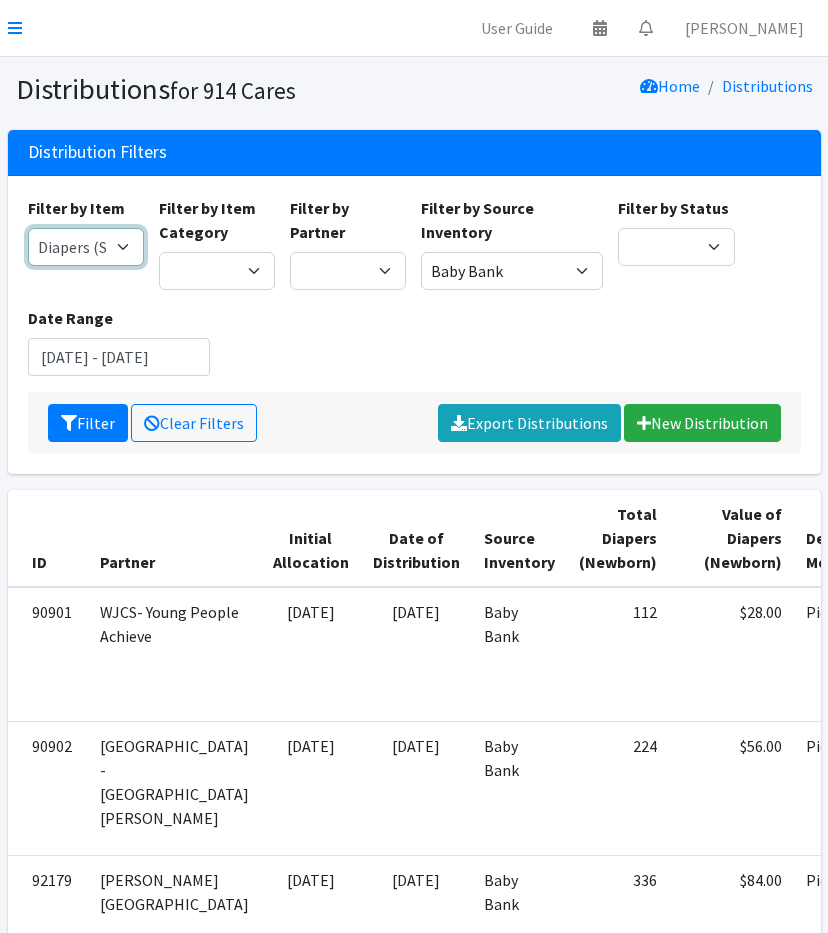 click on "11+ Hygiene Kit
2-5 Hygiene Kit
6-10 Hygiene Kit
Baby Bank Baby Count
Baby Carrier
Baby Shampoo/Wash
Baby Wipes  - pkg
Bathtub
Bibs
Blanket
Board Book - New
Books
Books (new)
Bottles
Bulk New Clothing
Car Seat: Convertible - Infant to Toddler
Clothing Bag
Crib Sheet
Day Camp Bag
Detergent
Diaper Bag
Diaper Cream
[MEDICAL_DATA] Cream/Powder
Diapers (Newborn)
Diapers (Size 1)
Diapers (Size 2)
Diapers (Size 3)
Diapers (Size 4)
Diapers (Size 5)
Diapers (Size 6)
Diapers (Size 7)
Donated Adult Diapers
Double Stroller
Family Hygiene Kit
First Aid Kit
Flow Kit - Pads & Liners Only
Flow Kit - Traditional (t/p/l)
Formula
Health/Grooming kit
Liners
Pads
Portable High Chair
Portable Playard: Pack-N-Play
Pull-Ups (2T-3T)
Pull-Ups (3T-4T)
Pull-Ups (4T-5T)
Sleepaway Camp Bag
Stroller: Infant
Stroller: Infant Car Seat/Stroller System
Stroller: Umbrella
Tampons
Thinx Period Underwear
Towels
Toys
Twin Stroller" at bounding box center [86, 247] 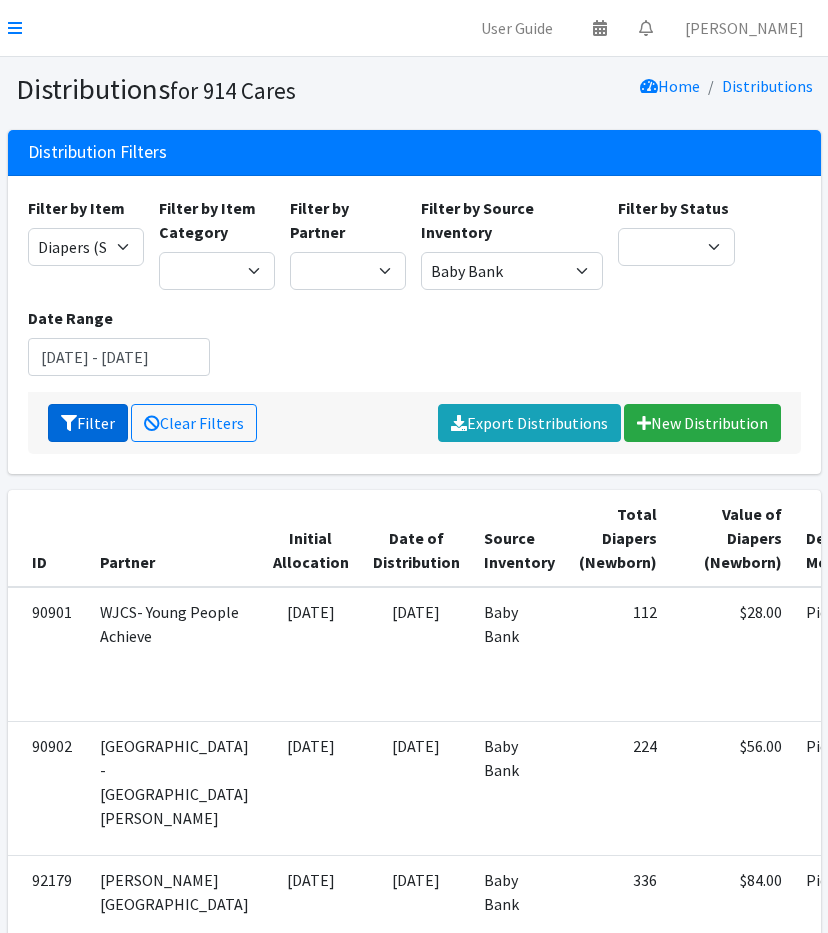click at bounding box center (69, 423) 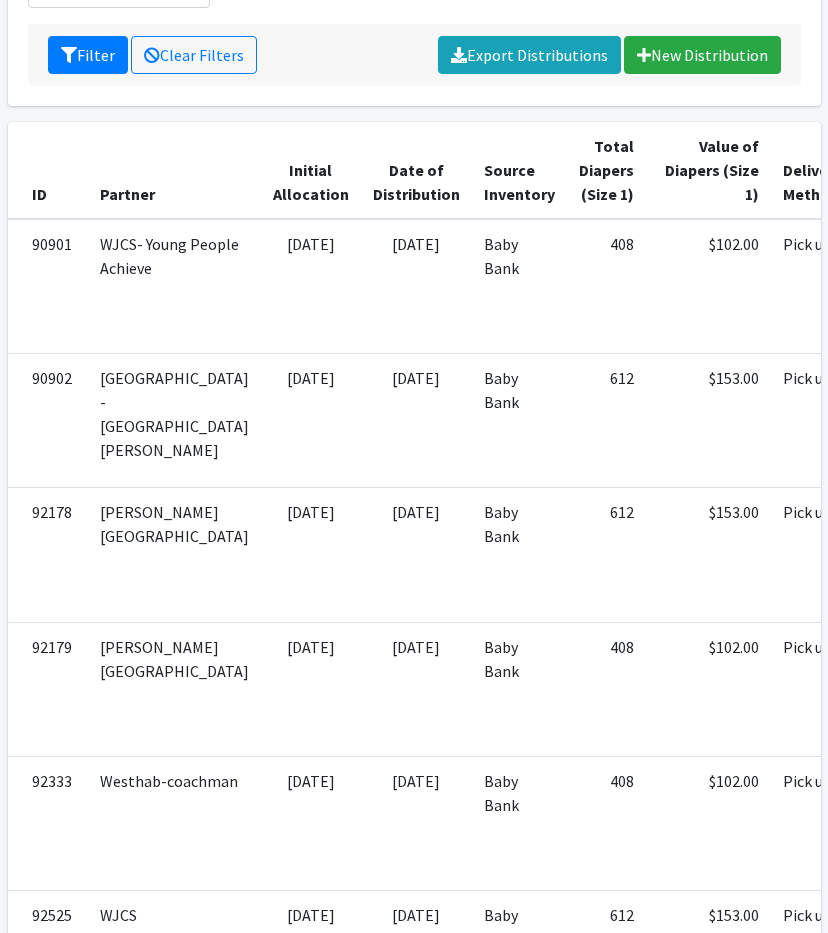scroll, scrollTop: 0, scrollLeft: 0, axis: both 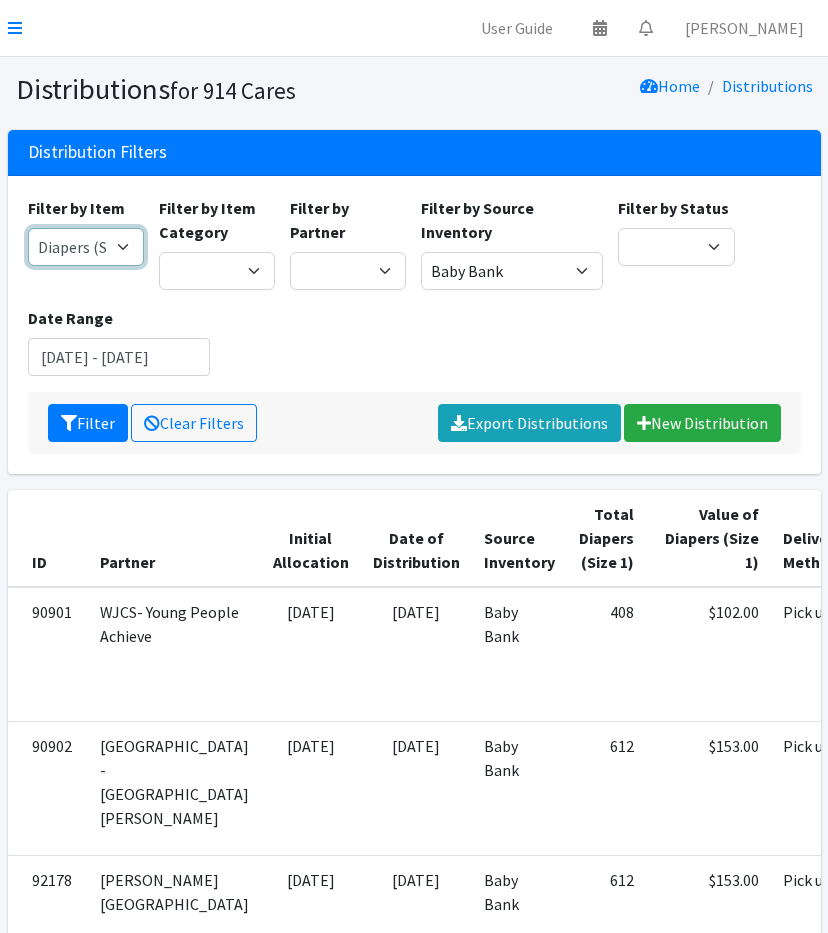 click on "11+ Hygiene Kit
2-5 Hygiene Kit
6-10 Hygiene Kit
Baby Bank Baby Count
Baby Carrier
Baby Shampoo/Wash
Baby Wipes  - pkg
Bathtub
Bibs
Blanket
Board Book - New
Books
Books (new)
Bottles
Bulk New Clothing
Car Seat: Convertible - Infant to Toddler
Clothing Bag
Crib Sheet
Day Camp Bag
Detergent
Diaper Bag
Diaper Cream
[MEDICAL_DATA] Cream/Powder
Diapers (Newborn)
Diapers (Size 1)
Diapers (Size 2)
Diapers (Size 3)
Diapers (Size 4)
Diapers (Size 5)
Diapers (Size 6)
Diapers (Size 7)
Donated Adult Diapers
Double Stroller
Family Hygiene Kit
First Aid Kit
Flow Kit - Pads & Liners Only
Flow Kit - Traditional (t/p/l)
Formula
Health/Grooming kit
Liners
Pads
Portable High Chair
Portable Playard: Pack-N-Play
Pull-Ups (2T-3T)
Pull-Ups (3T-4T)
Pull-Ups (4T-5T)
Sleepaway Camp Bag
Stroller: Infant
Stroller: Infant Car Seat/Stroller System
Stroller: Umbrella
Tampons
Thinx Period Underwear
Towels
Toys
Twin Stroller" at bounding box center (86, 247) 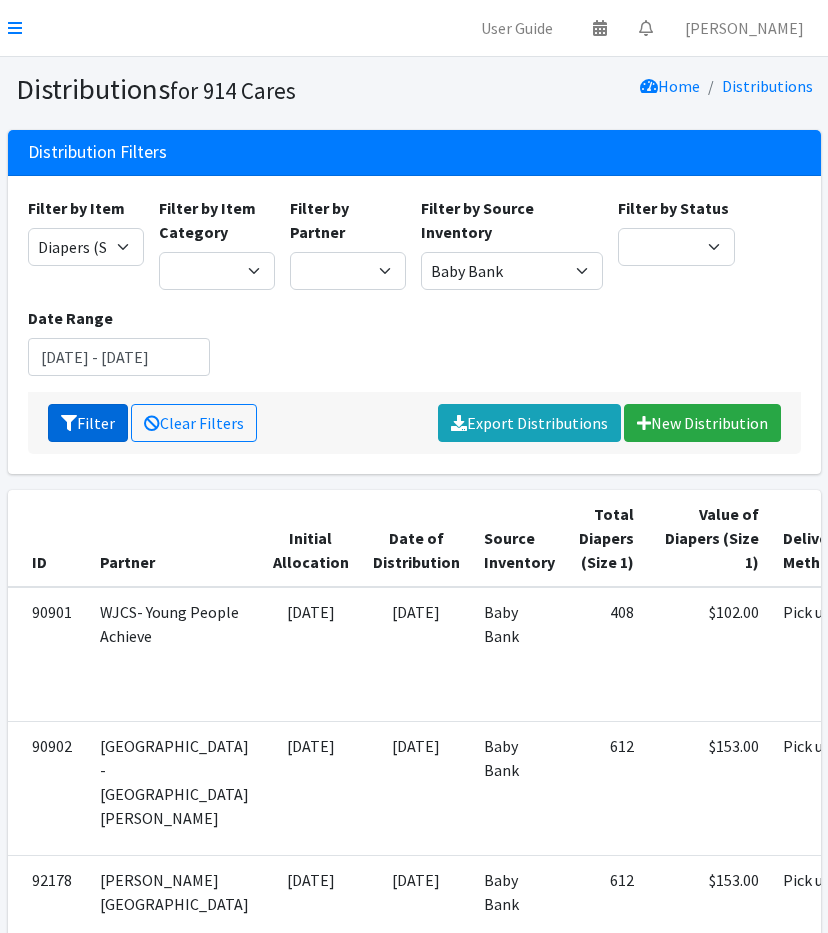 click on "Filter" at bounding box center [88, 423] 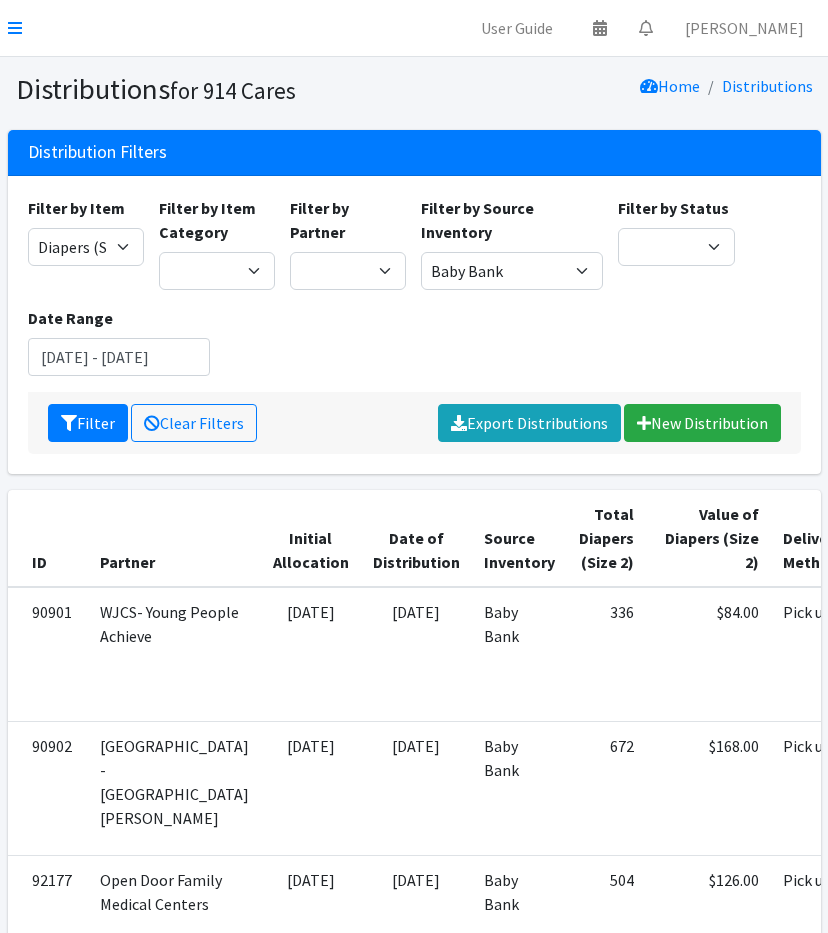 scroll, scrollTop: 879, scrollLeft: 0, axis: vertical 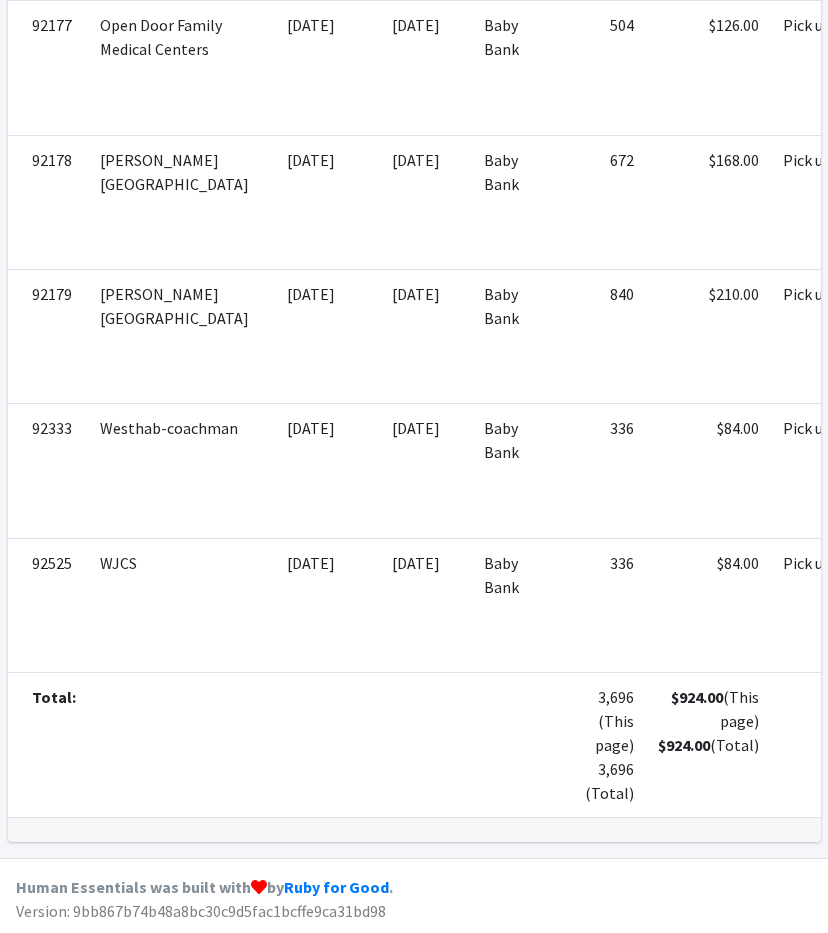 click at bounding box center [311, 744] 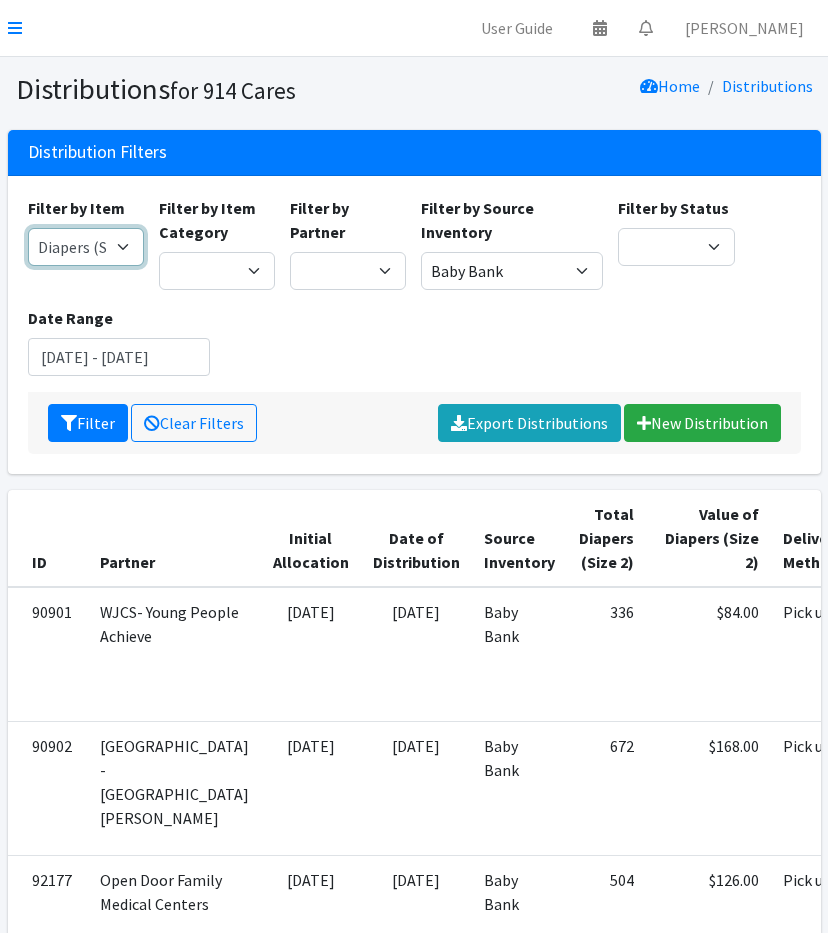 click on "11+ Hygiene Kit
2-5 Hygiene Kit
6-10 Hygiene Kit
Baby Bank Baby Count
Baby Carrier
Baby Shampoo/Wash
Baby Wipes  - pkg
Bathtub
Bibs
Blanket
Board Book - New
Books
Books (new)
Bottles
Bulk New Clothing
Car Seat: Convertible - Infant to Toddler
Clothing Bag
Crib Sheet
Day Camp Bag
Detergent
Diaper Bag
Diaper Cream
[MEDICAL_DATA] Cream/Powder
Diapers (Newborn)
Diapers (Size 1)
Diapers (Size 2)
Diapers (Size 3)
Diapers (Size 4)
Diapers (Size 5)
Diapers (Size 6)
Diapers (Size 7)
Donated Adult Diapers
Double Stroller
Family Hygiene Kit
First Aid Kit
Flow Kit - Pads & Liners Only
Flow Kit - Traditional (t/p/l)
Formula
Health/Grooming kit
Liners
Pads
Portable High Chair
Portable Playard: Pack-N-Play
Pull-Ups (2T-3T)
Pull-Ups (3T-4T)
Pull-Ups (4T-5T)
Sleepaway Camp Bag
Stroller: Infant
Stroller: Infant Car Seat/Stroller System
Stroller: Umbrella
Tampons
Thinx Period Underwear
Towels
Toys
Twin Stroller" at bounding box center (86, 247) 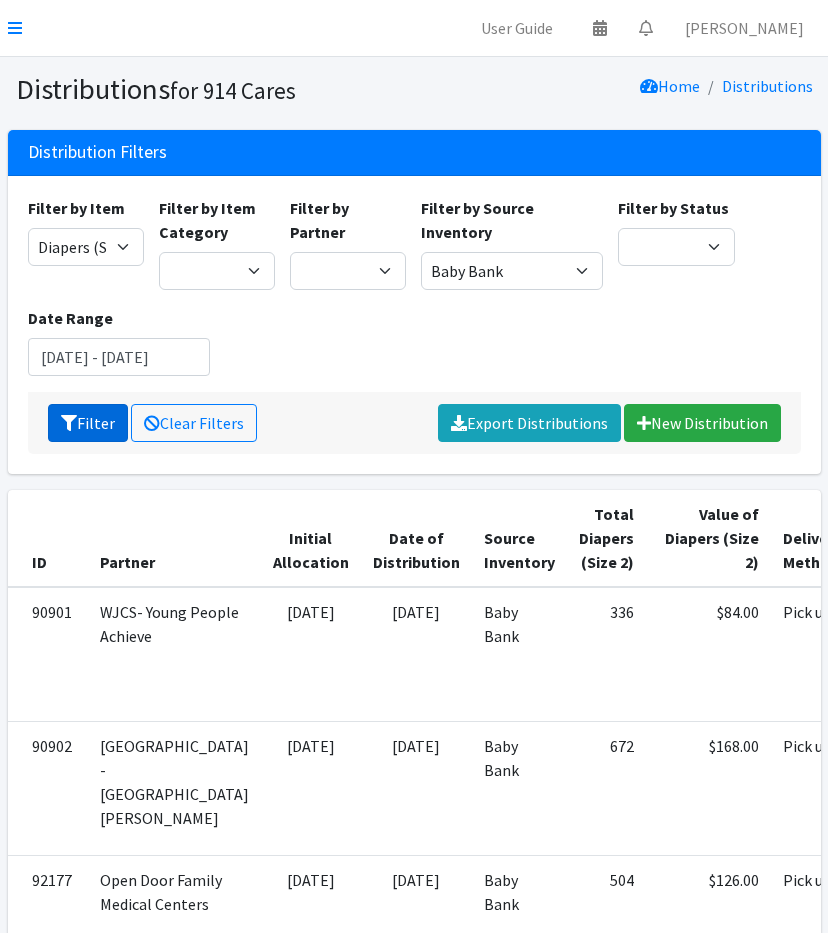 click on "Filter" at bounding box center [88, 423] 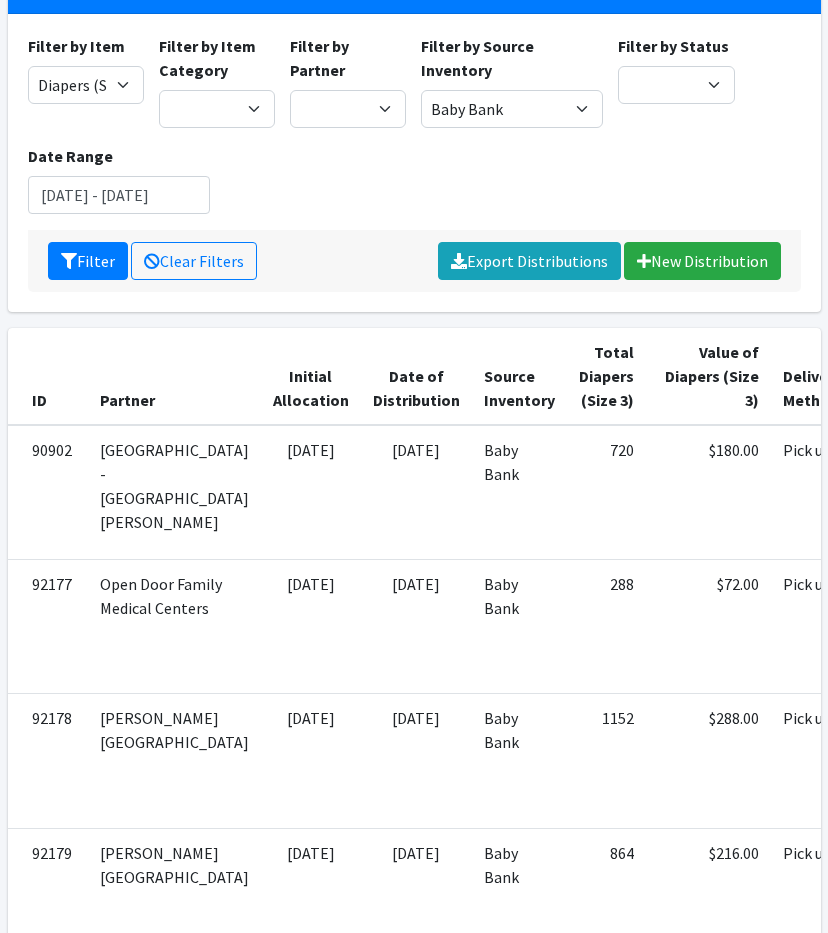 scroll, scrollTop: 0, scrollLeft: 0, axis: both 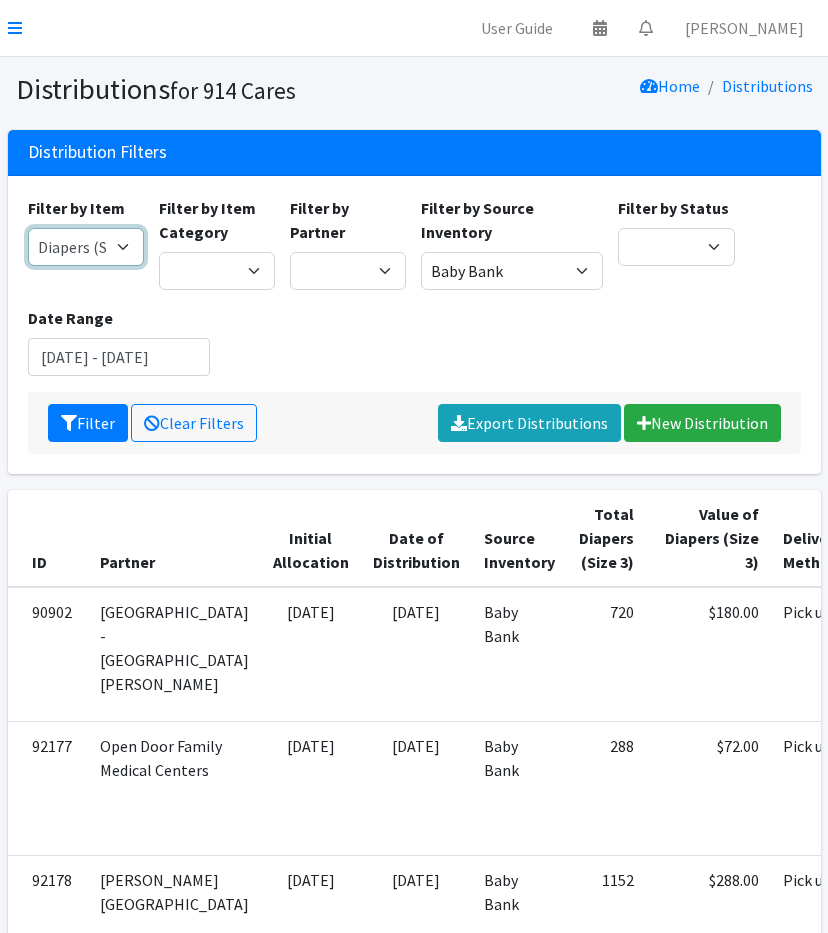 click on "11+ Hygiene Kit
2-5 Hygiene Kit
6-10 Hygiene Kit
Baby Bank Baby Count
Baby Carrier
Baby Shampoo/Wash
Baby Wipes  - pkg
Bathtub
Bibs
Blanket
Board Book - New
Books
Books (new)
Bottles
Bulk New Clothing
Car Seat: Convertible - Infant to Toddler
Clothing Bag
Crib Sheet
Day Camp Bag
Detergent
Diaper Bag
Diaper Cream
[MEDICAL_DATA] Cream/Powder
Diapers (Newborn)
Diapers (Size 1)
Diapers (Size 2)
Diapers (Size 3)
Diapers (Size 4)
Diapers (Size 5)
Diapers (Size 6)
Diapers (Size 7)
Donated Adult Diapers
Double Stroller
Family Hygiene Kit
First Aid Kit
Flow Kit - Pads & Liners Only
Flow Kit - Traditional (t/p/l)
Formula
Health/Grooming kit
Liners
Pads
Portable High Chair
Portable Playard: Pack-N-Play
Pull-Ups (2T-3T)
Pull-Ups (3T-4T)
Pull-Ups (4T-5T)
Sleepaway Camp Bag
Stroller: Infant
Stroller: Infant Car Seat/Stroller System
Stroller: Umbrella
Tampons
Thinx Period Underwear
Towels
Toys
Twin Stroller" at bounding box center (86, 247) 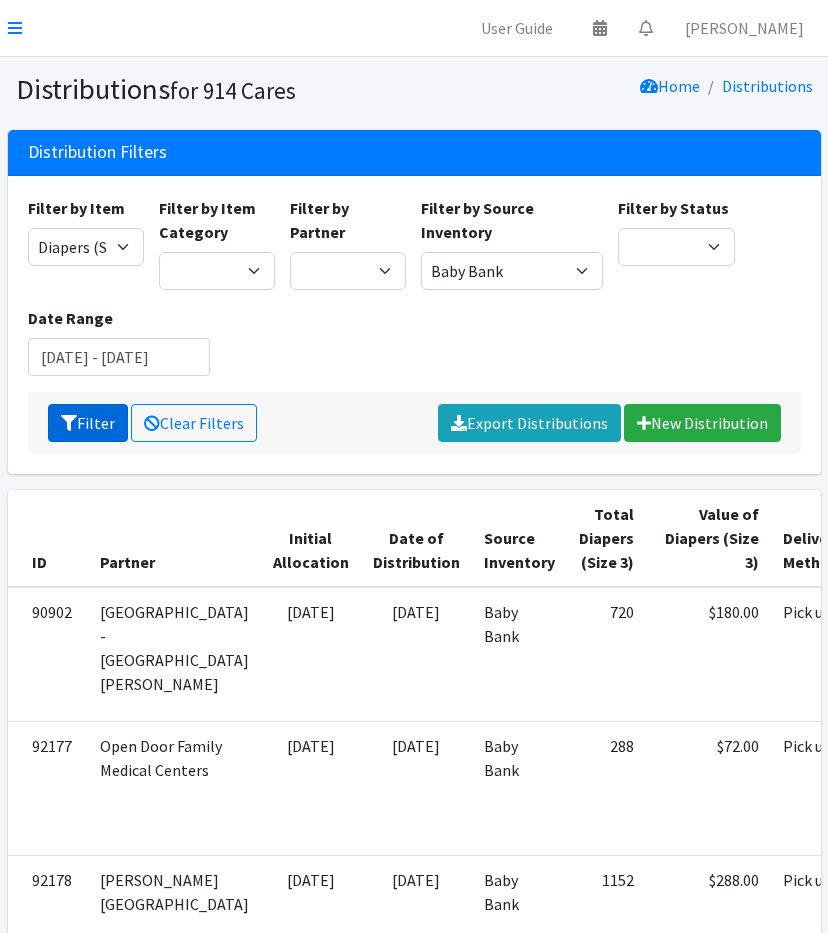 click on "Filter" at bounding box center (88, 423) 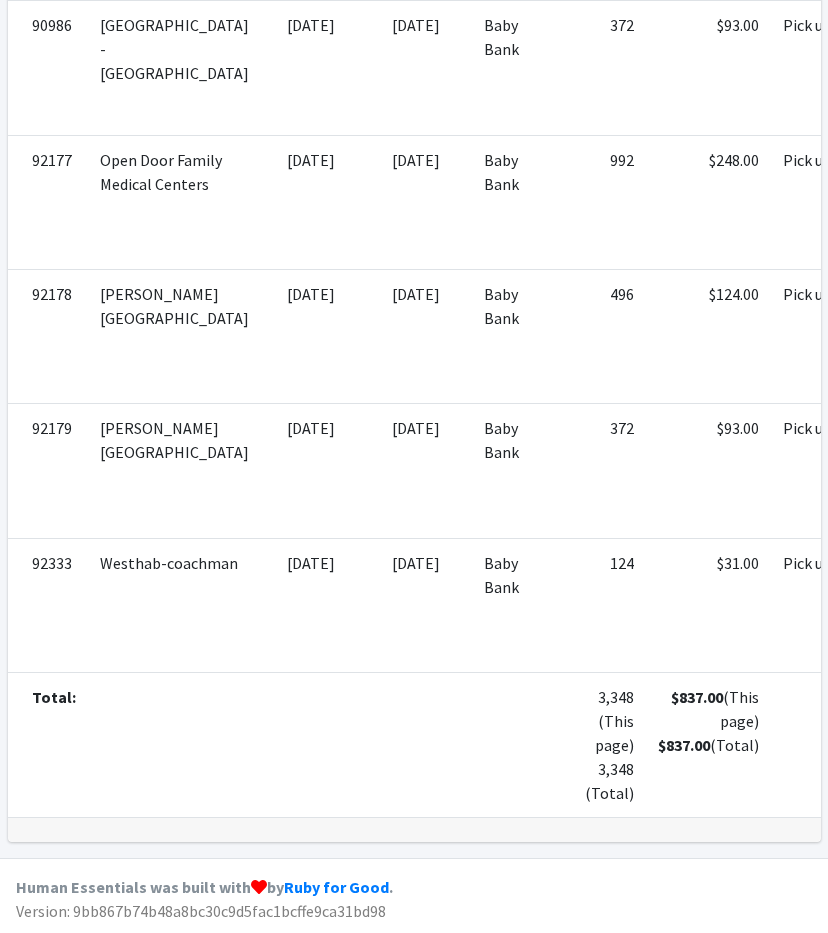 scroll, scrollTop: 0, scrollLeft: 0, axis: both 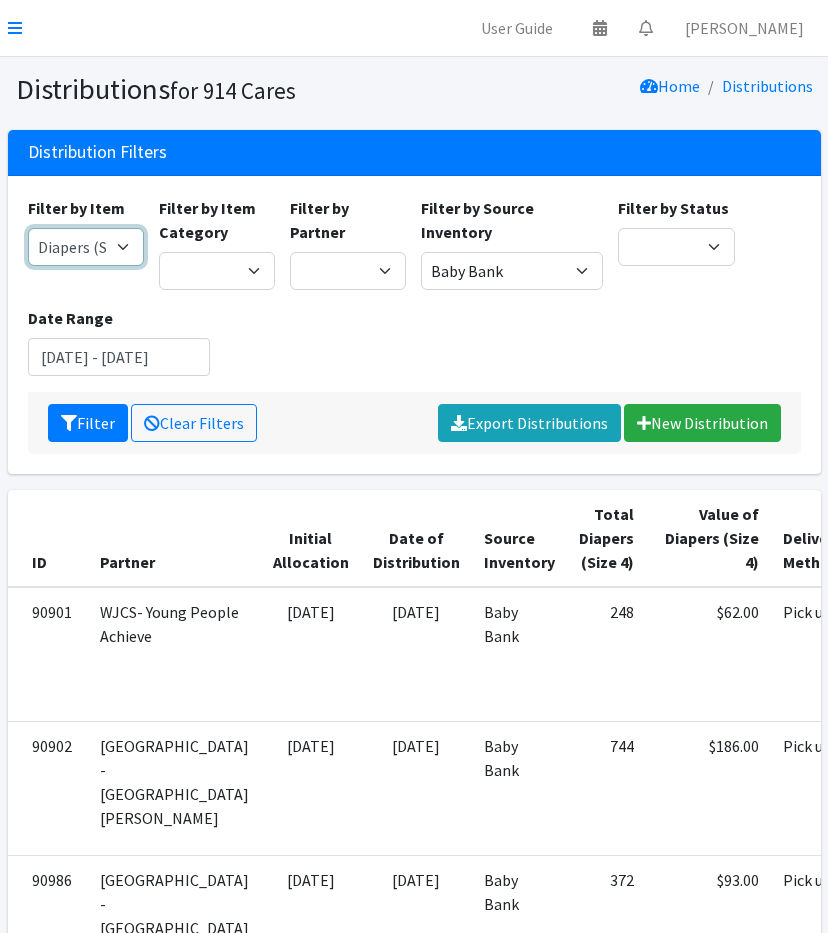 click on "11+ Hygiene Kit
2-5 Hygiene Kit
6-10 Hygiene Kit
Baby Bank Baby Count
Baby Carrier
Baby Shampoo/Wash
Baby Wipes  - pkg
Bathtub
Bibs
Blanket
Board Book - New
Books
Books (new)
Bottles
Bulk New Clothing
Car Seat: Convertible - Infant to Toddler
Clothing Bag
Crib Sheet
Day Camp Bag
Detergent
Diaper Bag
Diaper Cream
[MEDICAL_DATA] Cream/Powder
Diapers (Newborn)
Diapers (Size 1)
Diapers (Size 2)
Diapers (Size 3)
Diapers (Size 4)
Diapers (Size 5)
Diapers (Size 6)
Diapers (Size 7)
Donated Adult Diapers
Double Stroller
Family Hygiene Kit
First Aid Kit
Flow Kit - Pads & Liners Only
Flow Kit - Traditional (t/p/l)
Formula
Health/Grooming kit
Liners
Pads
Portable High Chair
Portable Playard: Pack-N-Play
Pull-Ups (2T-3T)
Pull-Ups (3T-4T)
Pull-Ups (4T-5T)
Sleepaway Camp Bag
Stroller: Infant
Stroller: Infant Car Seat/Stroller System
Stroller: Umbrella
Tampons
Thinx Period Underwear
Towels
Toys
Twin Stroller" at bounding box center (86, 247) 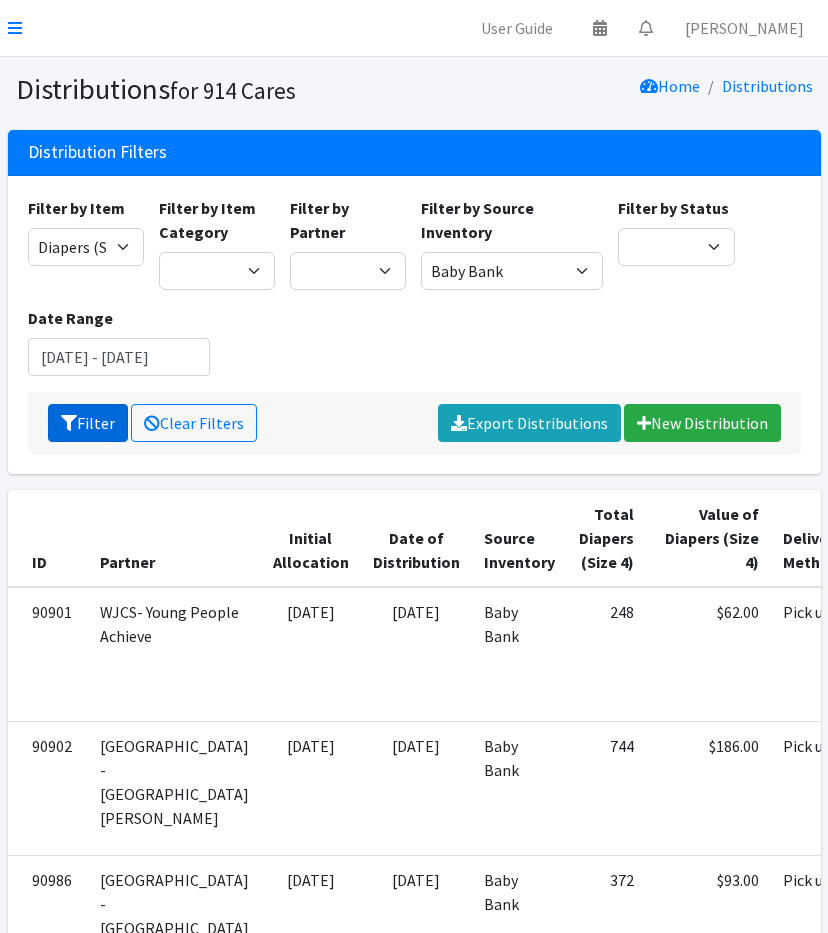 click on "Filter" at bounding box center (88, 423) 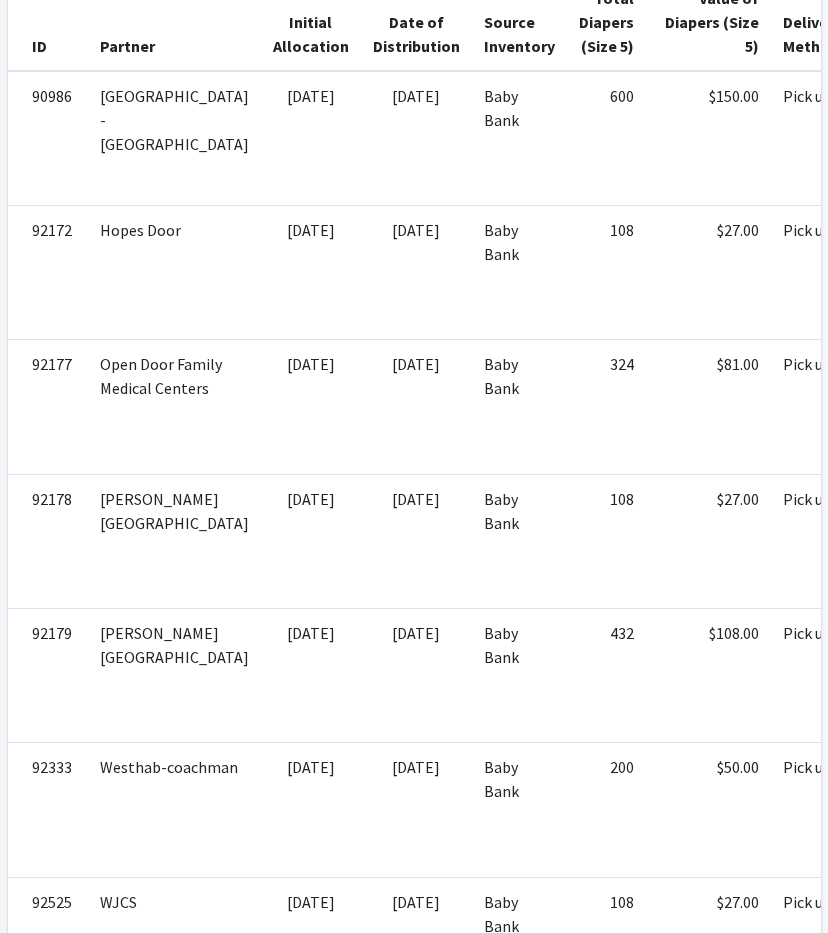 scroll, scrollTop: 879, scrollLeft: 0, axis: vertical 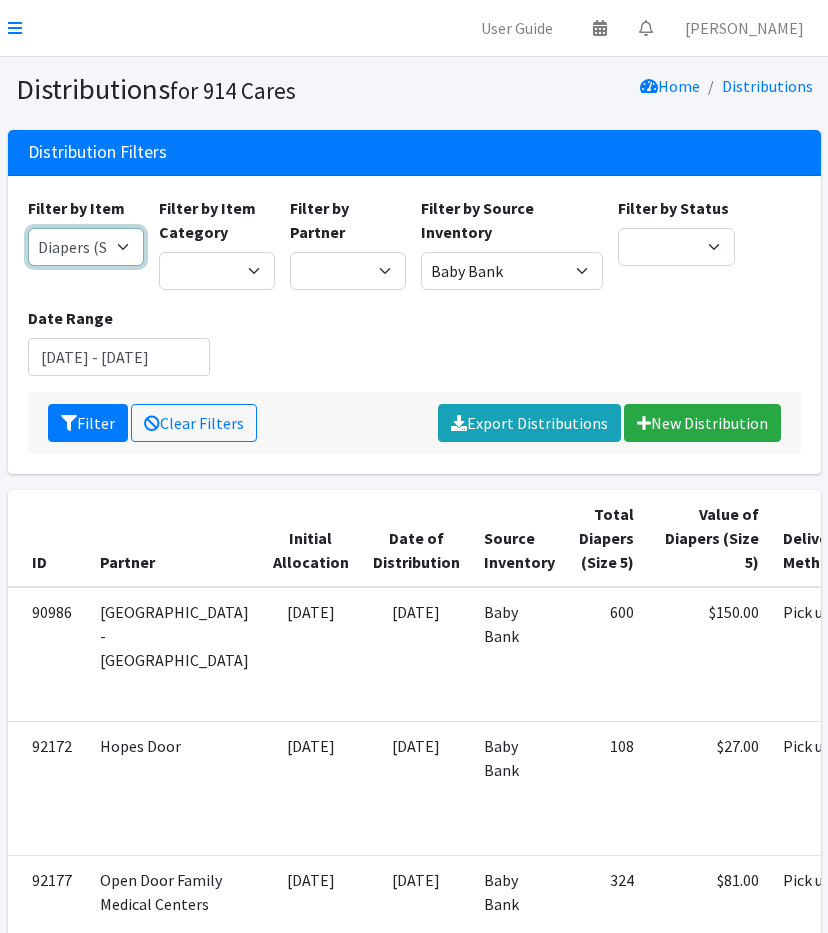 click on "11+ Hygiene Kit
2-5 Hygiene Kit
6-10 Hygiene Kit
Baby Bank Baby Count
Baby Carrier
Baby Shampoo/Wash
Baby Wipes  - pkg
Bathtub
Bibs
Blanket
Board Book - New
Books
Books (new)
Bottles
Bulk New Clothing
Car Seat: Convertible - Infant to Toddler
Clothing Bag
Crib Sheet
Day Camp Bag
Detergent
Diaper Bag
Diaper Cream
[MEDICAL_DATA] Cream/Powder
Diapers (Newborn)
Diapers (Size 1)
Diapers (Size 2)
Diapers (Size 3)
Diapers (Size 4)
Diapers (Size 5)
Diapers (Size 6)
Diapers (Size 7)
Donated Adult Diapers
Double Stroller
Family Hygiene Kit
First Aid Kit
Flow Kit - Pads & Liners Only
Flow Kit - Traditional (t/p/l)
Formula
Health/Grooming kit
Liners
Pads
Portable High Chair
Portable Playard: Pack-N-Play
Pull-Ups (2T-3T)
Pull-Ups (3T-4T)
Pull-Ups (4T-5T)
Sleepaway Camp Bag
Stroller: Infant
Stroller: Infant Car Seat/Stroller System
Stroller: Umbrella
Tampons
Thinx Period Underwear
Towels
Toys
Twin Stroller" at bounding box center (86, 247) 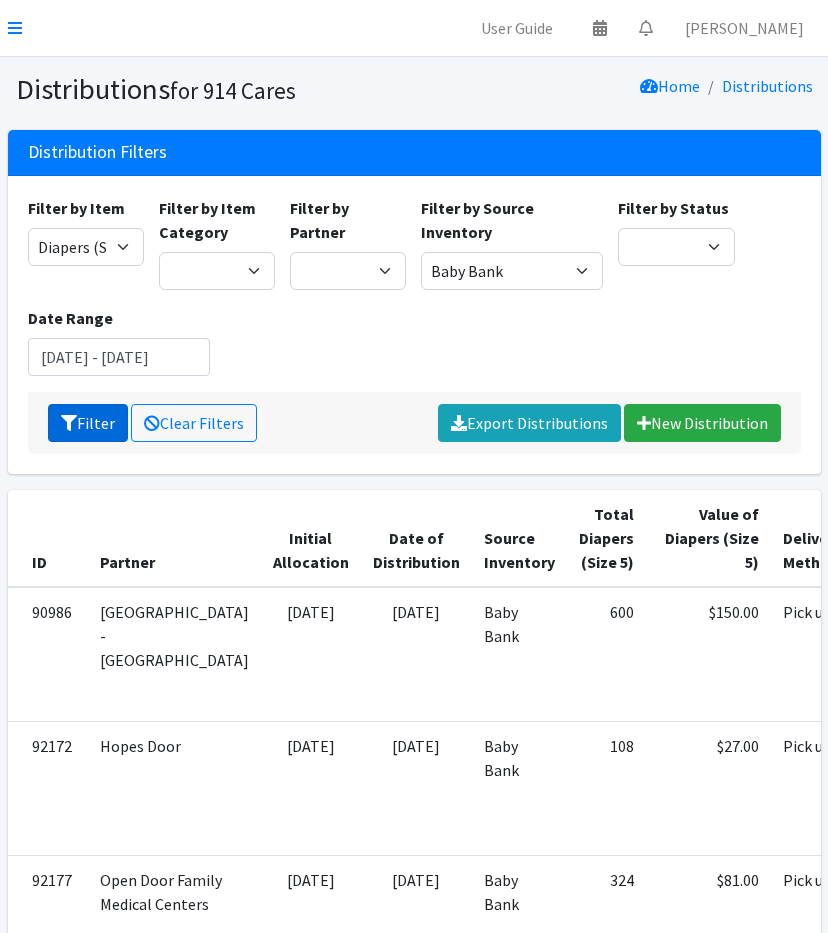 click at bounding box center (69, 423) 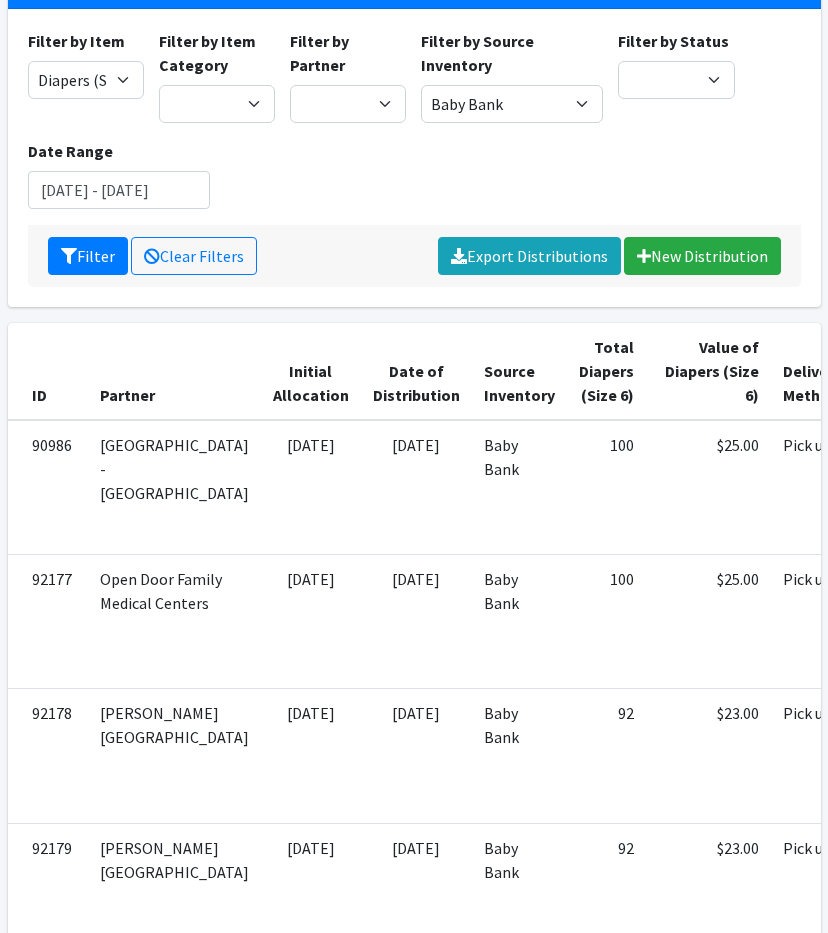 scroll, scrollTop: 75, scrollLeft: 0, axis: vertical 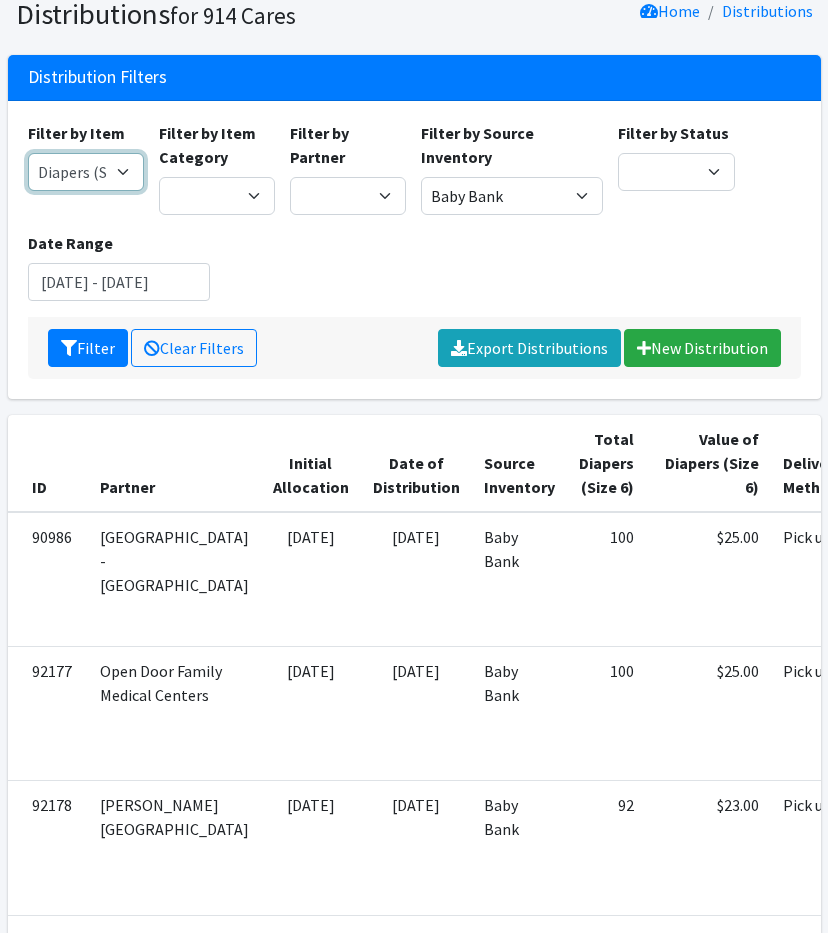 click on "11+ Hygiene Kit
2-5 Hygiene Kit
6-10 Hygiene Kit
Baby Bank Baby Count
Baby Carrier
Baby Shampoo/Wash
Baby Wipes  - pkg
Bathtub
Bibs
Blanket
Board Book - New
Books
Books (new)
Bottles
Bulk New Clothing
Car Seat: Convertible - Infant to Toddler
Clothing Bag
Crib Sheet
Day Camp Bag
Detergent
Diaper Bag
Diaper Cream
Diaper Rash Cream/Powder
Diapers (Newborn)
Diapers (Size 1)
Diapers (Size 2)
Diapers (Size 3)
Diapers (Size 4)
Diapers (Size 5)
Diapers (Size 6)
Diapers (Size 7)
Donated Adult Diapers
Double Stroller
Family Hygiene Kit
First Aid Kit
Flow Kit - Pads & Liners Only
Flow Kit - Traditional (t/p/l)
Formula
Health/Grooming kit
Liners
Pads
Portable High Chair
Portable Playard: Pack-N-Play
Pull-Ups (2T-3T)
Pull-Ups (3T-4T)
Pull-Ups (4T-5T)
Sleepaway Camp Bag
Stroller: Infant
Stroller: Infant Car Seat/Stroller System
Stroller: Umbrella
Tampons
Thinx Period Underwear
Towels
Toys
Twin Stroller" at bounding box center (86, 172) 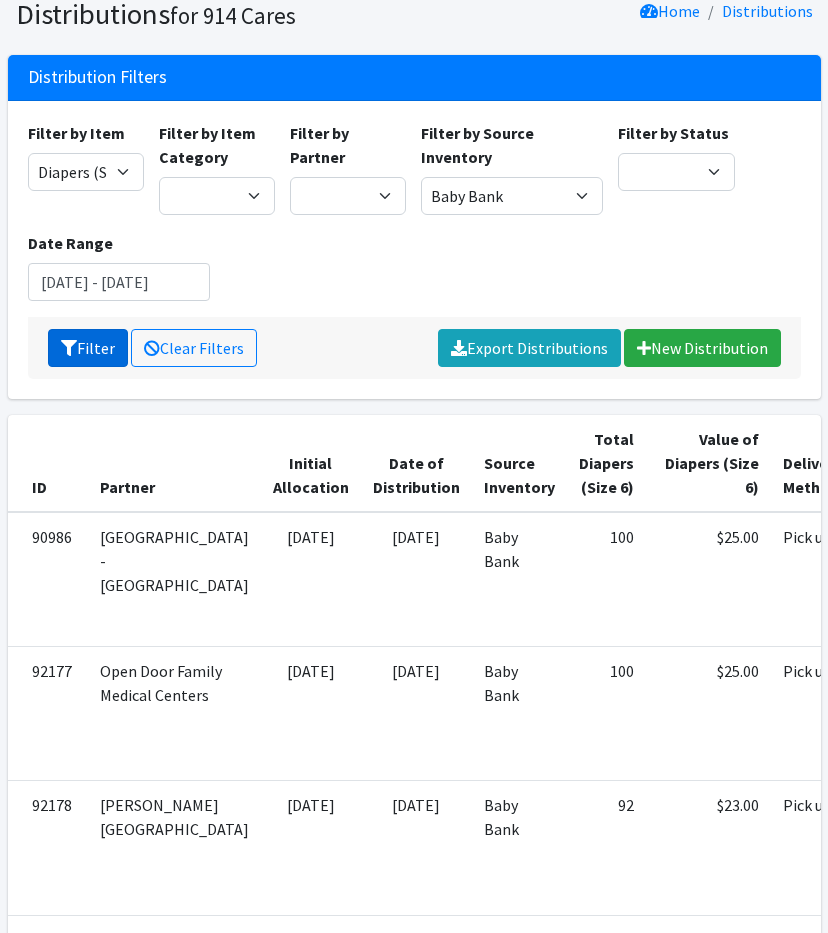 click at bounding box center [69, 348] 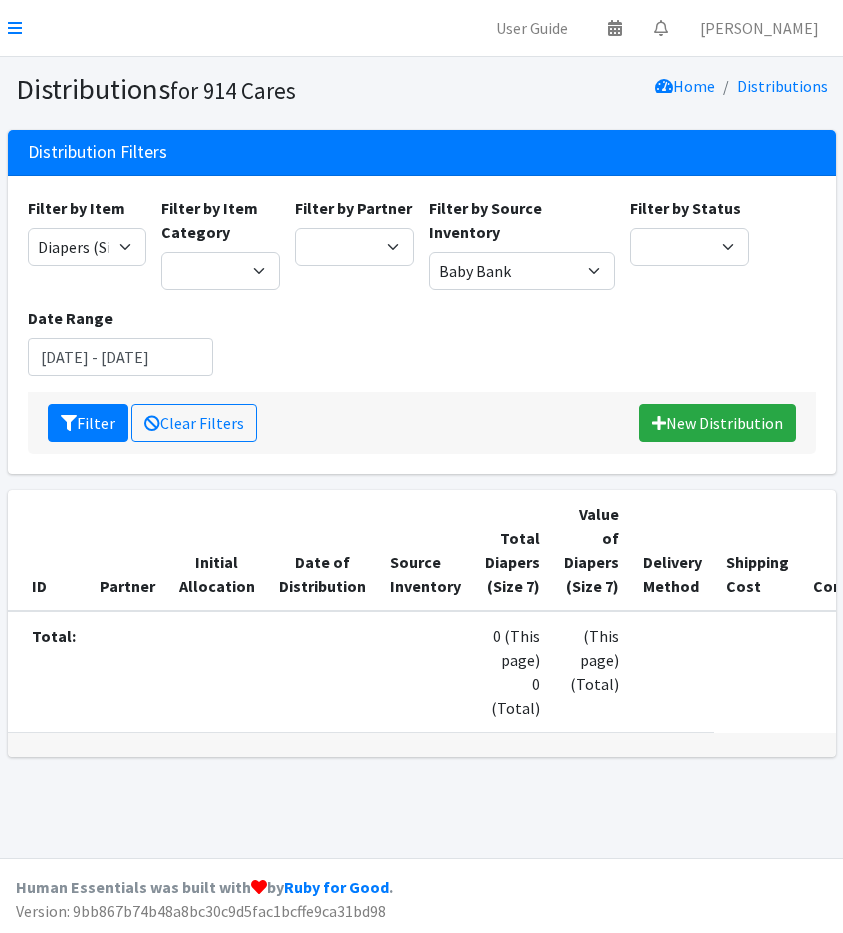 scroll, scrollTop: 0, scrollLeft: 0, axis: both 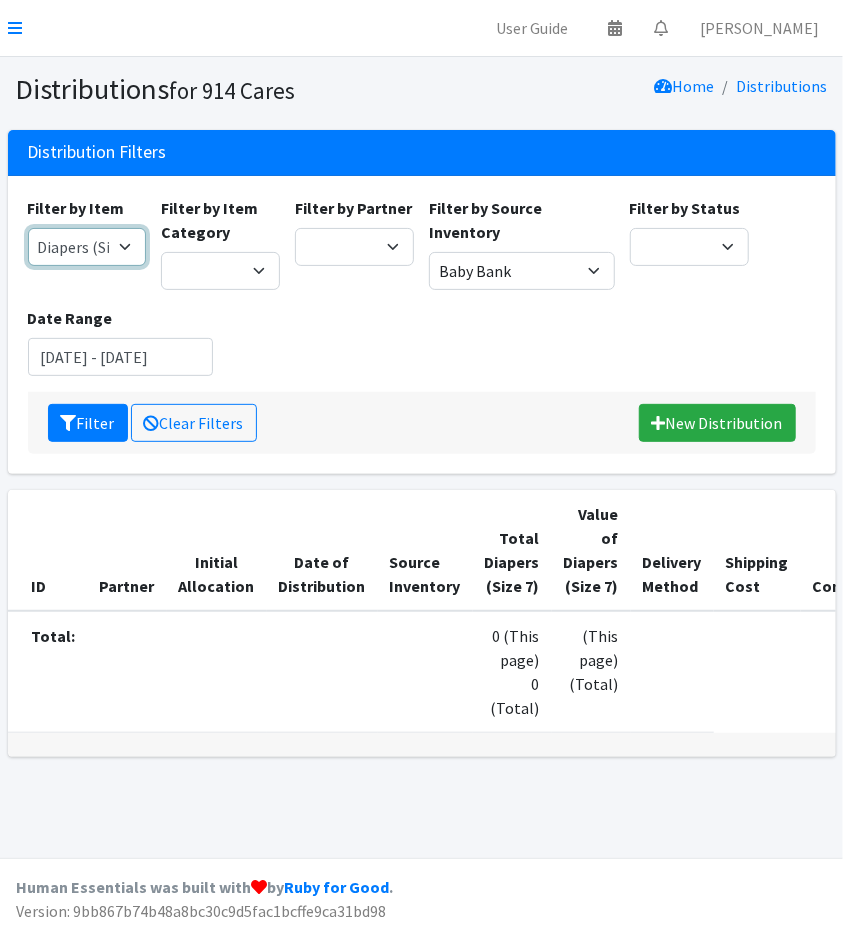 click on "11+ Hygiene Kit
2-5 Hygiene Kit
6-10 Hygiene Kit
Baby Bank Baby Count
Baby Carrier
Baby Shampoo/Wash
Baby Wipes  - pkg
Bathtub
Bibs
Blanket
Board Book - New
Books
Books (new)
Bottles
Bulk New Clothing
Car Seat: Convertible - Infant to Toddler
Clothing Bag
Crib Sheet
Day Camp Bag
Detergent
Diaper Bag
Diaper Cream
Diaper Rash Cream/Powder
Diapers (Newborn)
Diapers (Size 1)
Diapers (Size 2)
Diapers (Size 3)
Diapers (Size 4)
Diapers (Size 5)
Diapers (Size 6)
Diapers (Size 7)
Donated Adult Diapers
Double Stroller
Family Hygiene Kit
First Aid Kit
Flow Kit - Pads & Liners Only
Flow Kit - Traditional (t/p/l)
Formula
Health/Grooming kit
Liners
Pads
Portable High Chair
Portable Playard: Pack-N-Play
Pull-Ups (2T-3T)
Pull-Ups (3T-4T)
Pull-Ups (4T-5T)
Sleepaway Camp Bag
Stroller: Infant
Stroller: Infant Car Seat/Stroller System
Stroller: Umbrella
Tampons
Thinx Period Underwear
Towels
Toys
Twin Stroller" at bounding box center (87, 247) 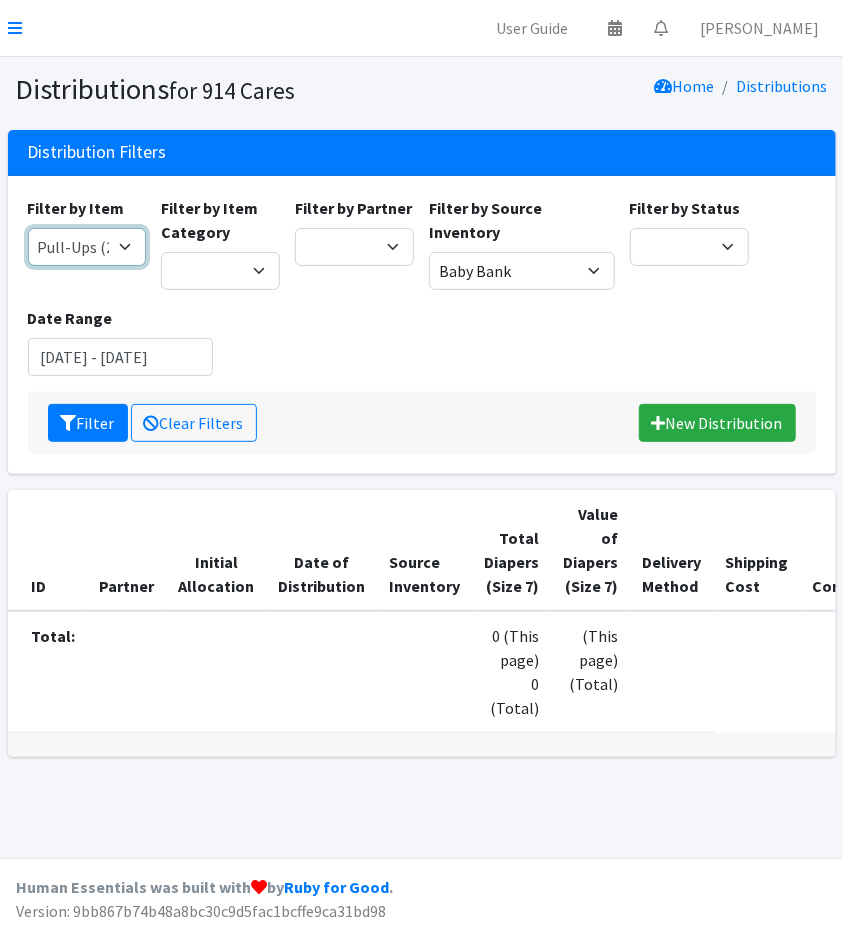 click on "11+ Hygiene Kit
2-5 Hygiene Kit
6-10 Hygiene Kit
Baby Bank Baby Count
Baby Carrier
Baby Shampoo/Wash
Baby Wipes  - pkg
Bathtub
Bibs
Blanket
Board Book - New
Books
Books (new)
Bottles
Bulk New Clothing
Car Seat: Convertible - Infant to Toddler
Clothing Bag
Crib Sheet
Day Camp Bag
Detergent
Diaper Bag
Diaper Cream
Diaper Rash Cream/Powder
Diapers (Newborn)
Diapers (Size 1)
Diapers (Size 2)
Diapers (Size 3)
Diapers (Size 4)
Diapers (Size 5)
Diapers (Size 6)
Diapers (Size 7)
Donated Adult Diapers
Double Stroller
Family Hygiene Kit
First Aid Kit
Flow Kit - Pads & Liners Only
Flow Kit - Traditional (t/p/l)
Formula
Health/Grooming kit
Liners
Pads
Portable High Chair
Portable Playard: Pack-N-Play
Pull-Ups (2T-3T)
Pull-Ups (3T-4T)
Pull-Ups (4T-5T)
Sleepaway Camp Bag
Stroller: Infant
Stroller: Infant Car Seat/Stroller System
Stroller: Umbrella
Tampons
Thinx Period Underwear
Towels
Toys
Twin Stroller" at bounding box center [87, 247] 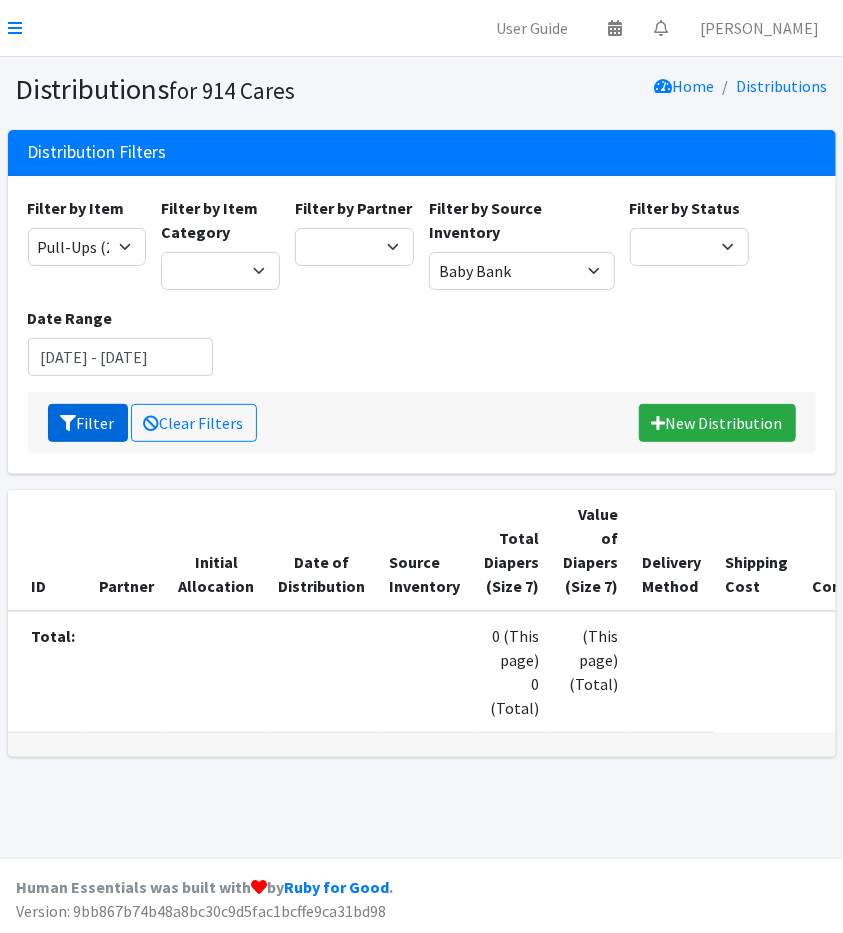 click on "Filter" at bounding box center (88, 423) 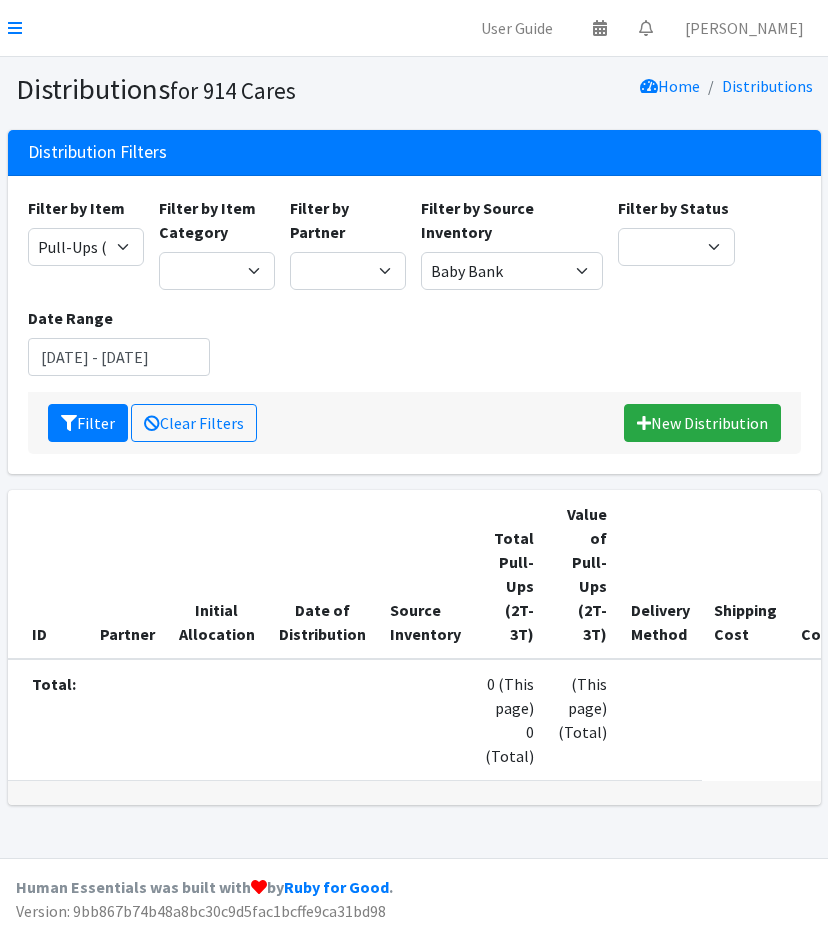 scroll, scrollTop: 0, scrollLeft: 0, axis: both 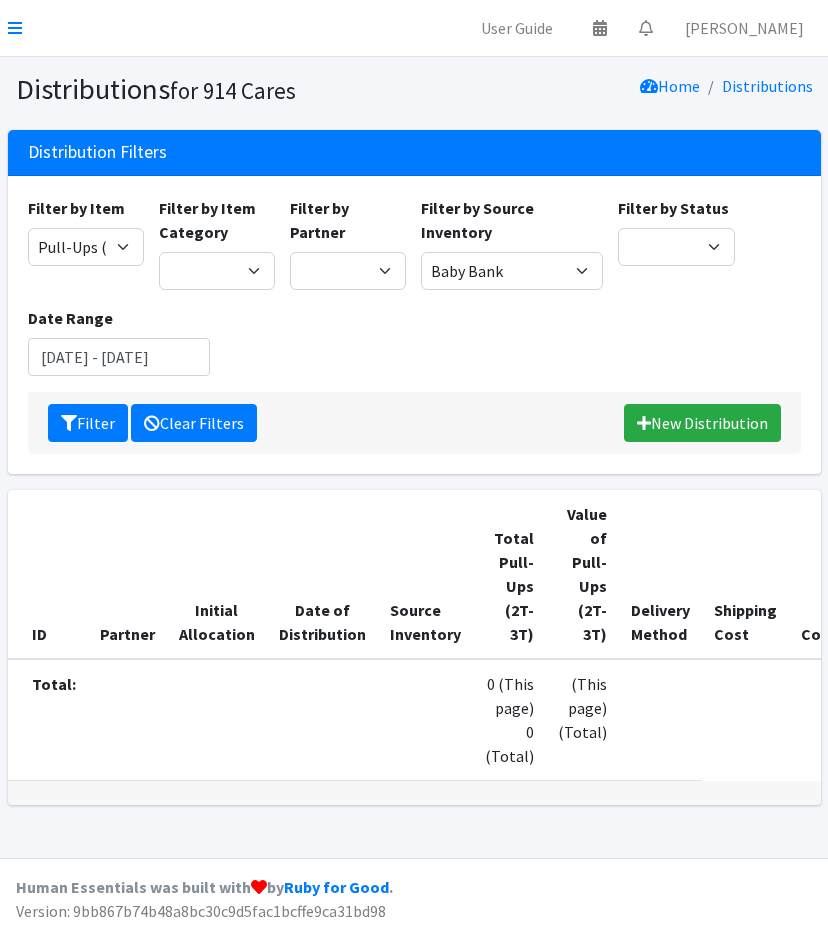 click on "Clear Filters" at bounding box center (194, 423) 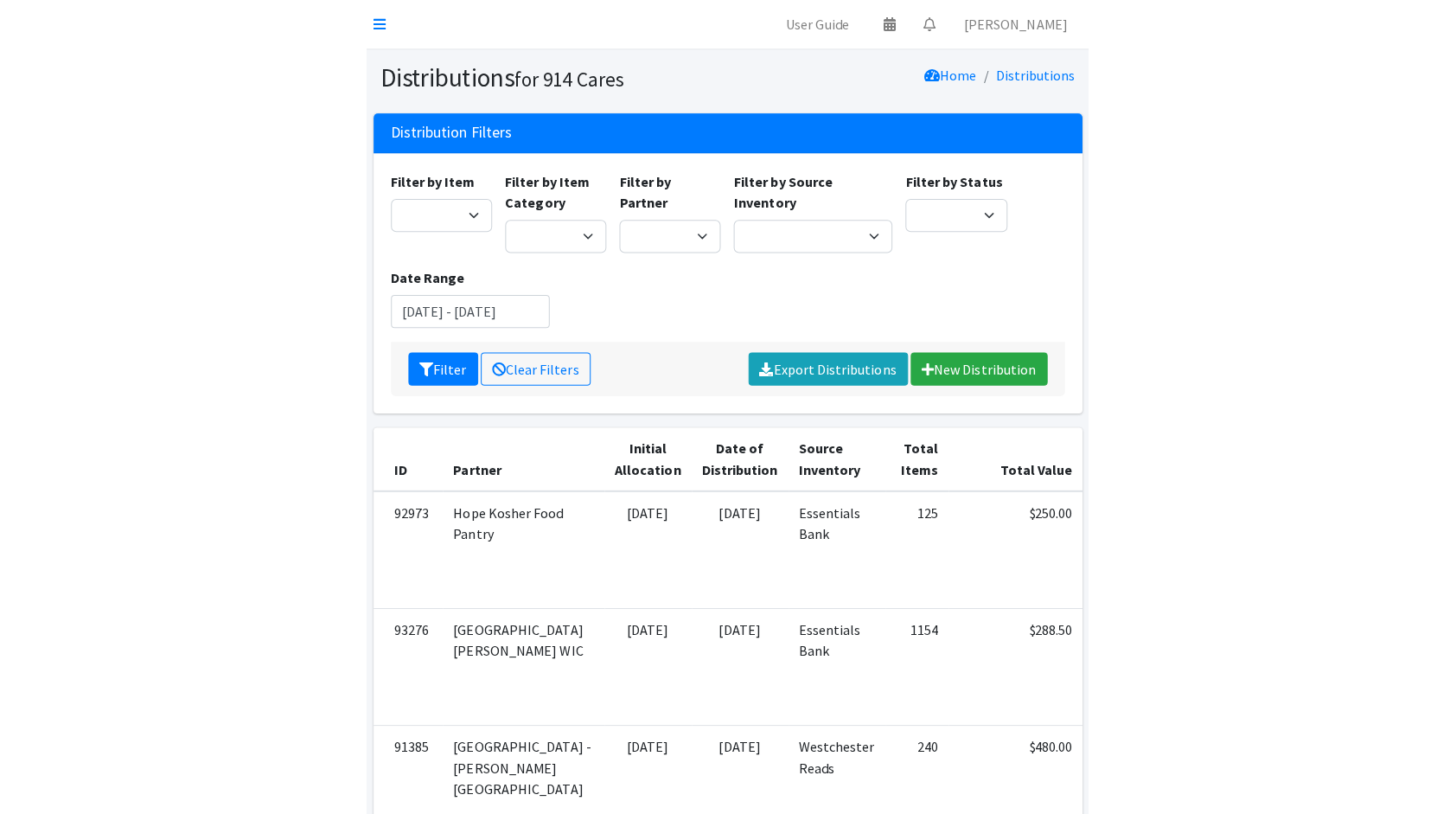 scroll, scrollTop: 0, scrollLeft: 0, axis: both 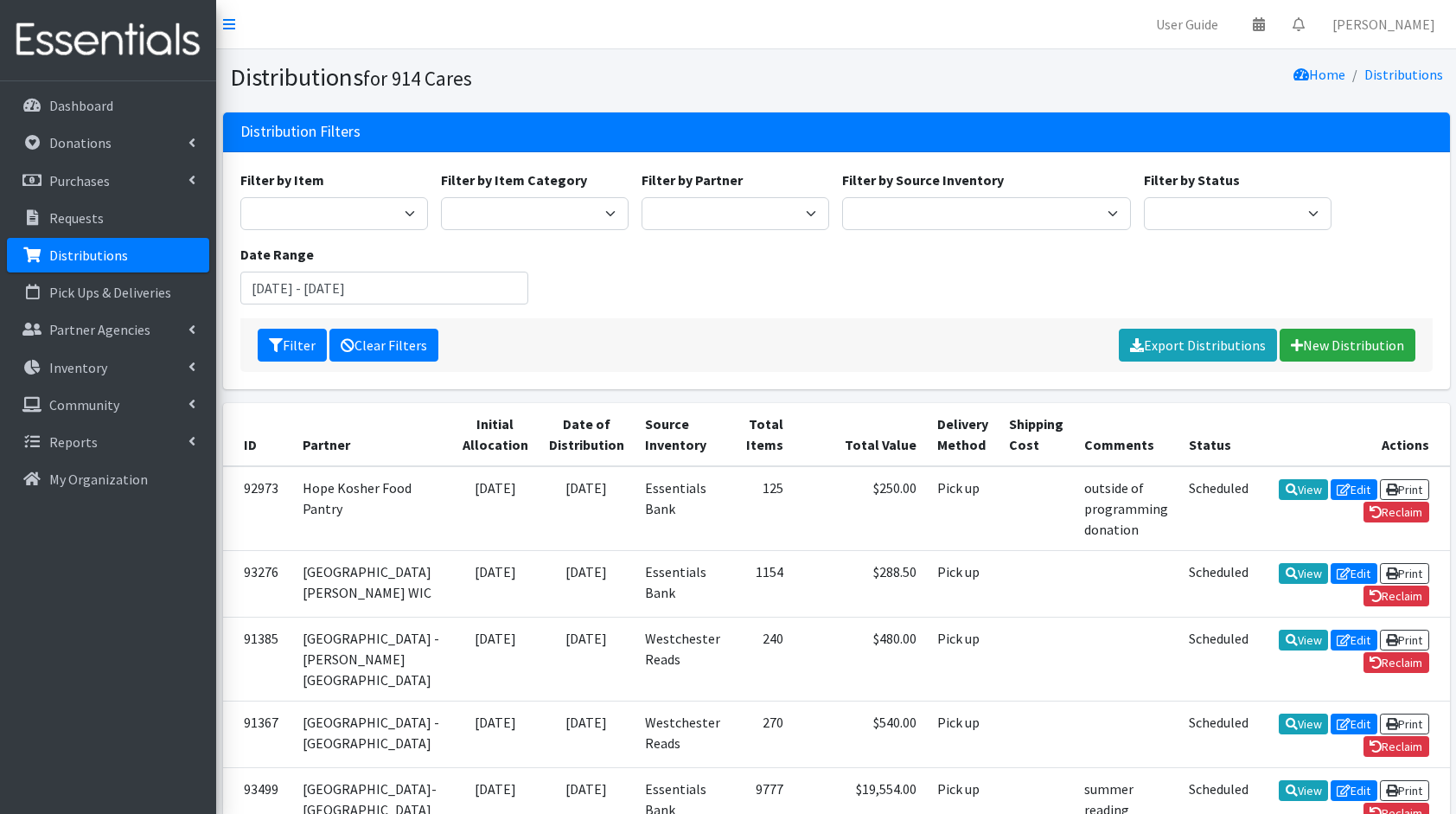 click on "Clear Filters" at bounding box center (384, 345) 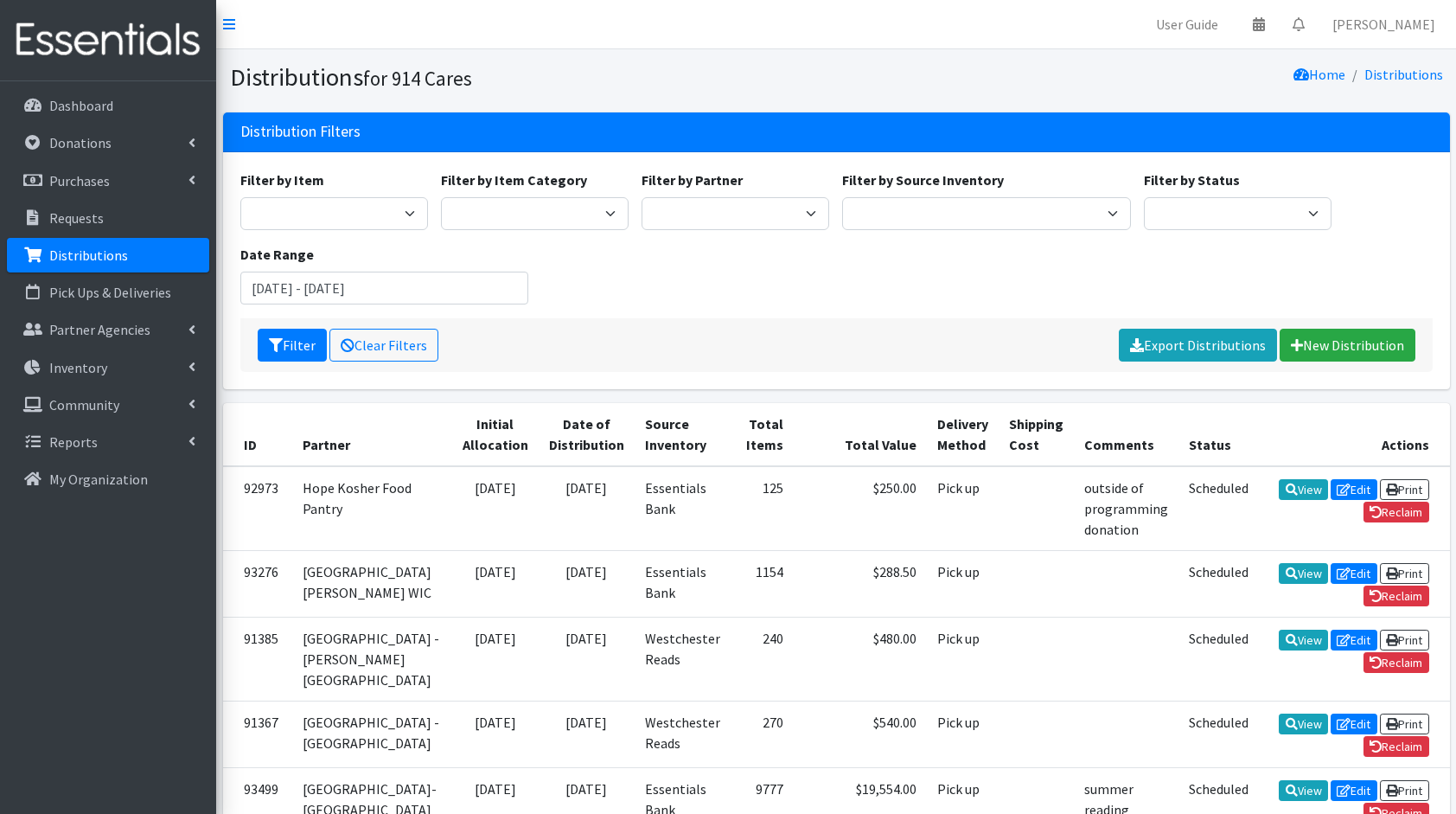 scroll, scrollTop: 0, scrollLeft: 0, axis: both 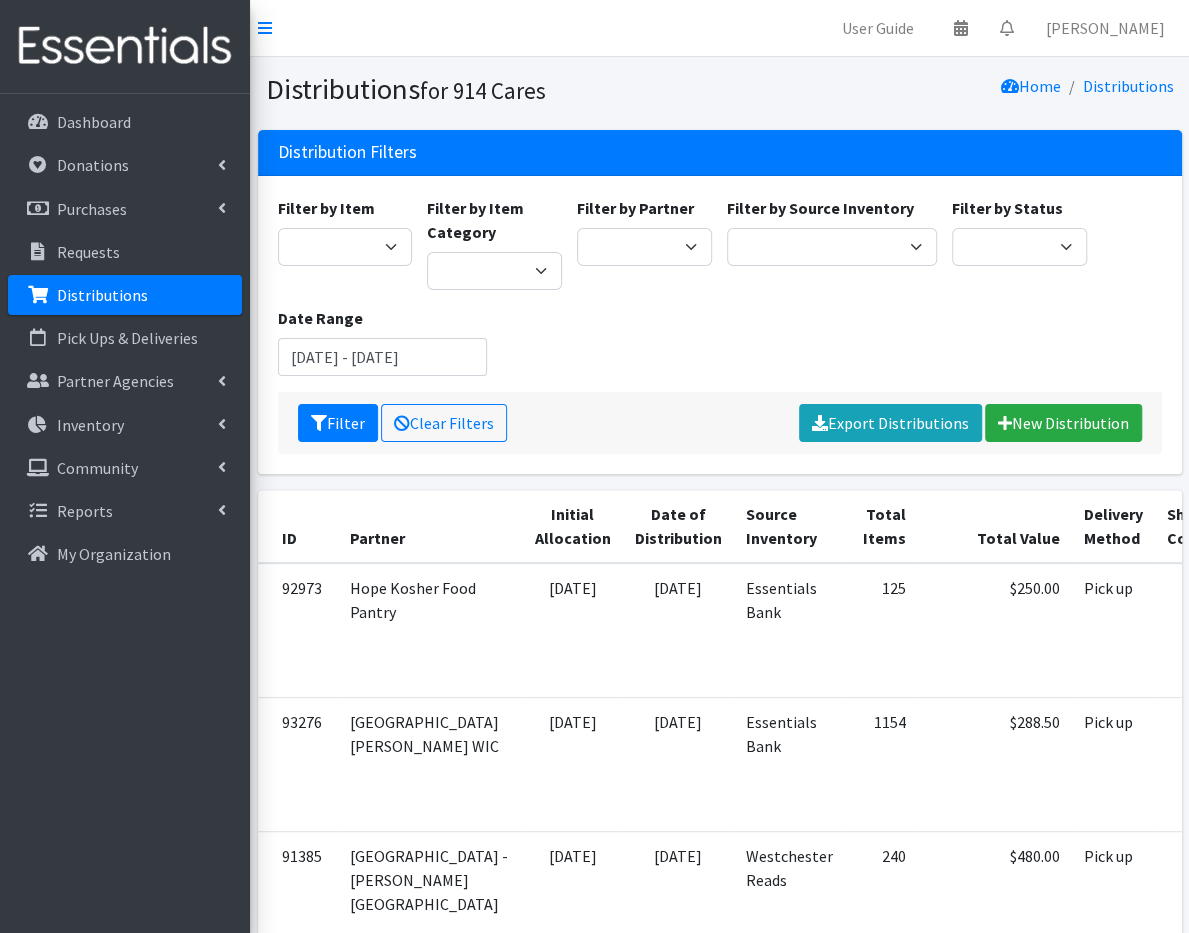 click on "Filter
Clear Filters
Export Distributions
New Distribution" at bounding box center [720, 423] 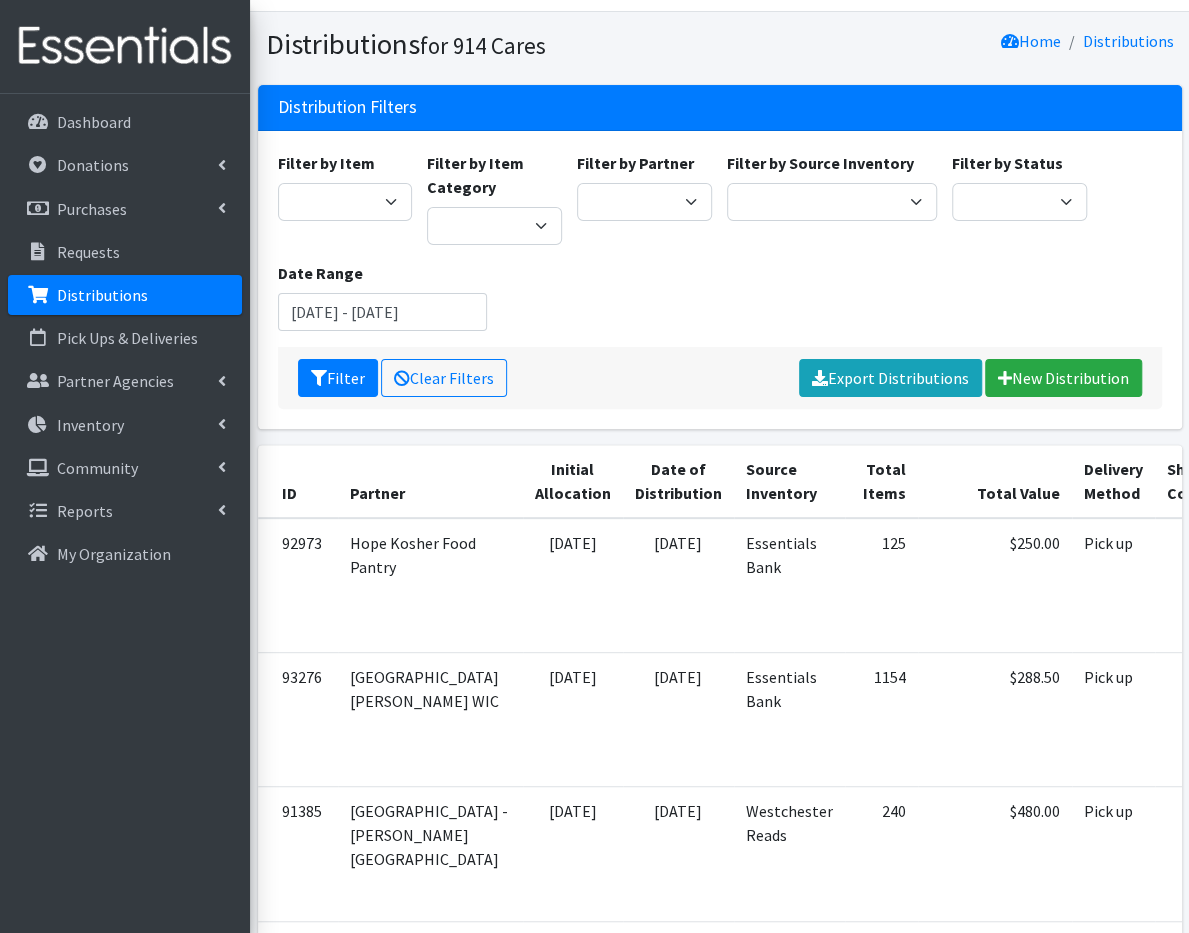 scroll, scrollTop: 0, scrollLeft: 0, axis: both 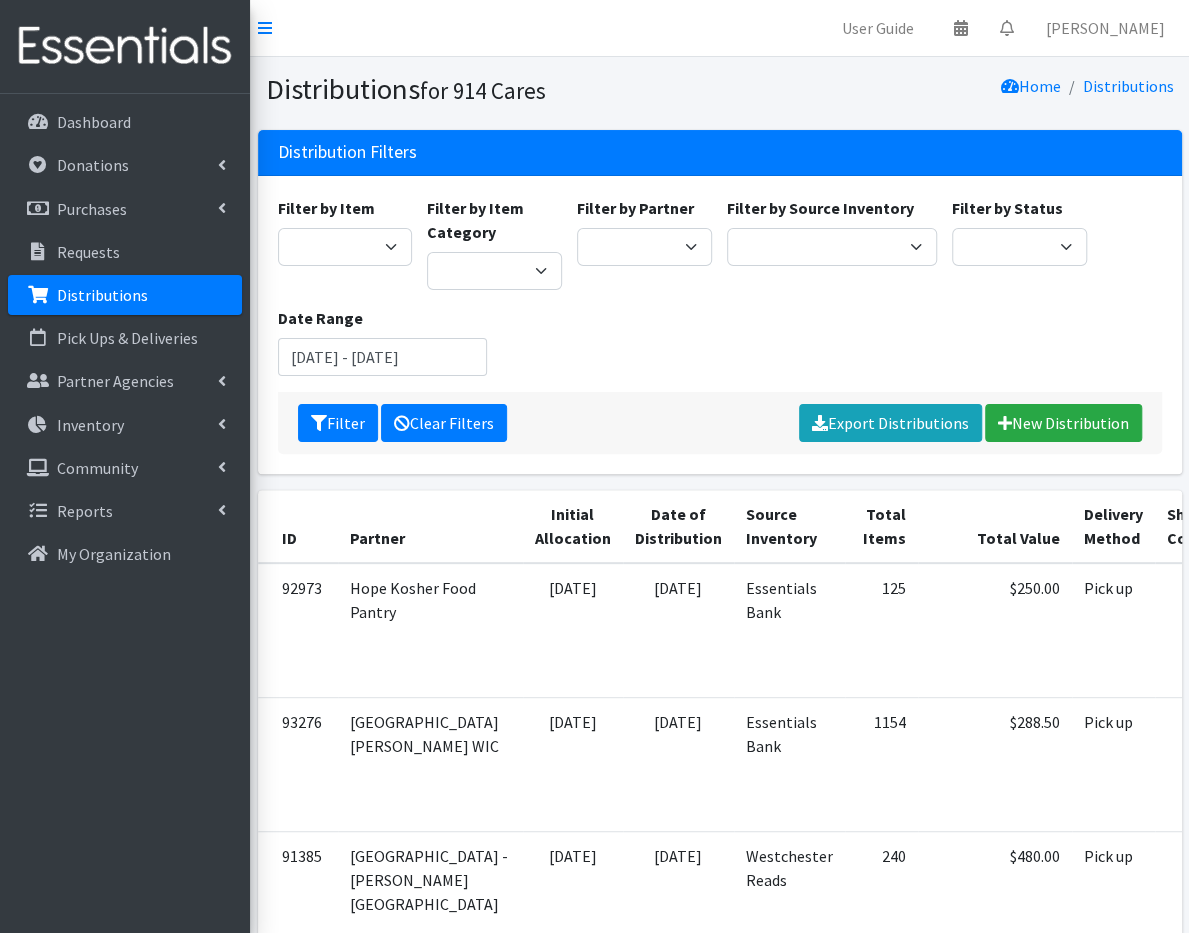 click on "Clear Filters" at bounding box center [444, 423] 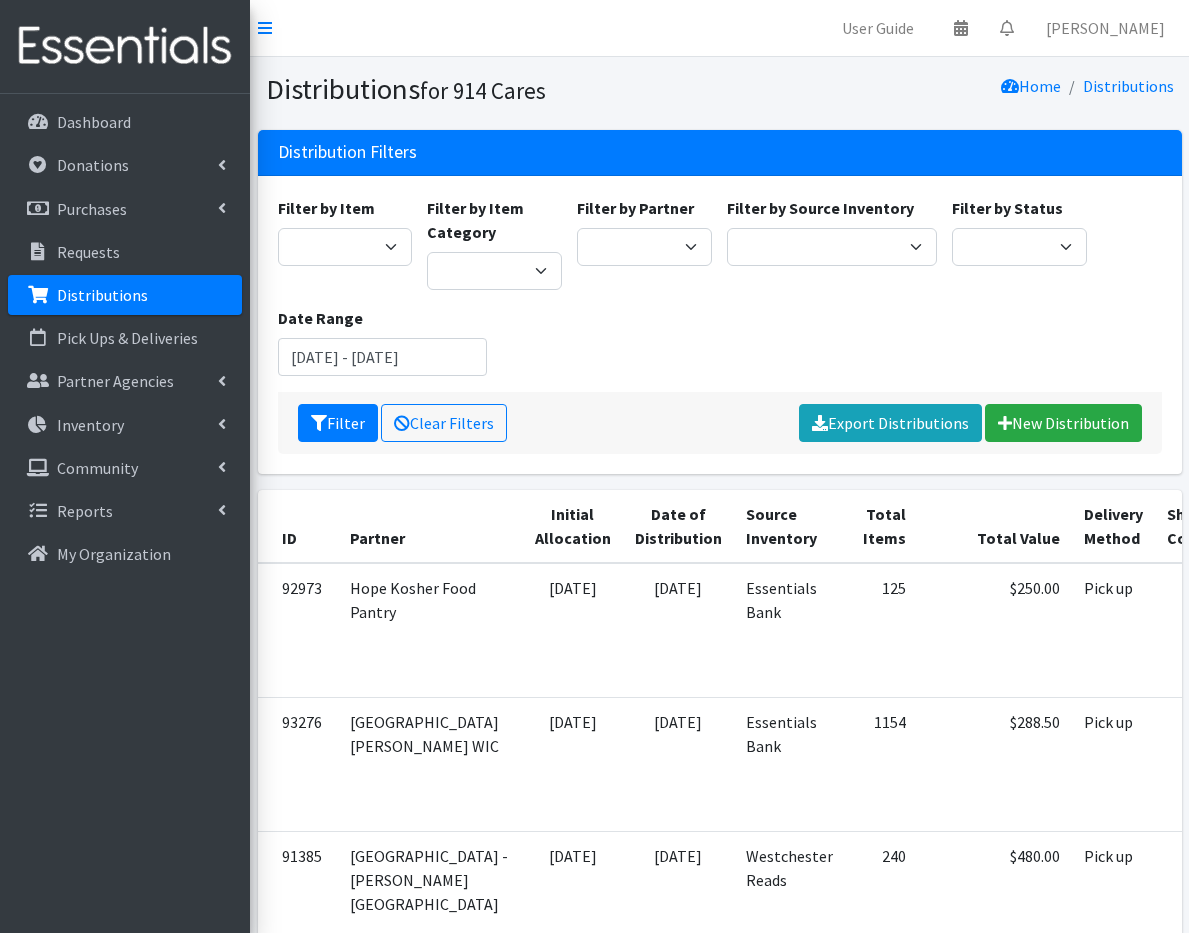 scroll, scrollTop: 0, scrollLeft: 0, axis: both 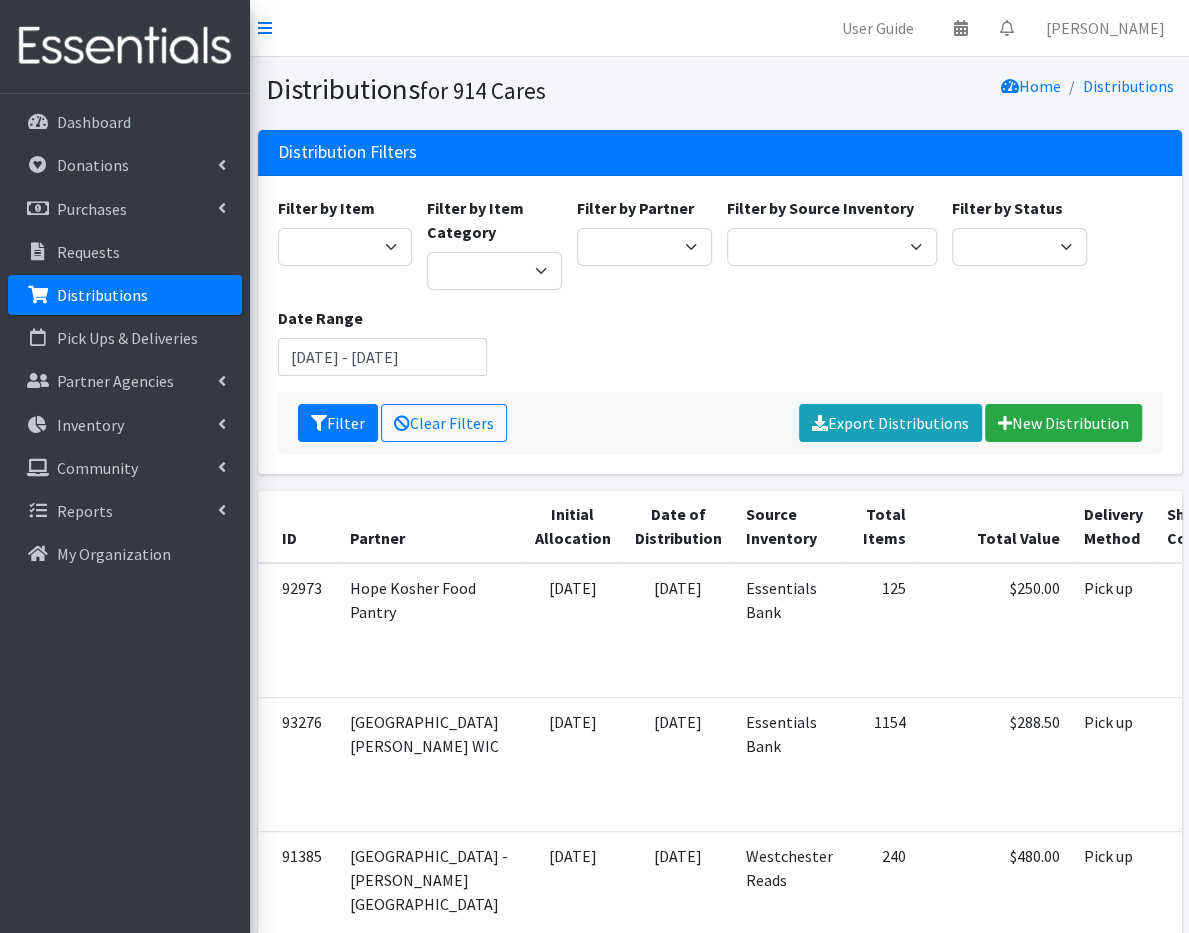 click on "Filter by Item
11+ Hygiene Kit
2-5 Hygiene Kit
6-10 Hygiene Kit
Baby Bank Baby Count
Baby Carrier
Baby Shampoo/Wash
Baby Wipes  - pkg
Bathtub
Bibs
Blanket
Board Book - New
Books
Books (new)
Bottles
Bulk New Clothing
Car Seat: Convertible - Infant to Toddler
Clothing Bag
Crib Sheet
Day Camp Bag
Detergent
Diaper Bag
Diaper Cream
[MEDICAL_DATA] Cream/Powder
Diapers (Newborn)
Diapers (Size 1)
Diapers (Size 2)
Diapers (Size 3)
Diapers (Size 4)
Diapers (Size 5)
Diapers (Size 6)
Diapers (Size 7)
Donated Adult Diapers
Double Stroller
Family Hygiene Kit
First Aid Kit
Flow Kit - Pads & Liners Only
Flow Kit - Traditional (t/p/l)
Formula
Health/Grooming kit
Liners
Pads
Portable High Chair
Portable Playard: Pack-N-Play
Pull-Ups (2T-3T)
Pull-Ups (3T-4T)
Pull-Ups (4T-5T)
Sleepaway Camp Bag
Stroller: Infant
Stroller: Infant Car Seat/Stroller System
Stroller: Umbrella
Tampons" at bounding box center (719, 294) 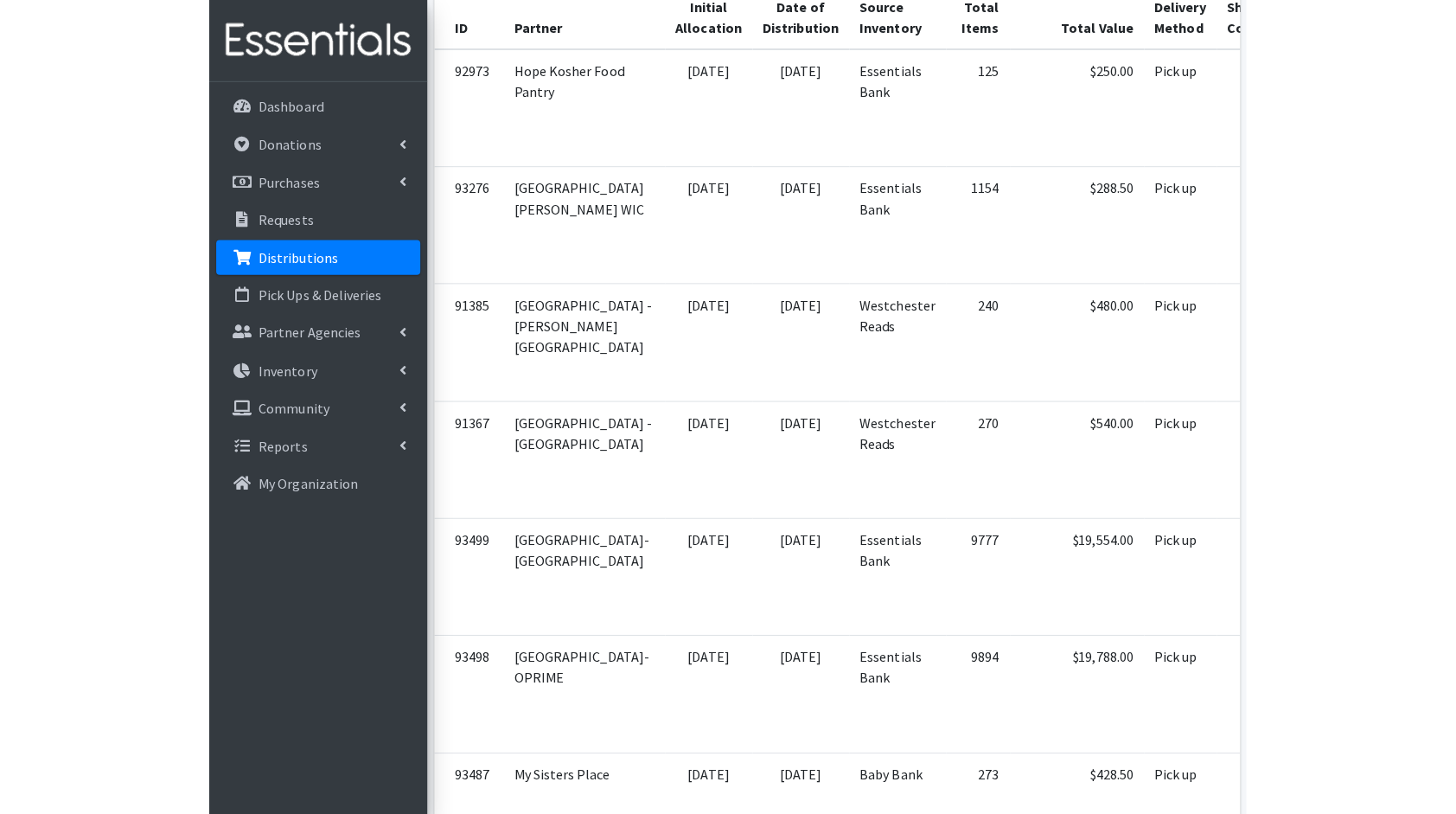 scroll, scrollTop: 0, scrollLeft: 0, axis: both 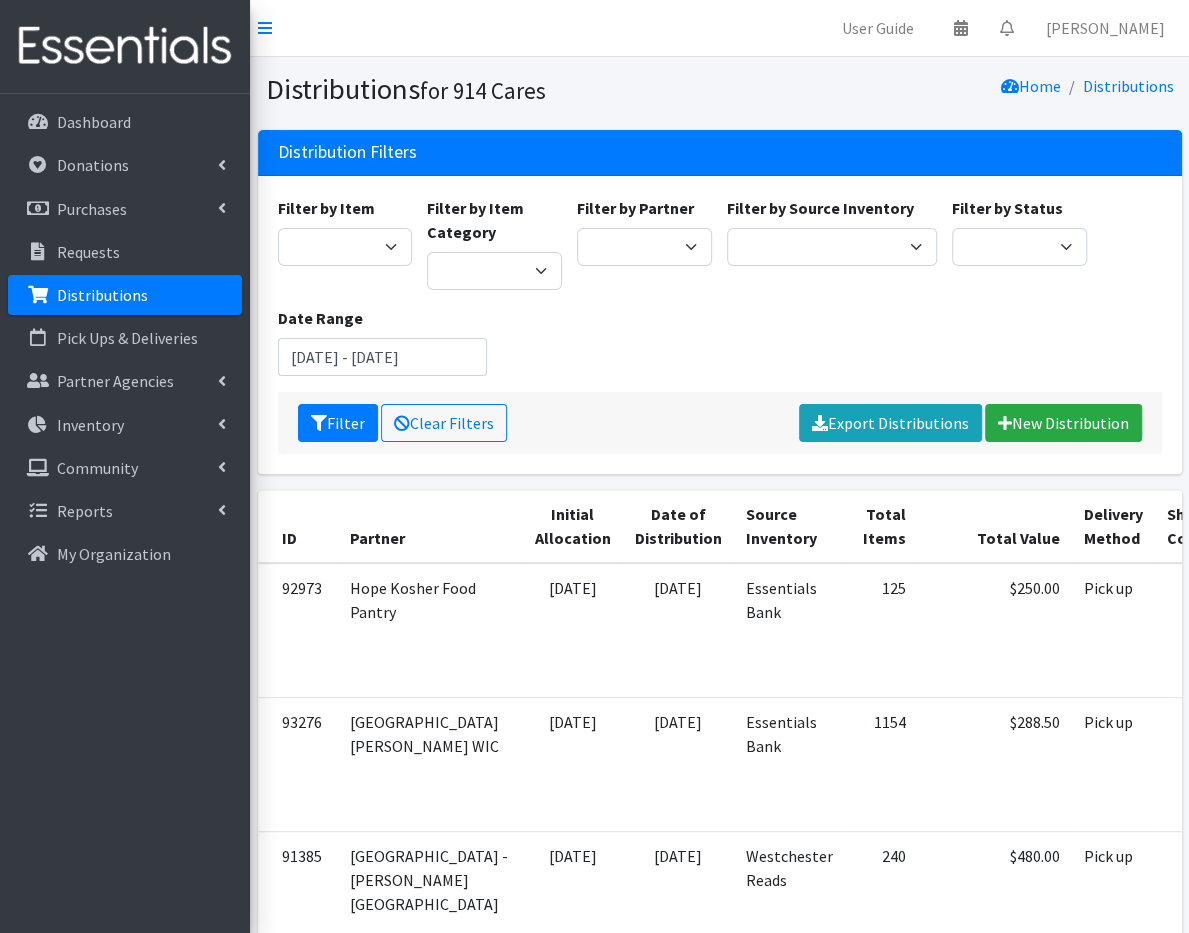 click on "Filter
Clear Filters
Export Distributions
New Distribution" at bounding box center [720, 423] 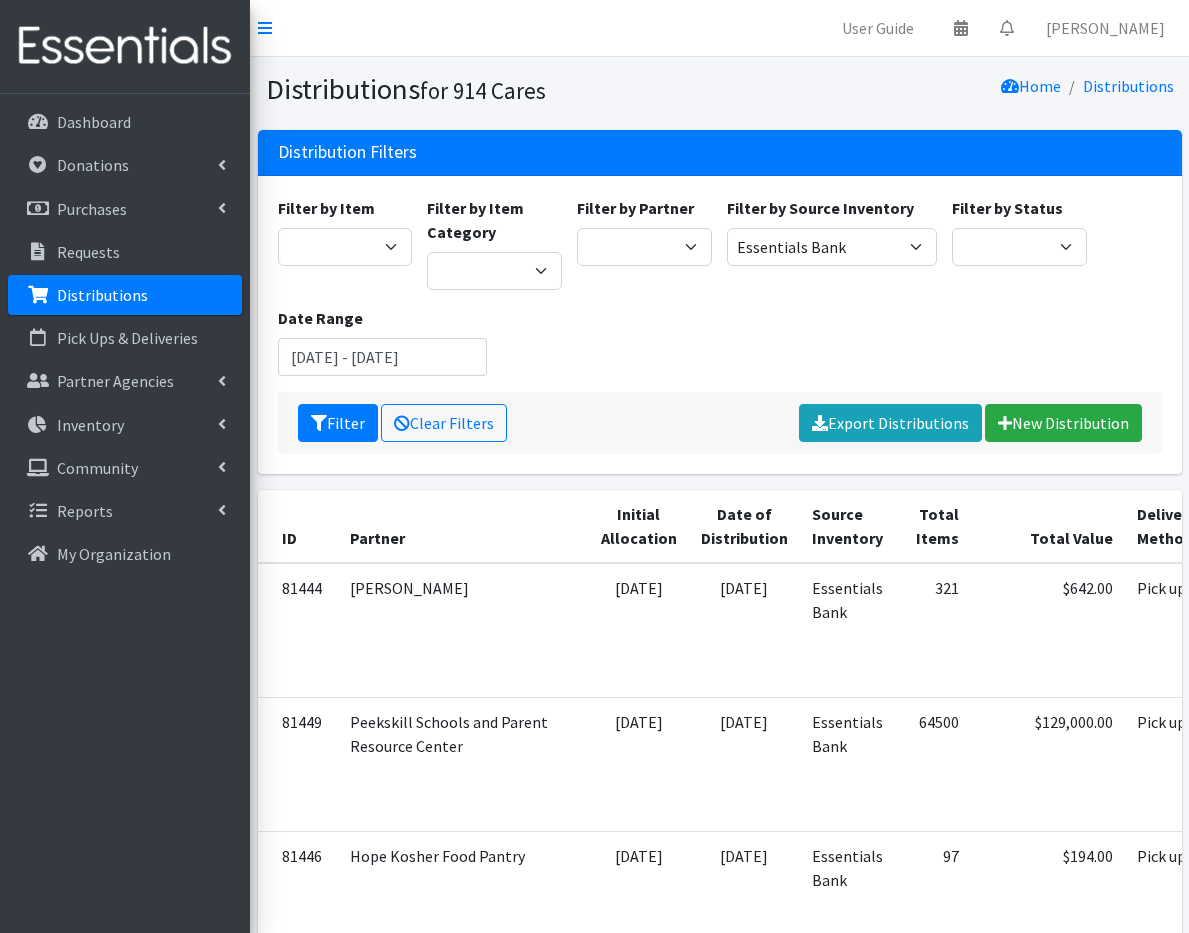 scroll, scrollTop: 0, scrollLeft: 0, axis: both 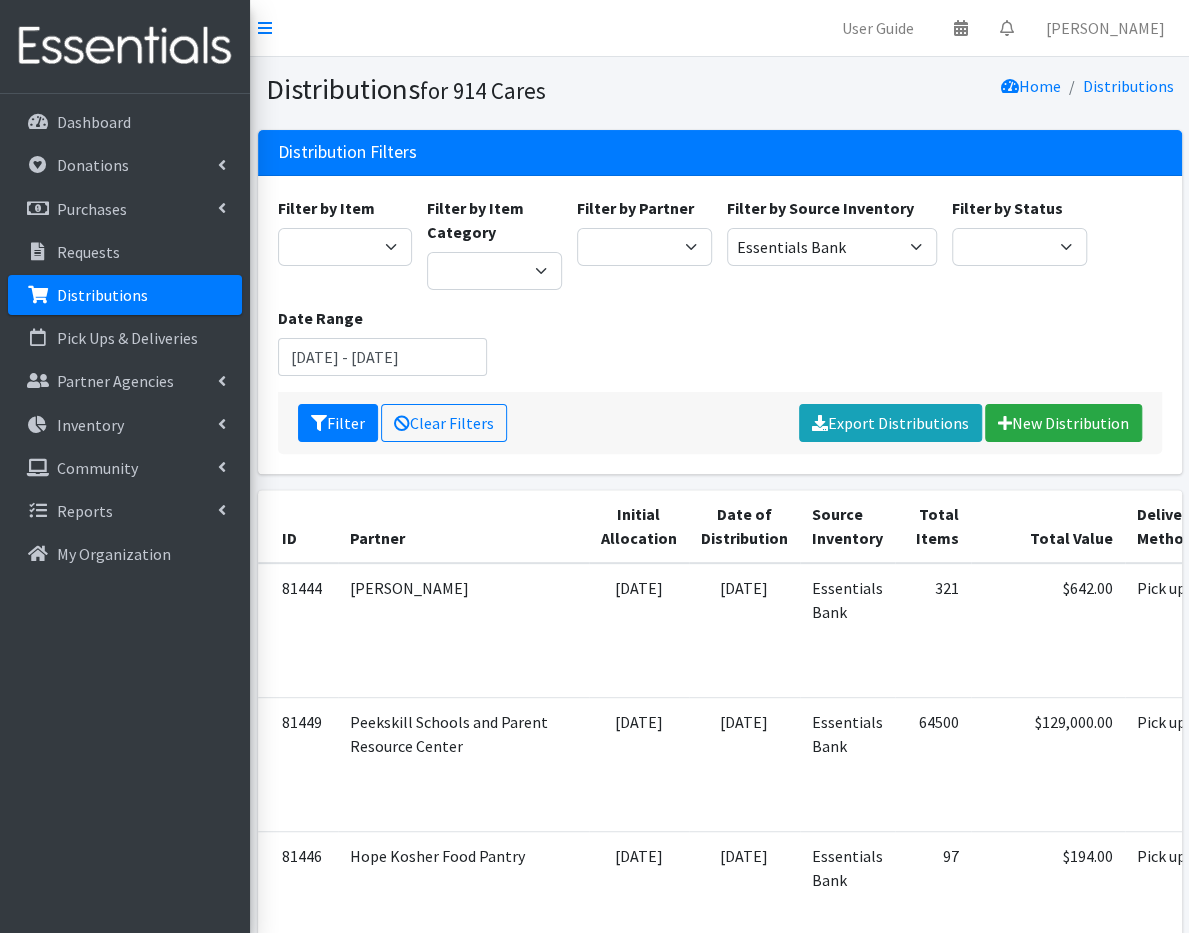click on "Filter
Clear Filters
Export Distributions
New Distribution" at bounding box center [720, 423] 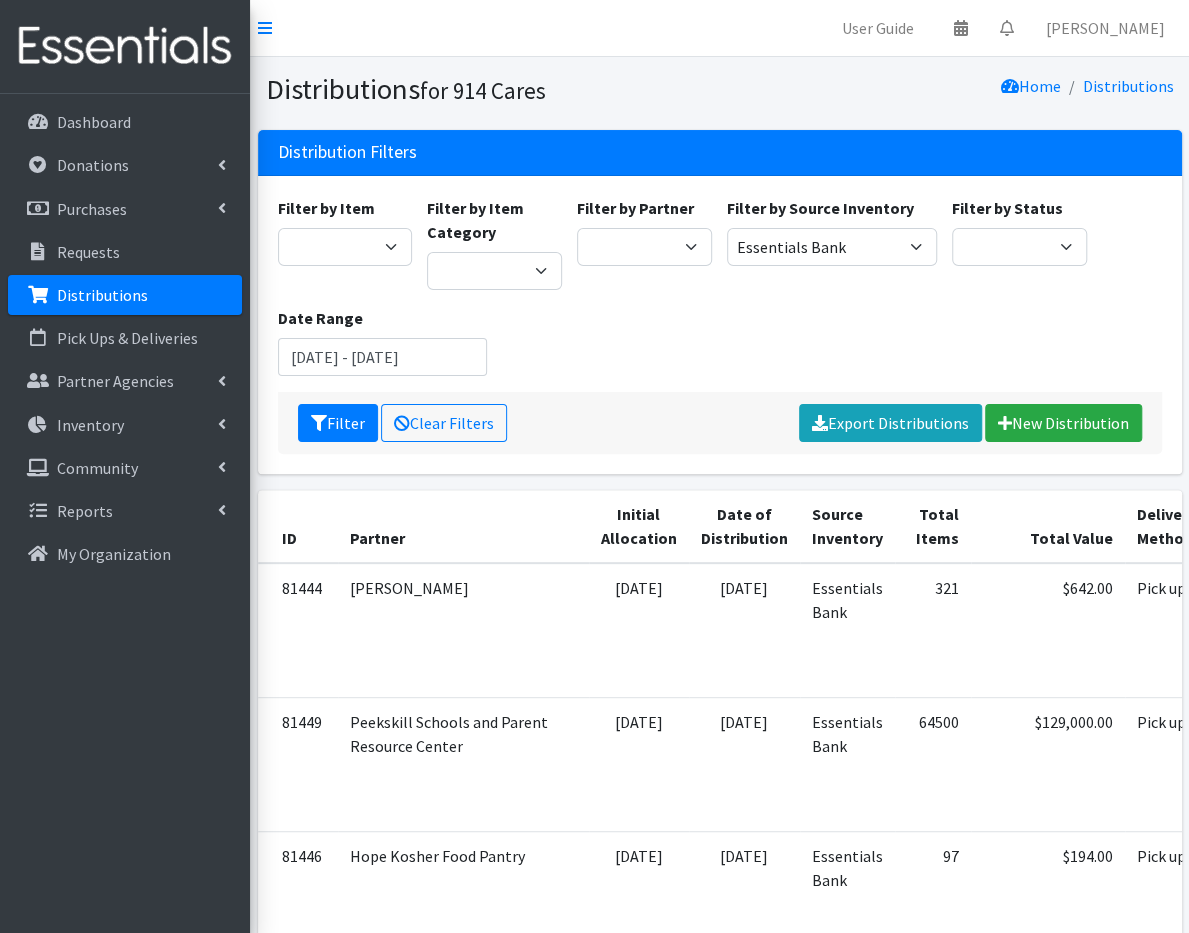 drag, startPoint x: 522, startPoint y: 406, endPoint x: 796, endPoint y: 429, distance: 274.96362 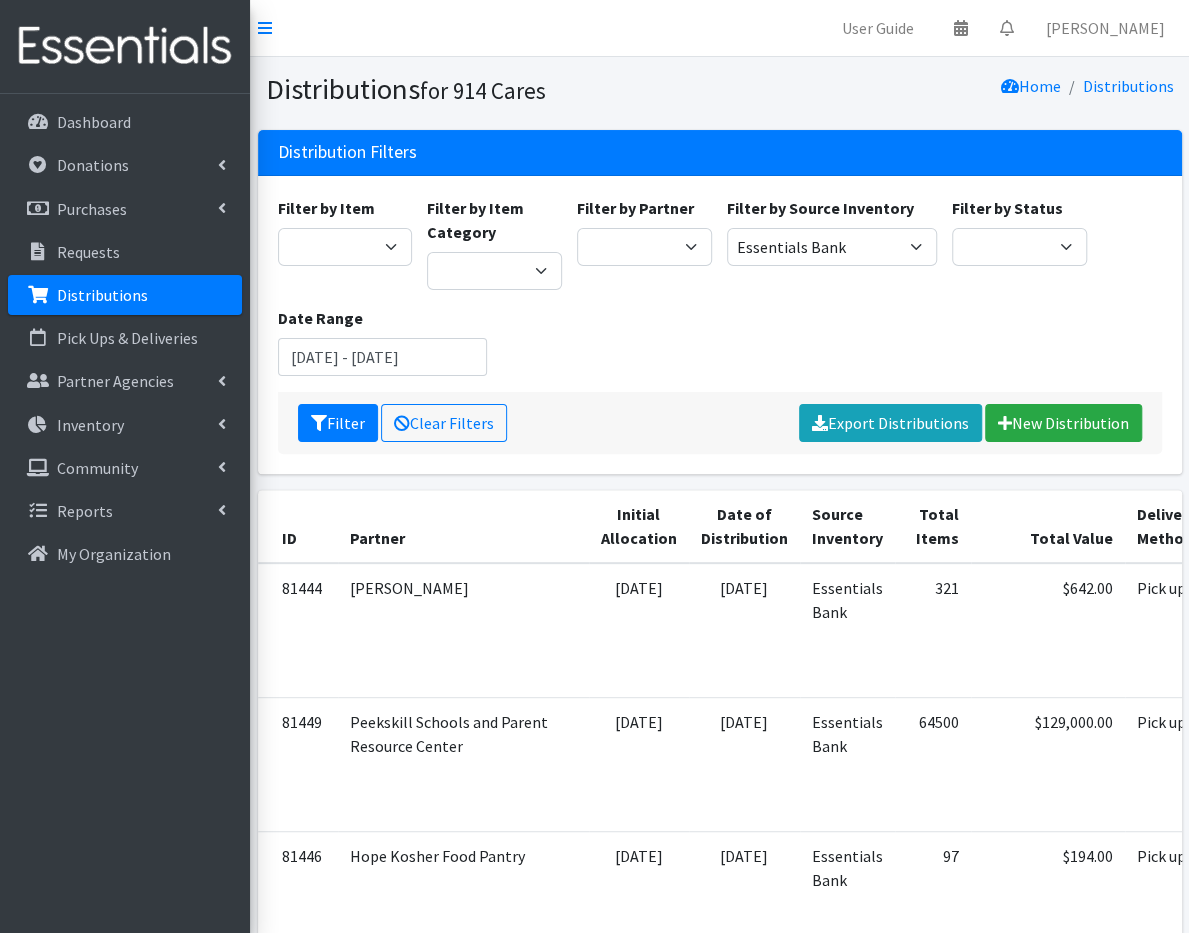 click on "Filter
Clear Filters
Export Distributions
New Distribution" at bounding box center [720, 423] 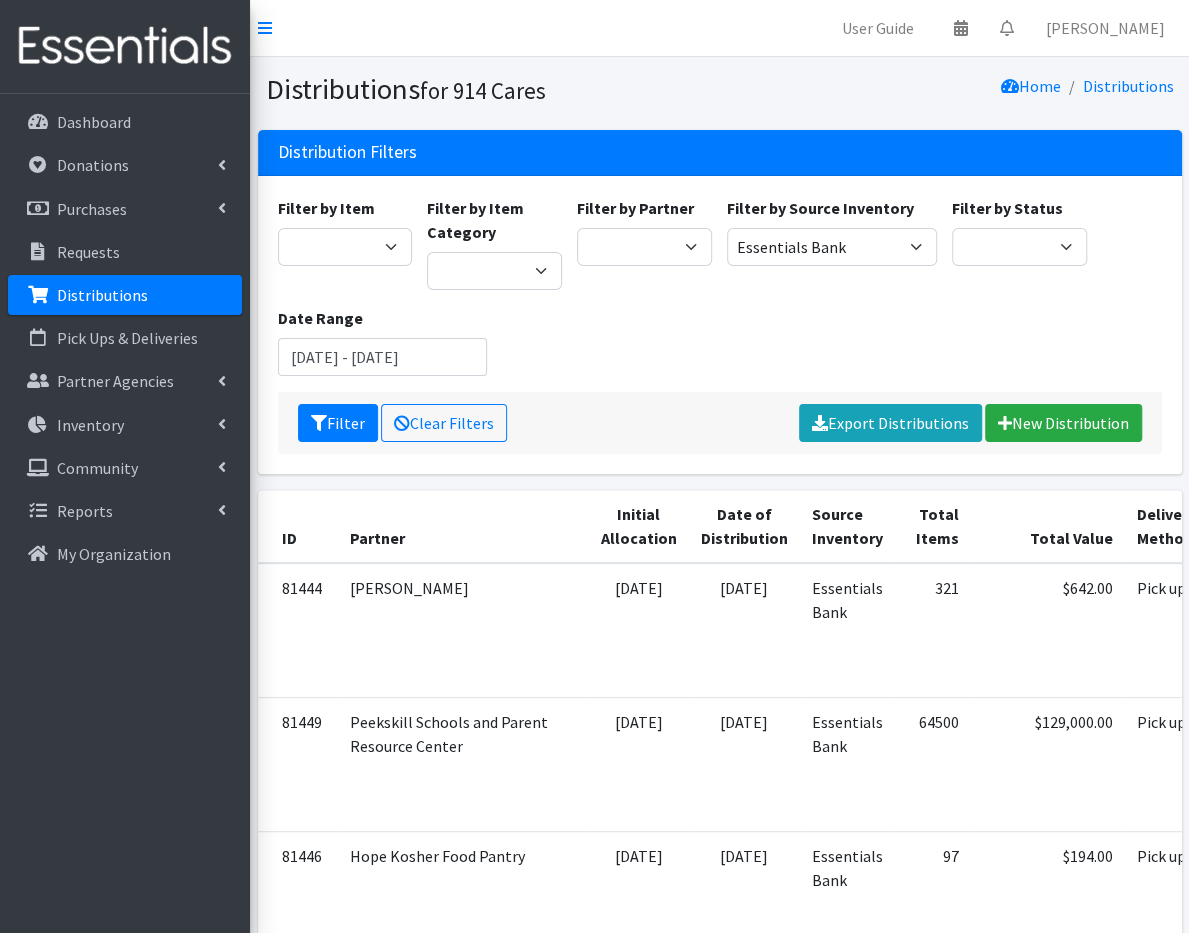click on "Filter by Item
11+ Hygiene Kit
2-5 Hygiene Kit
6-10 Hygiene Kit
Baby Bank Baby Count
Baby Carrier
Baby Shampoo/Wash
Baby Wipes  - pkg
Bathtub
Bibs
Blanket
Board Book - New
Books
Books (new)
Bottles
Bulk New Clothing
Car Seat: Convertible - Infant to Toddler
Clothing Bag
Crib Sheet
Day Camp Bag
Detergent
Diaper Bag
Diaper Cream
[MEDICAL_DATA] Cream/Powder
Diapers (Newborn)
Diapers (Size 1)
Diapers (Size 2)
Diapers (Size 3)
Diapers (Size 4)
Diapers (Size 5)
Diapers (Size 6)
Diapers (Size 7)
Donated Adult Diapers
Double Stroller
Family Hygiene Kit
First Aid Kit
Flow Kit - Pads & Liners Only
Flow Kit - Traditional (t/p/l)
Formula
Health/Grooming kit
Liners
Pads
Portable High Chair
Portable Playard: Pack-N-Play
Pull-Ups (2T-3T)
Pull-Ups (3T-4T)
Pull-Ups (4T-5T)
Sleepaway Camp Bag
Stroller: Infant
Stroller: Infant Car Seat/Stroller System
Stroller: Umbrella
Tampons" at bounding box center [719, 294] 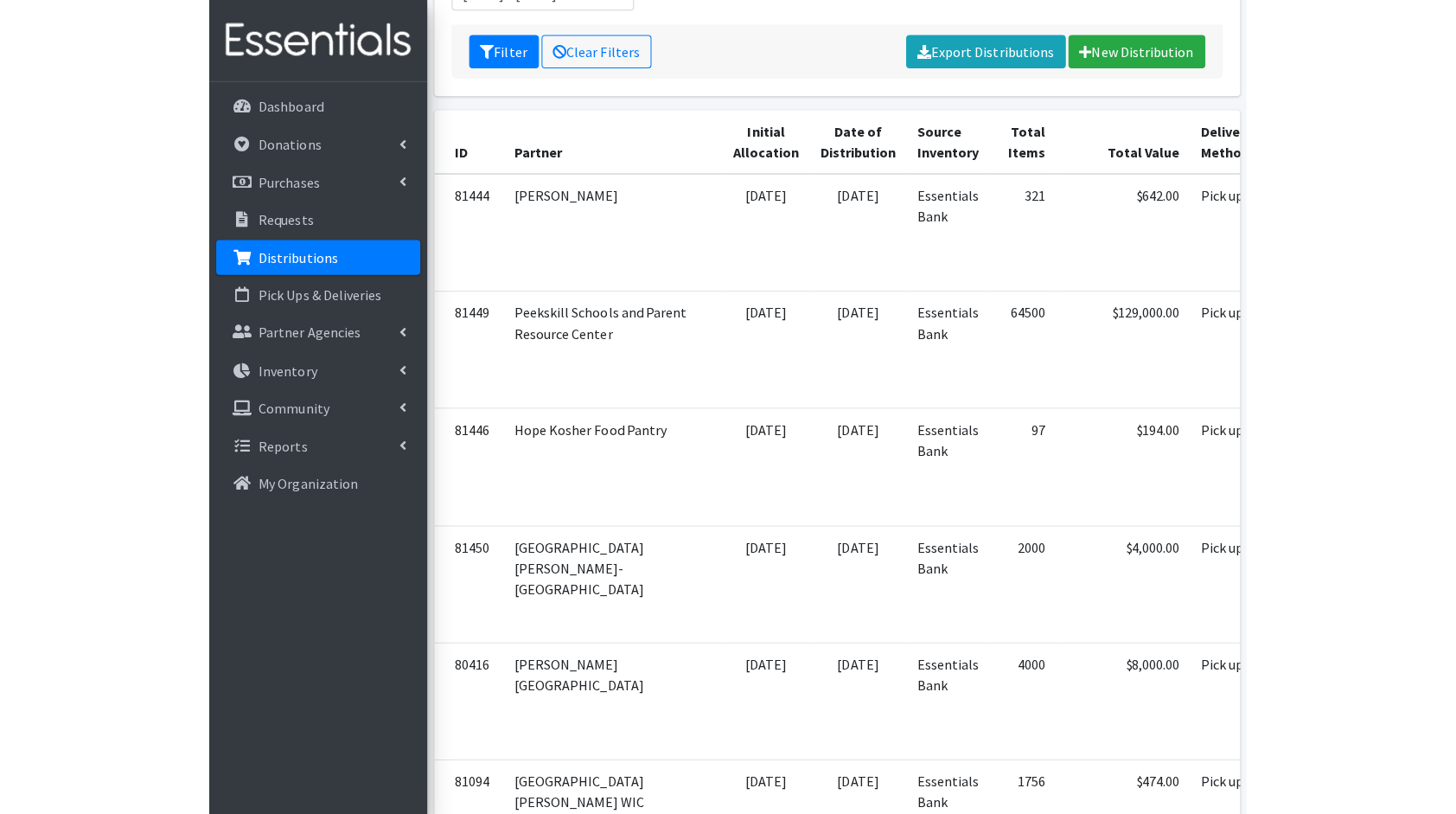 scroll, scrollTop: 0, scrollLeft: 0, axis: both 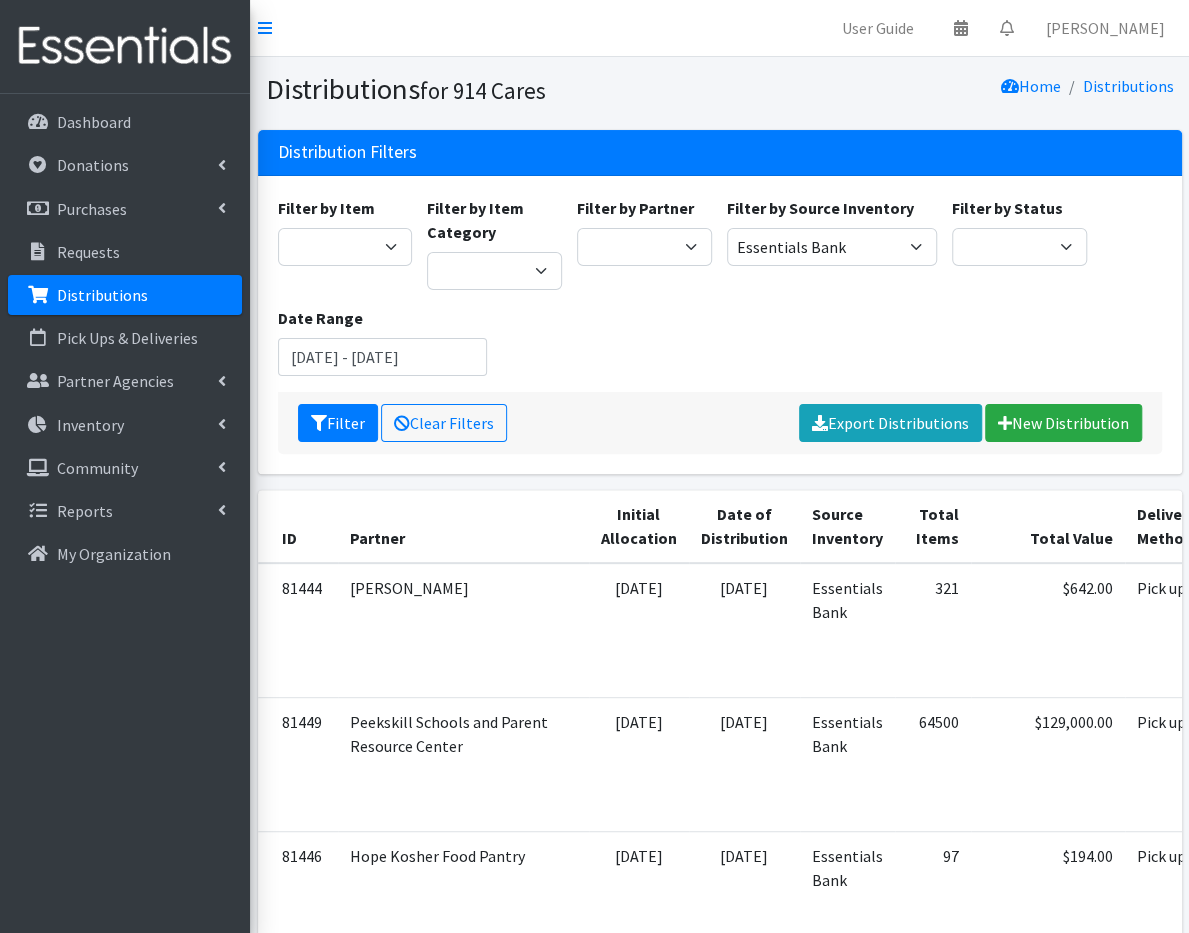 click on "Filter
Clear Filters
Export Distributions
New Distribution" at bounding box center [720, 423] 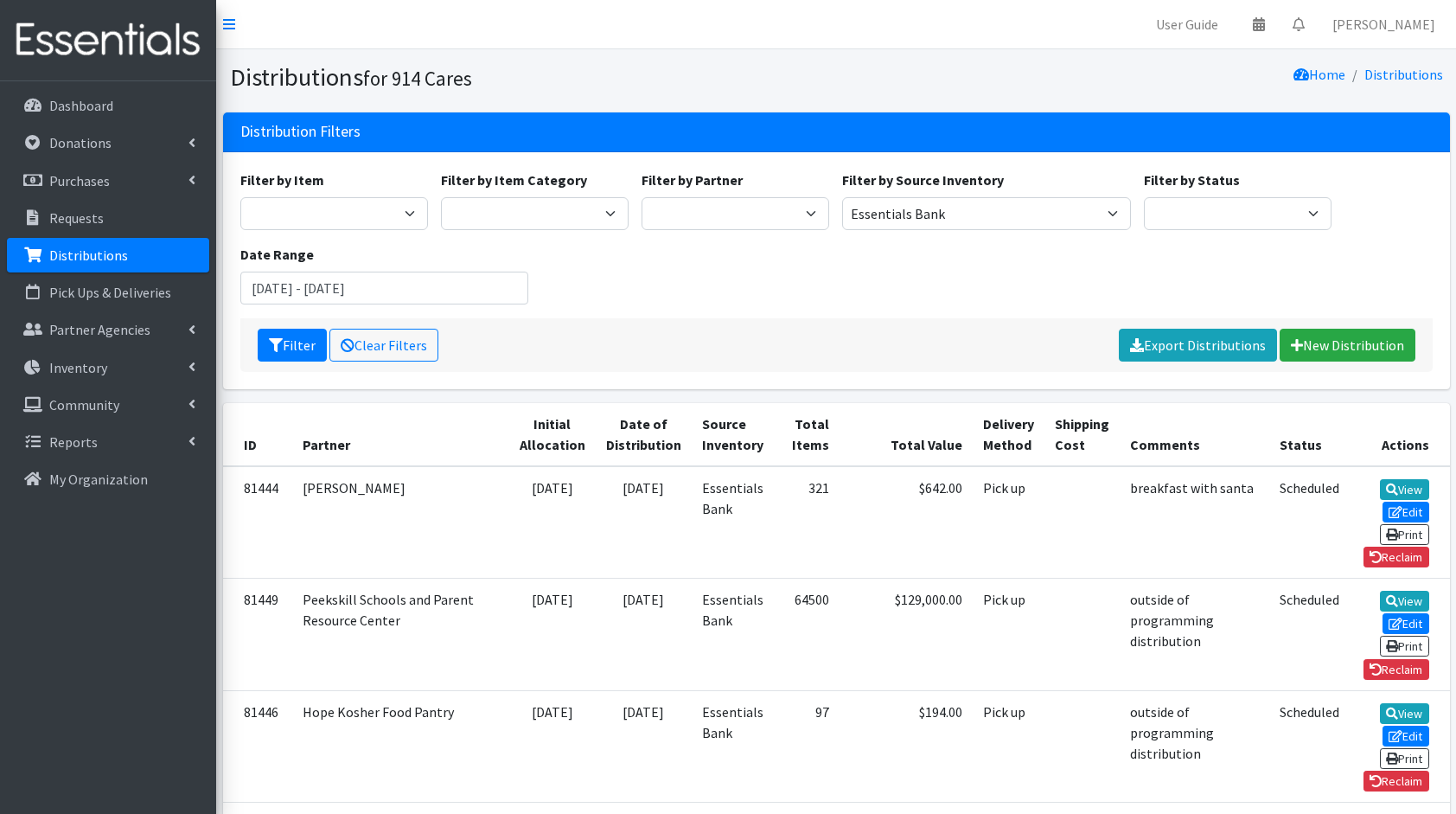click on "Delivery Method" at bounding box center [1008, 434] 